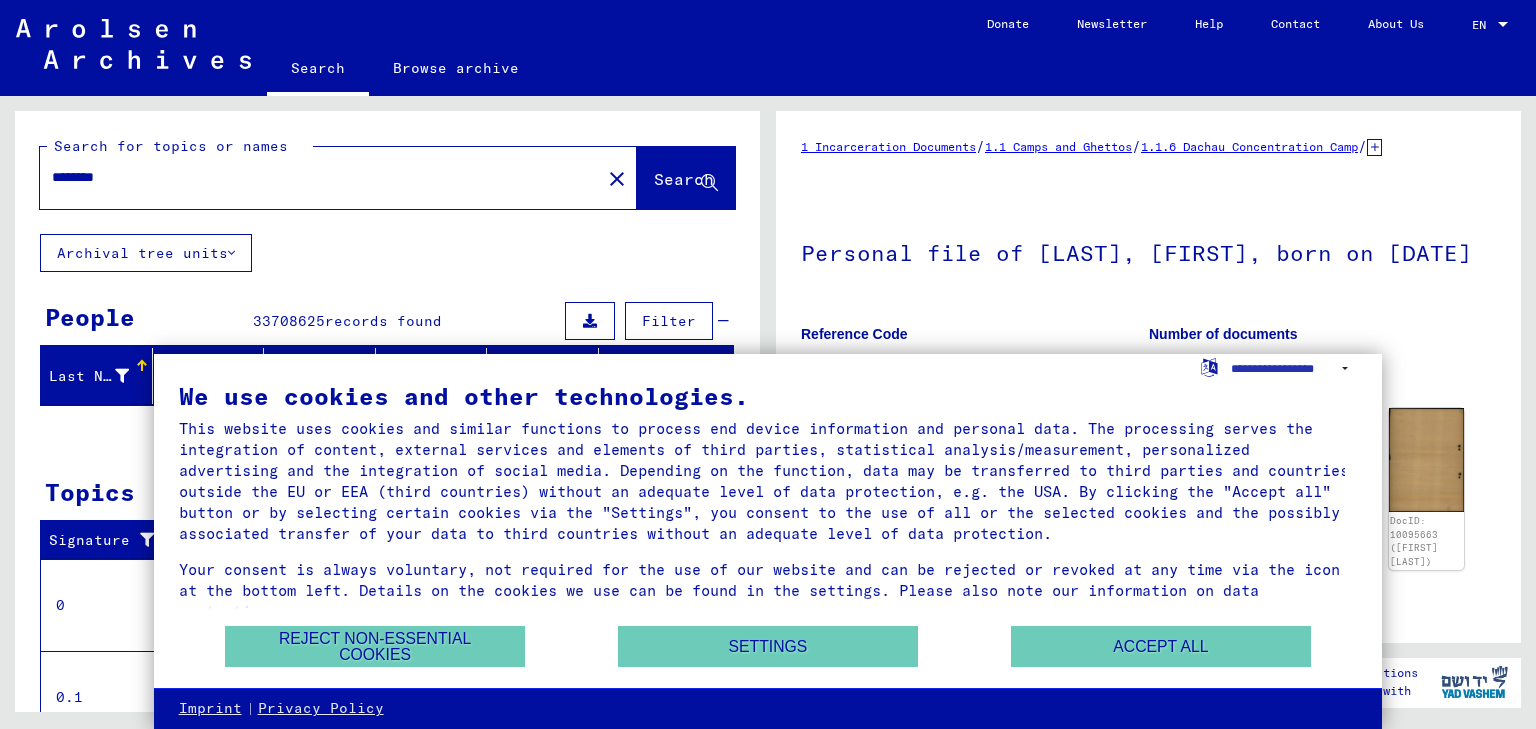 scroll, scrollTop: 0, scrollLeft: 0, axis: both 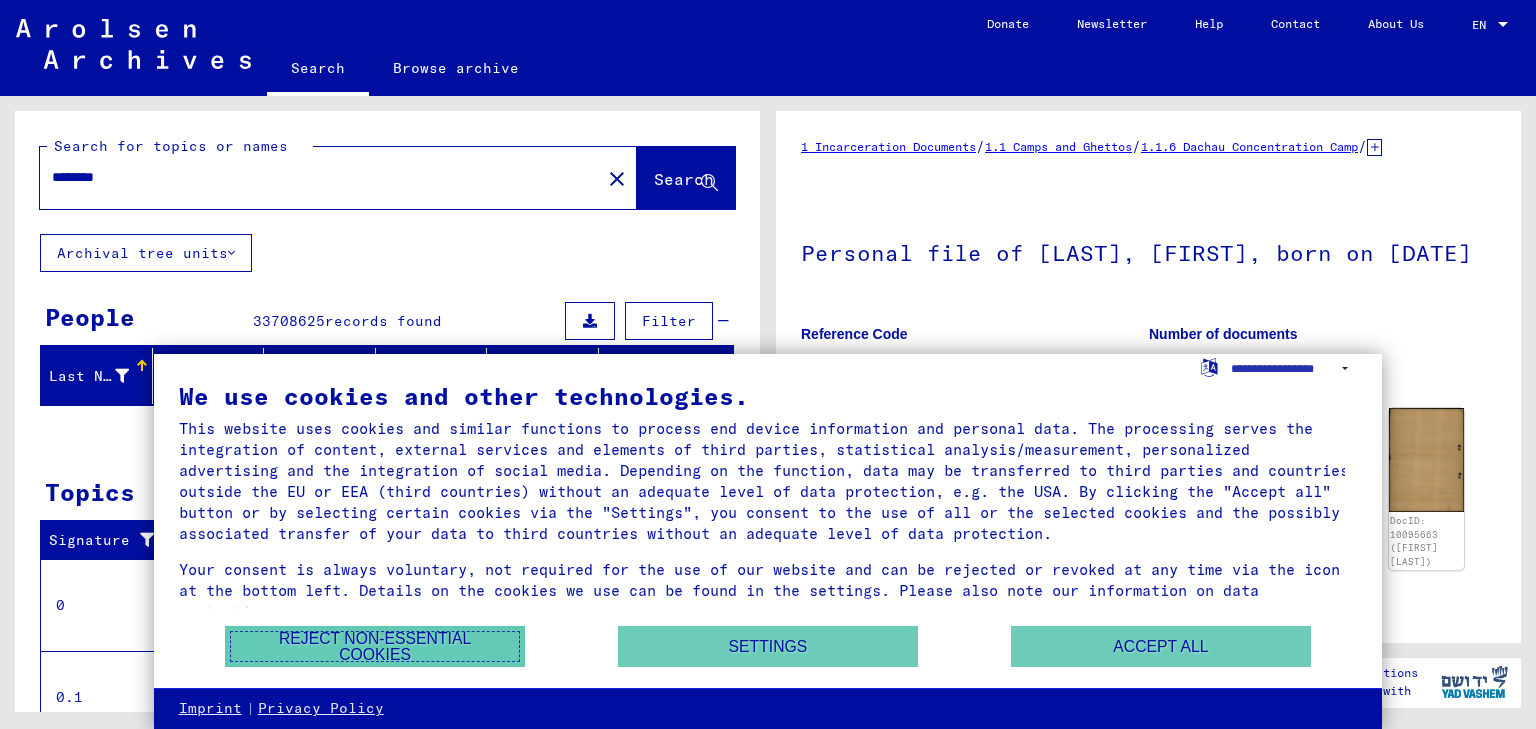 click on "Reject non-essential cookies" at bounding box center (375, 646) 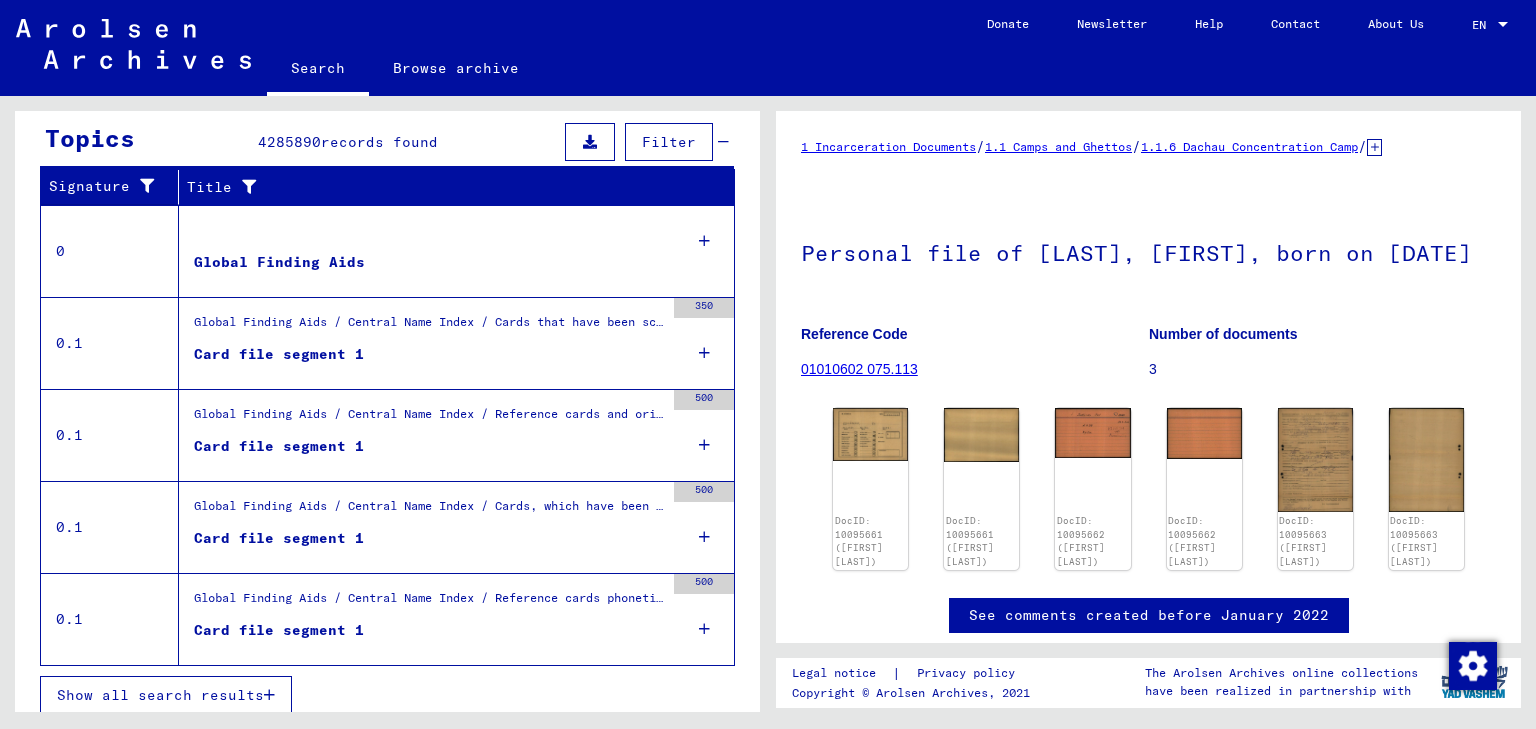 scroll, scrollTop: 361, scrollLeft: 0, axis: vertical 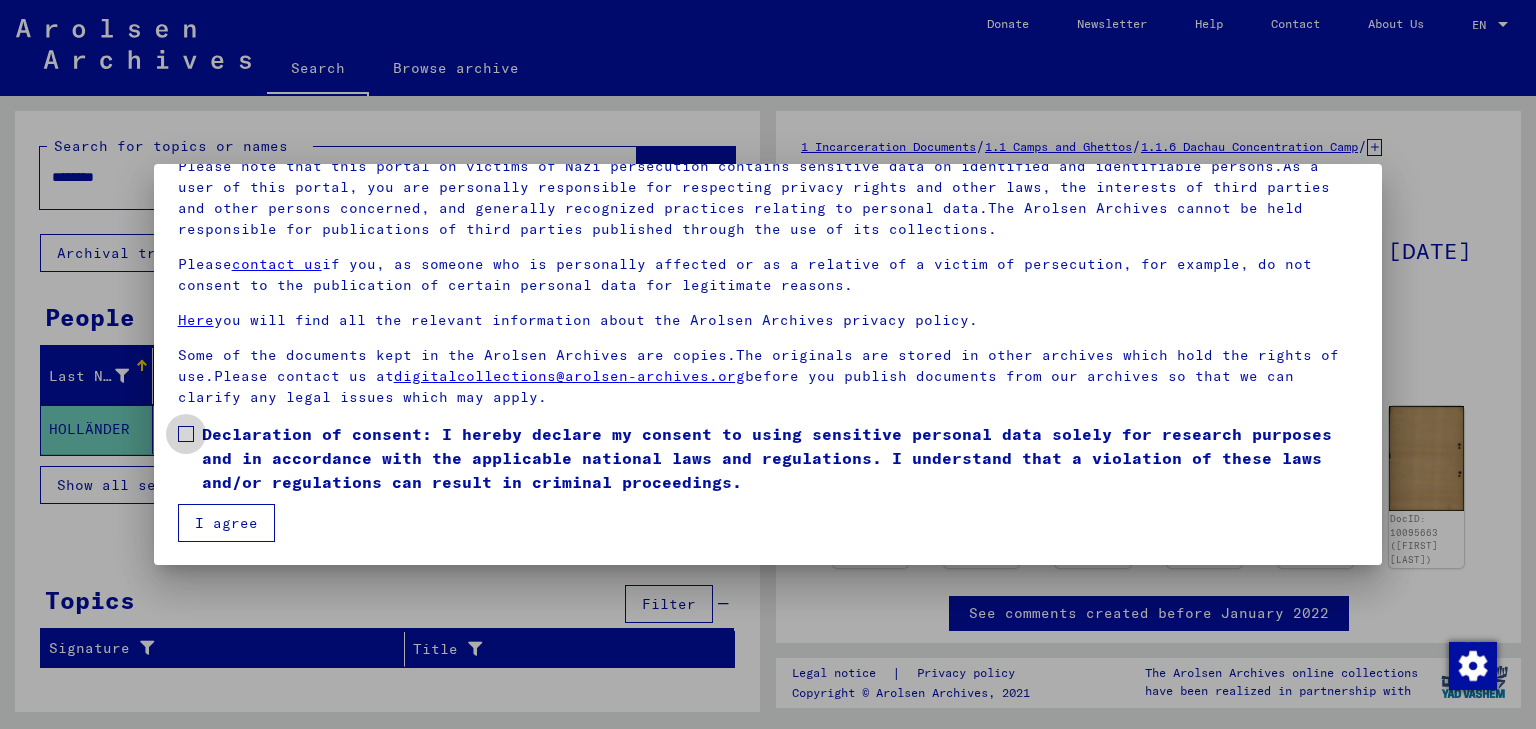 click on "Declaration of consent: I hereby declare my consent to using sensitive personal data solely for research purposes and in accordance with the applicable national laws and regulations. I understand that a violation of these laws and/or regulations can result in criminal proceedings." at bounding box center [780, 458] 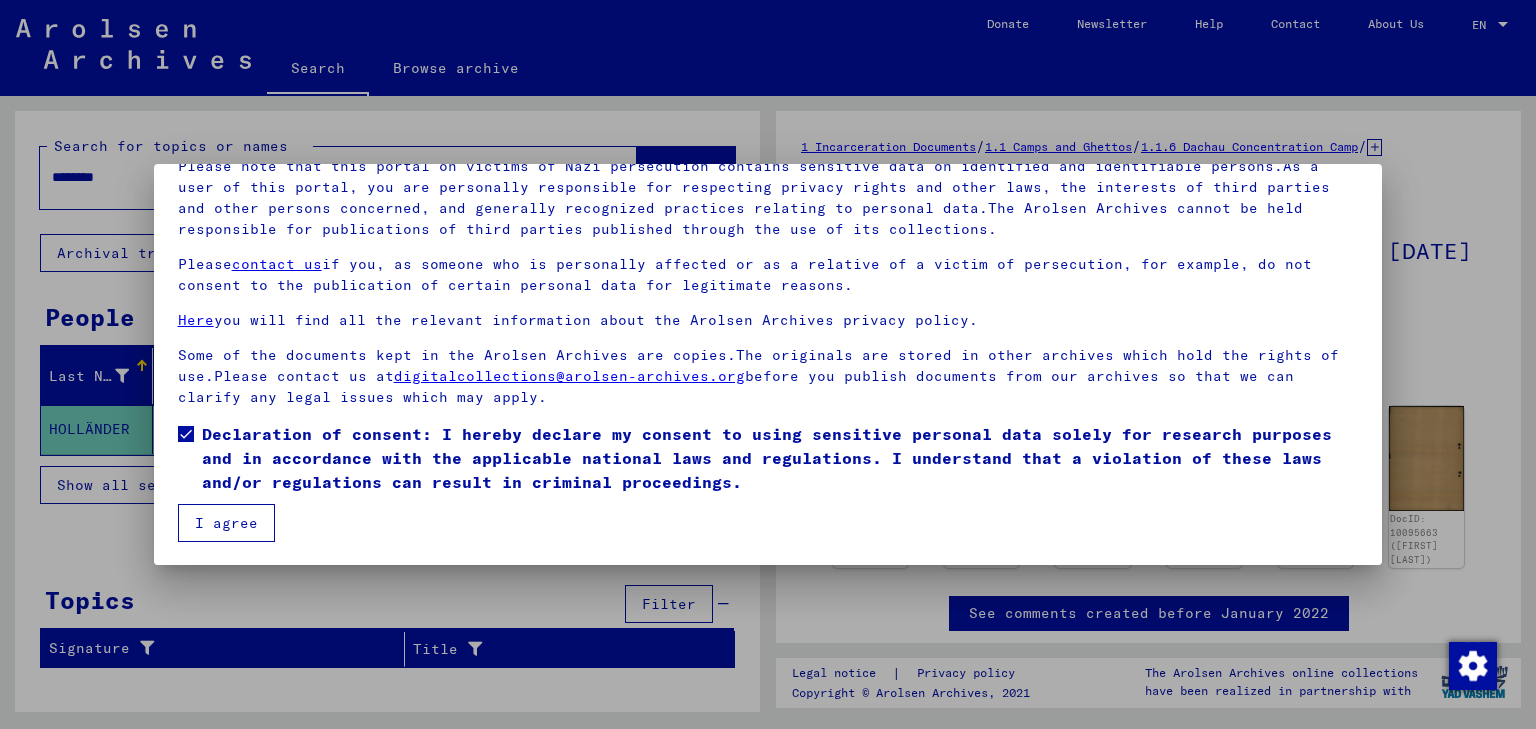 click on "I agree" at bounding box center (226, 523) 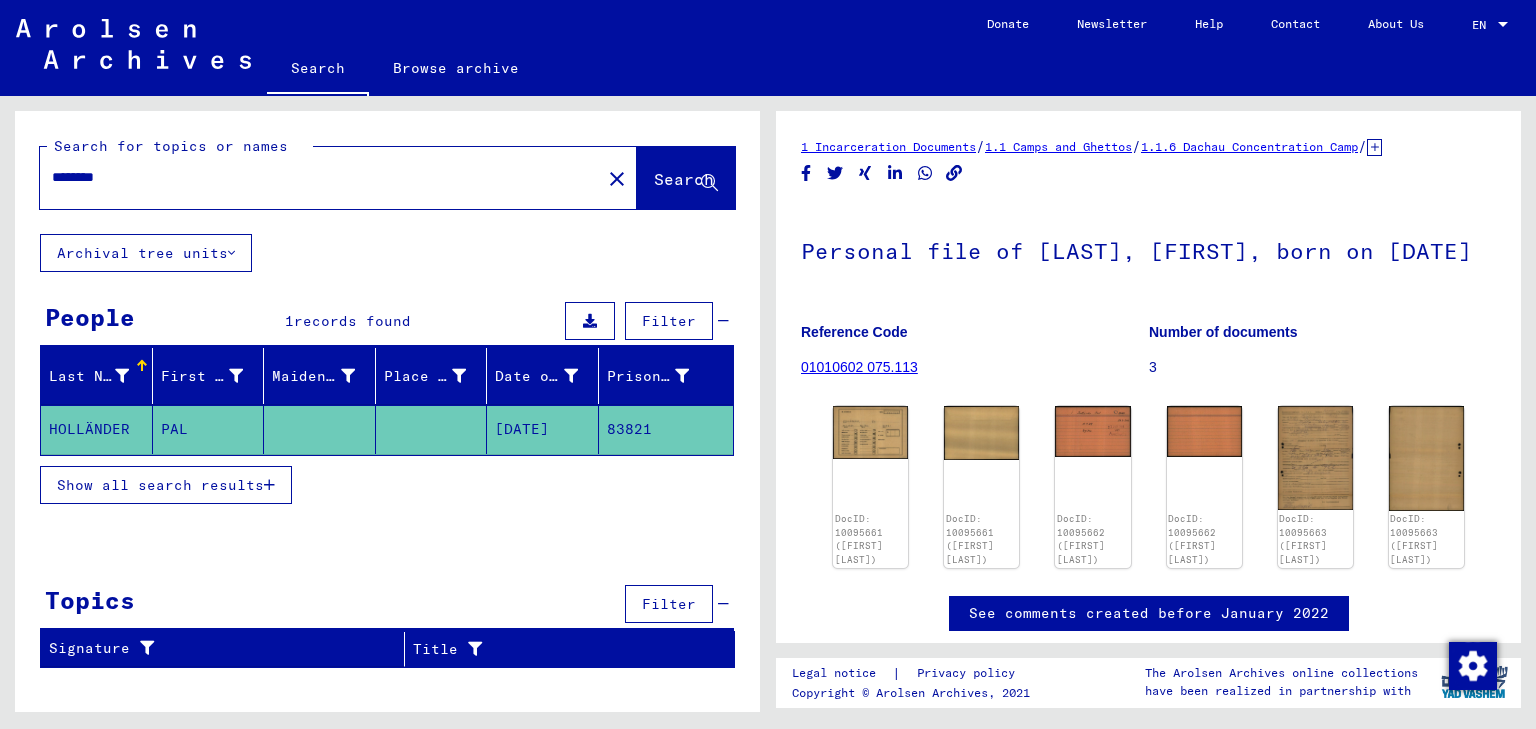 drag, startPoint x: 172, startPoint y: 176, endPoint x: 0, endPoint y: 167, distance: 172.2353 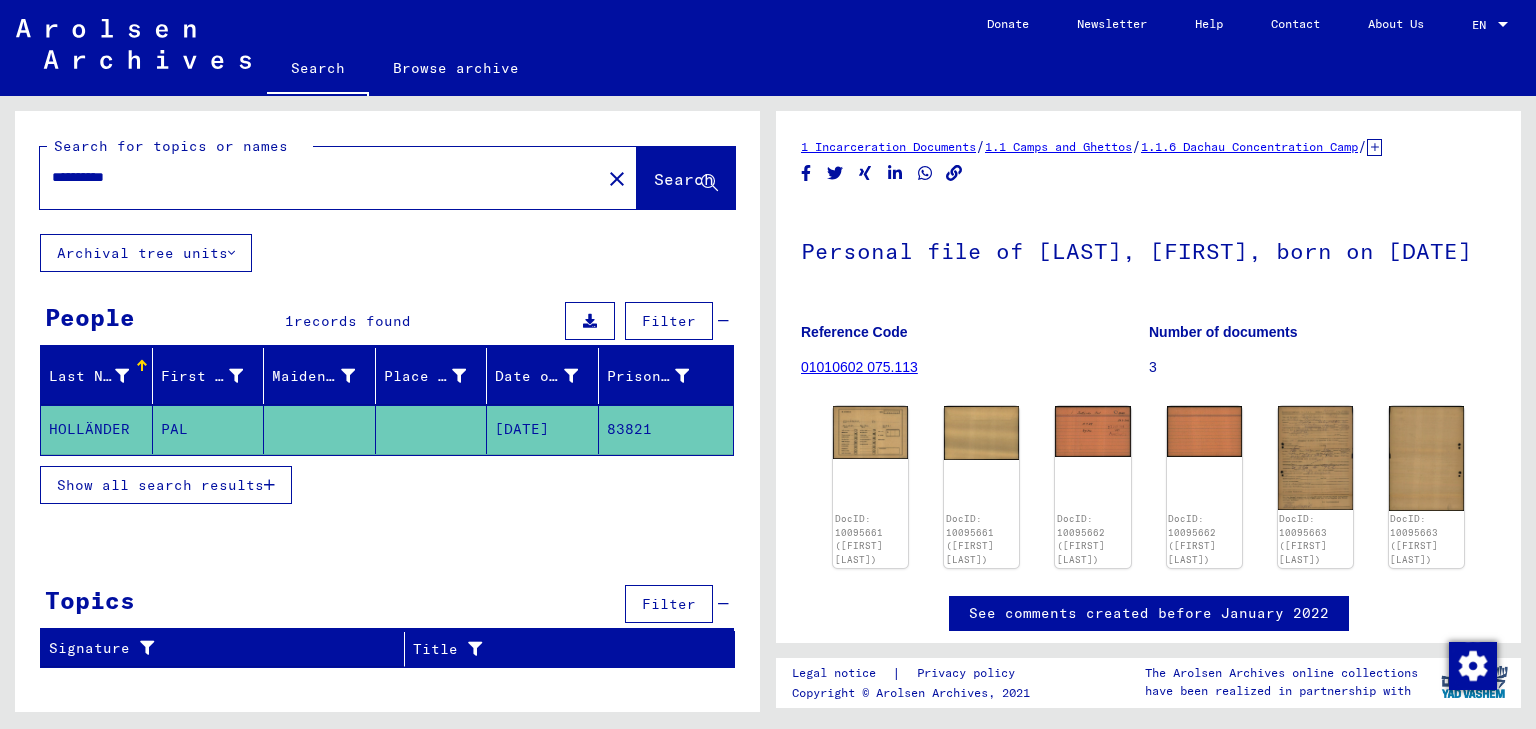 type on "**********" 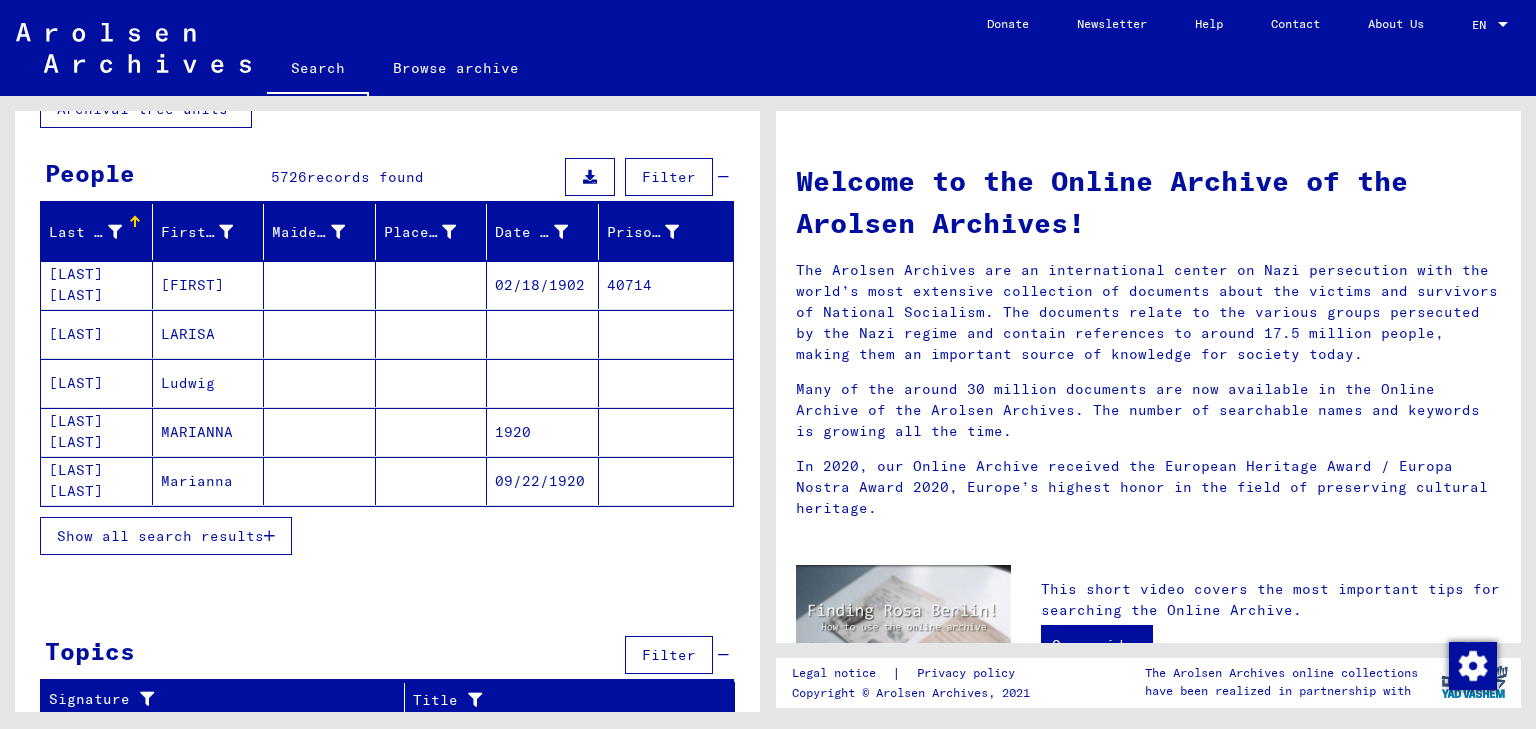 scroll, scrollTop: 146, scrollLeft: 0, axis: vertical 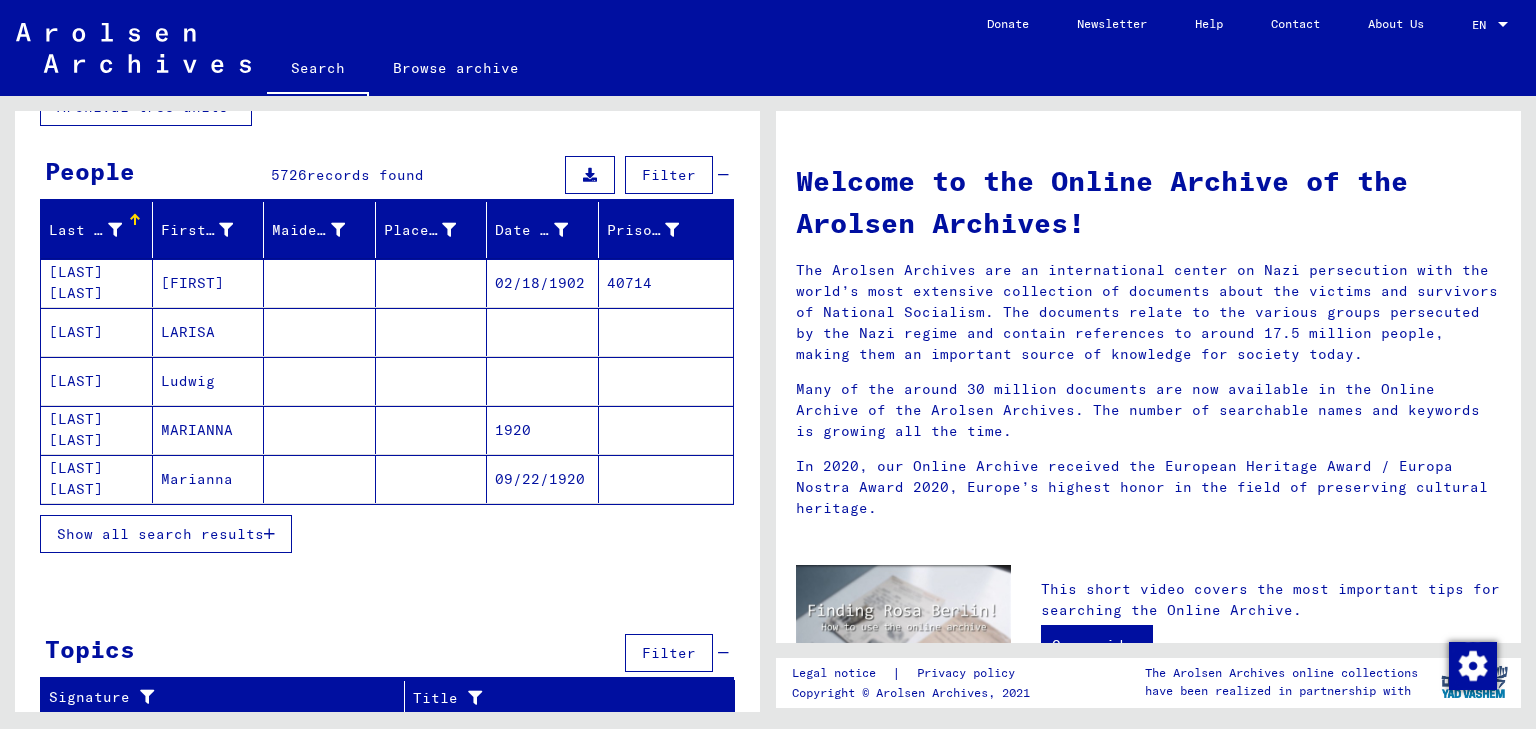 click on "Show all search results" at bounding box center [160, 534] 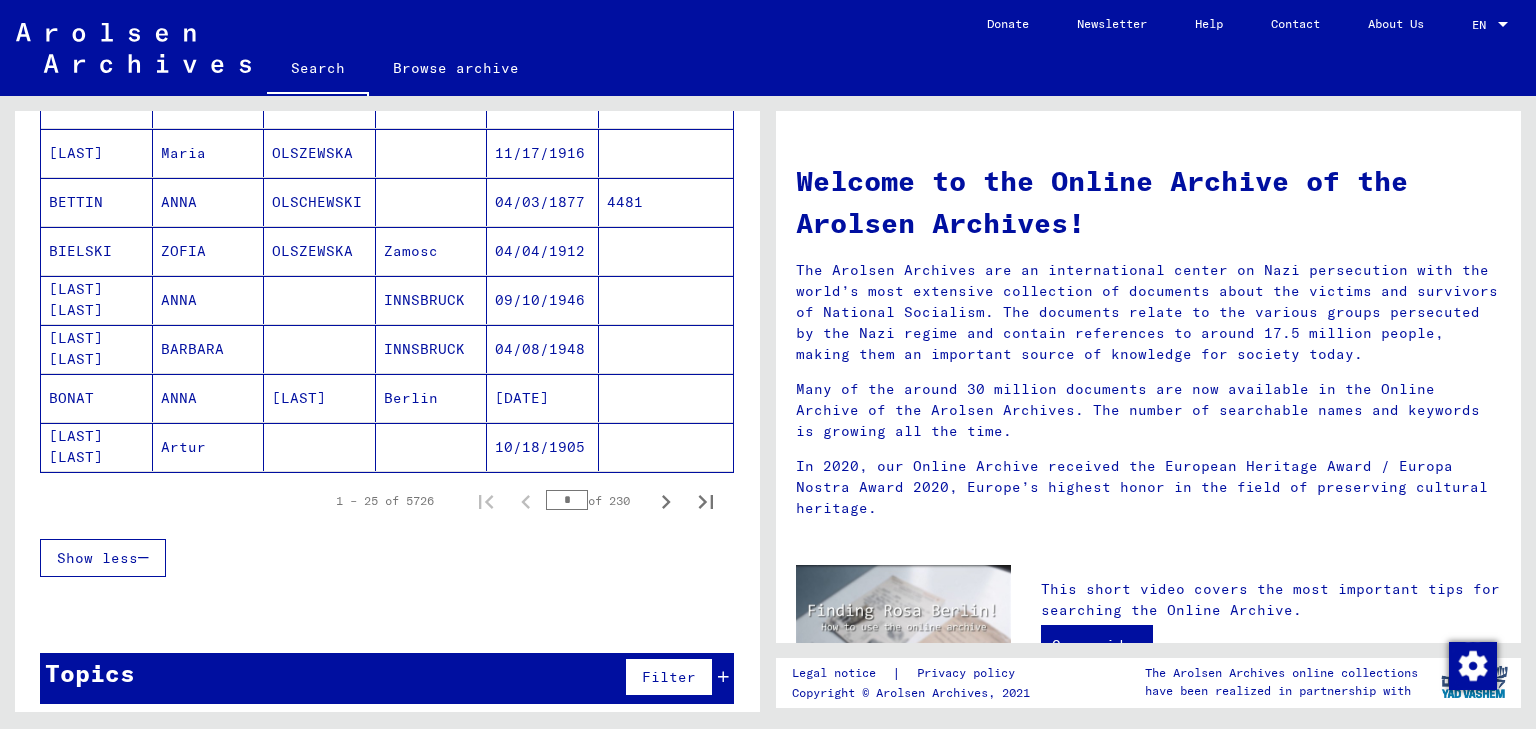 scroll, scrollTop: 1162, scrollLeft: 0, axis: vertical 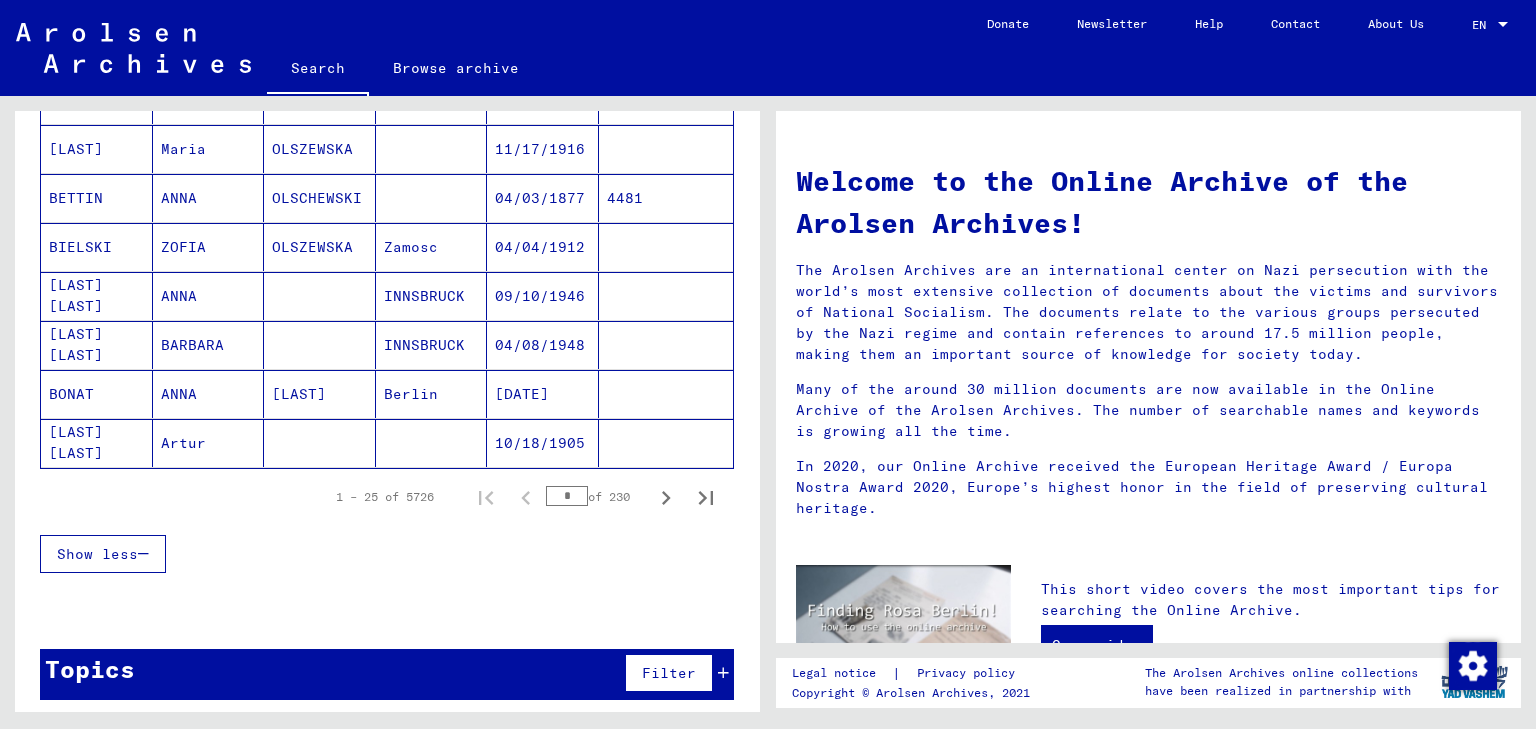 click on "Show less" at bounding box center (97, 554) 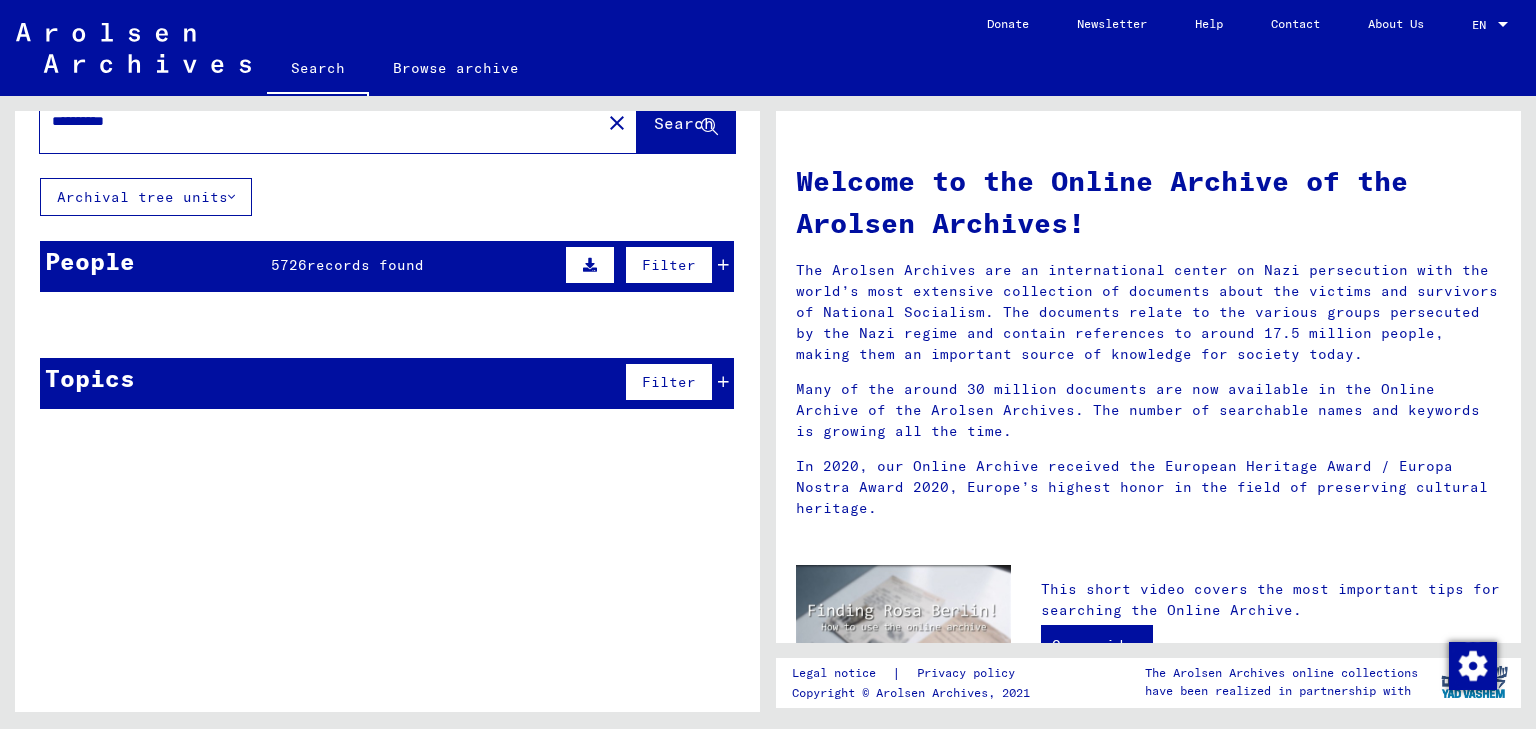 scroll, scrollTop: 0, scrollLeft: 0, axis: both 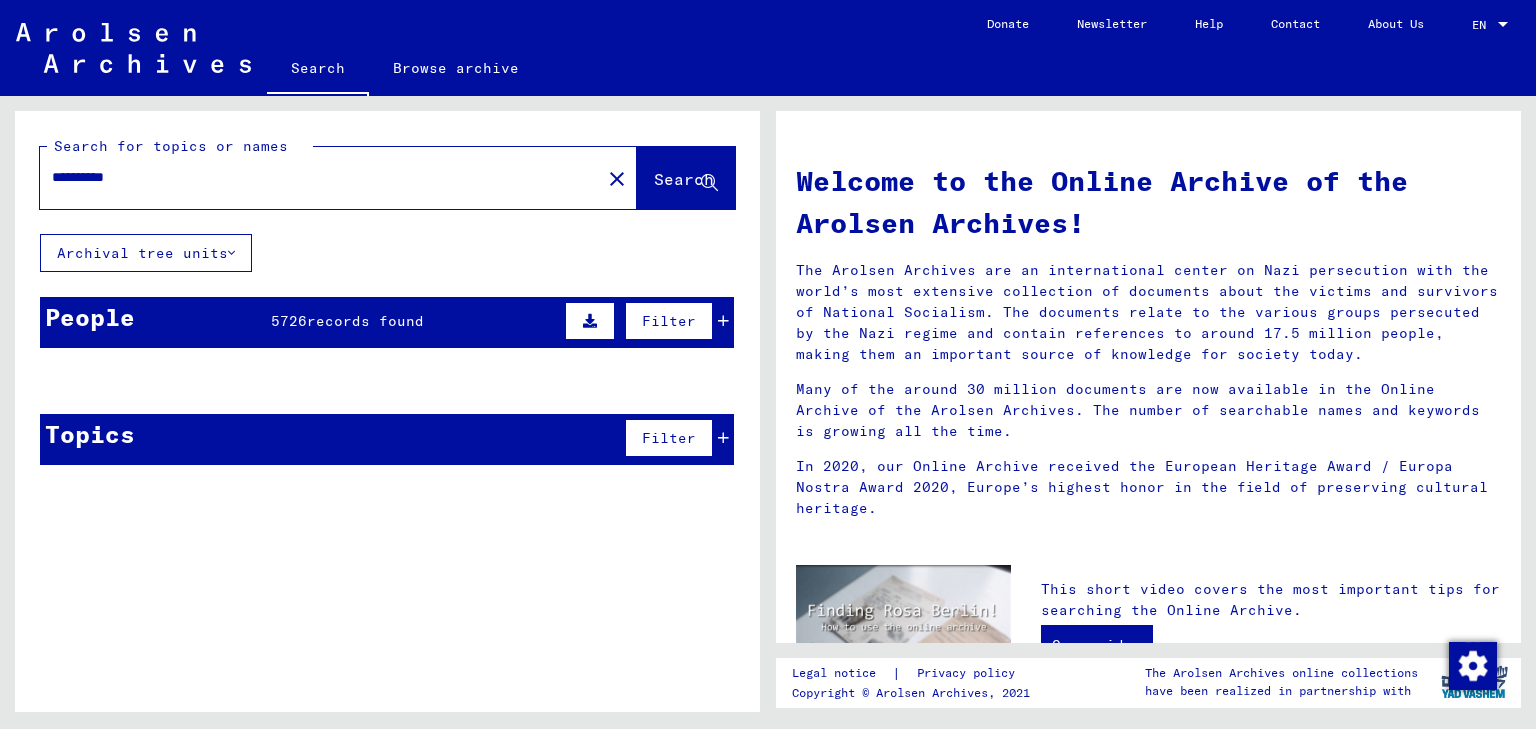 click at bounding box center [723, 321] 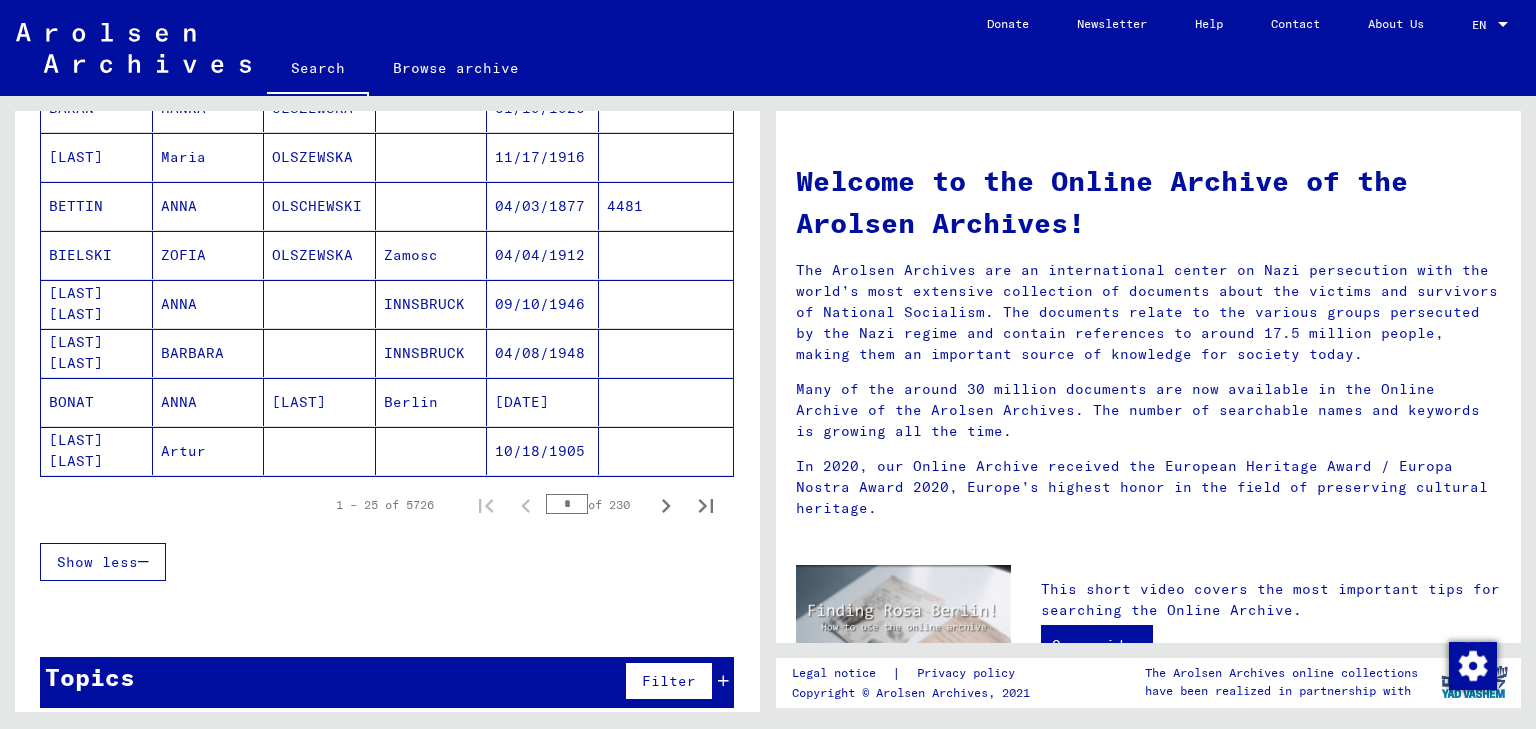 scroll, scrollTop: 1162, scrollLeft: 0, axis: vertical 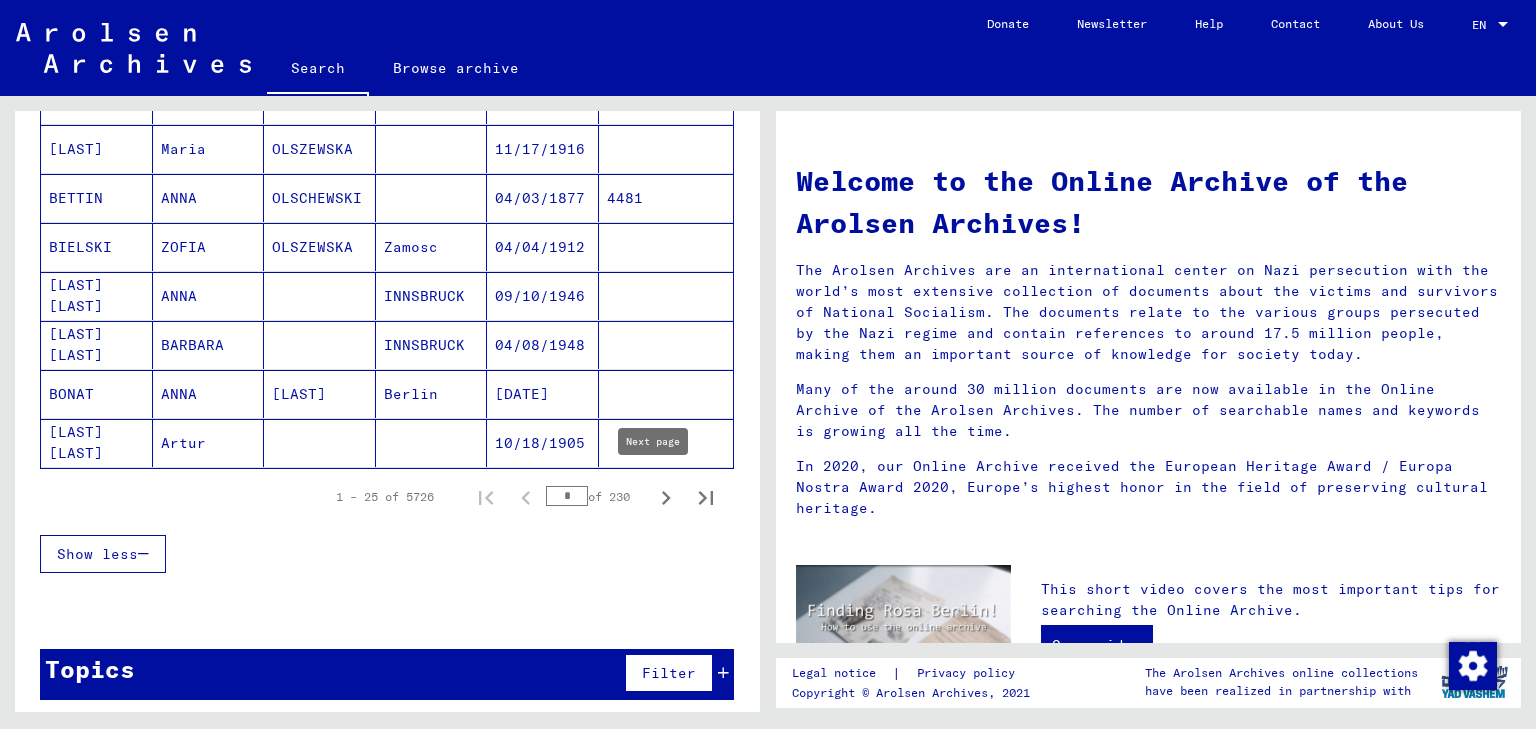 click 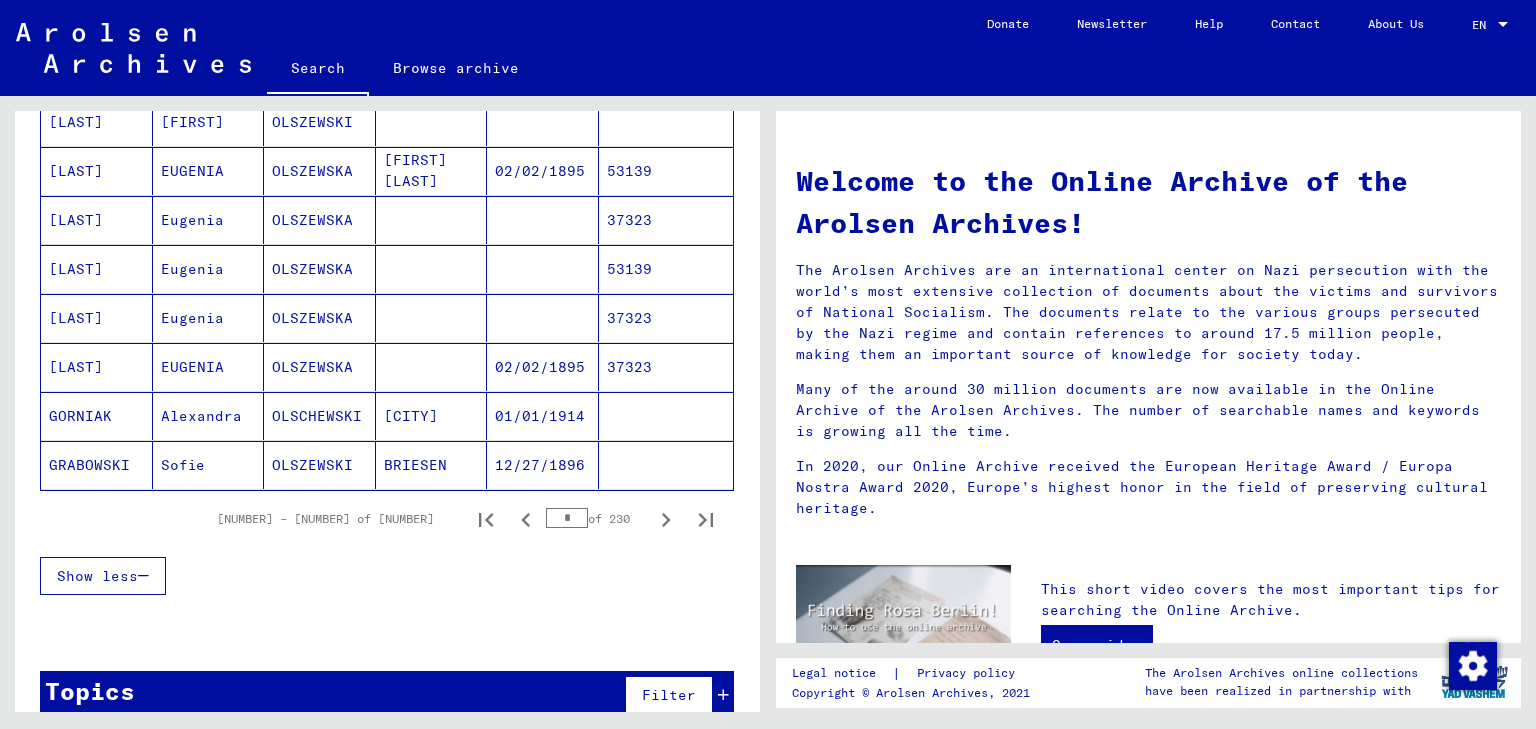 scroll, scrollTop: 1162, scrollLeft: 0, axis: vertical 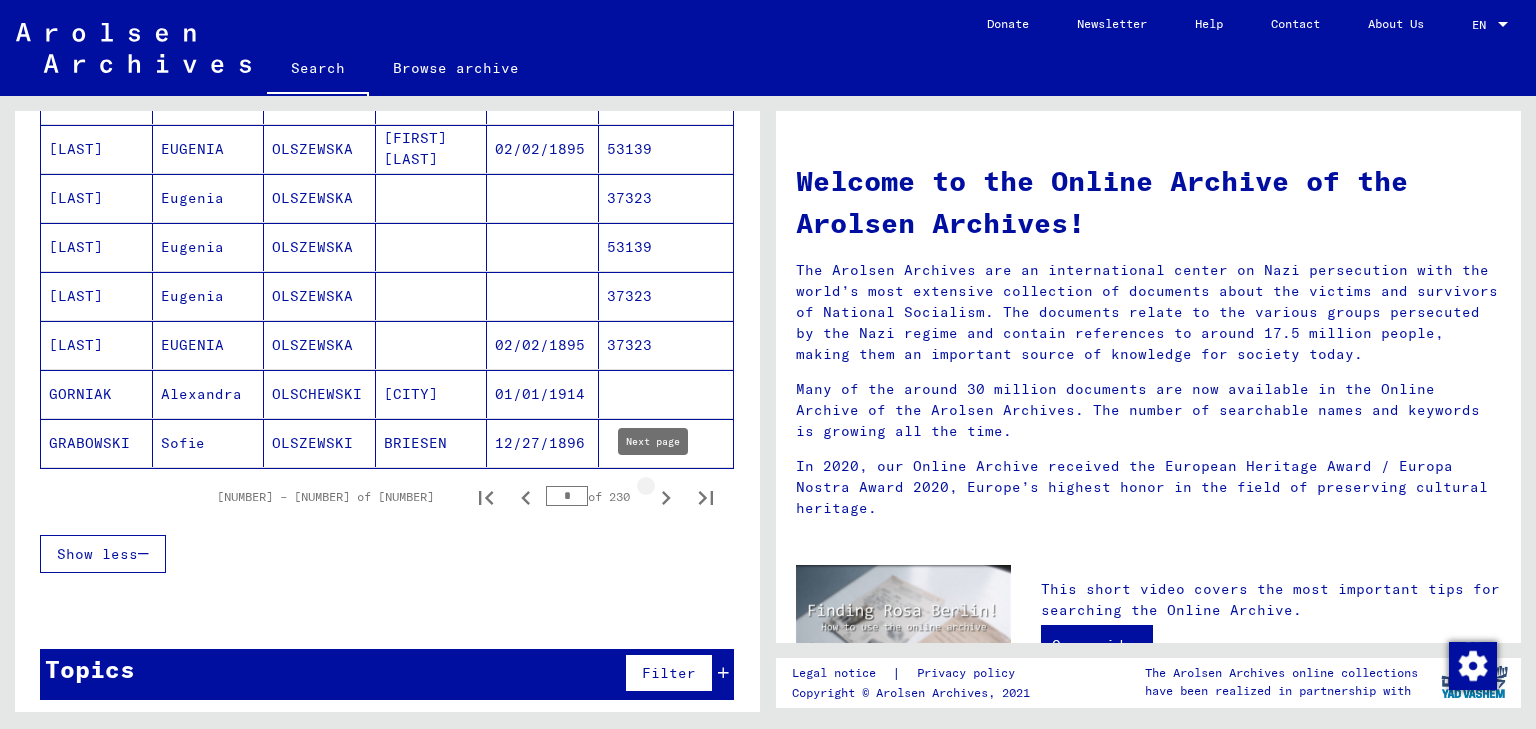 click 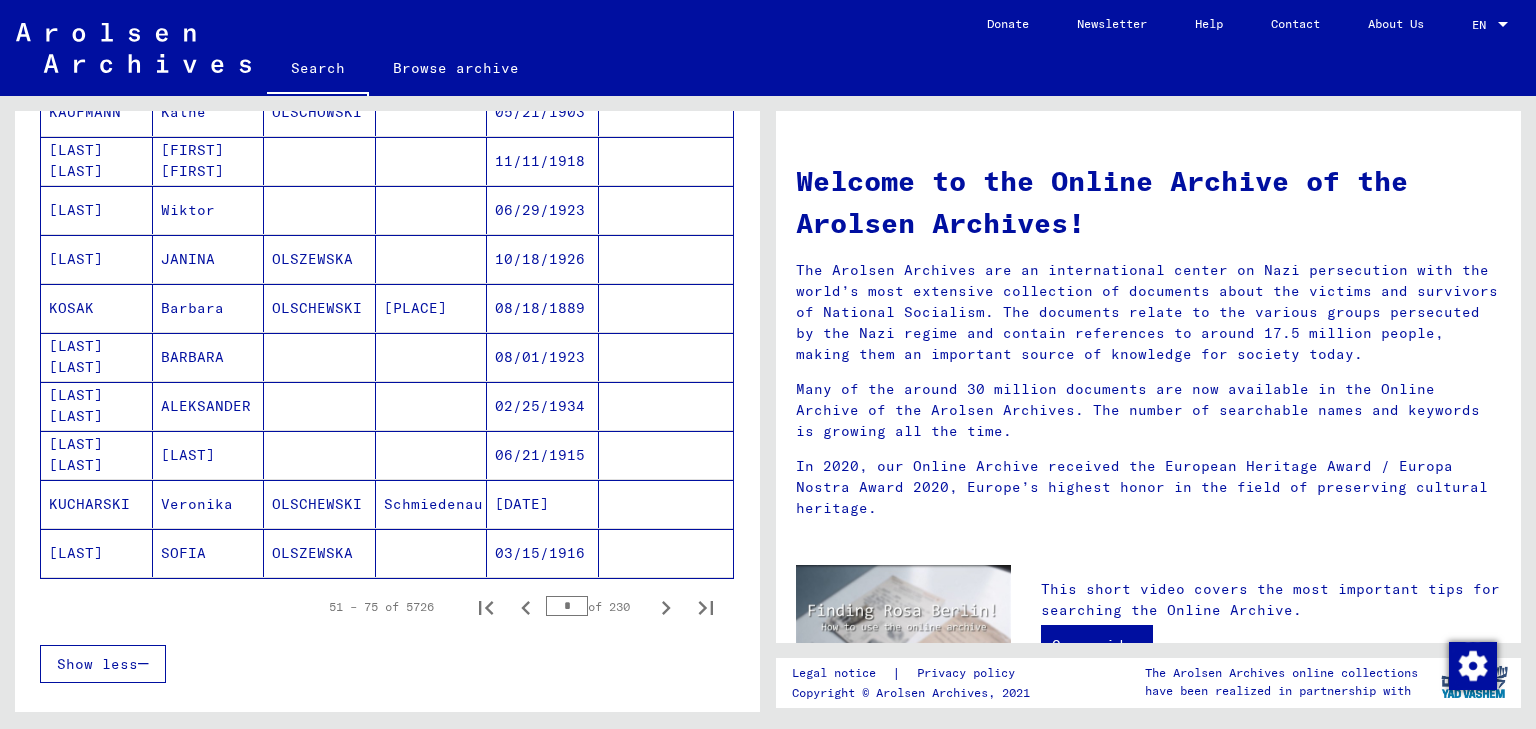 scroll, scrollTop: 1162, scrollLeft: 0, axis: vertical 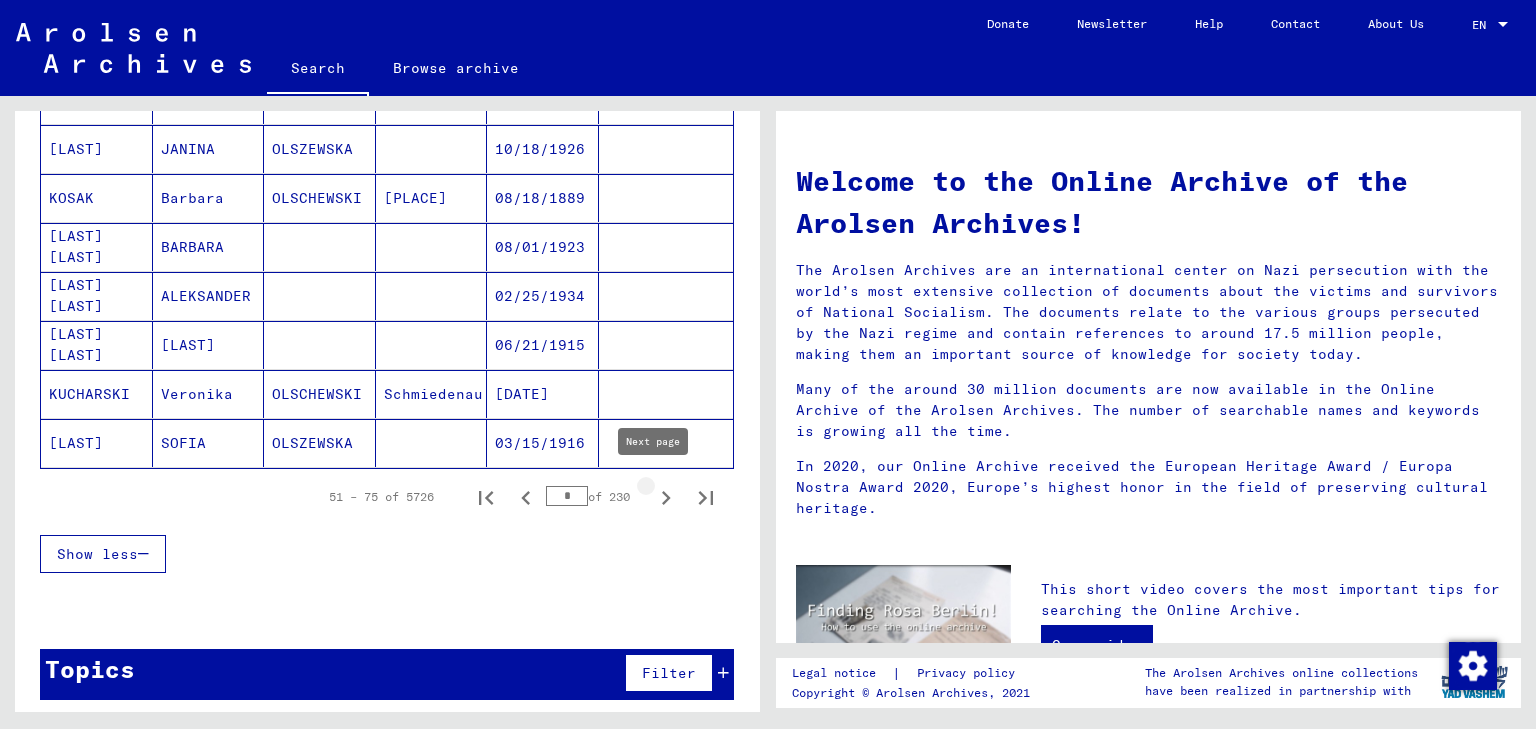click 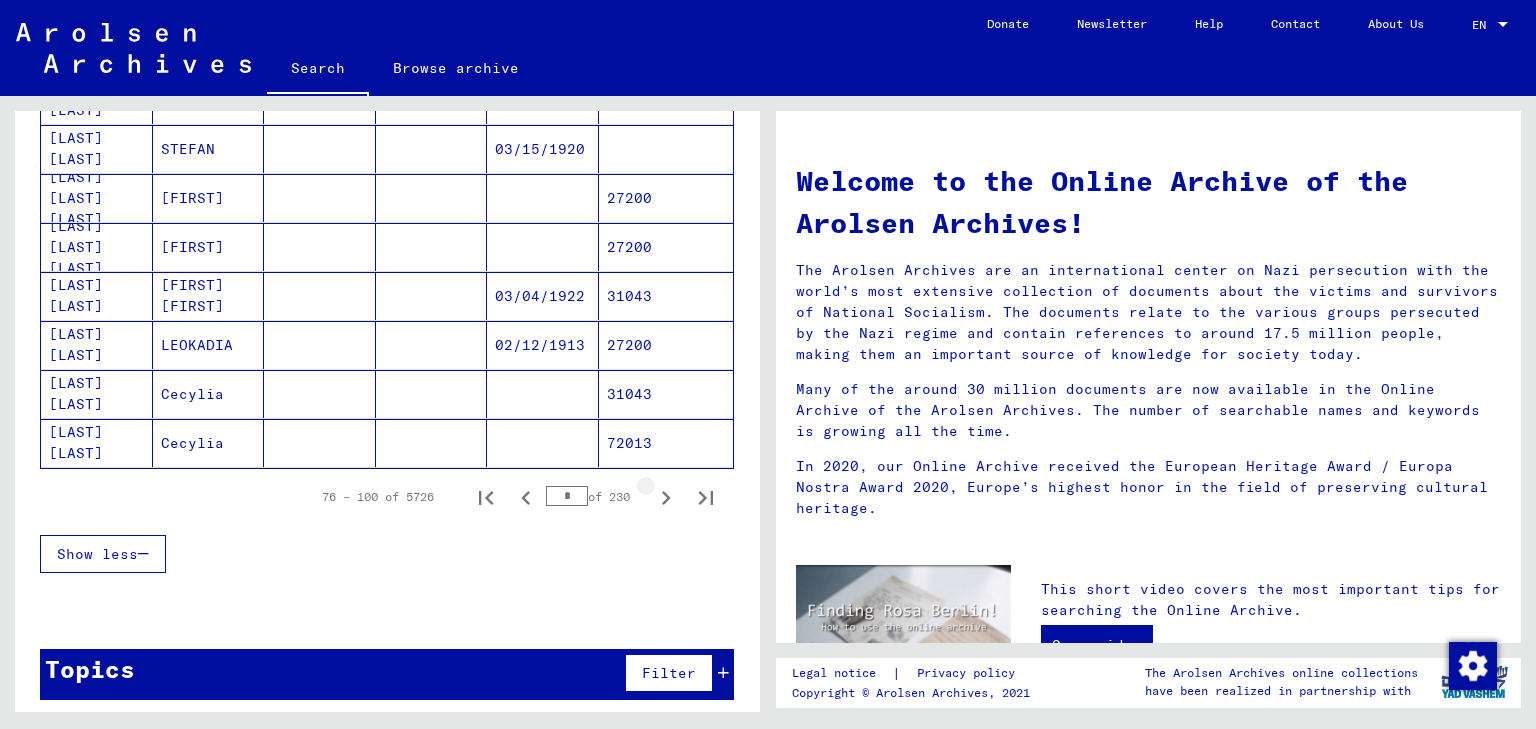 click 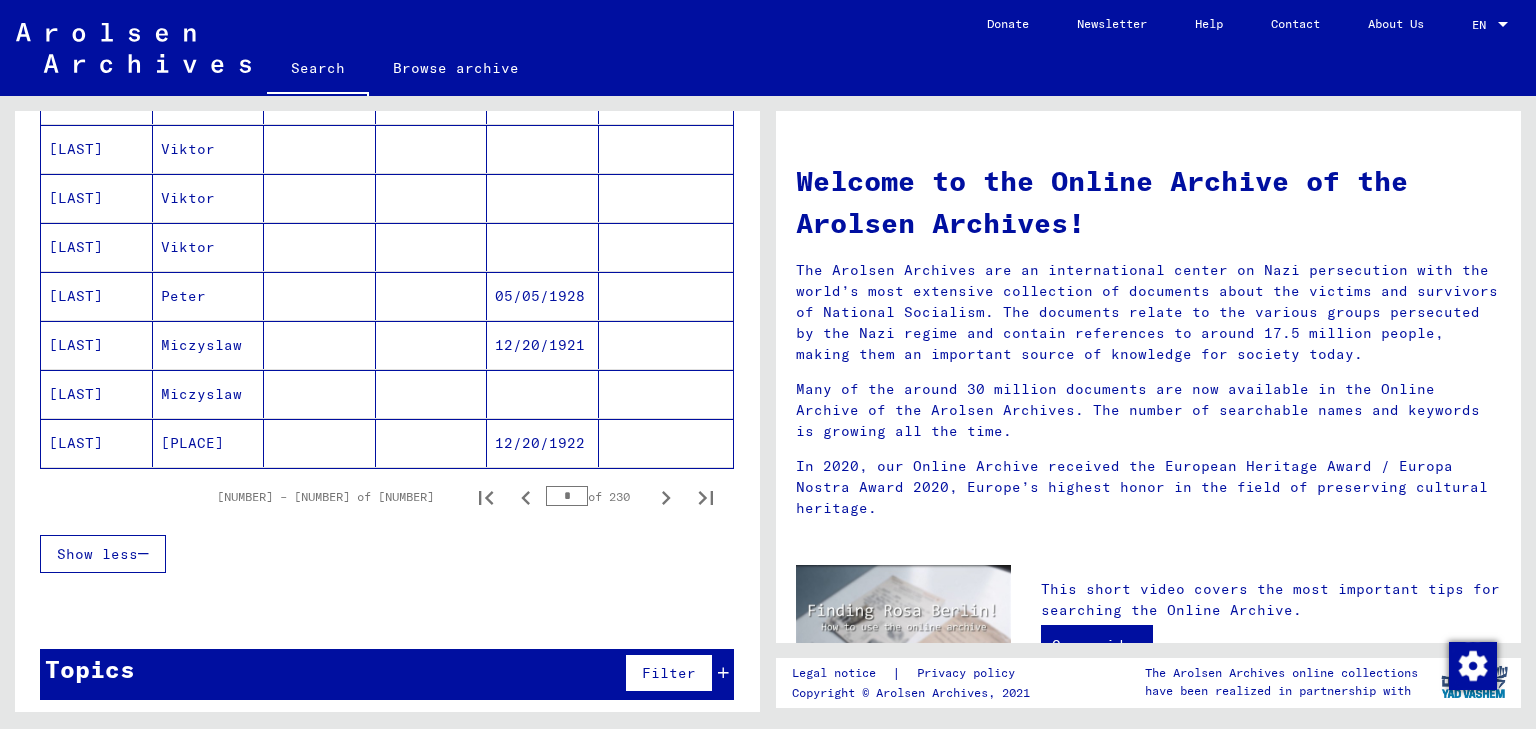 click 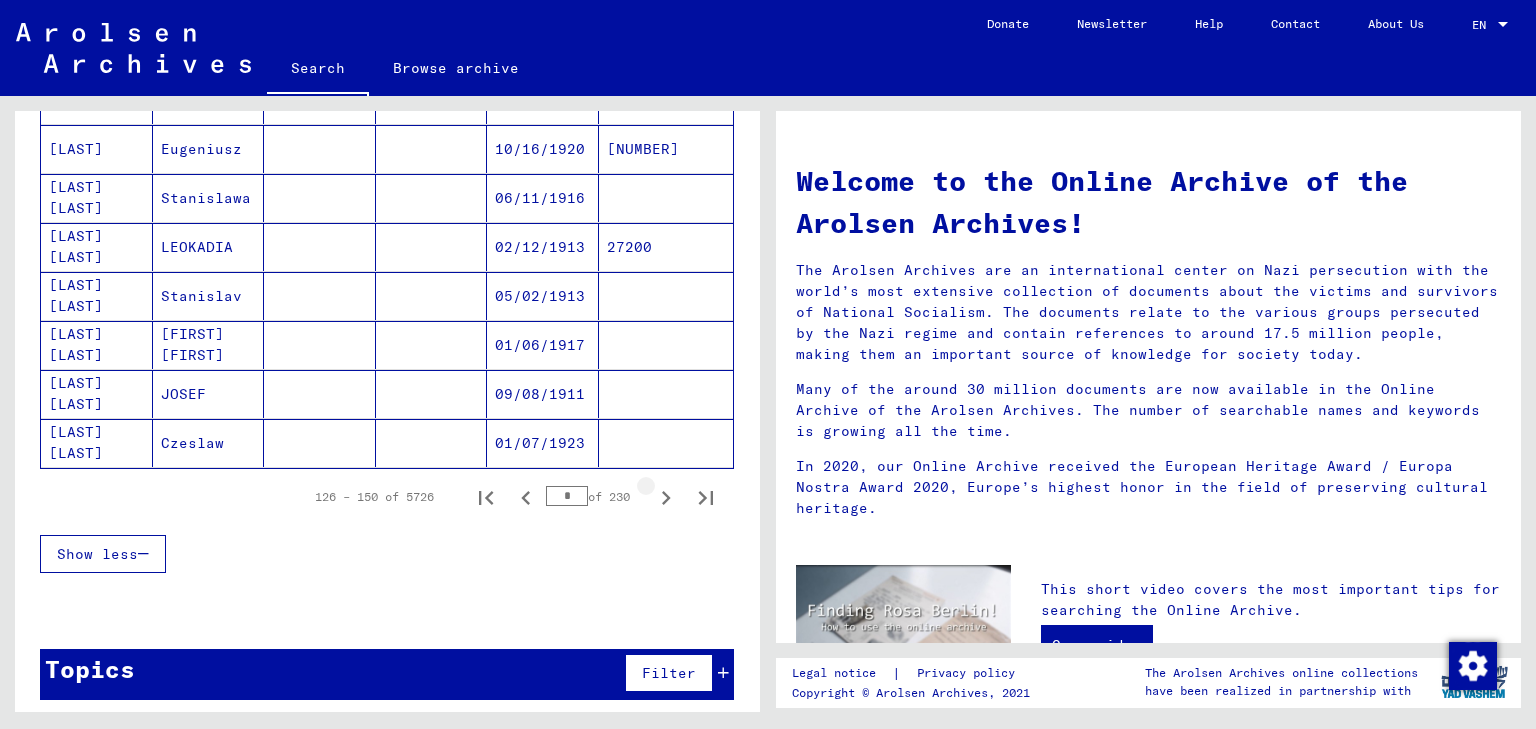 click 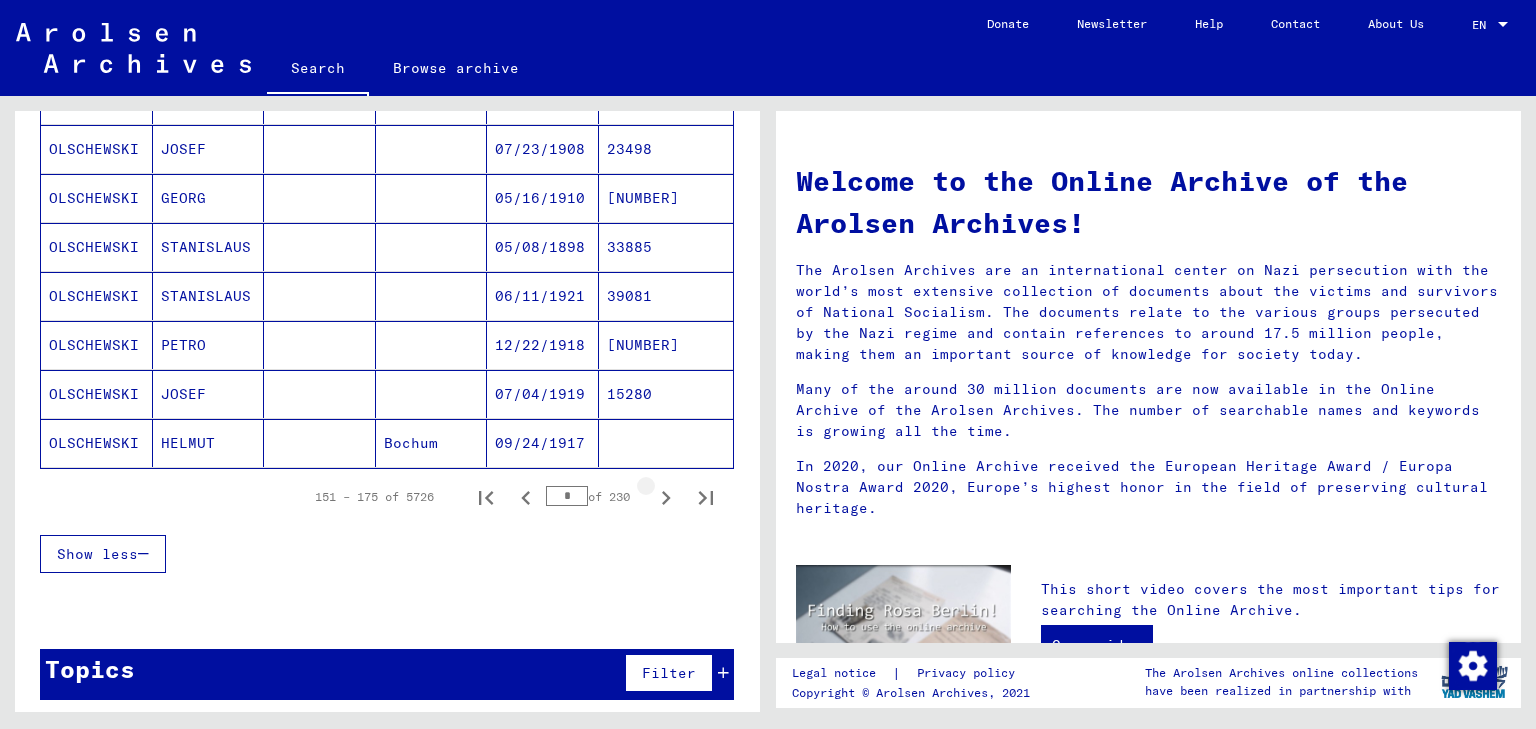 click 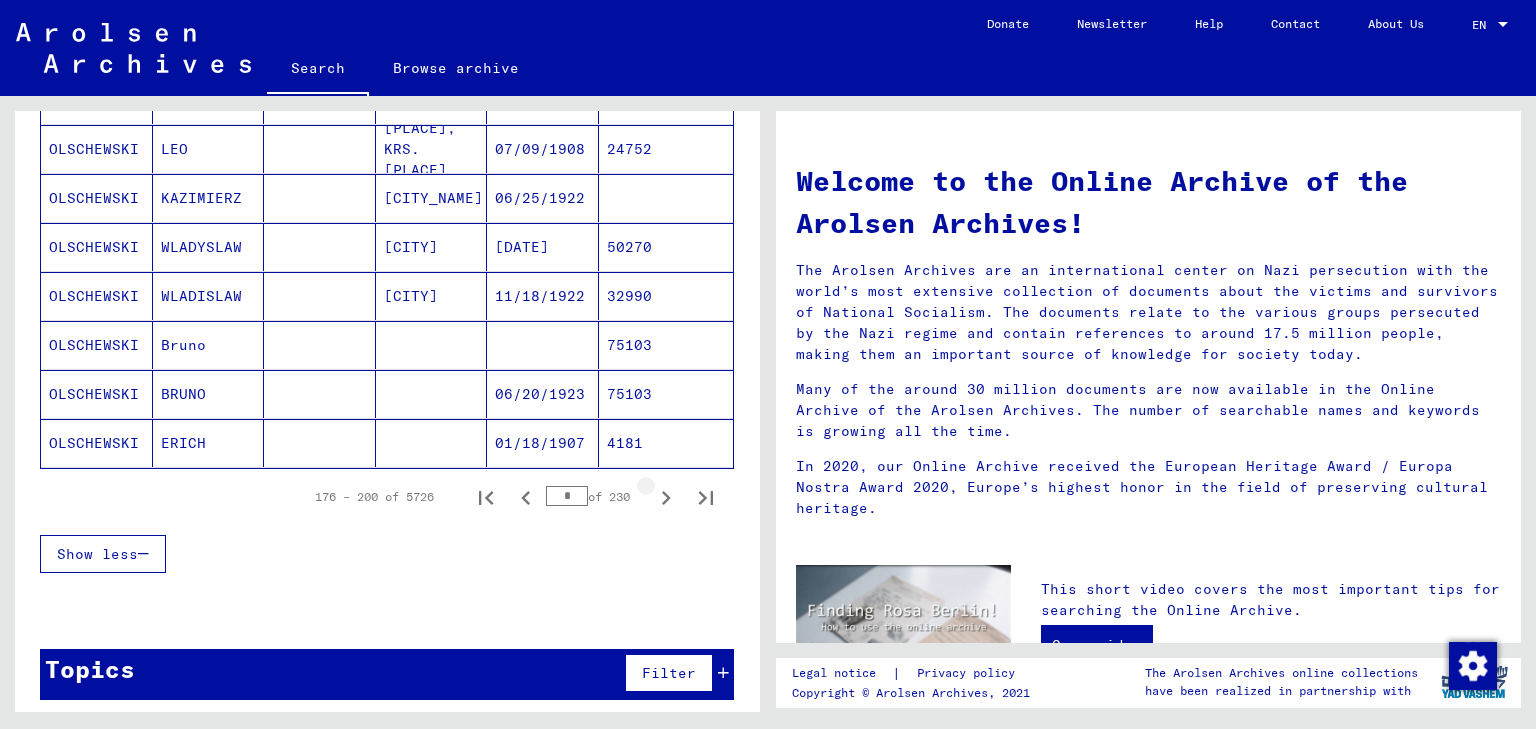 click 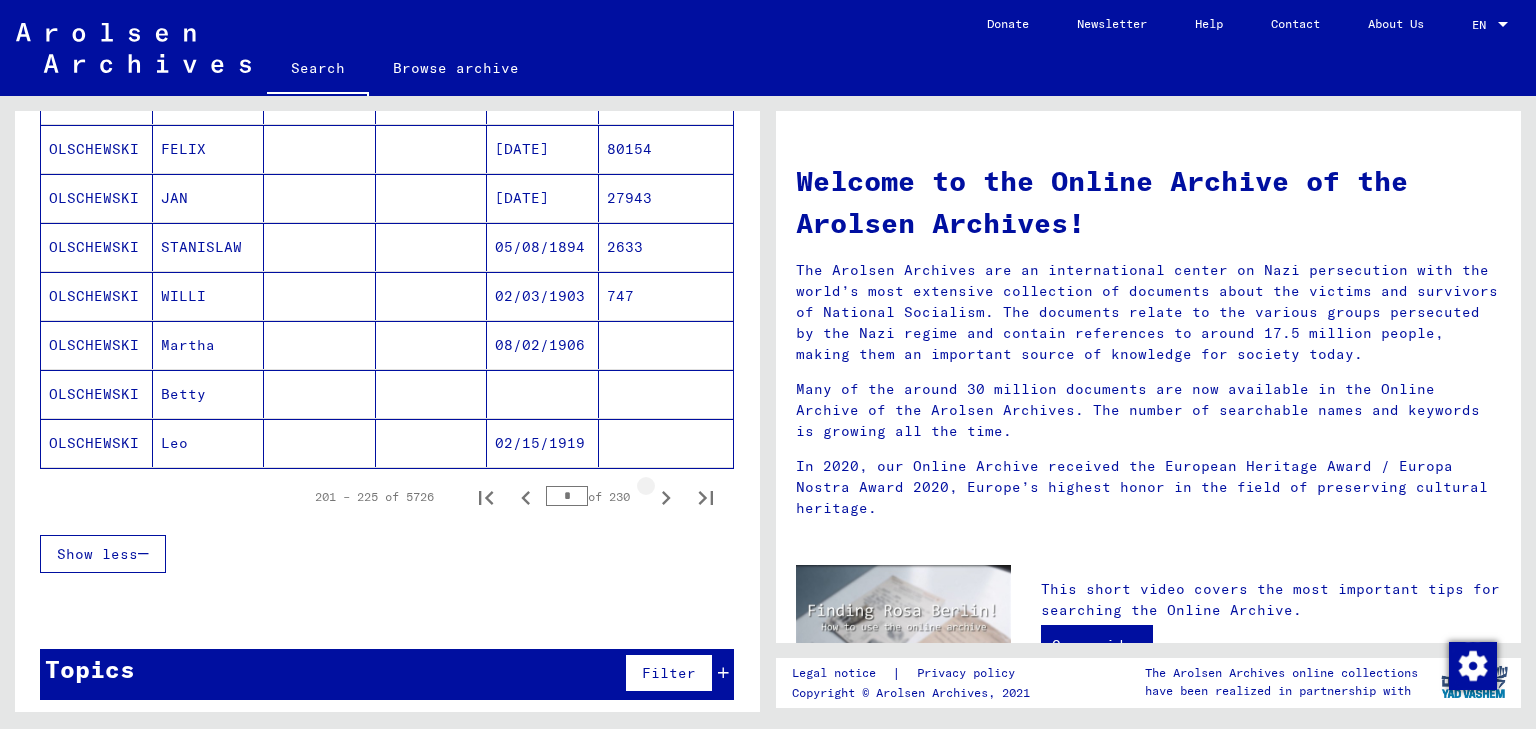 click 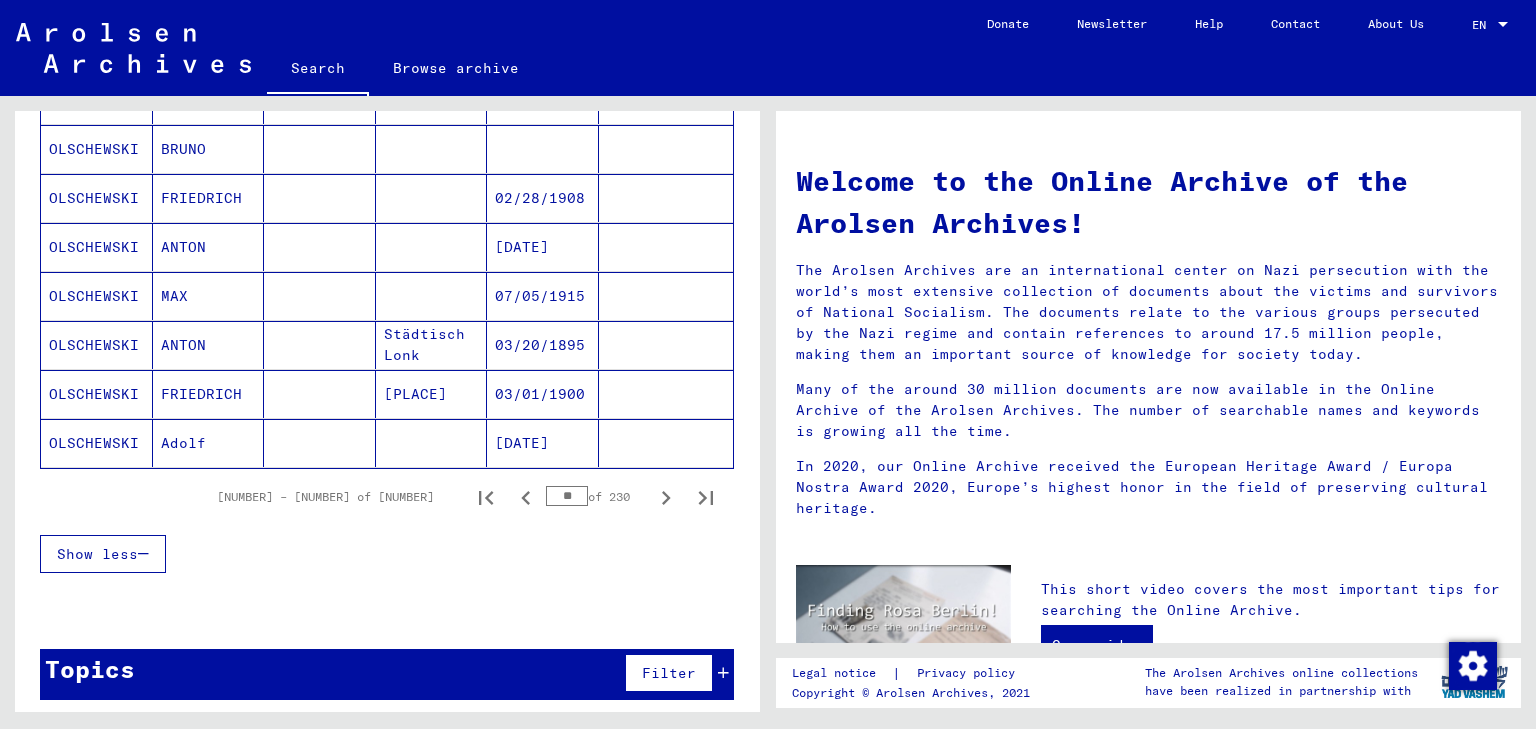 click 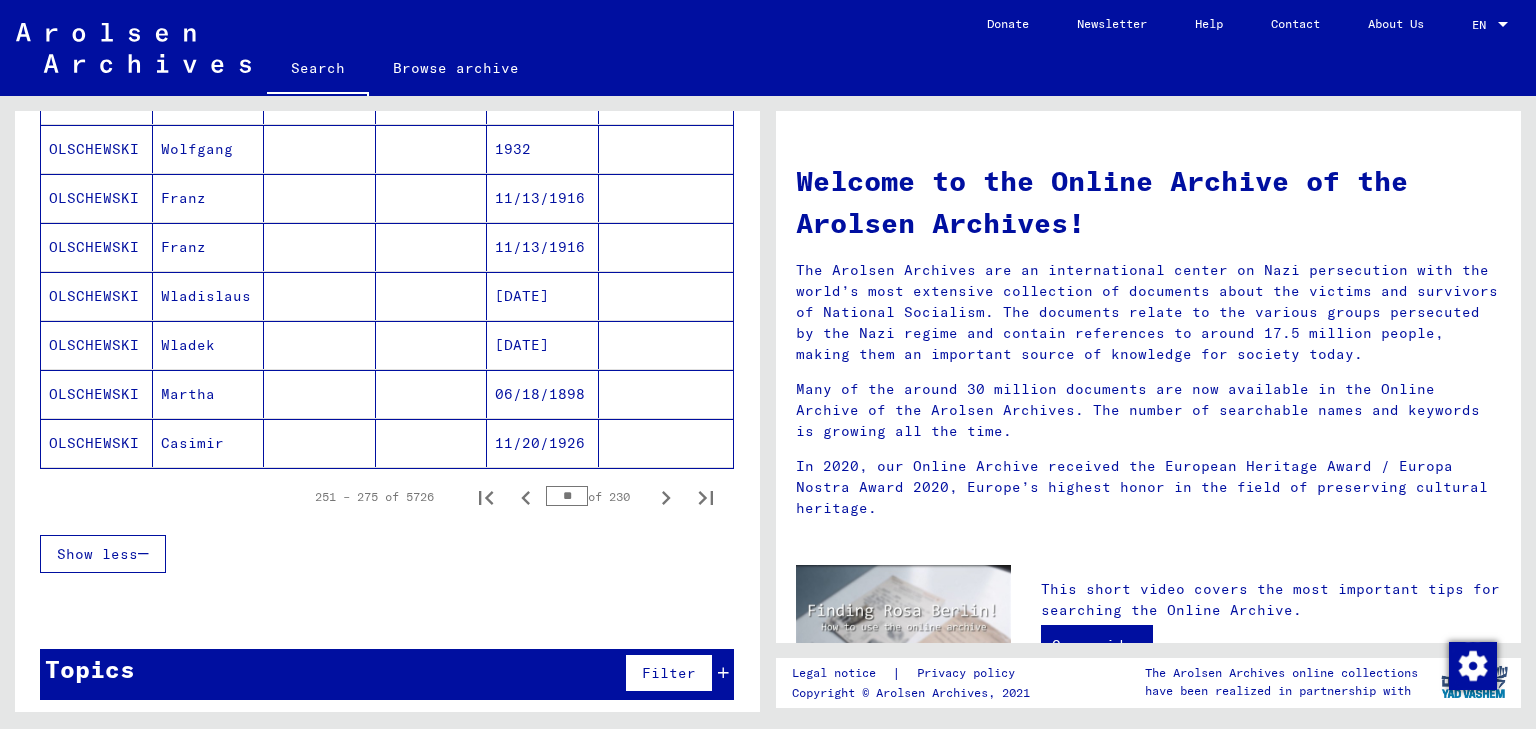 click 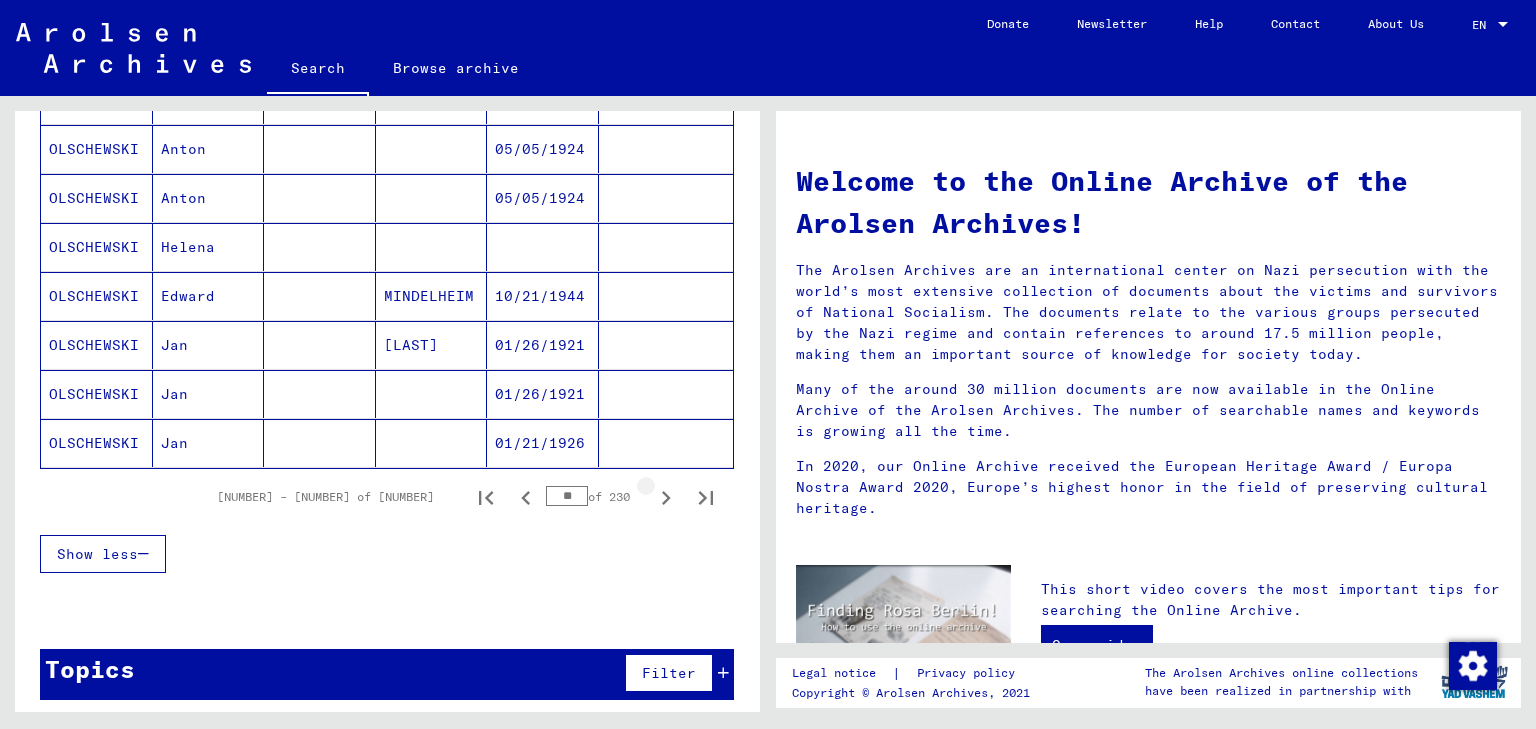 click 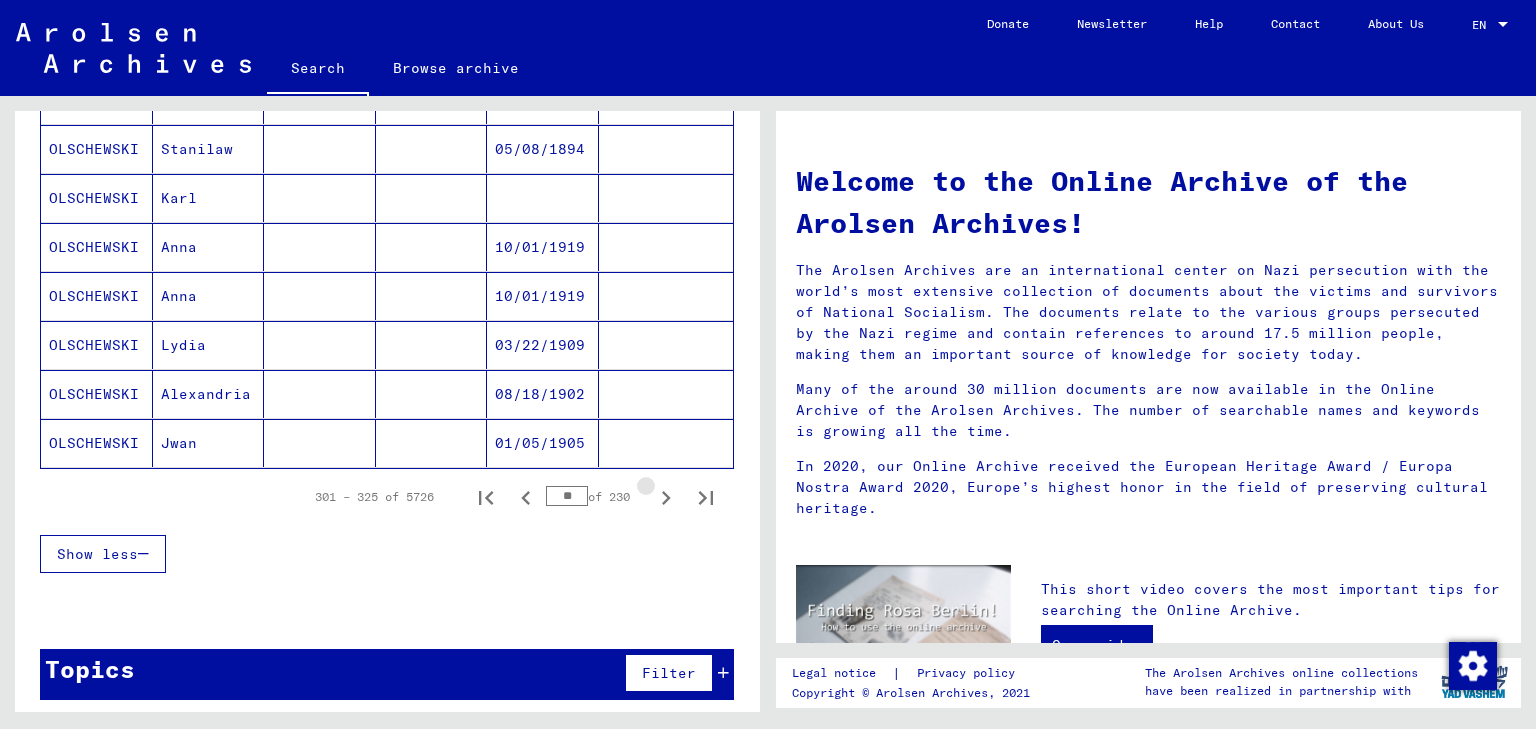 click 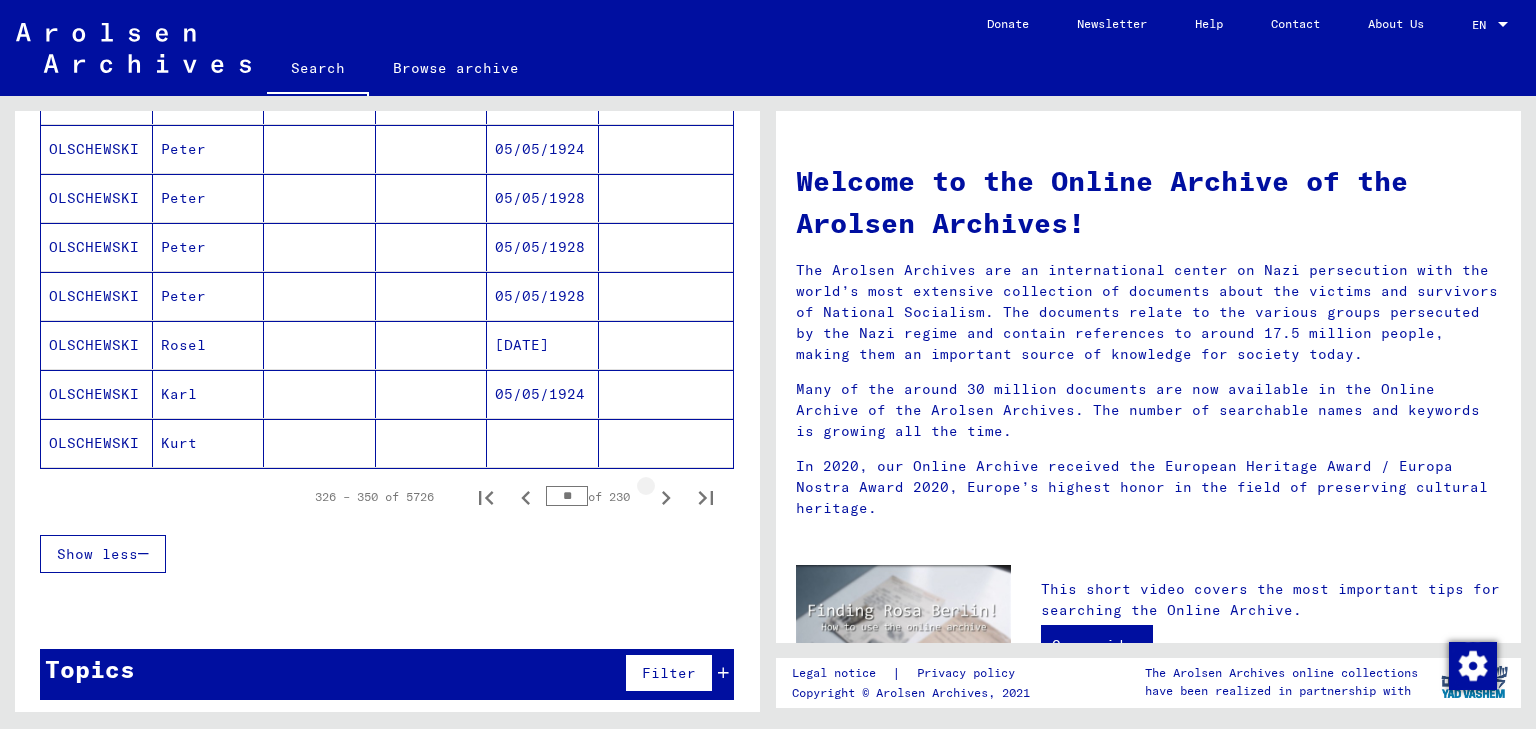 click 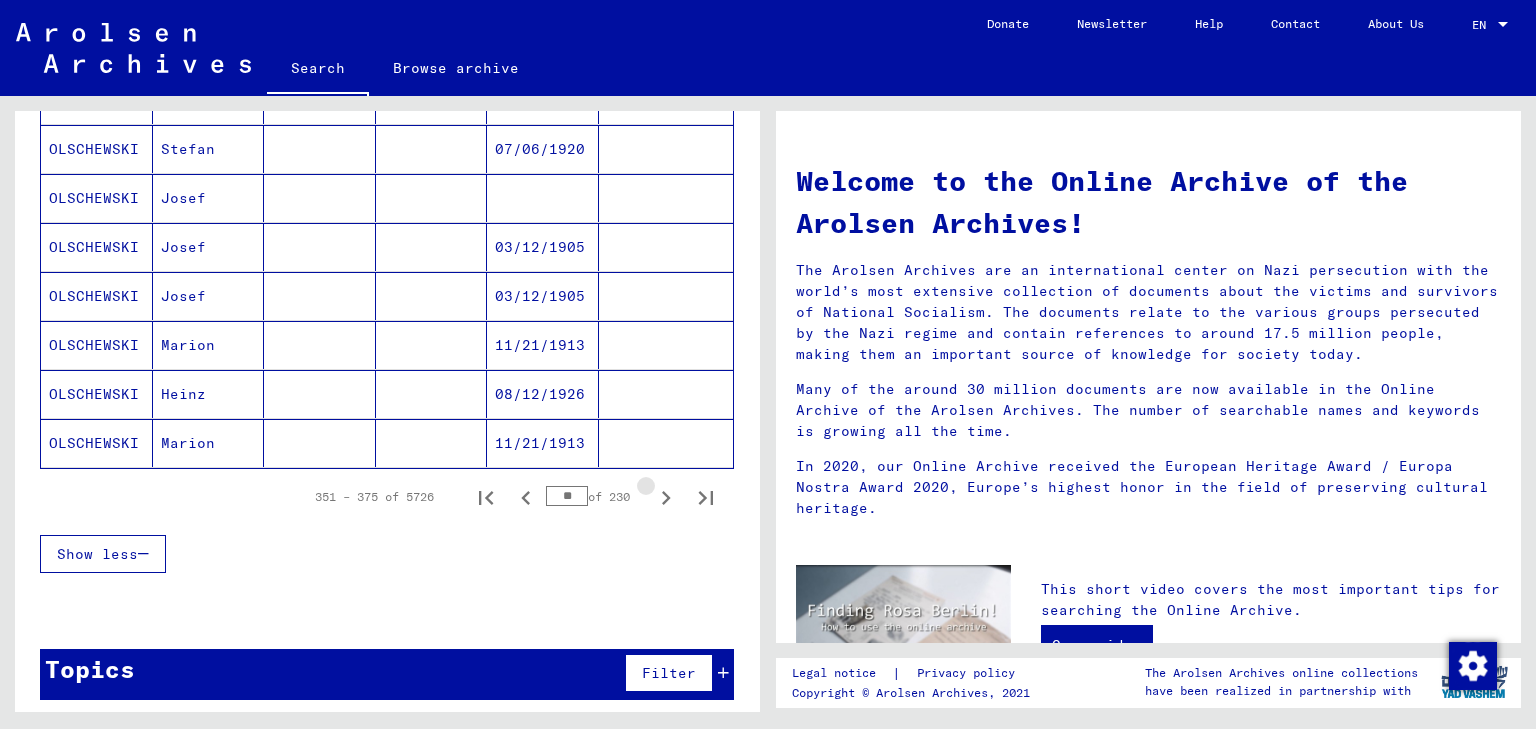 click 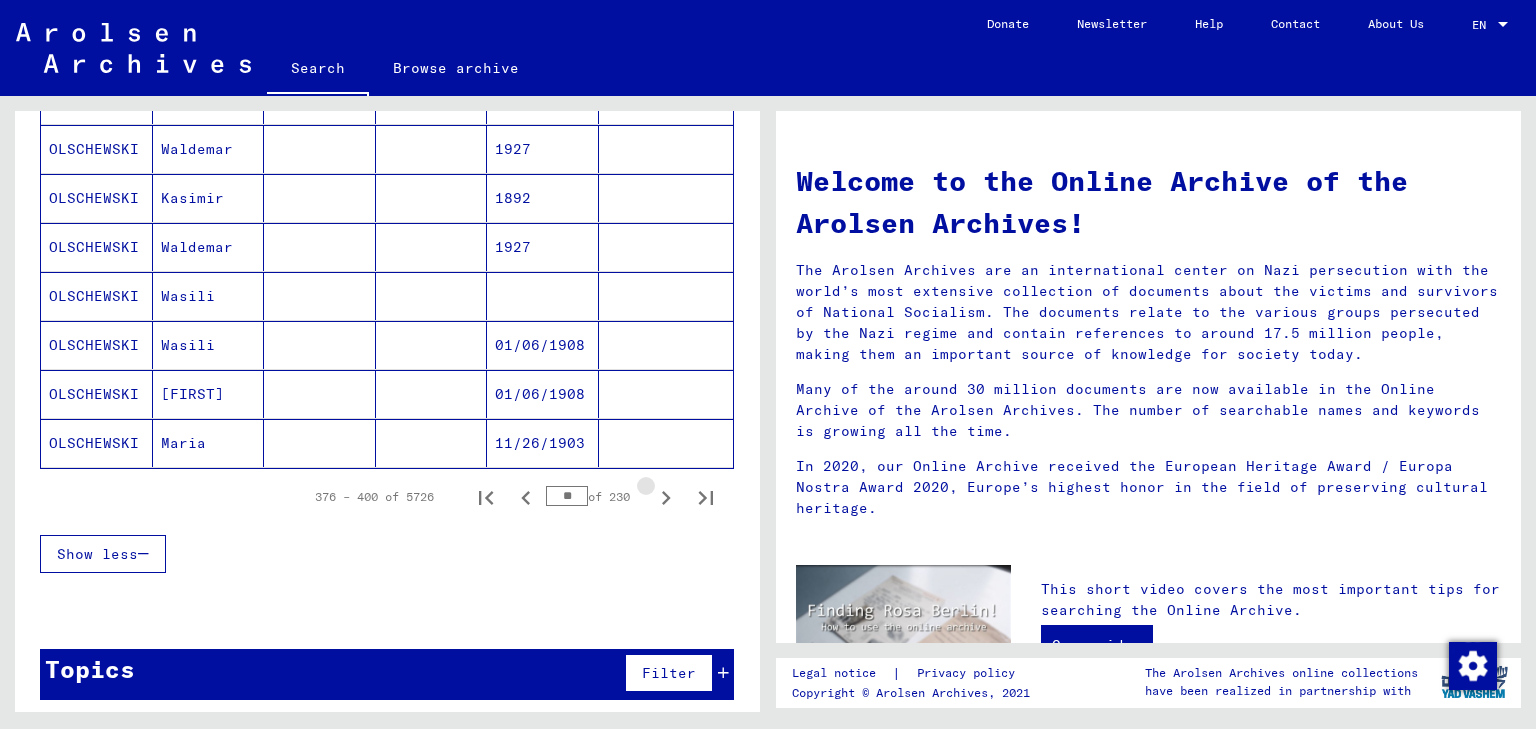 click 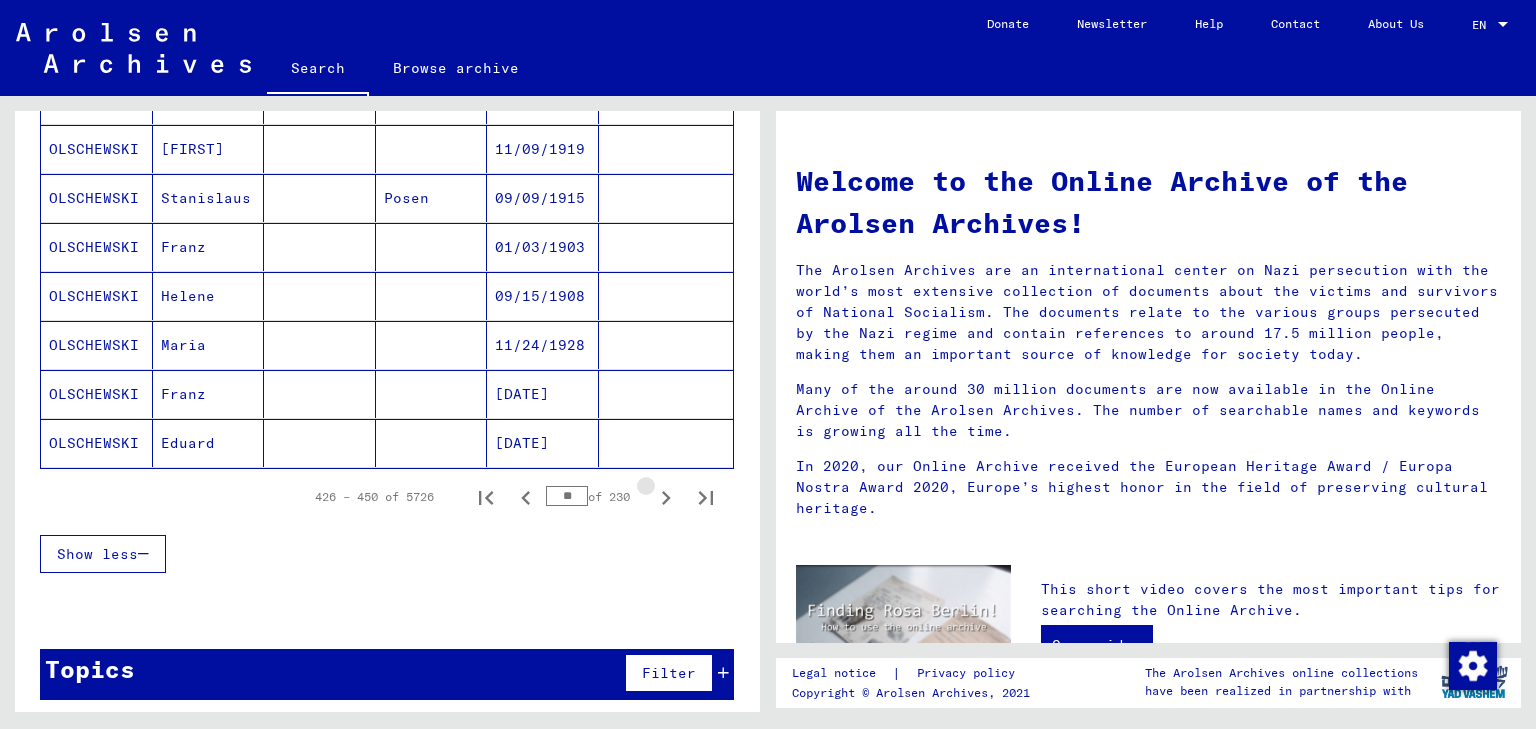 click 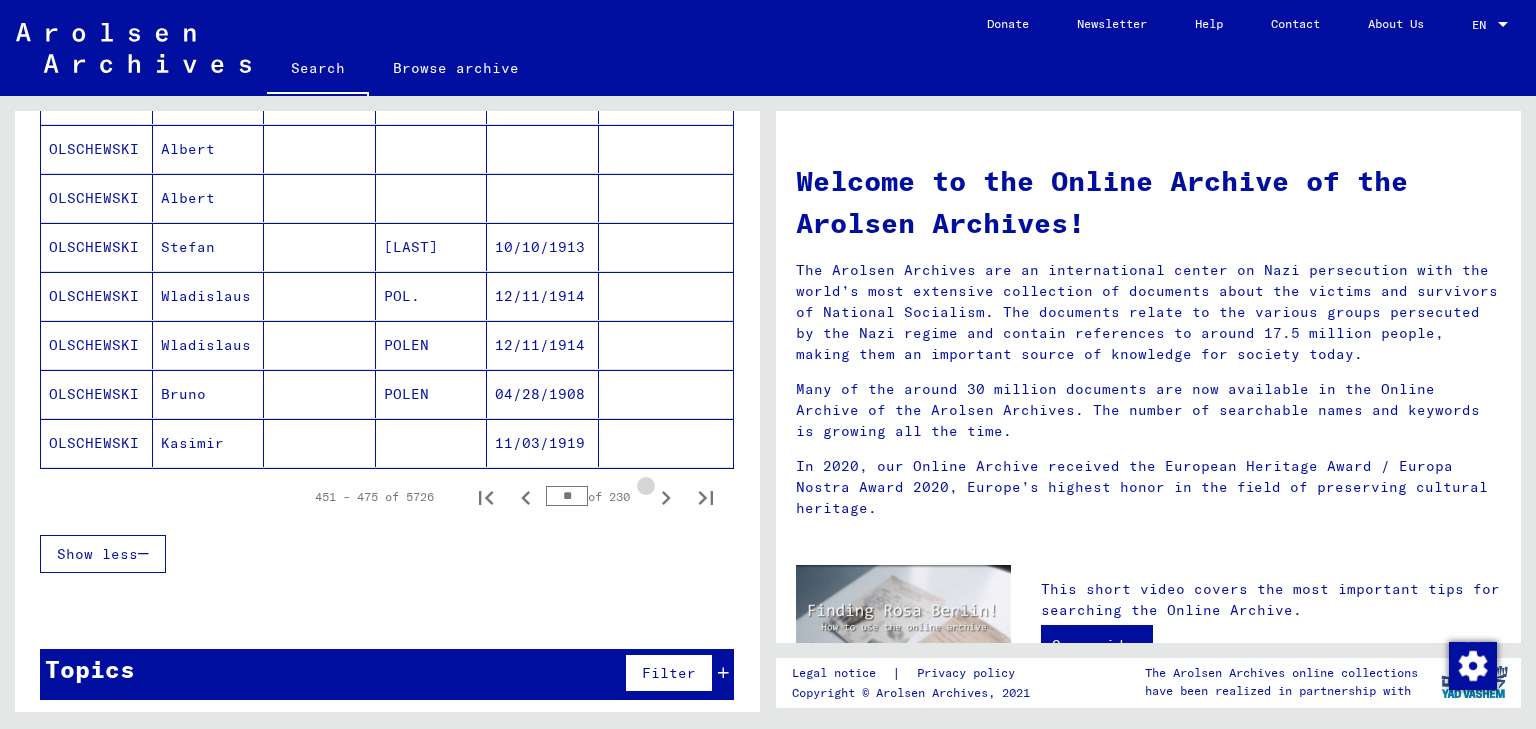 click 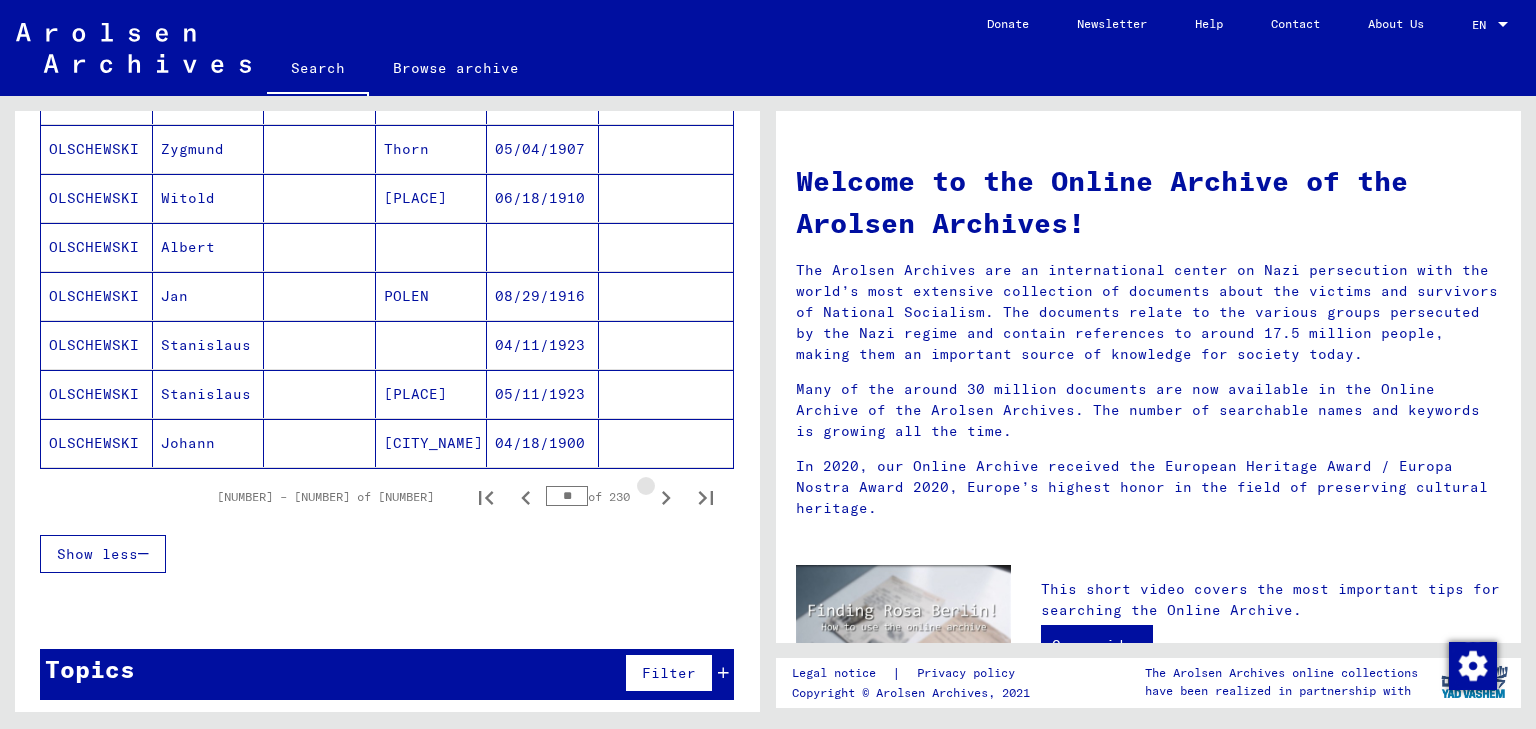 click 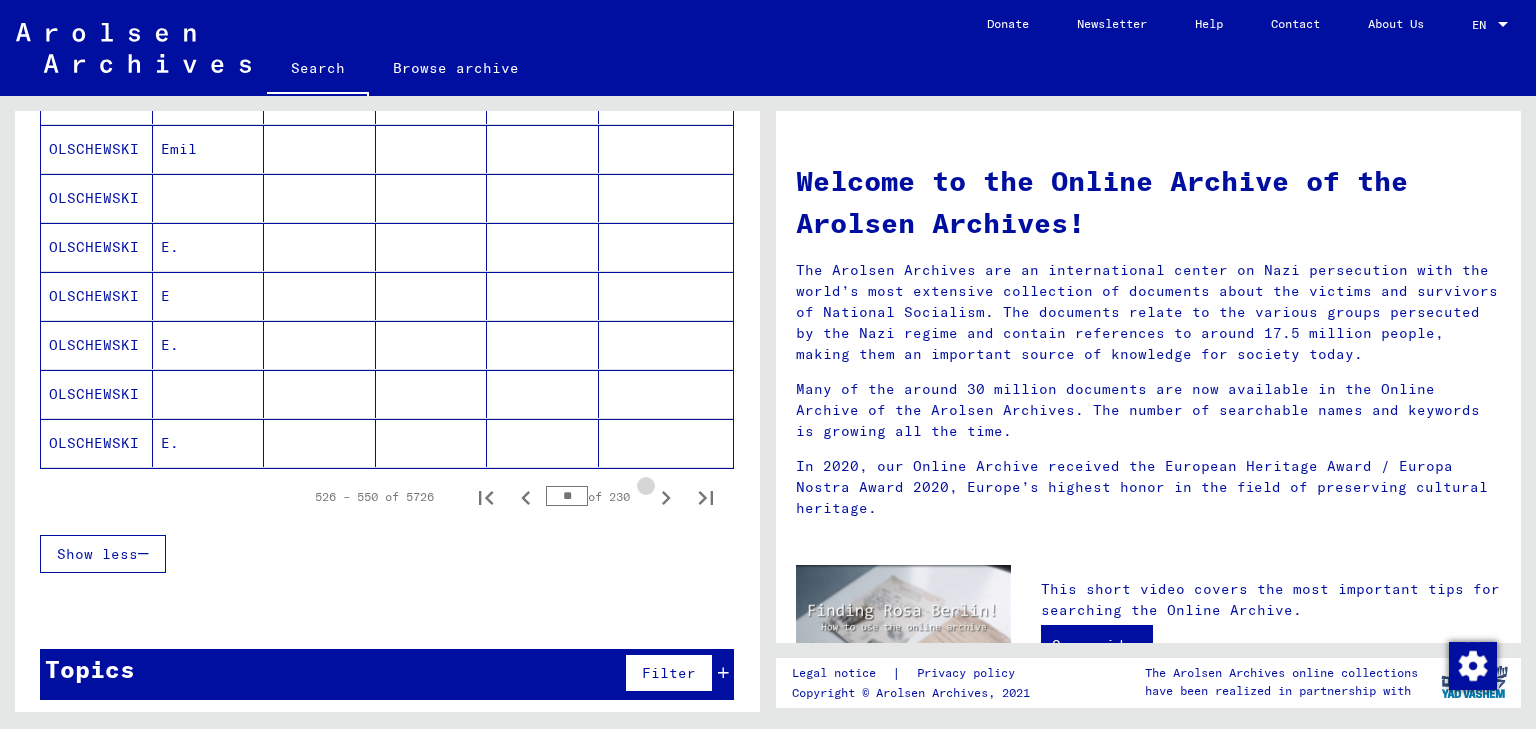 click 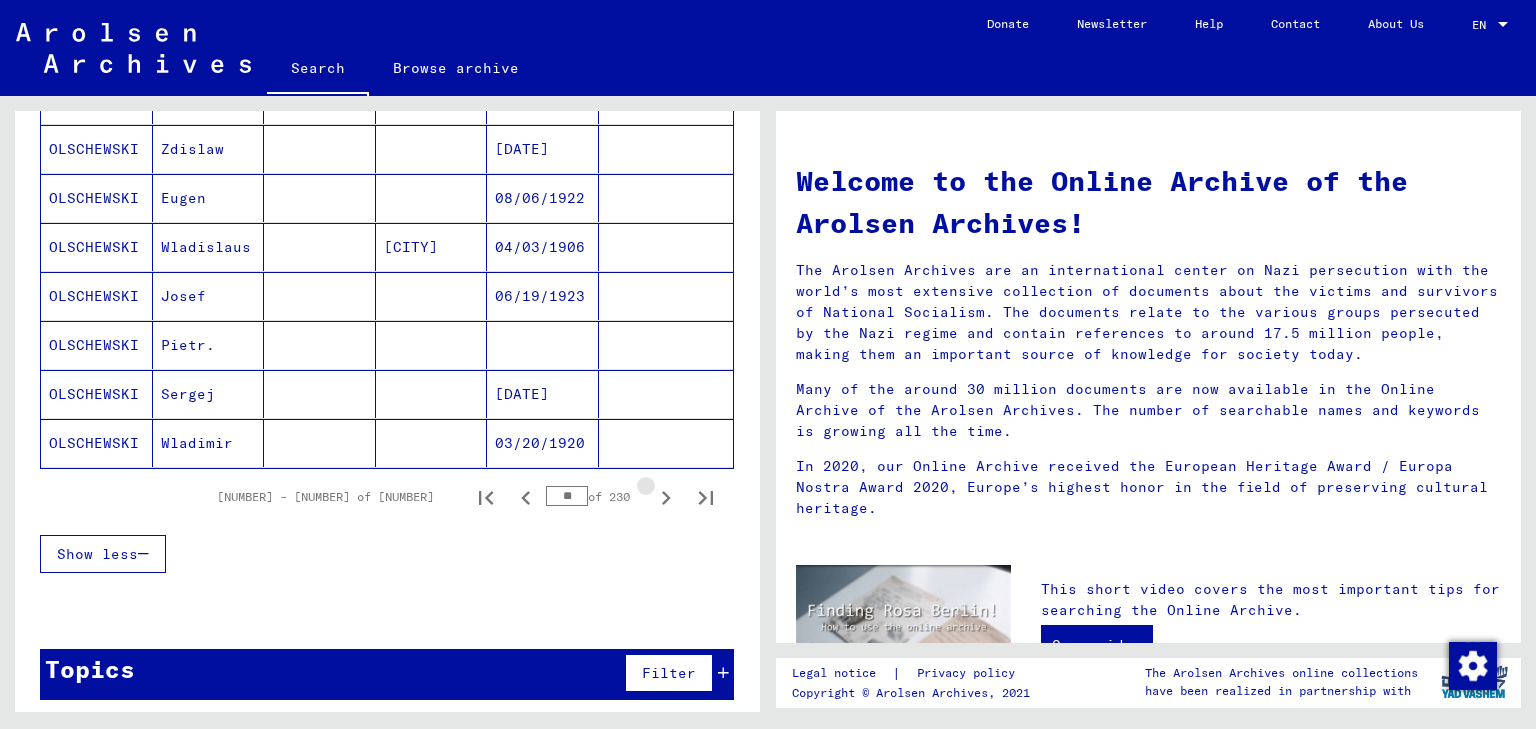 click 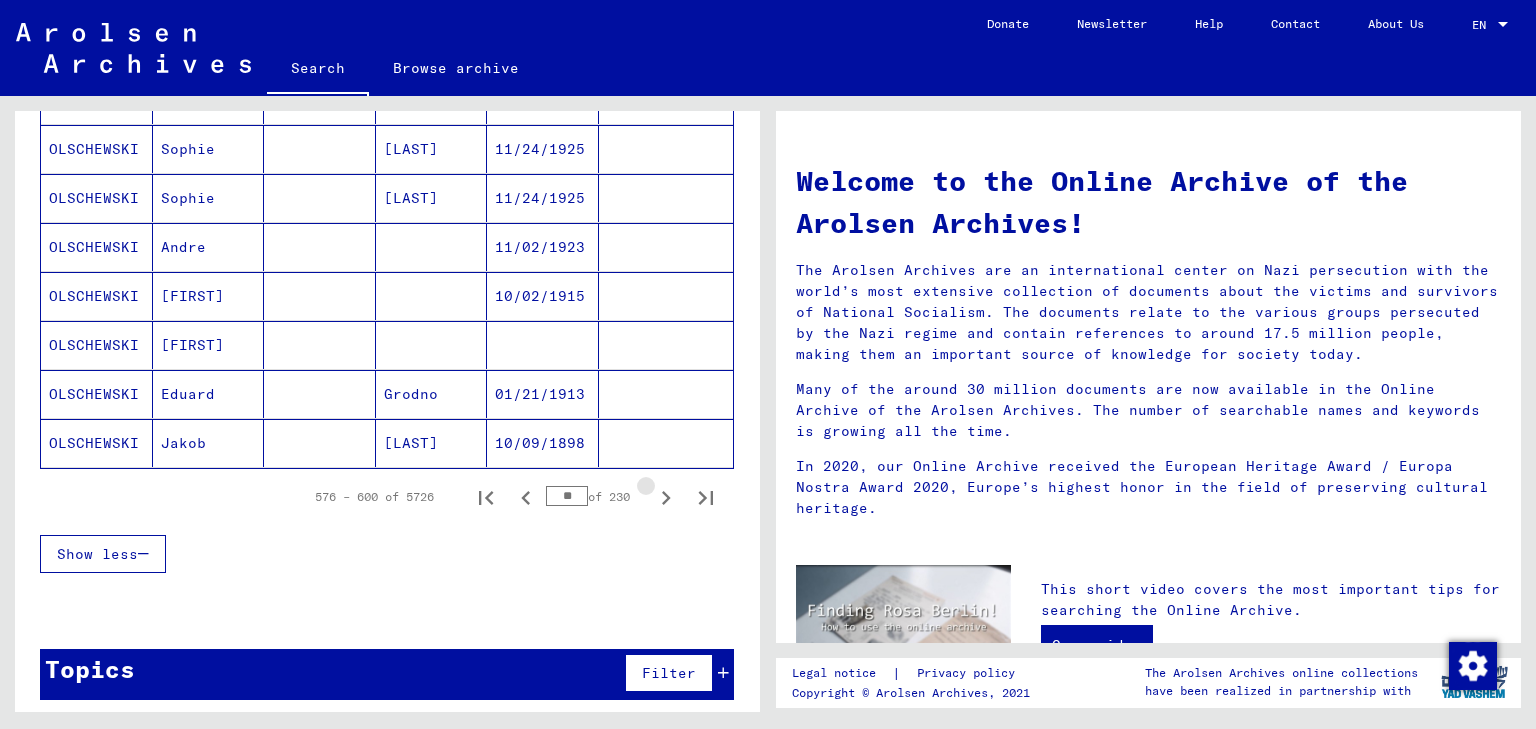 click 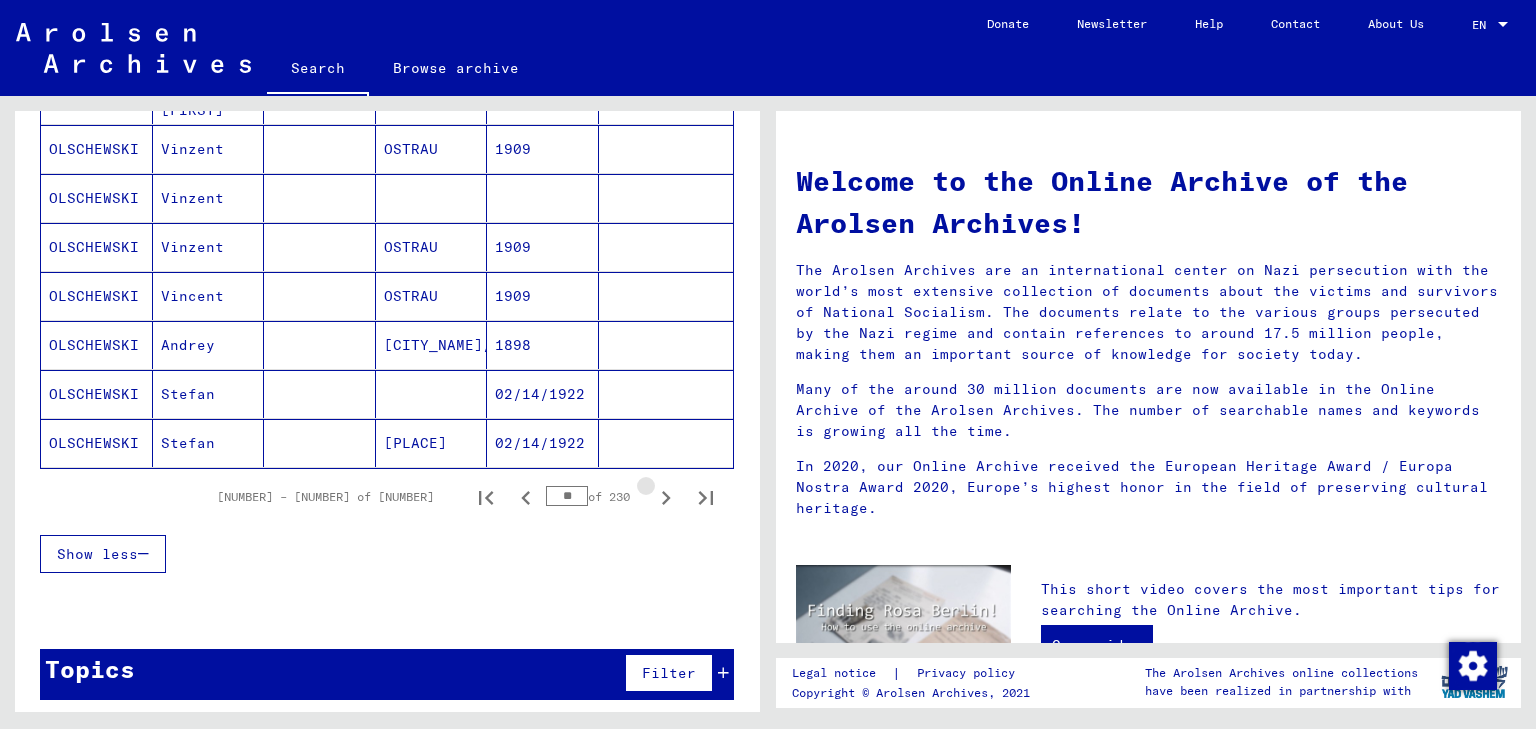 click 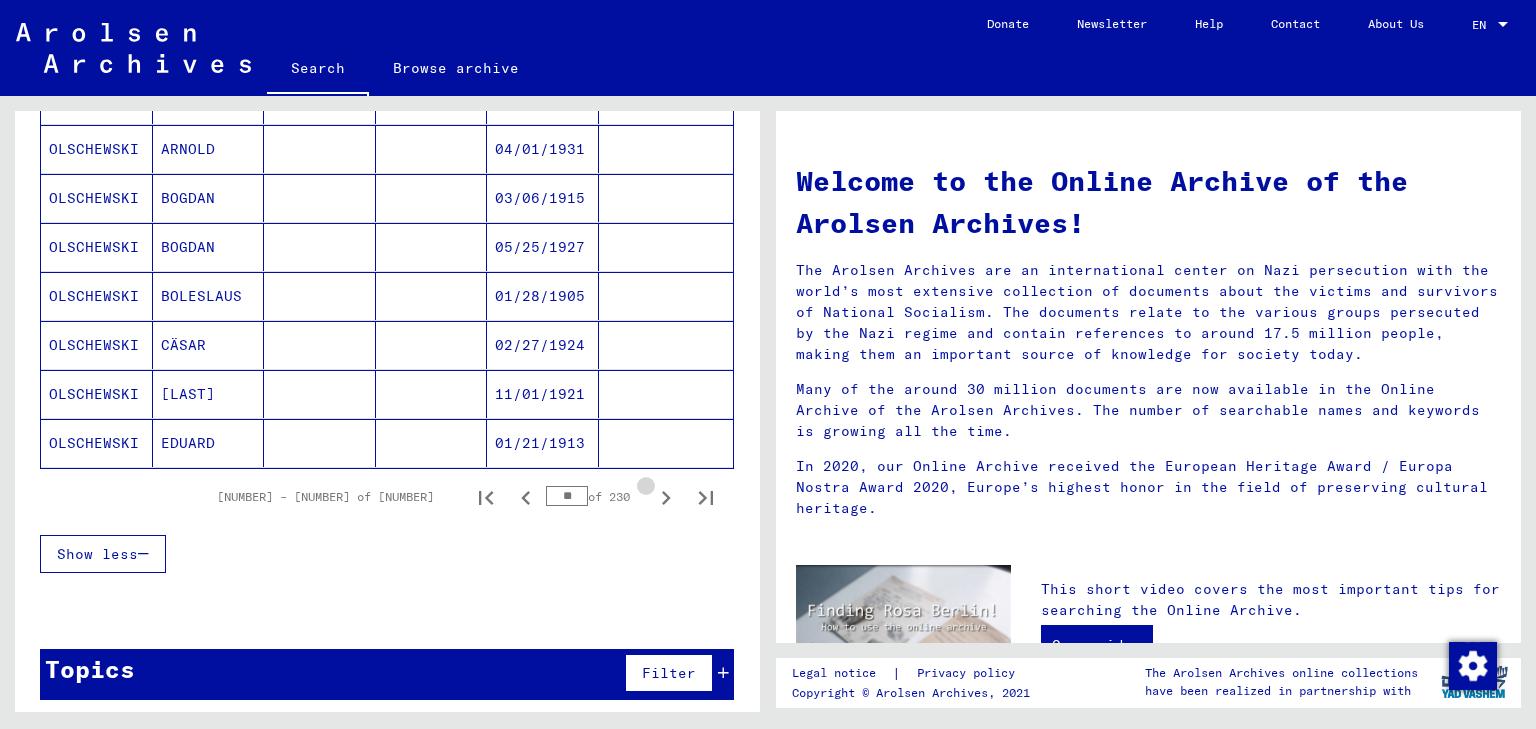 click 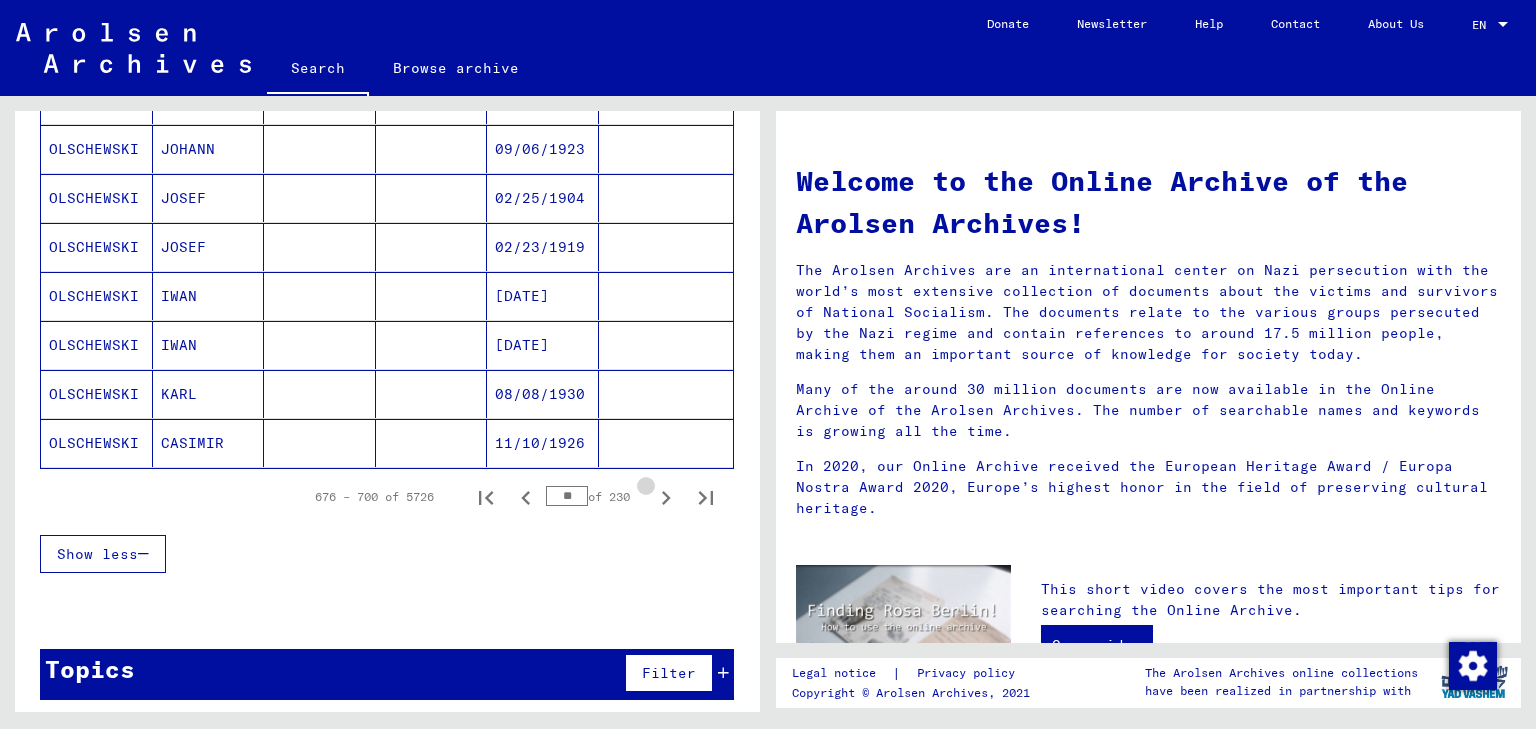 click 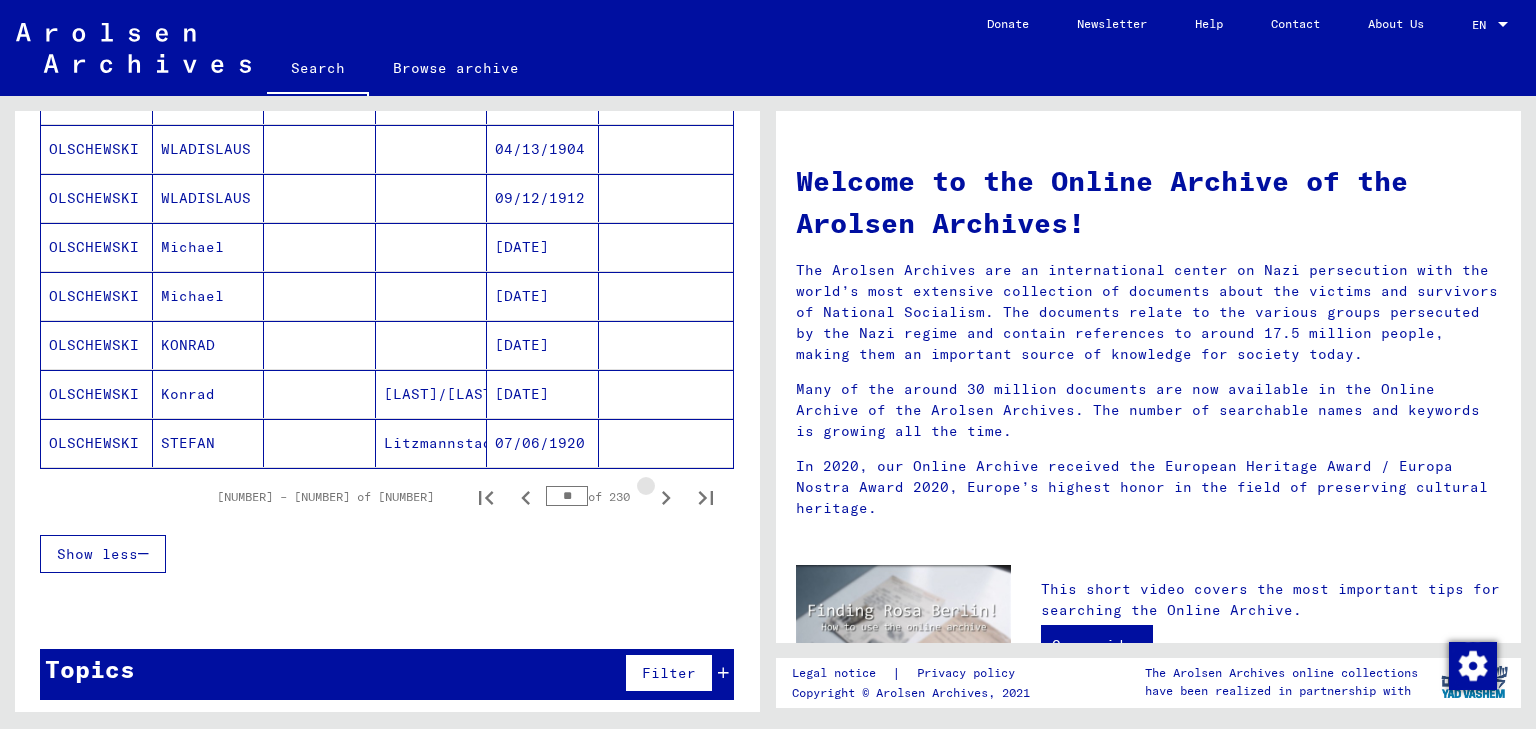 click 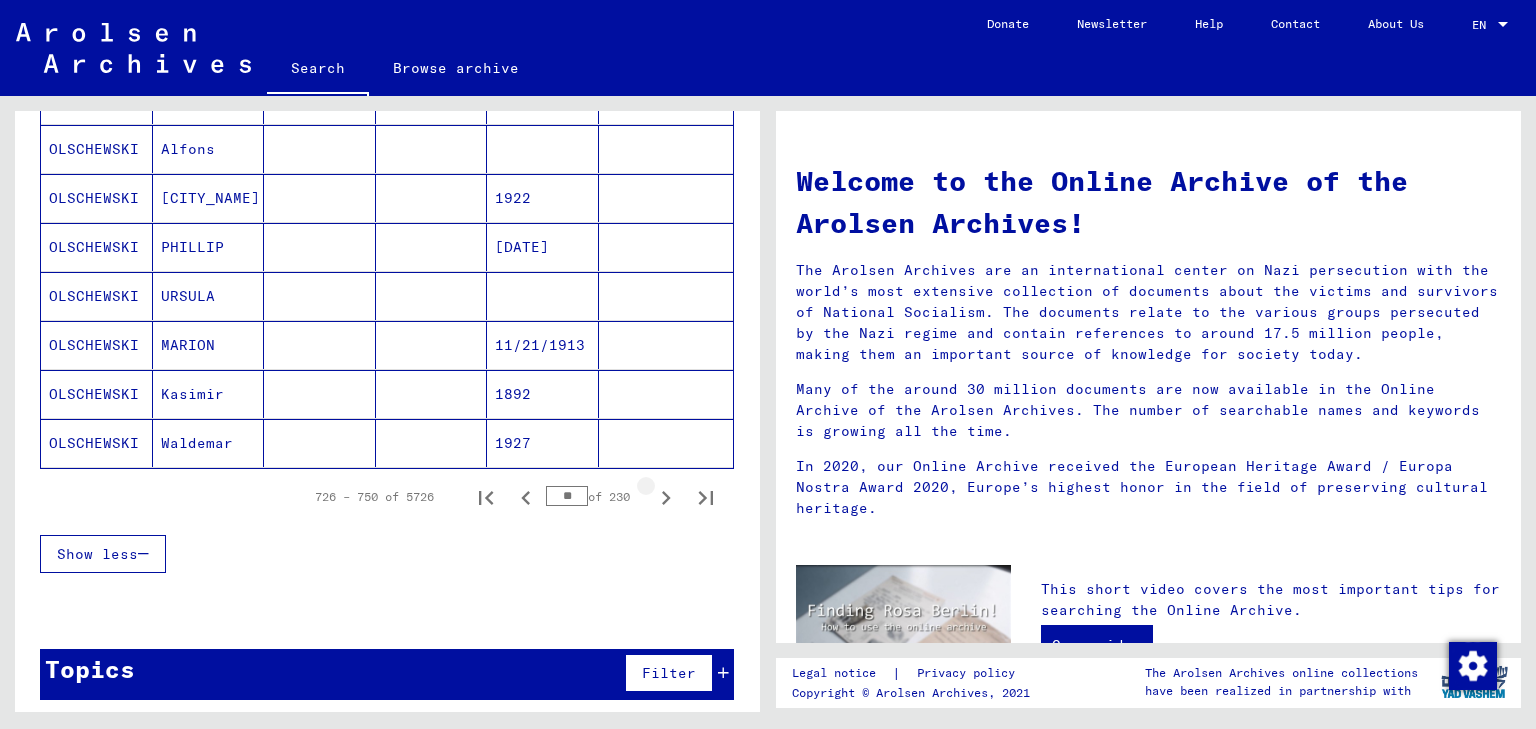click 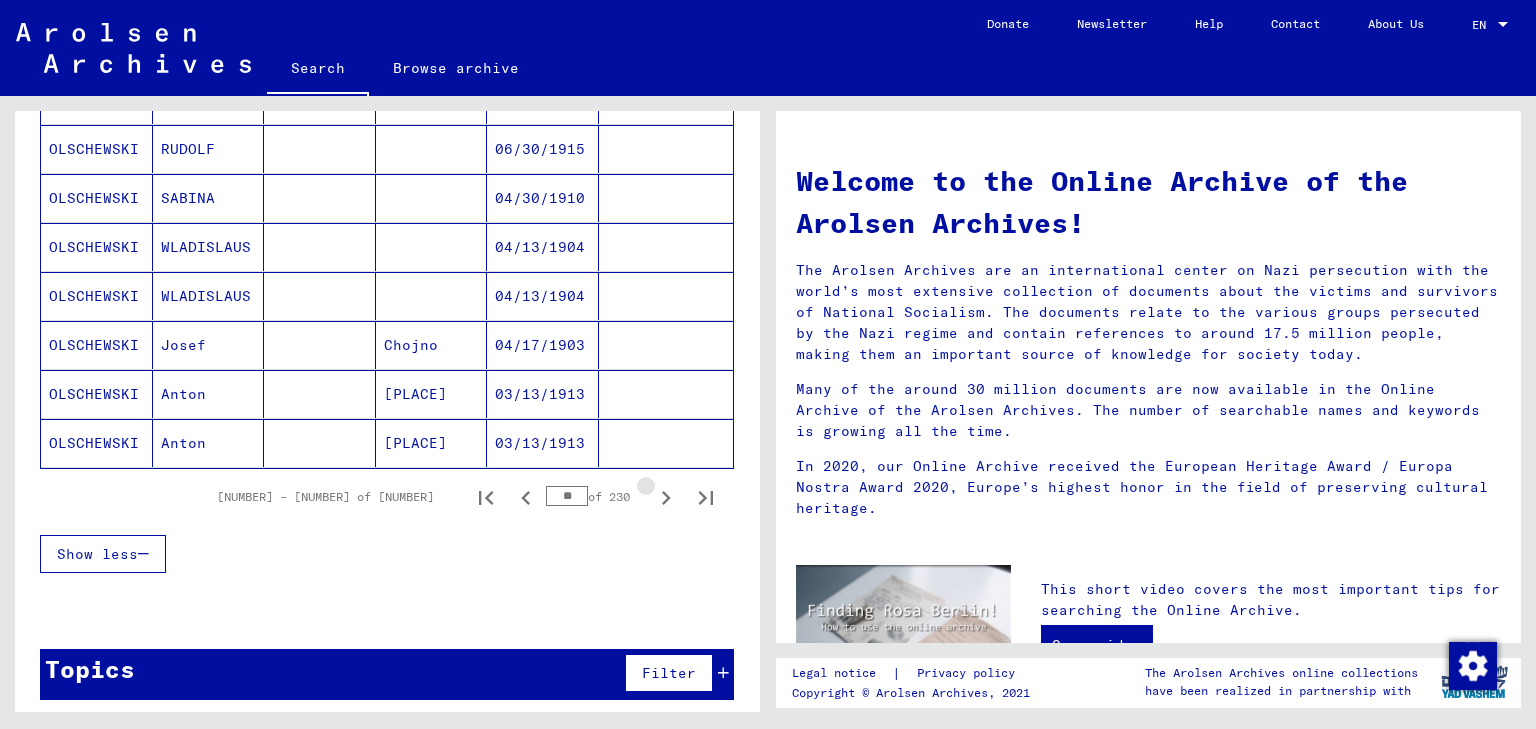 click 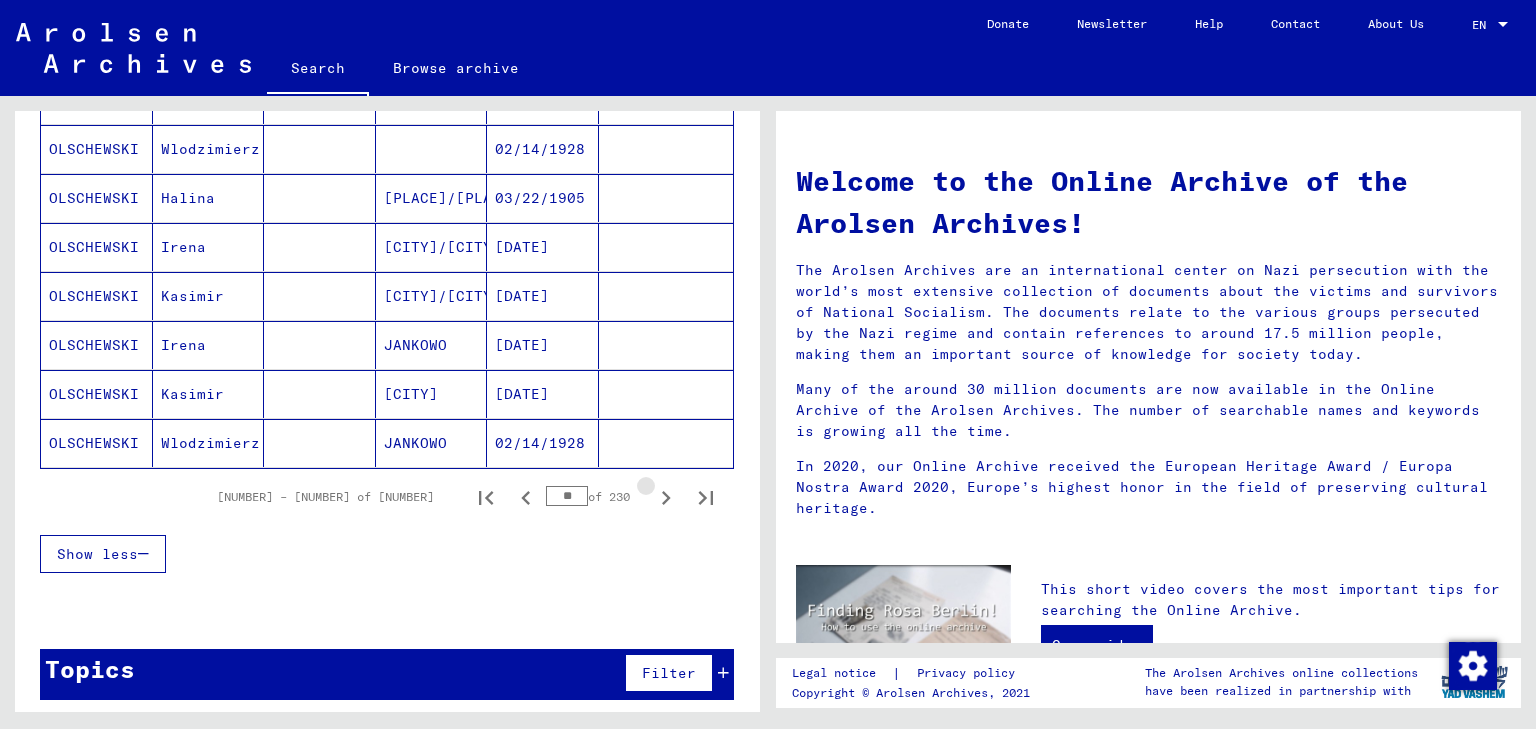 click 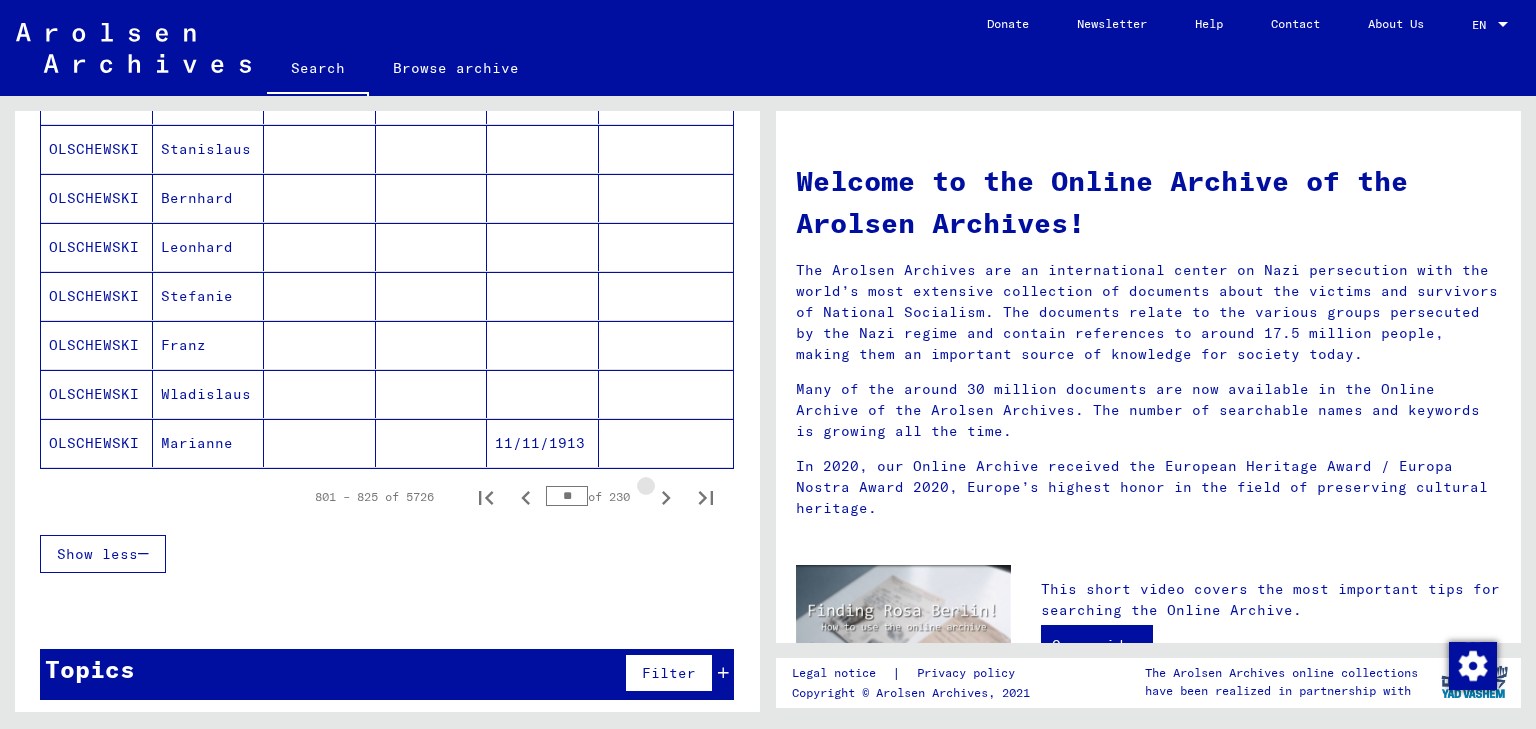 click 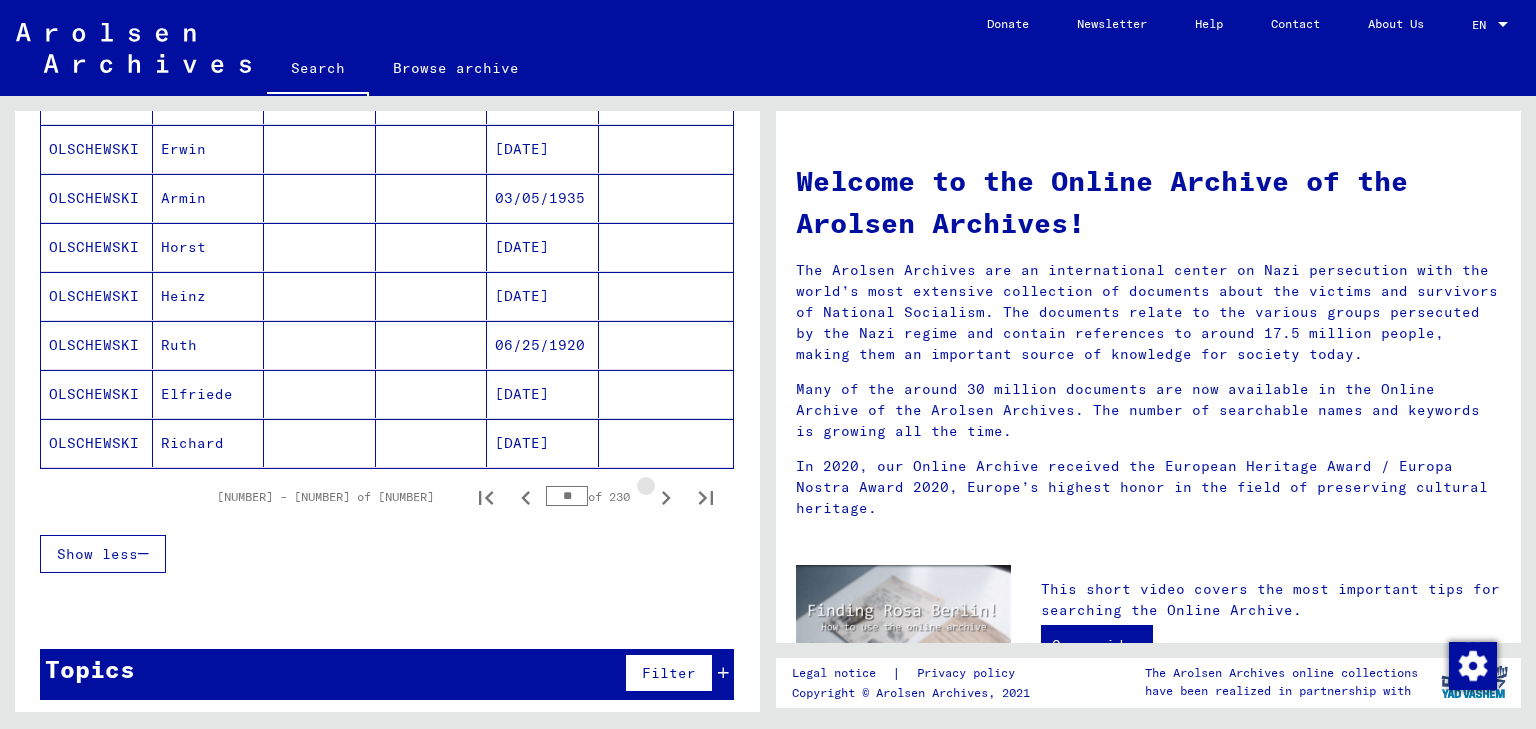 click 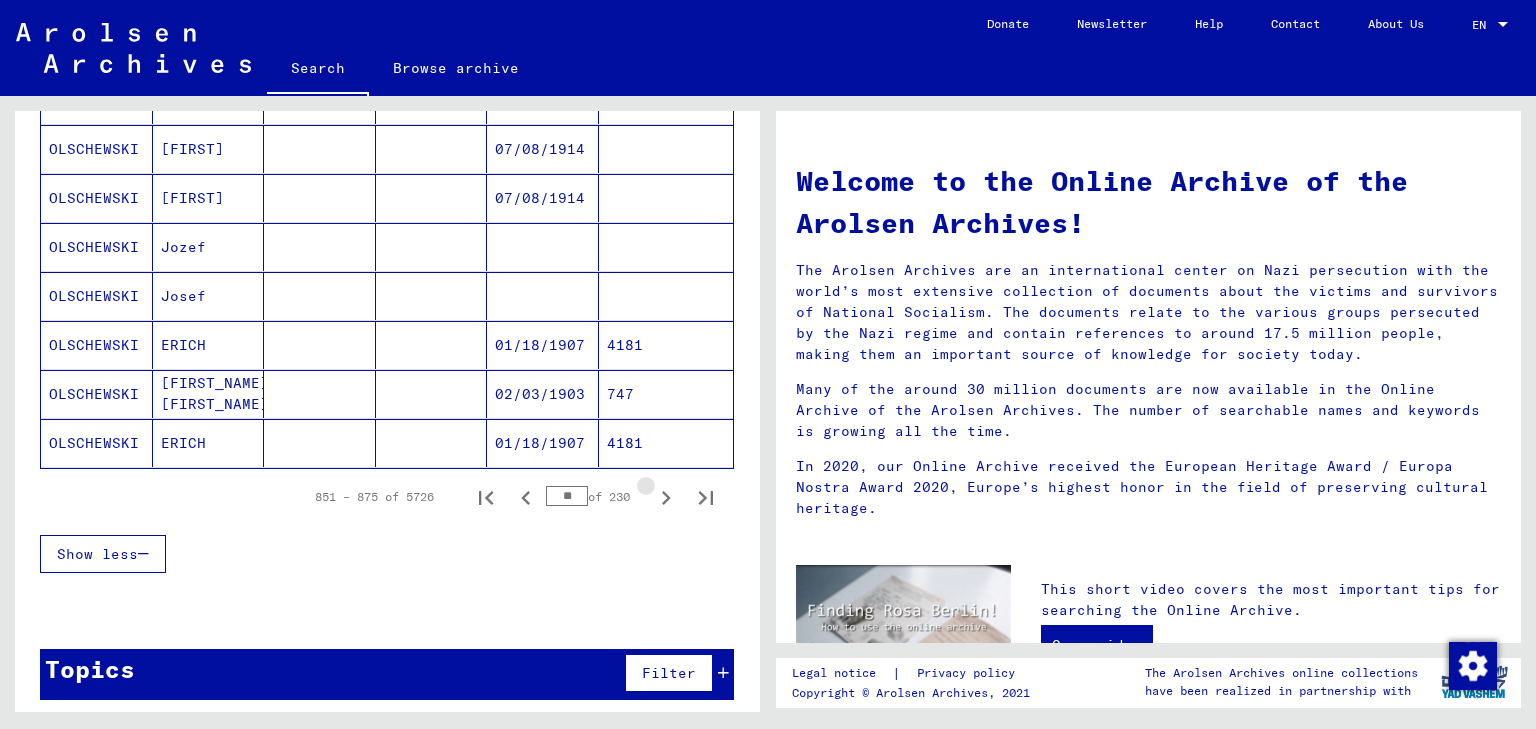 click 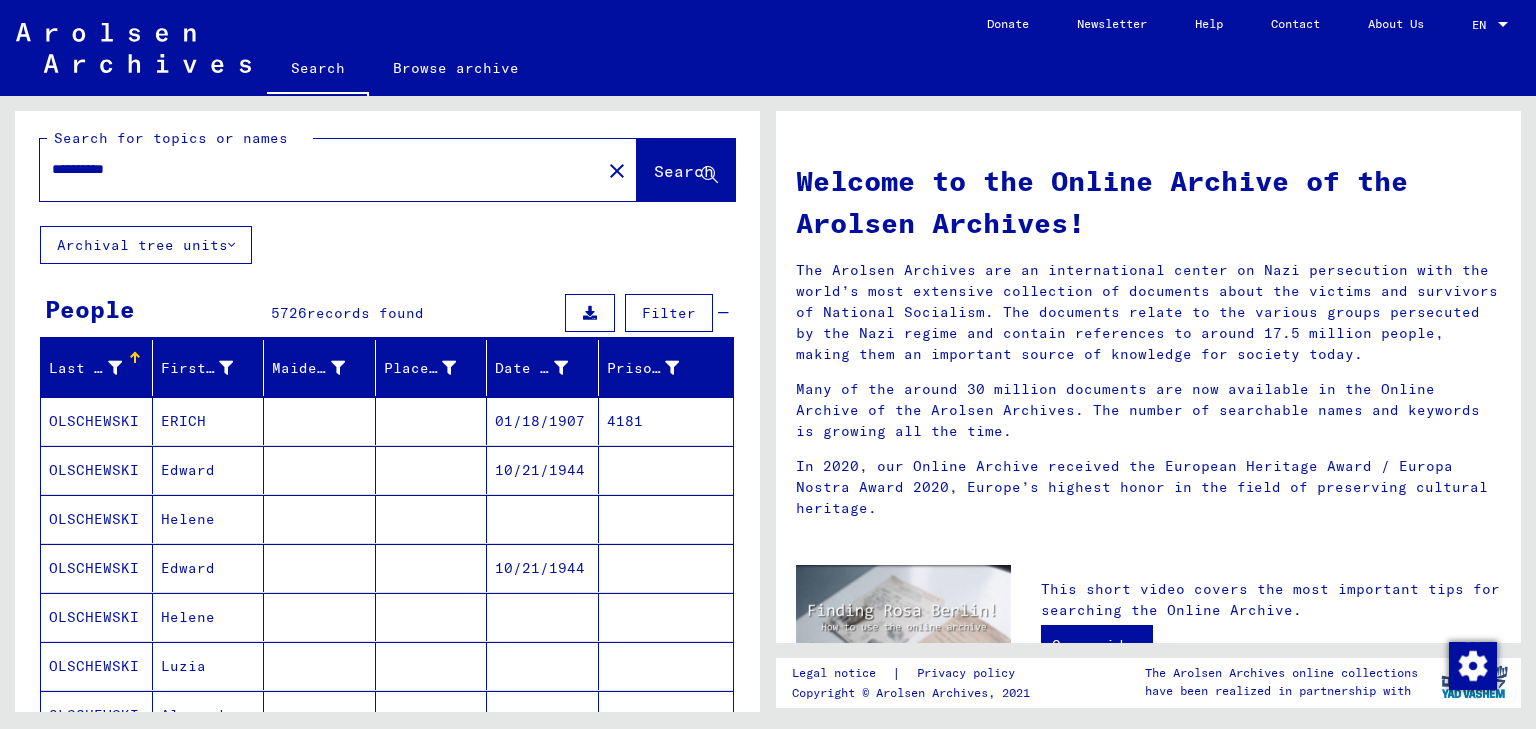scroll, scrollTop: 0, scrollLeft: 0, axis: both 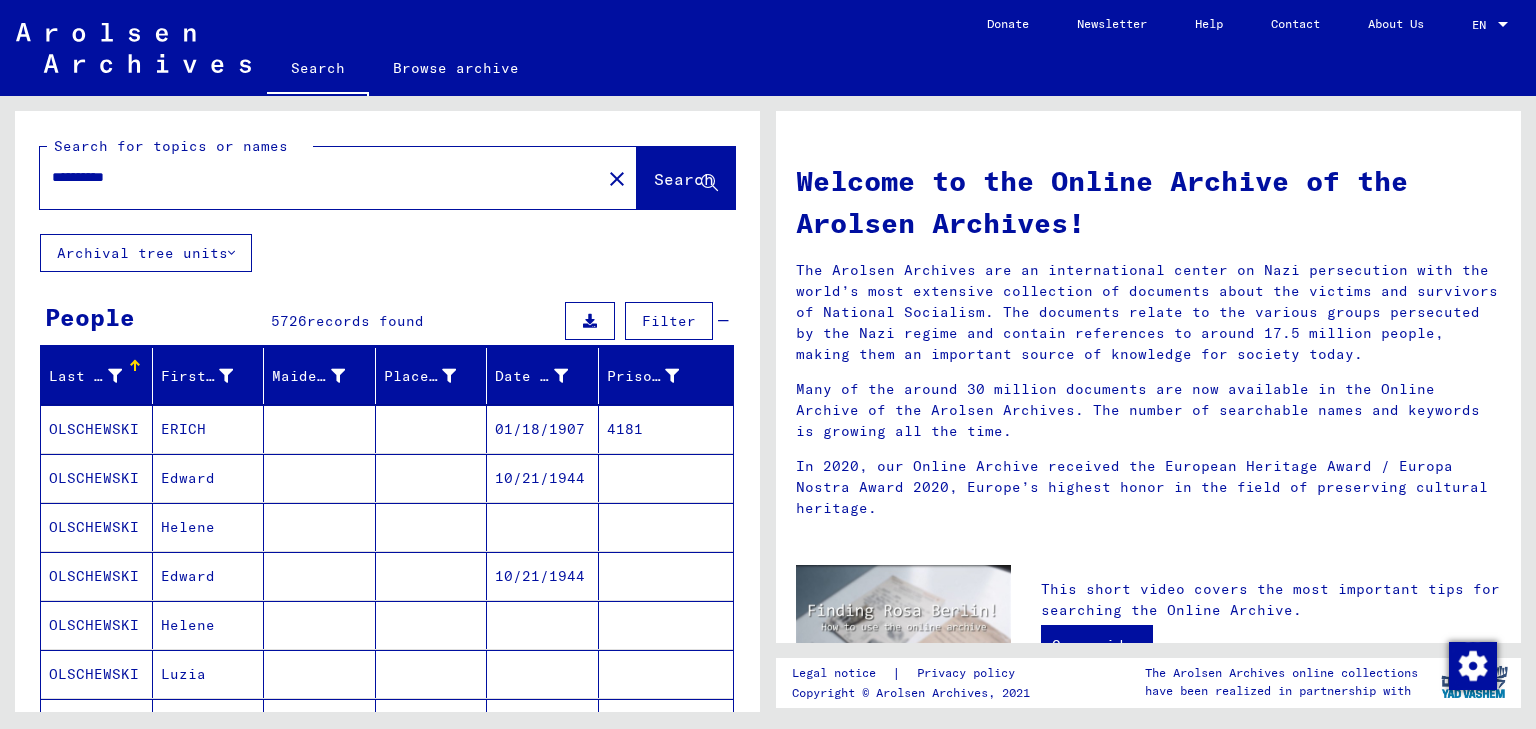 drag, startPoint x: 177, startPoint y: 171, endPoint x: 0, endPoint y: 152, distance: 178.01685 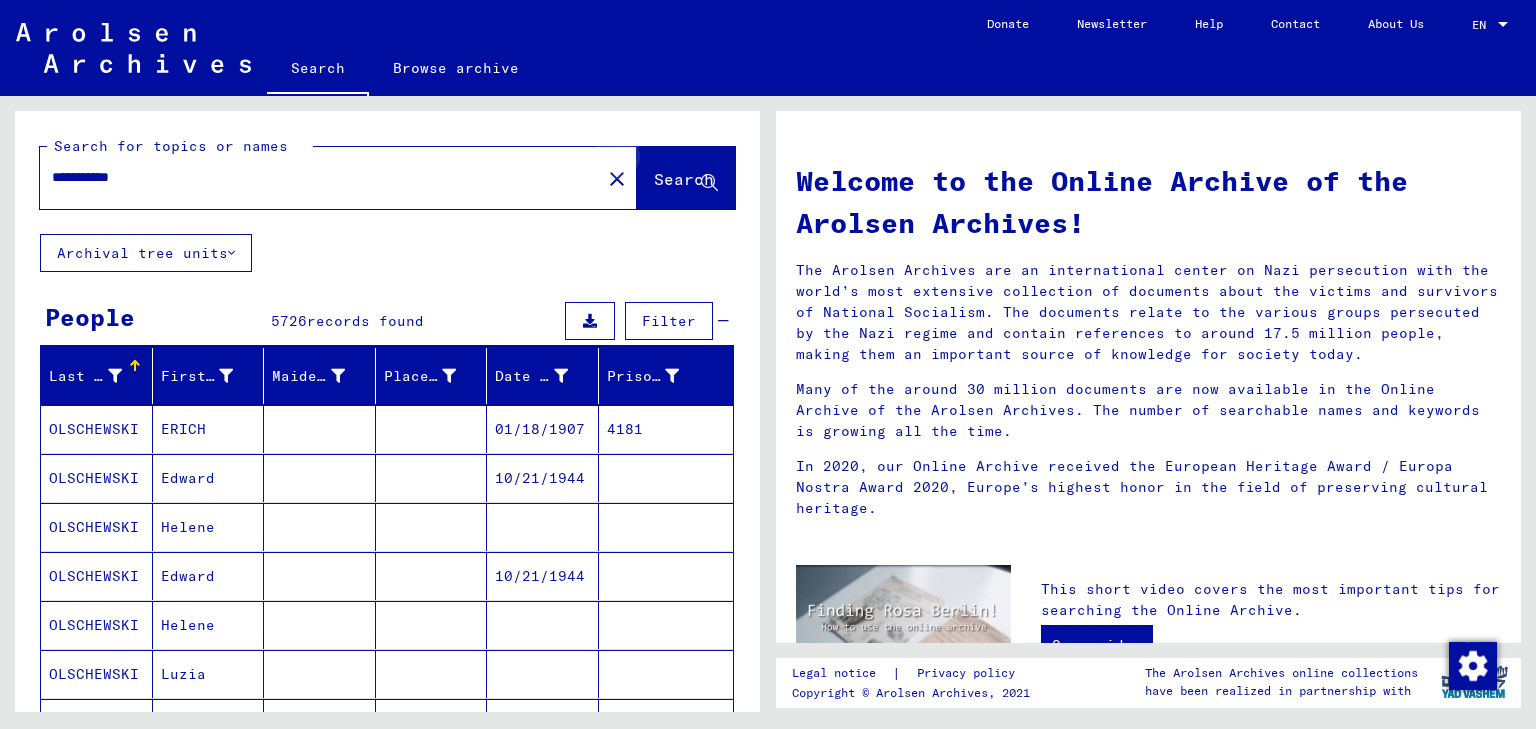 click on "Search" 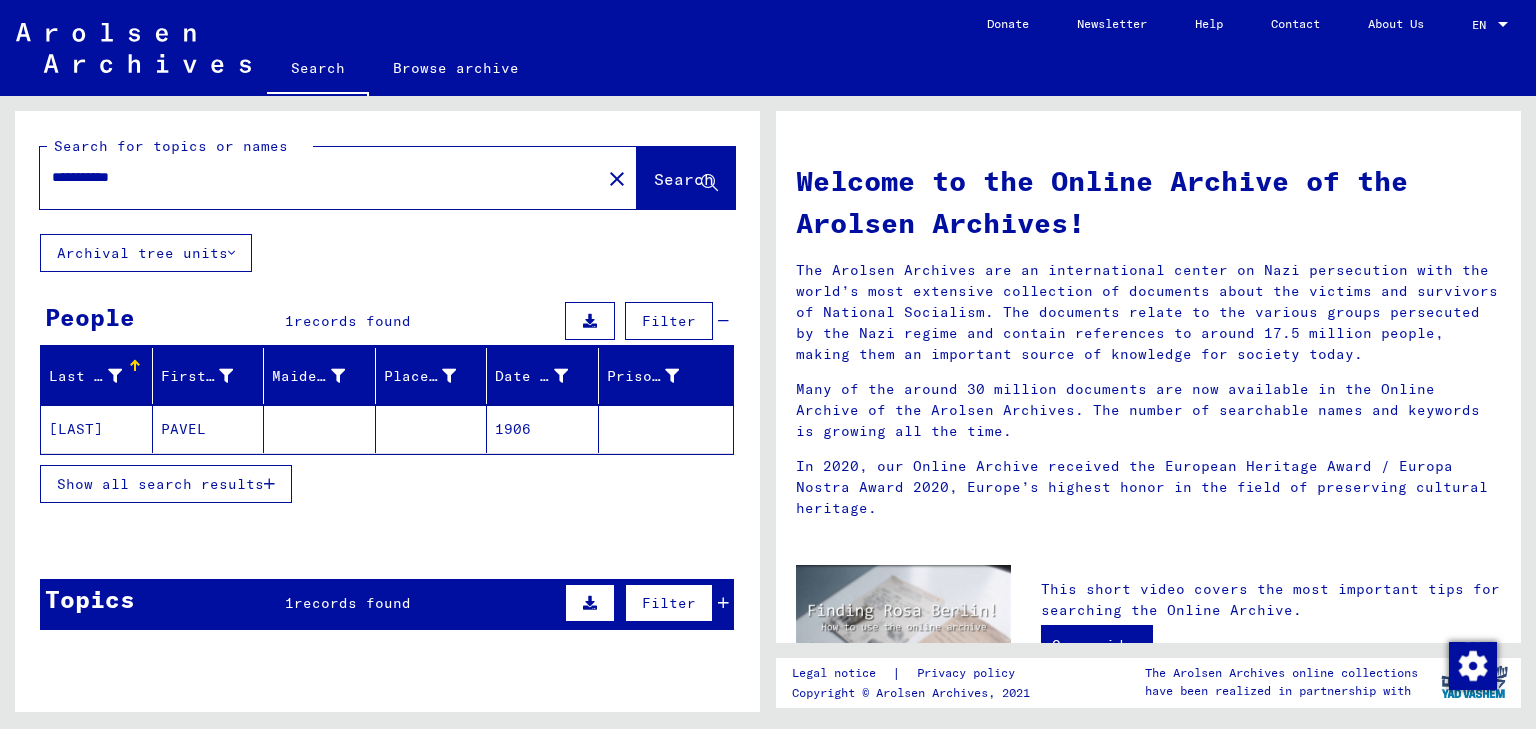 click on "PAVEL" 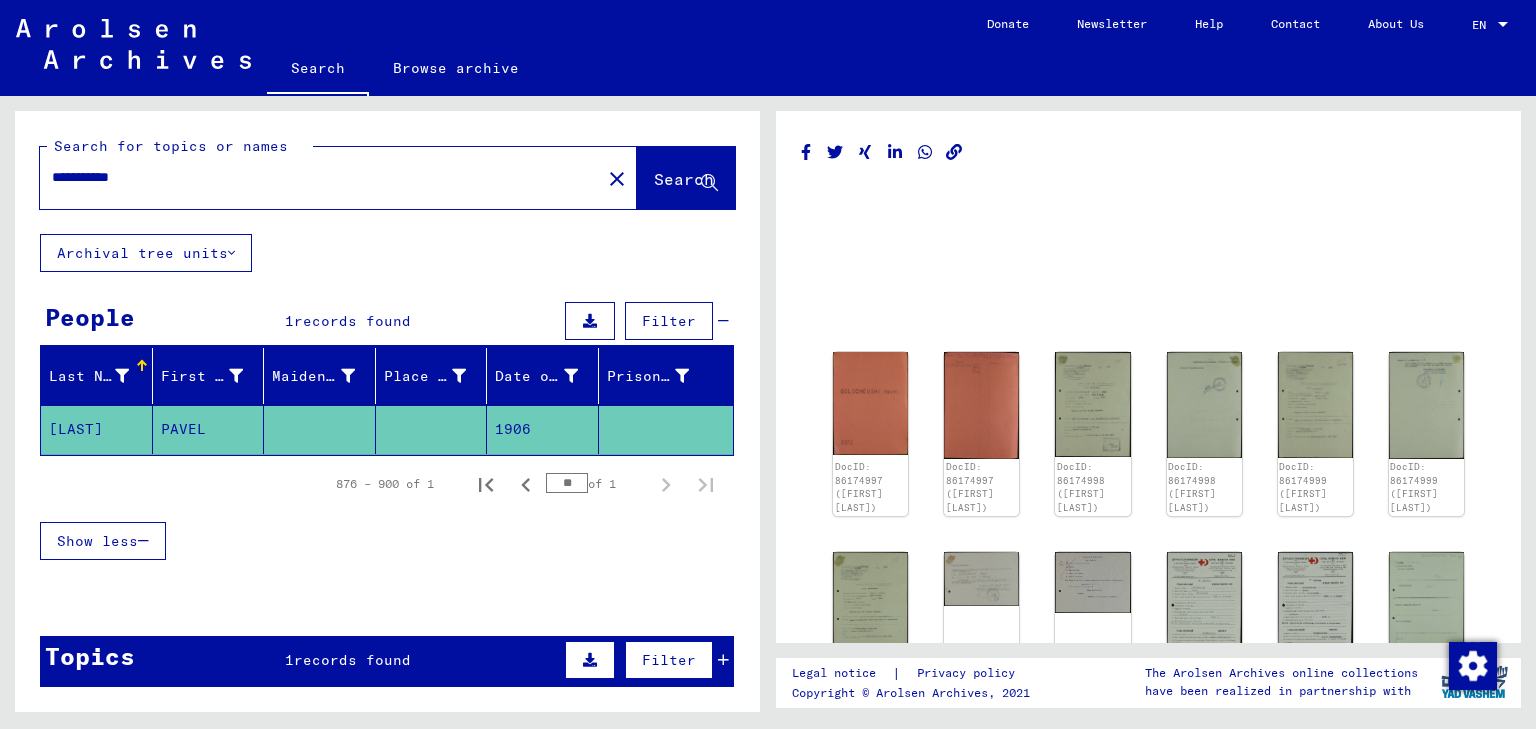 scroll, scrollTop: 0, scrollLeft: 0, axis: both 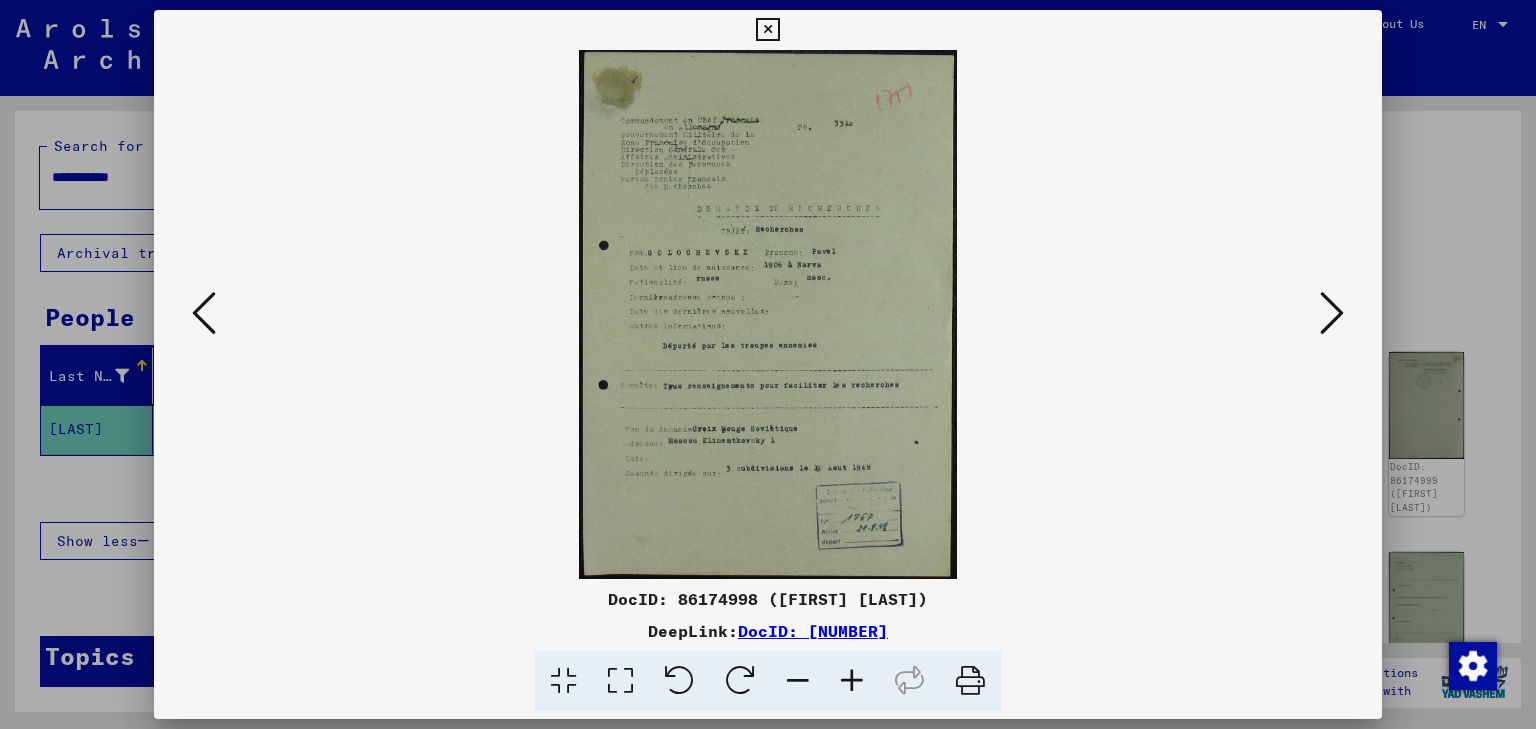 click at bounding box center (1332, 314) 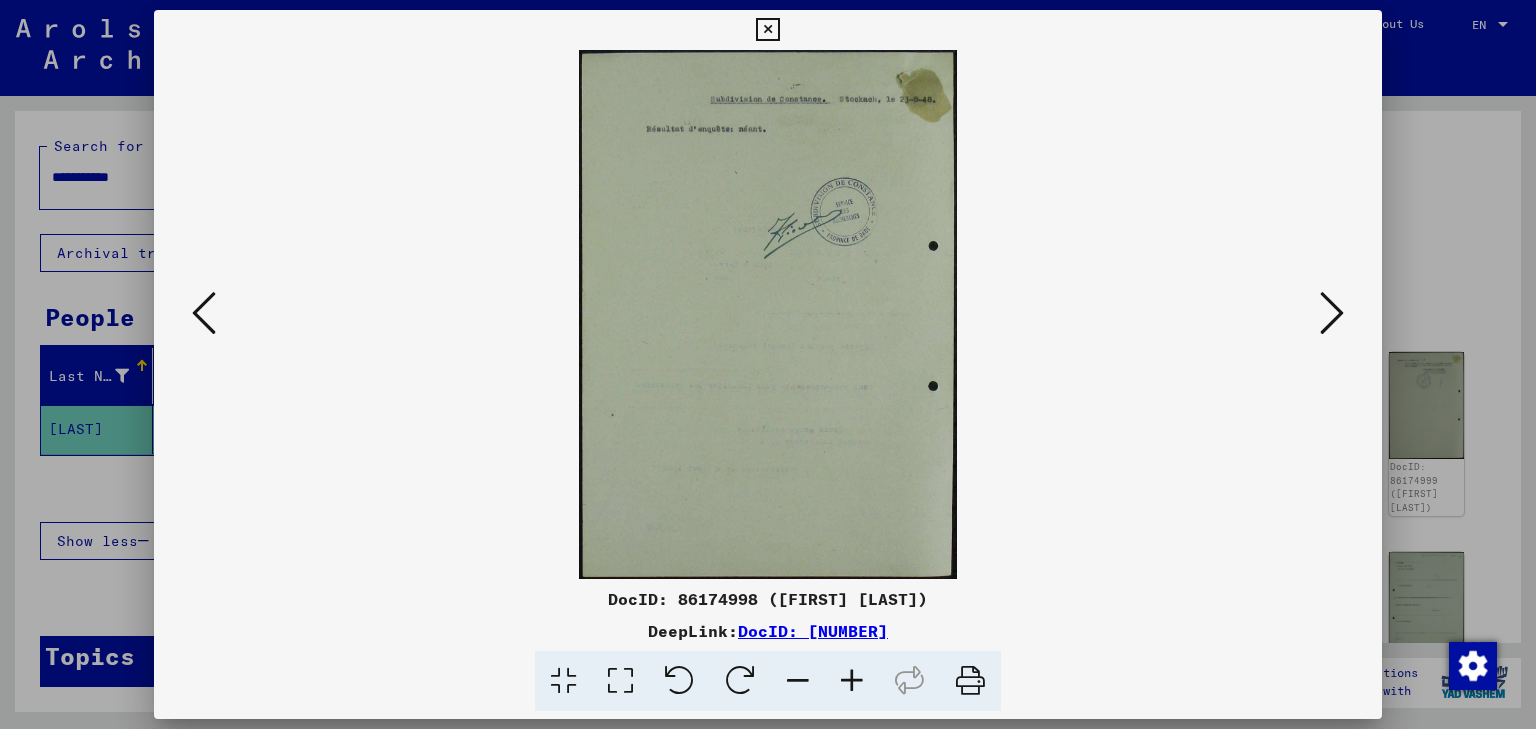 click at bounding box center (1332, 313) 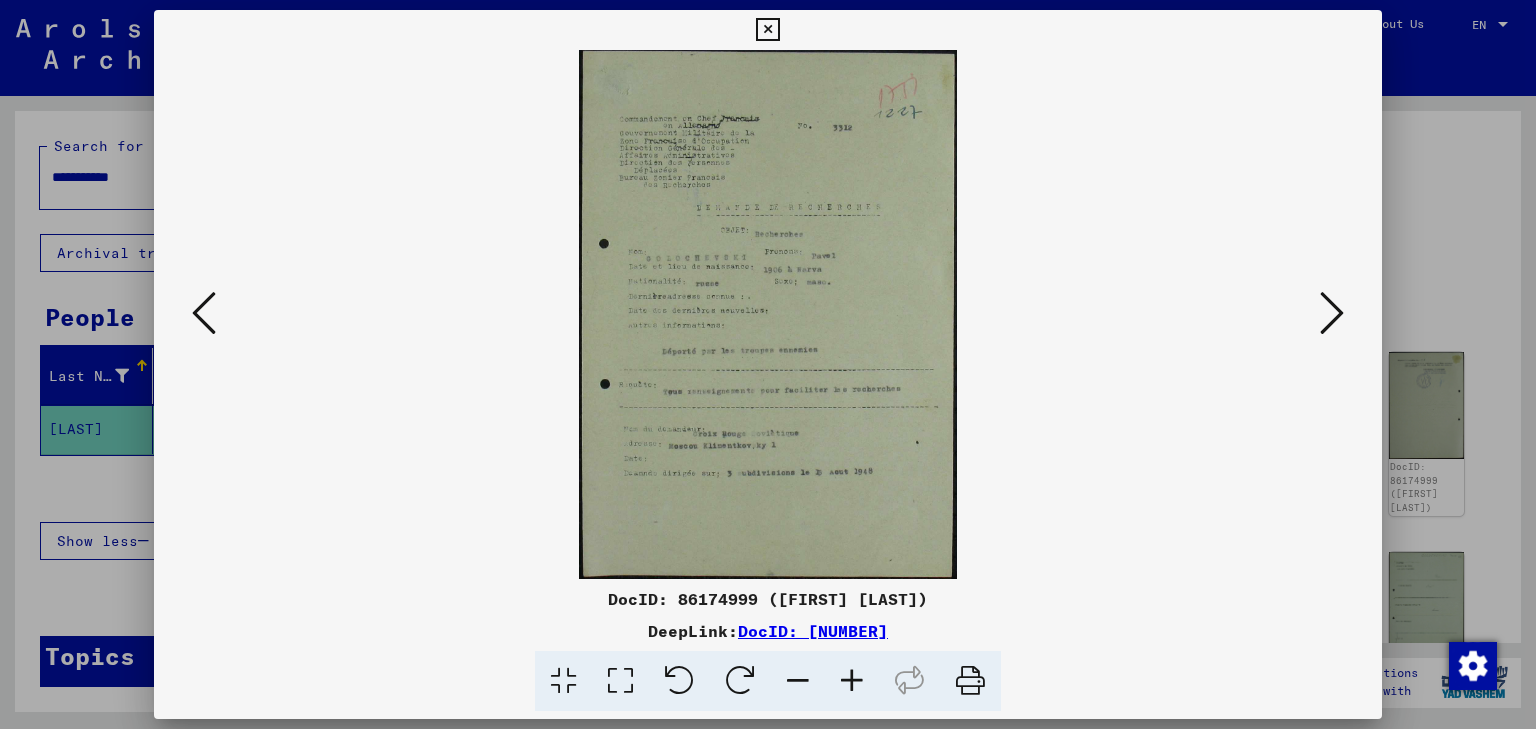 click at bounding box center [852, 681] 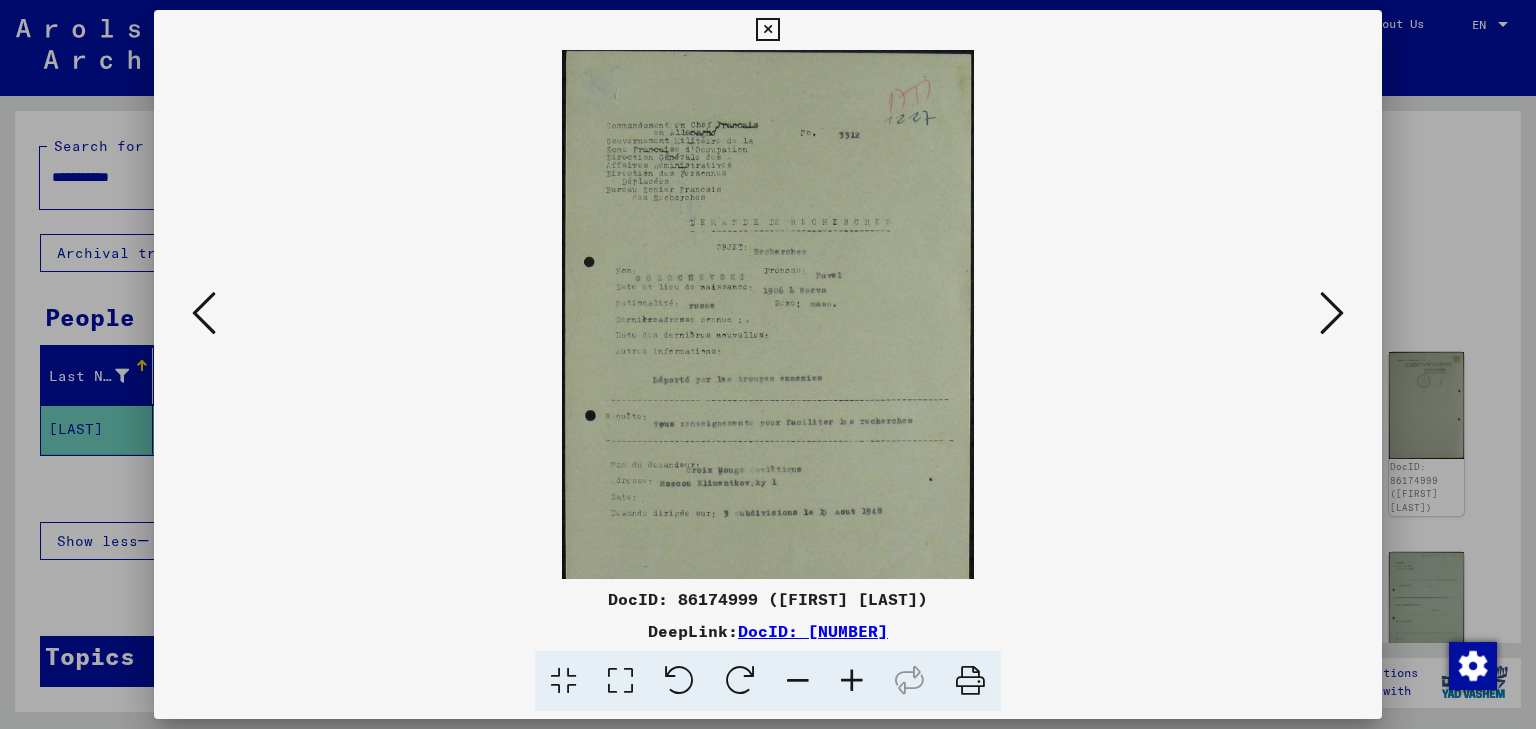 click at bounding box center (852, 681) 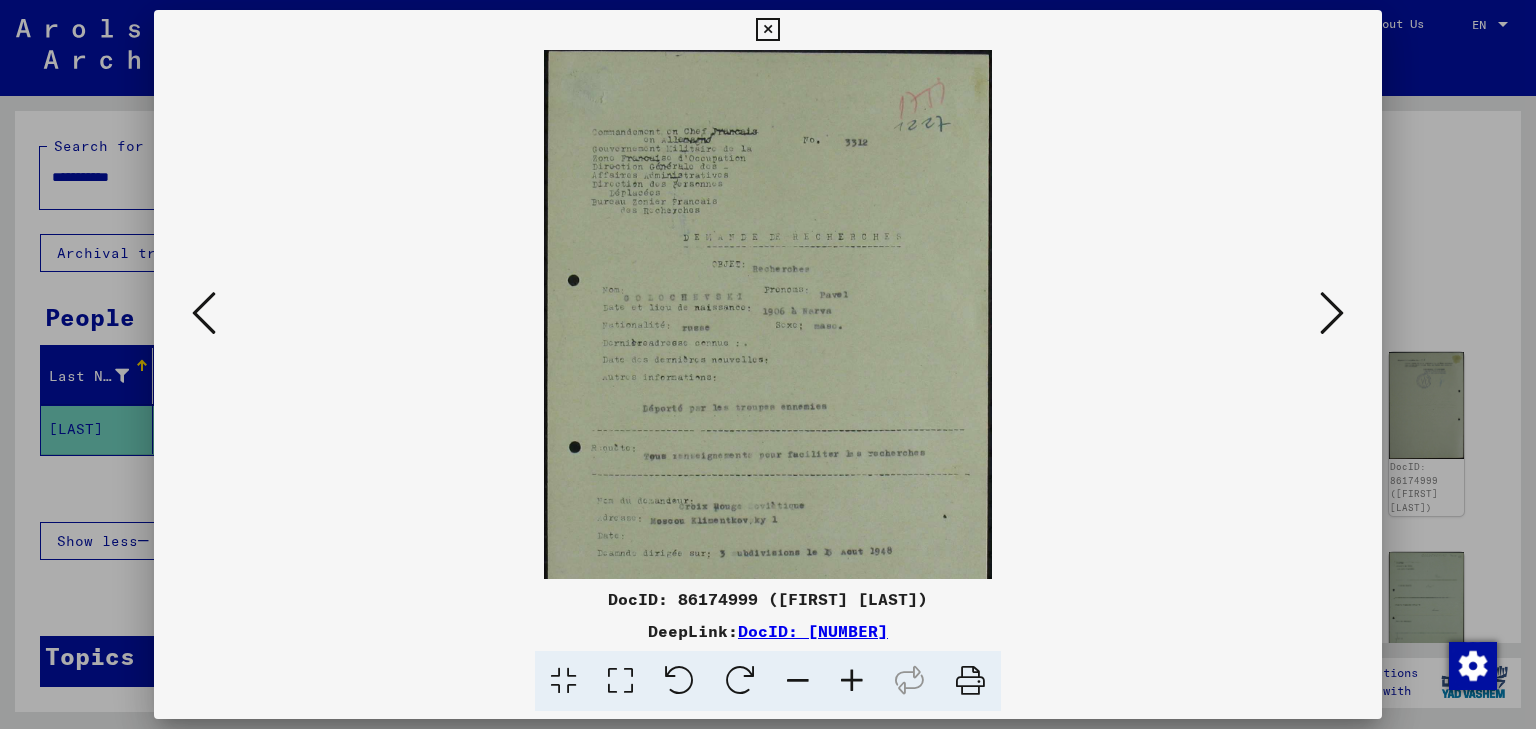 click at bounding box center [852, 681] 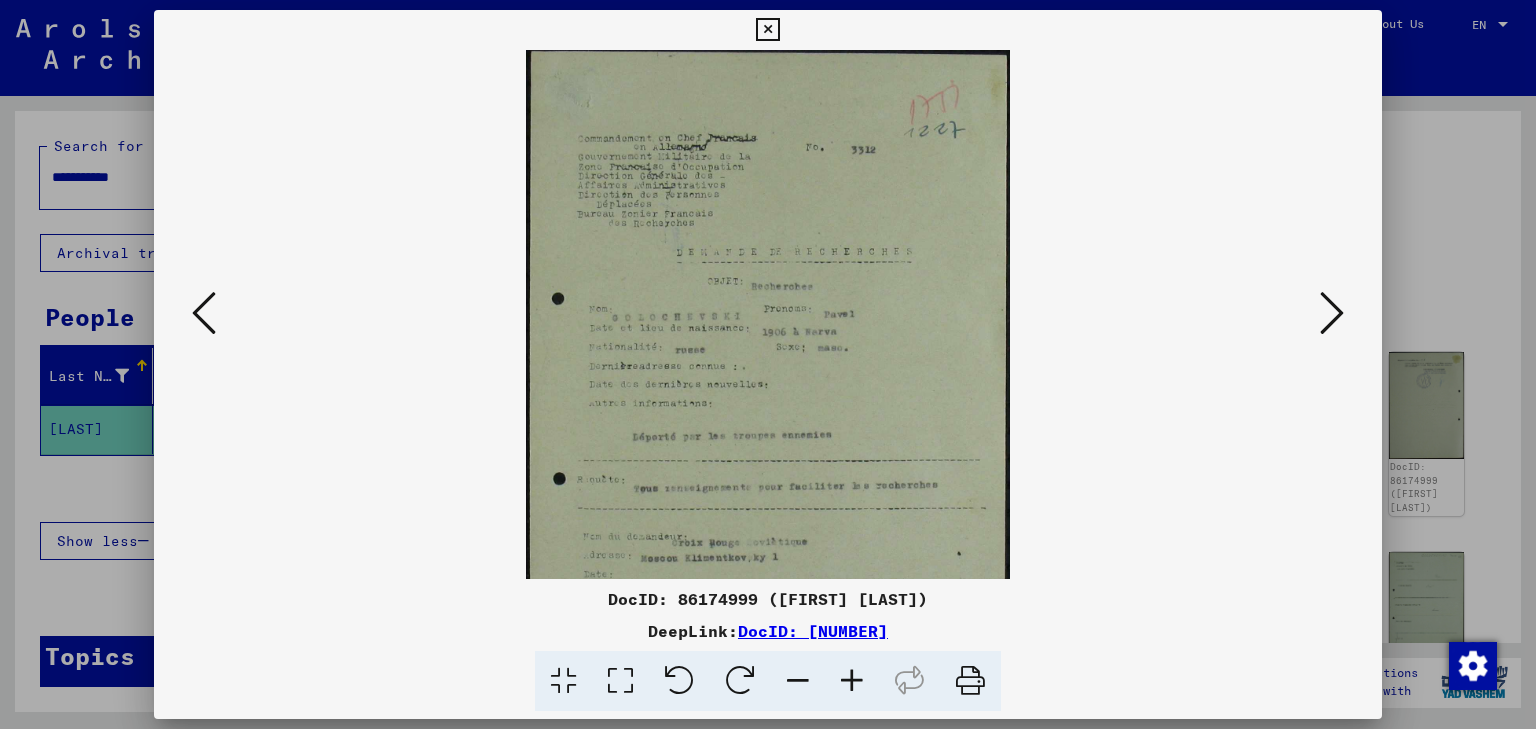 click at bounding box center [852, 681] 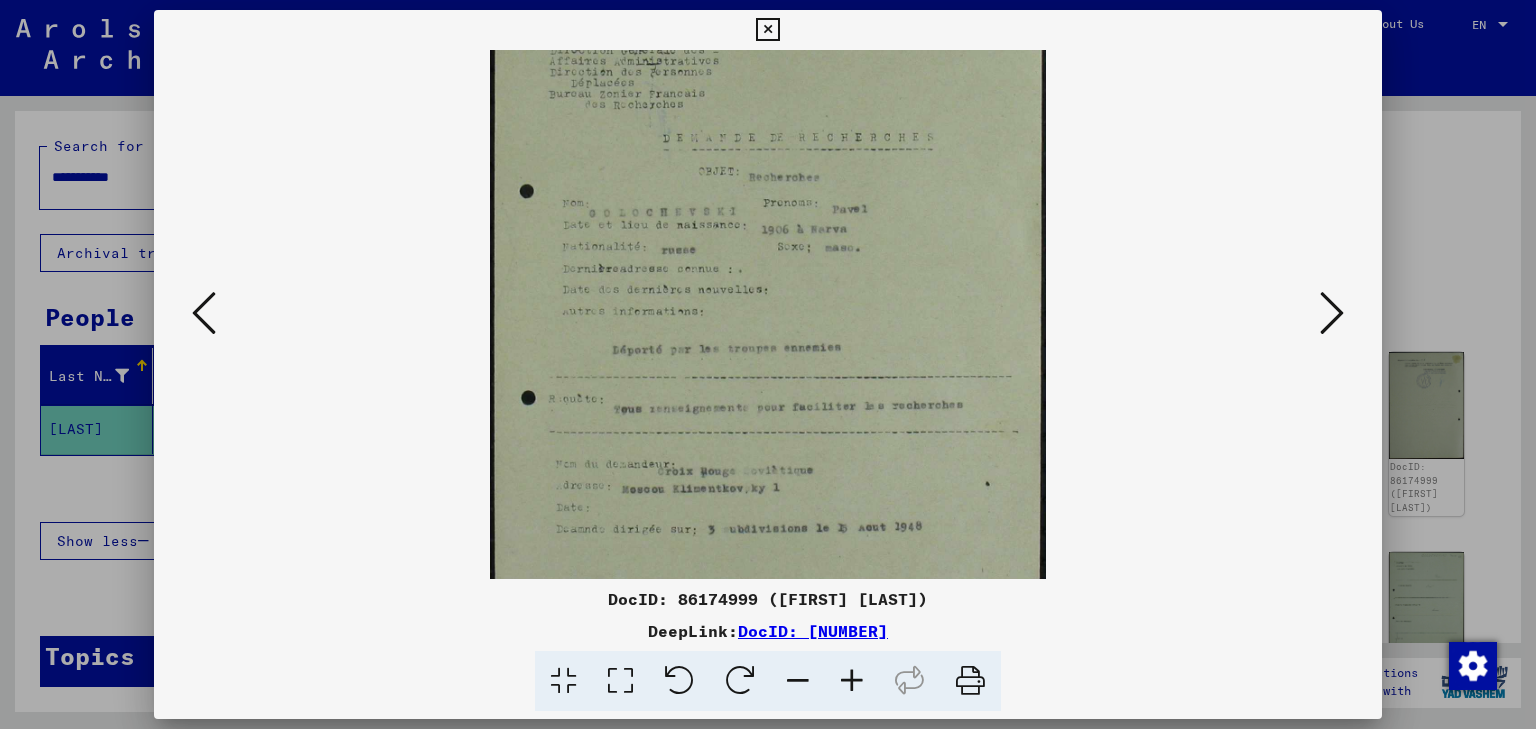 drag, startPoint x: 852, startPoint y: 576, endPoint x: 840, endPoint y: 433, distance: 143.50261 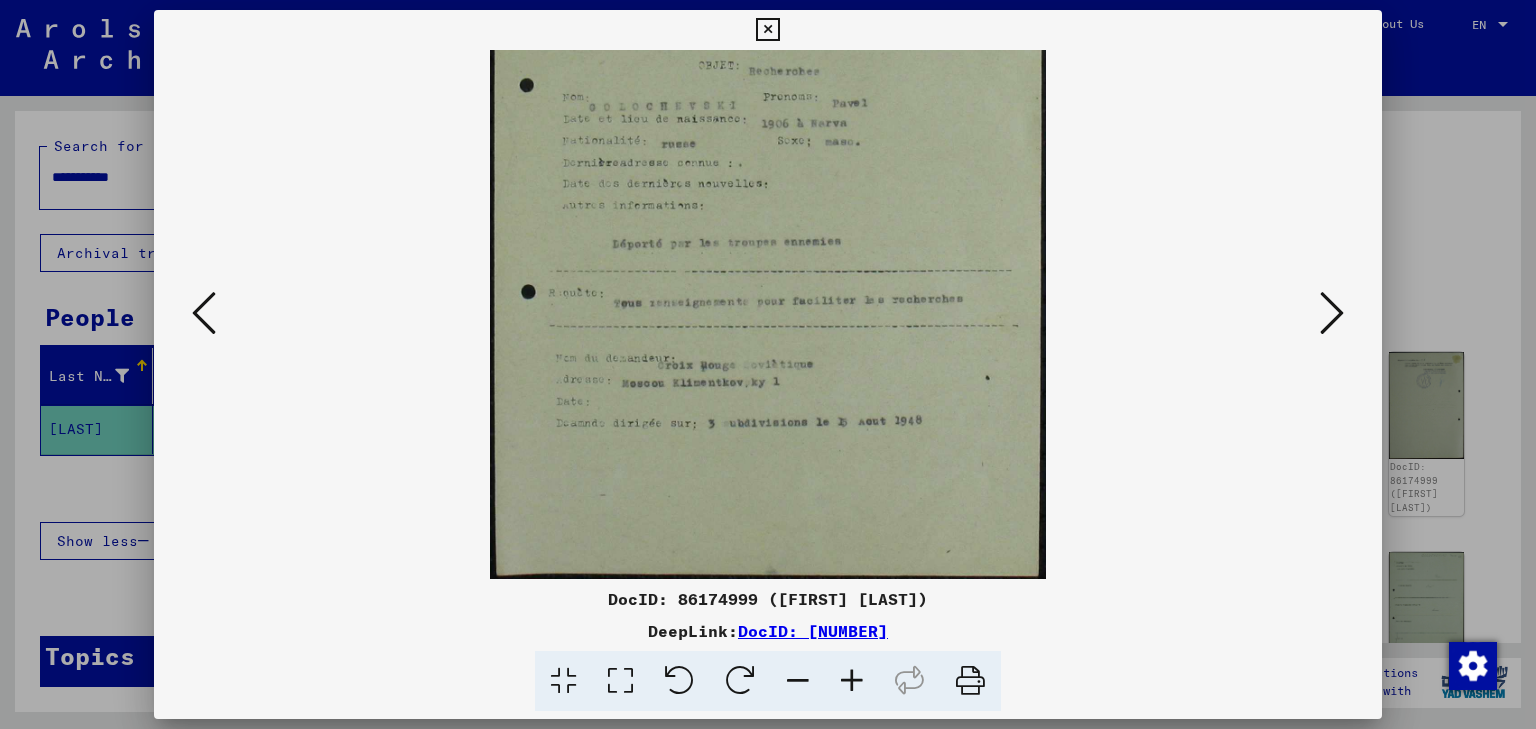 drag, startPoint x: 849, startPoint y: 486, endPoint x: 909, endPoint y: 312, distance: 184.05434 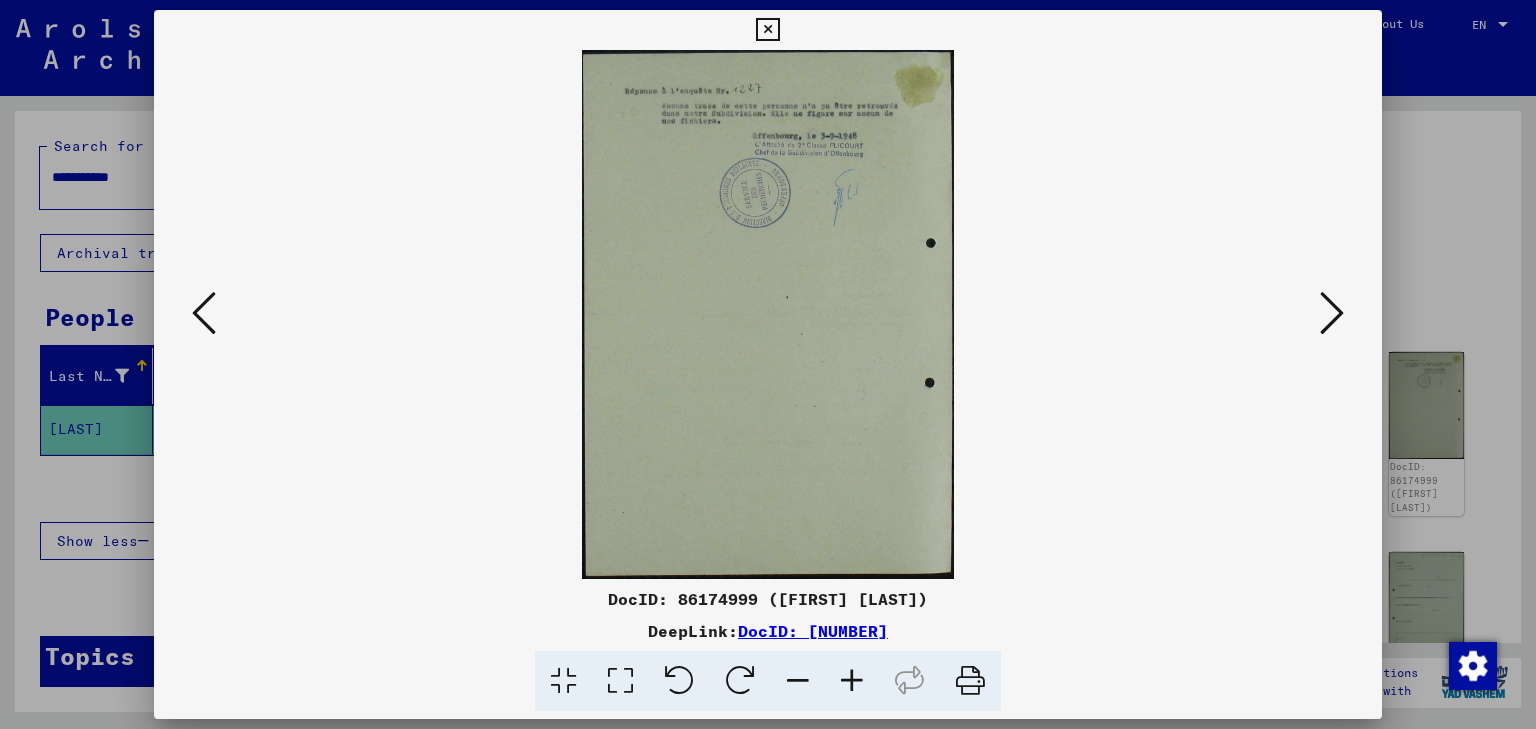 click at bounding box center [1332, 313] 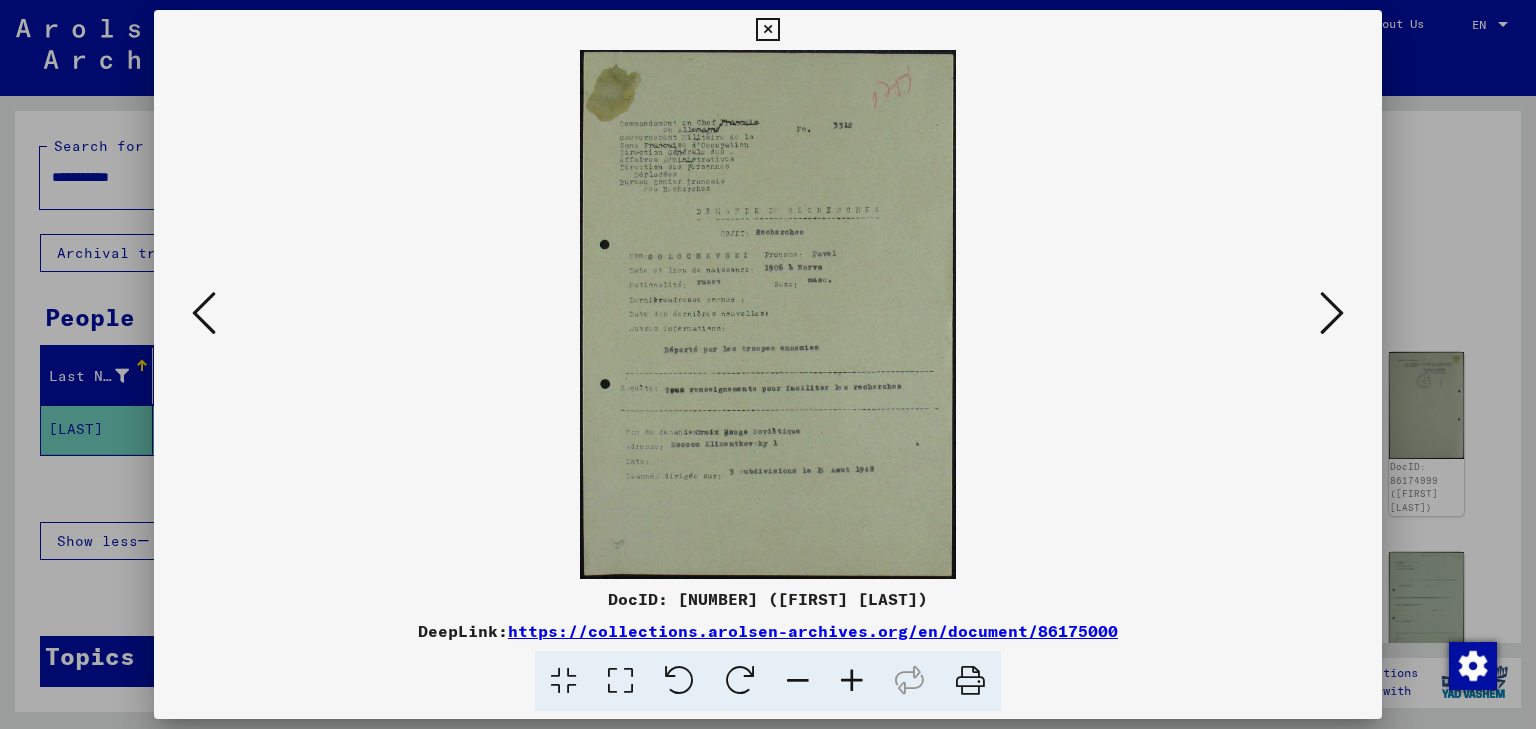 click at bounding box center [852, 681] 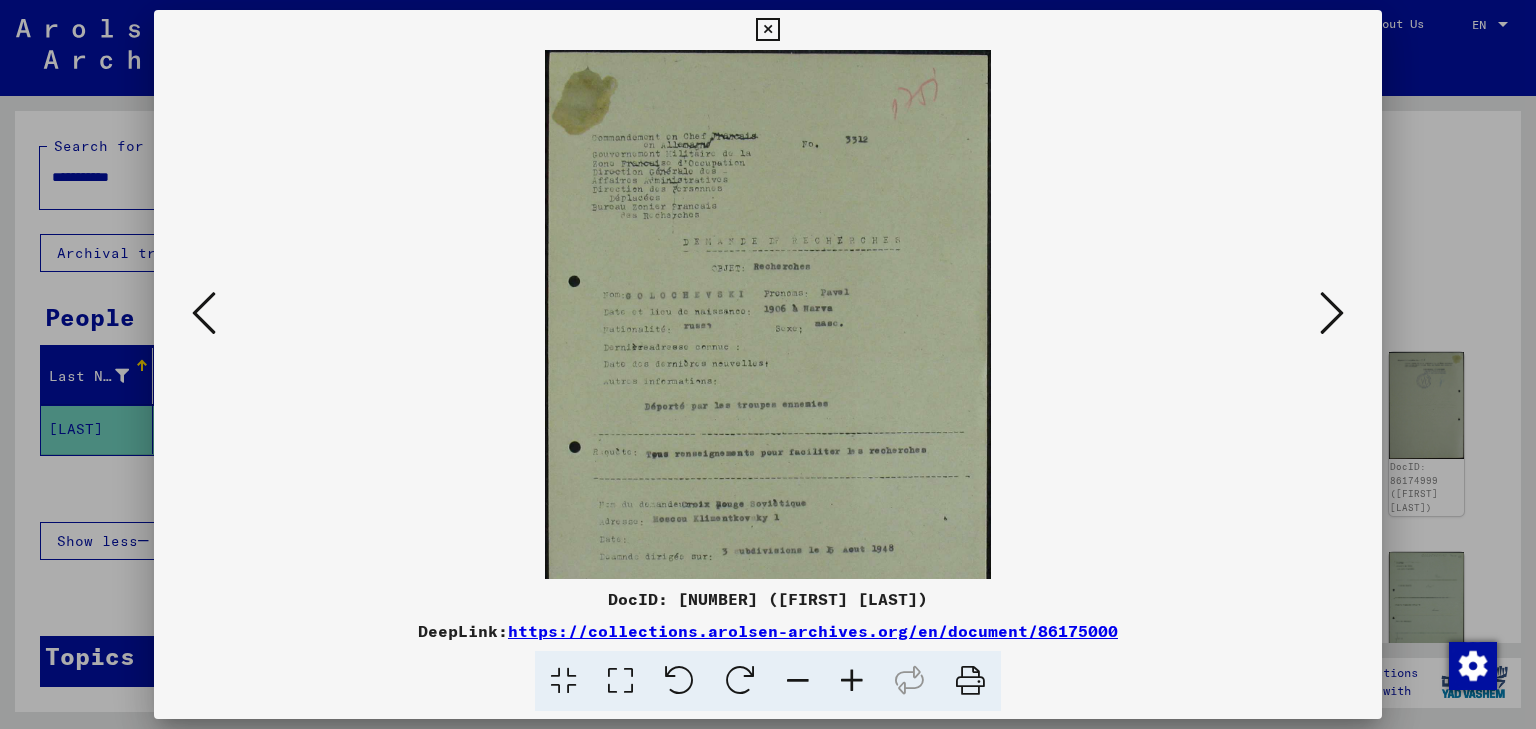 click at bounding box center (852, 681) 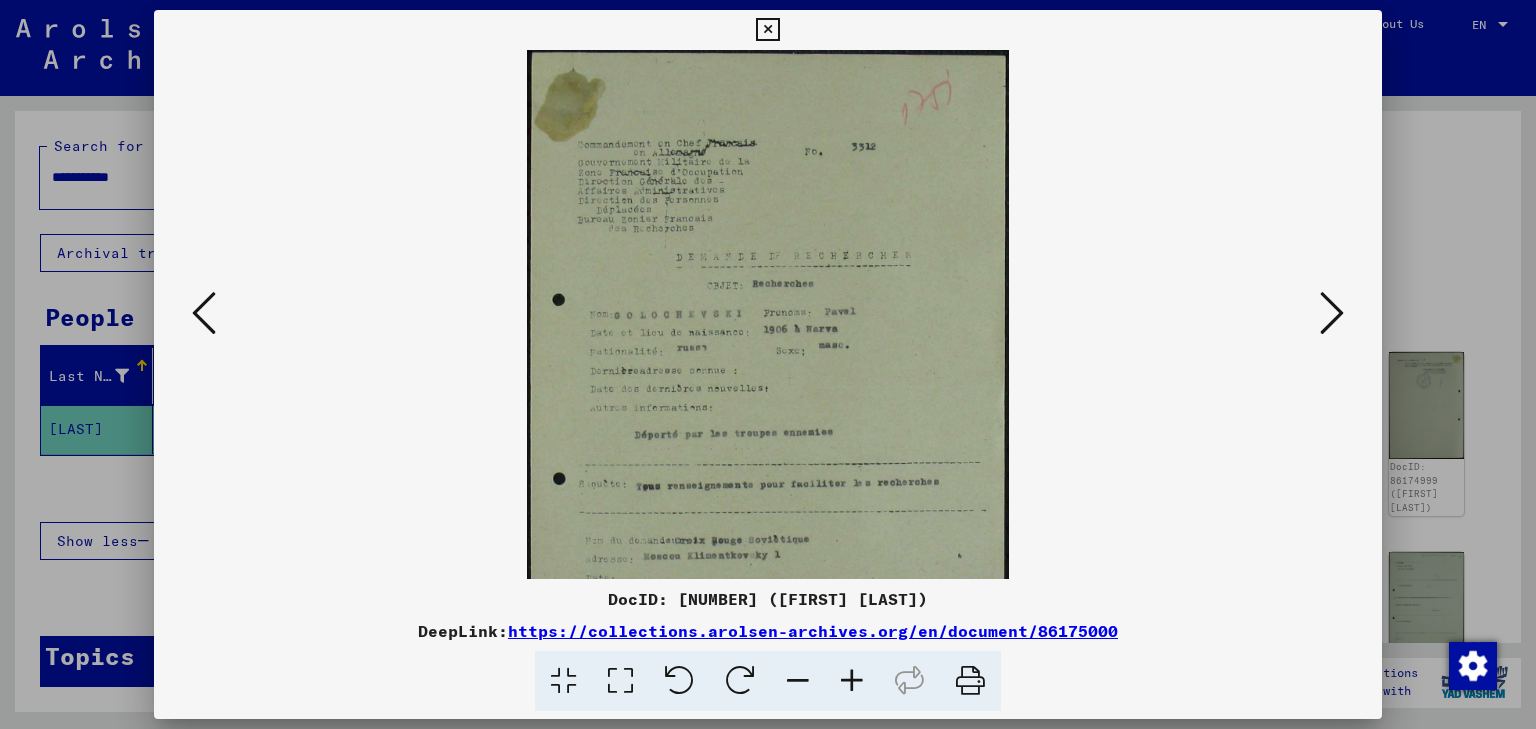 click at bounding box center [852, 681] 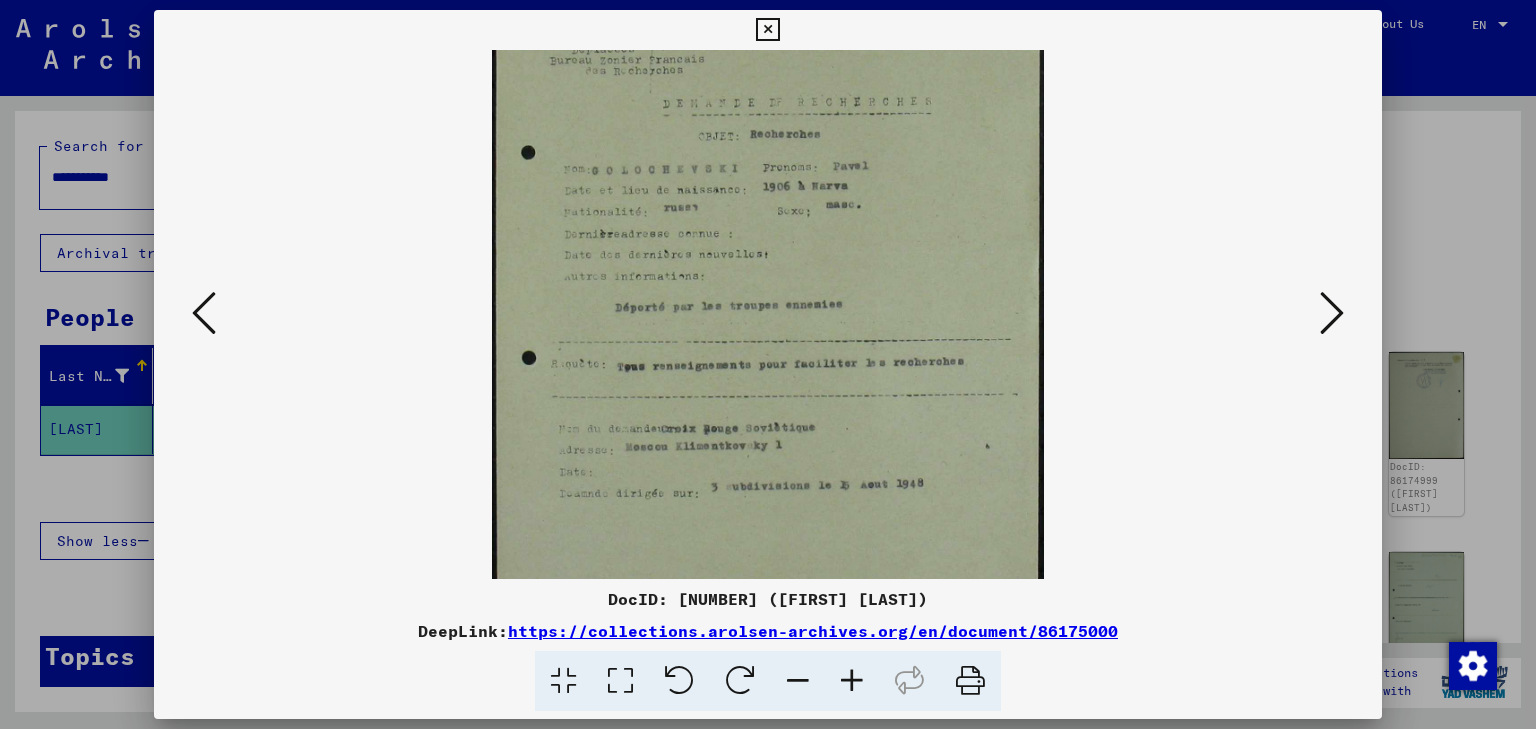drag, startPoint x: 884, startPoint y: 435, endPoint x: 892, endPoint y: 377, distance: 58.549126 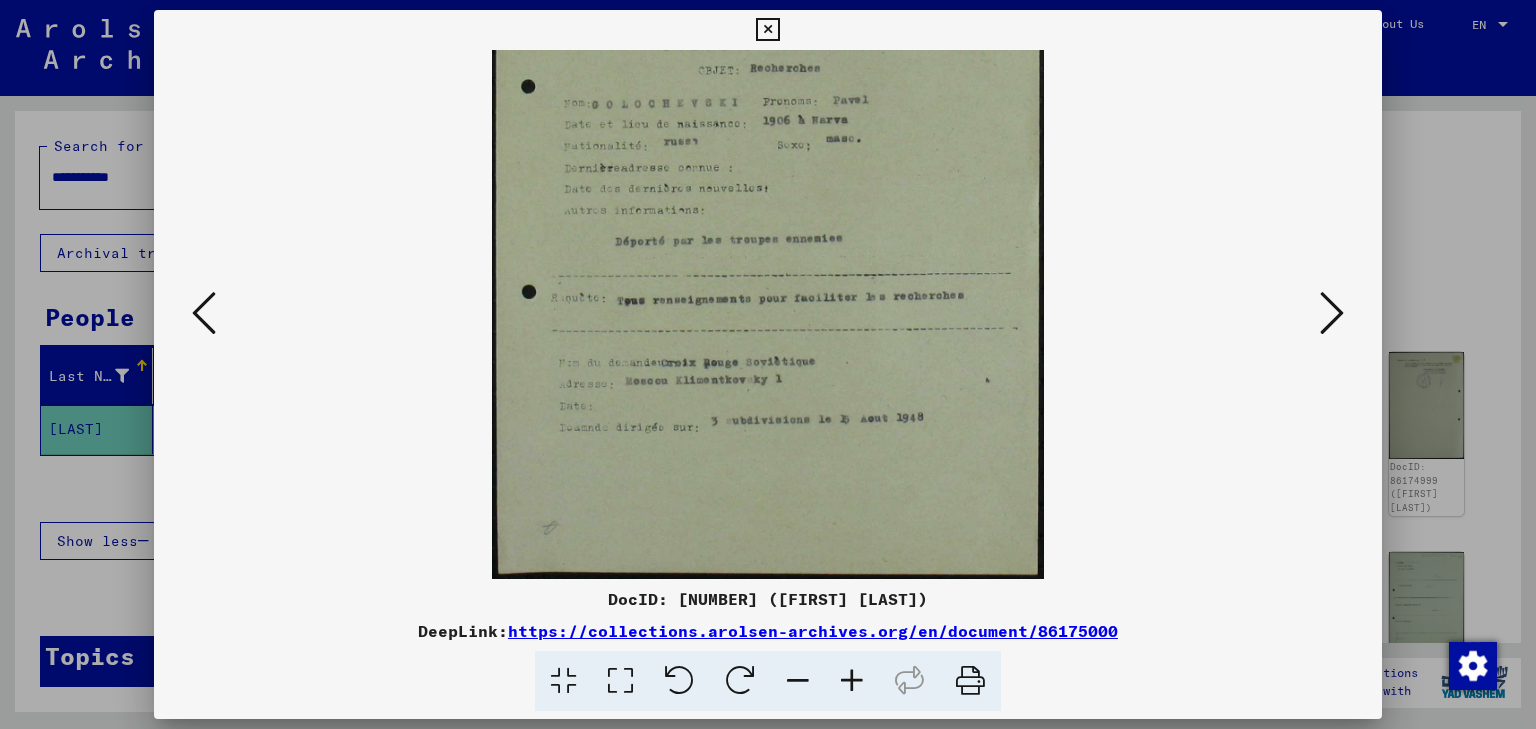 drag, startPoint x: 904, startPoint y: 504, endPoint x: 913, endPoint y: 352, distance: 152.26622 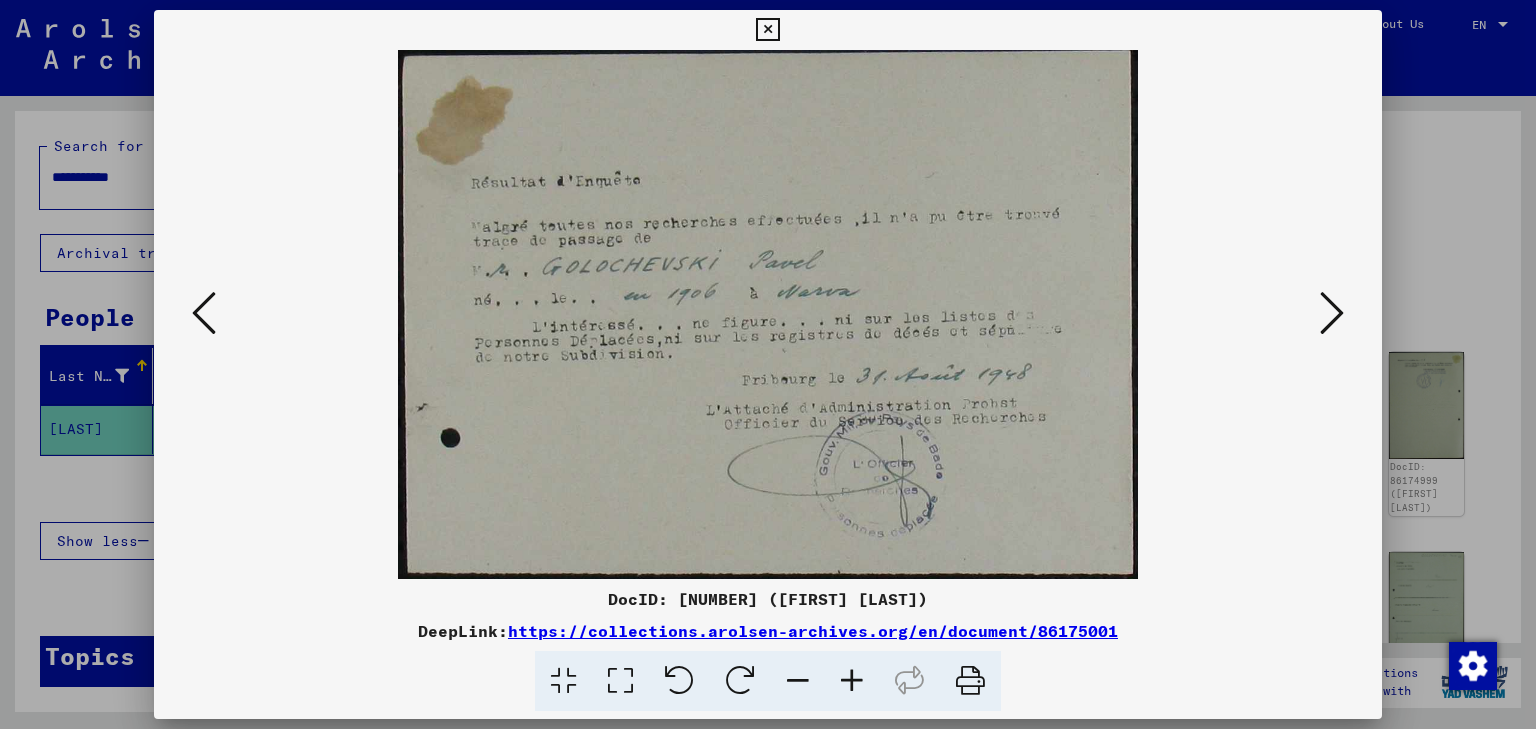 scroll, scrollTop: 0, scrollLeft: 0, axis: both 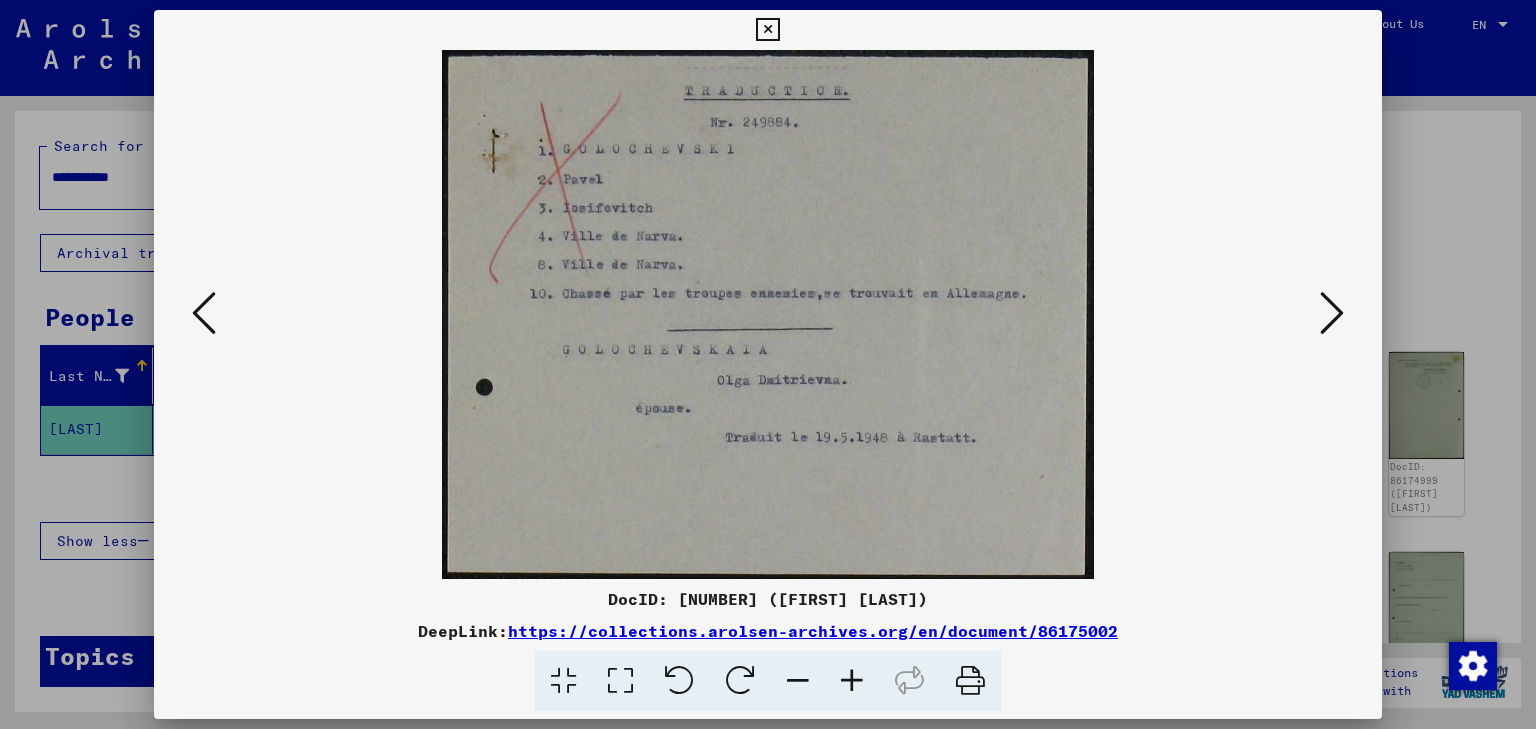 click at bounding box center [1332, 314] 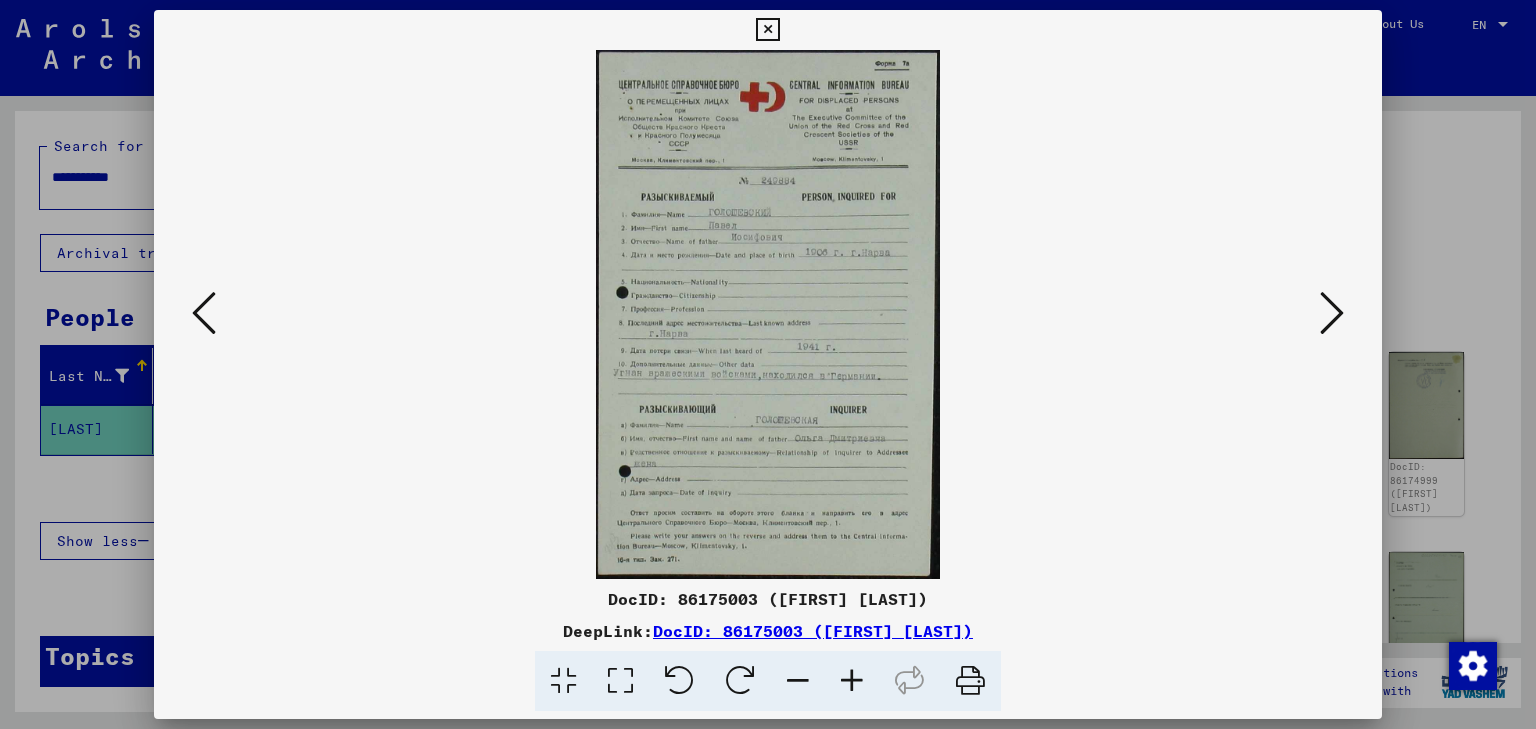 click at bounding box center (852, 681) 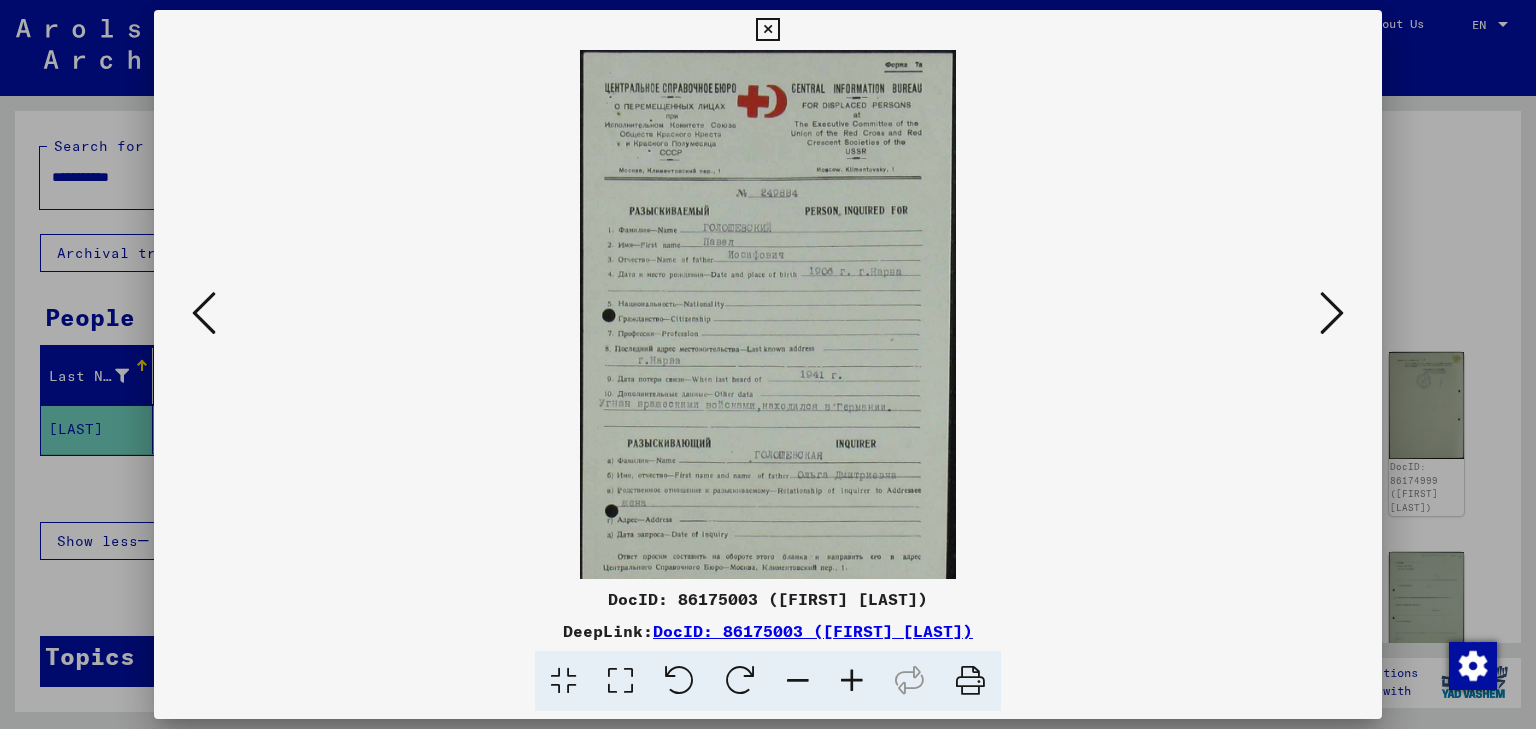 click at bounding box center [852, 681] 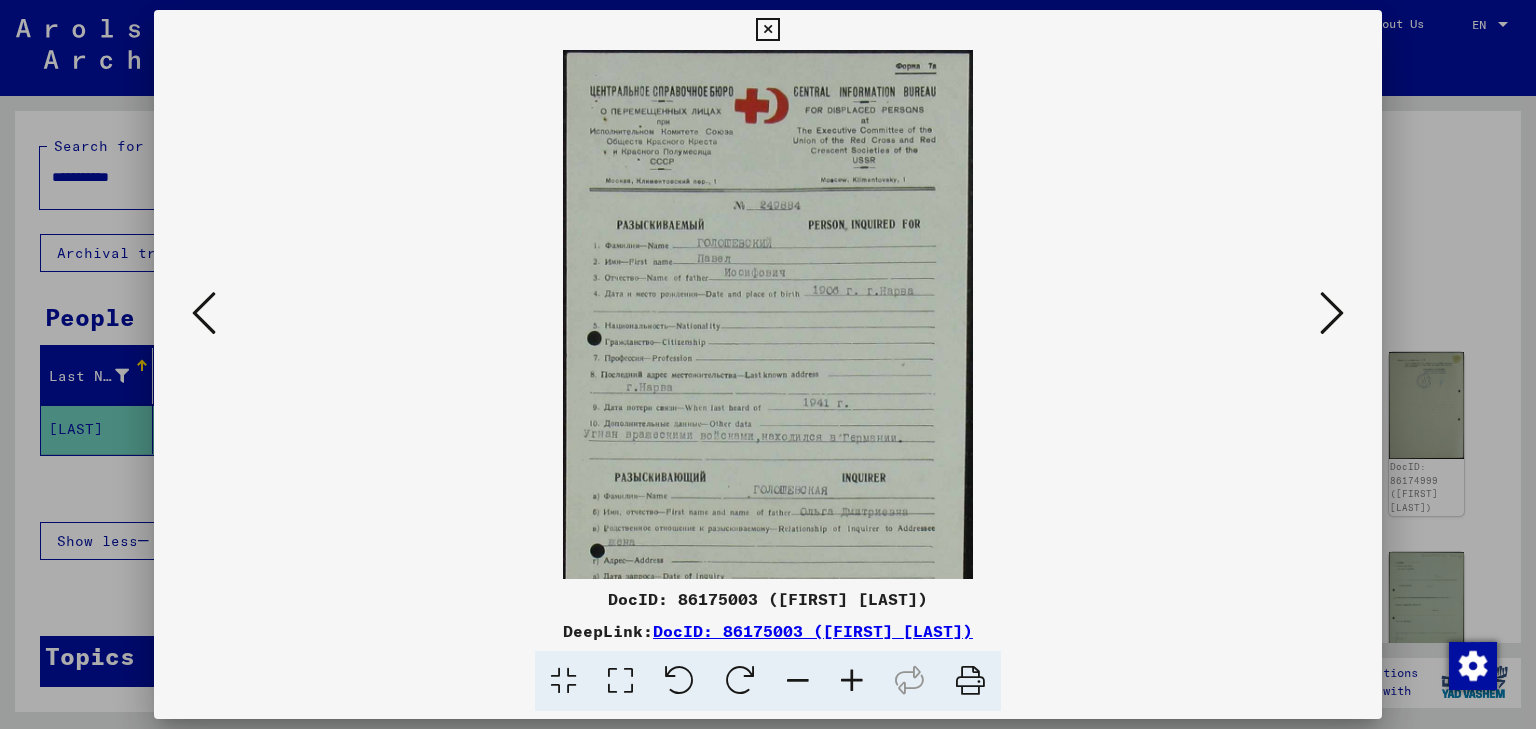 click at bounding box center (852, 681) 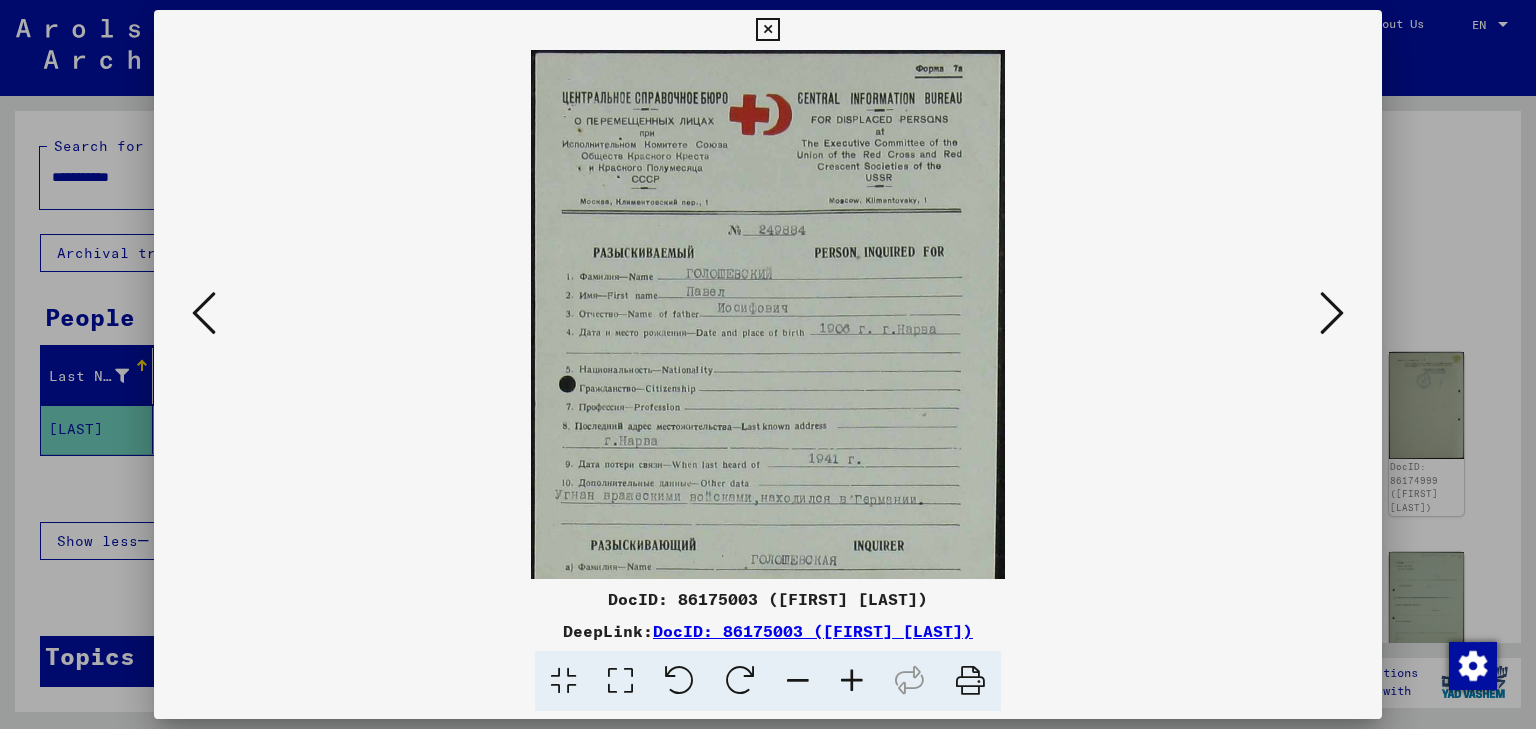 click at bounding box center (852, 681) 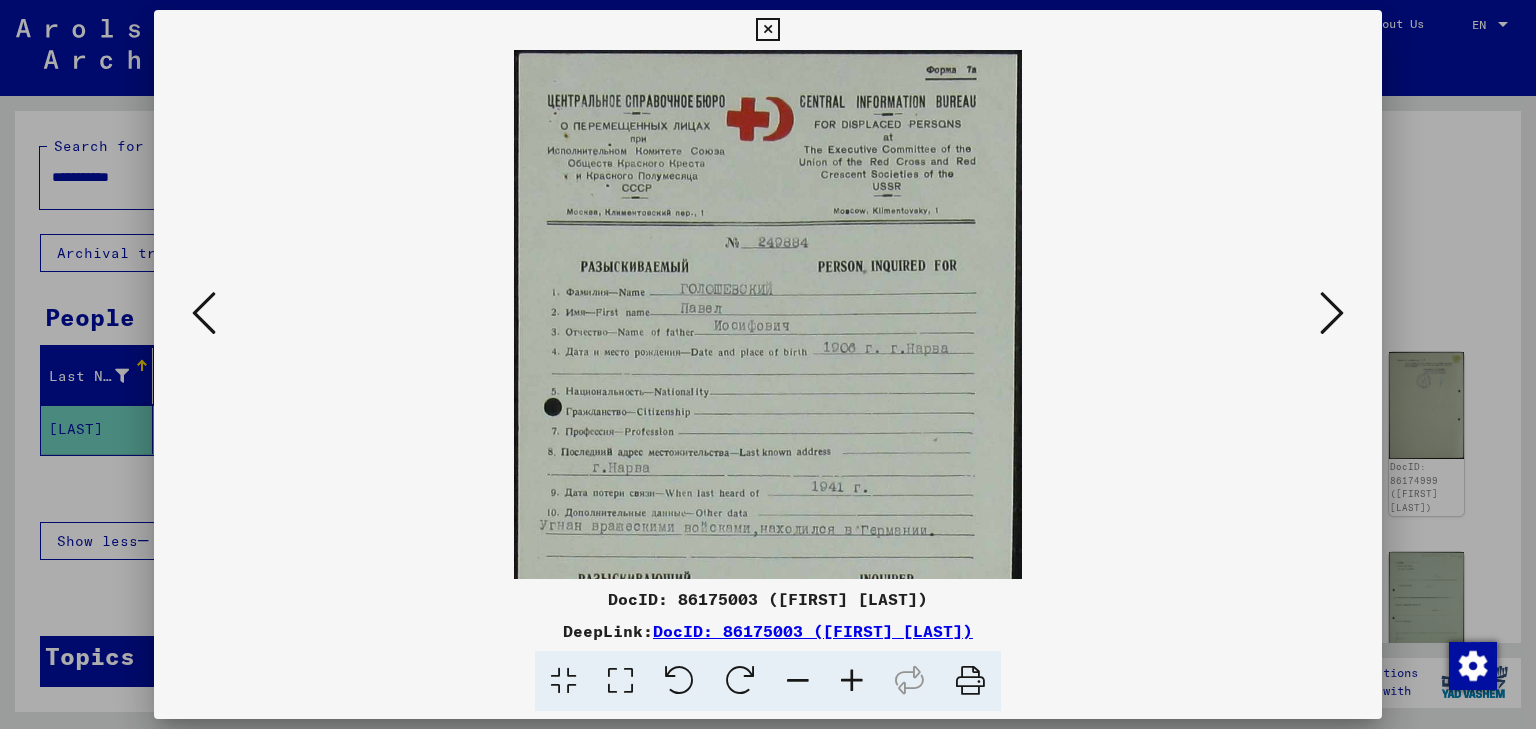 click at bounding box center [852, 681] 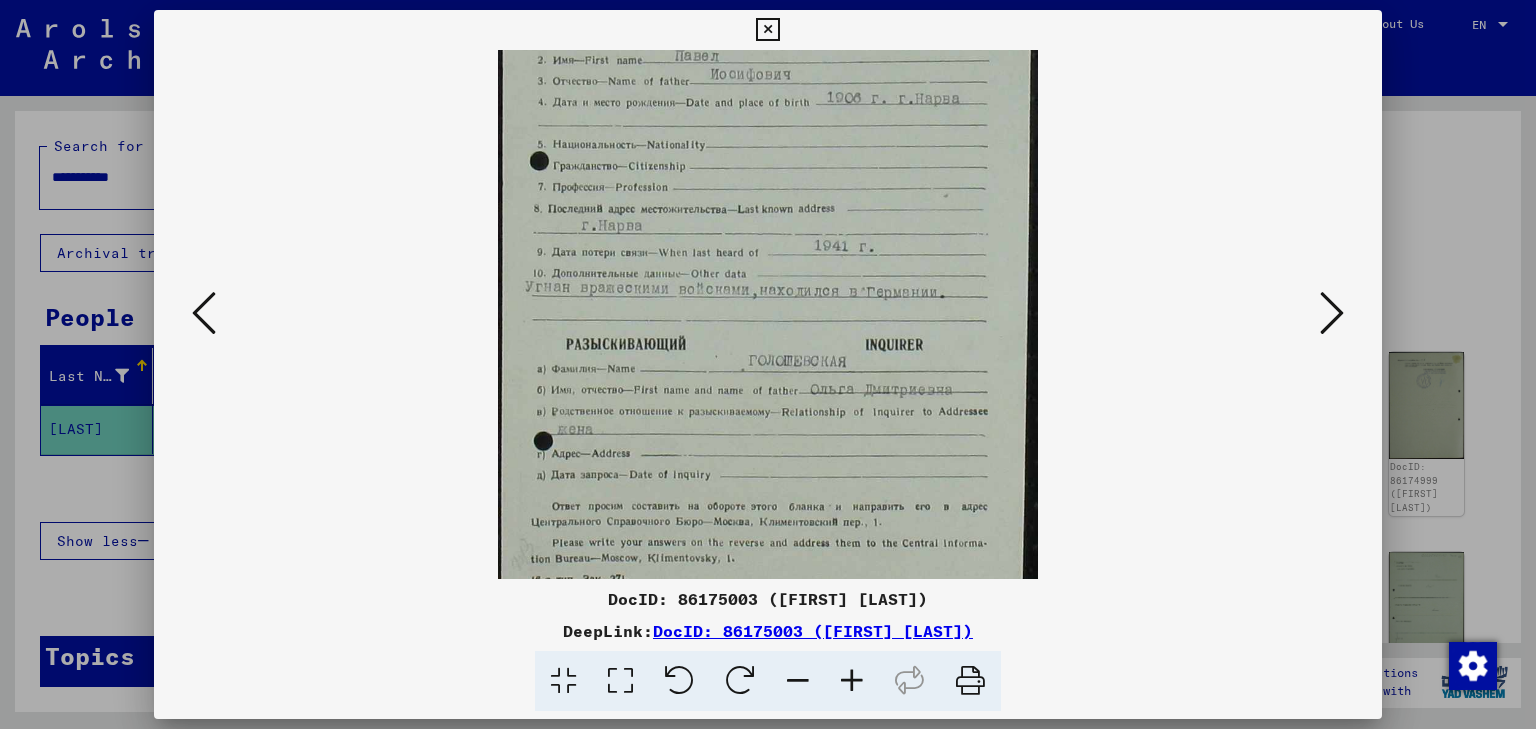 scroll, scrollTop: 300, scrollLeft: 0, axis: vertical 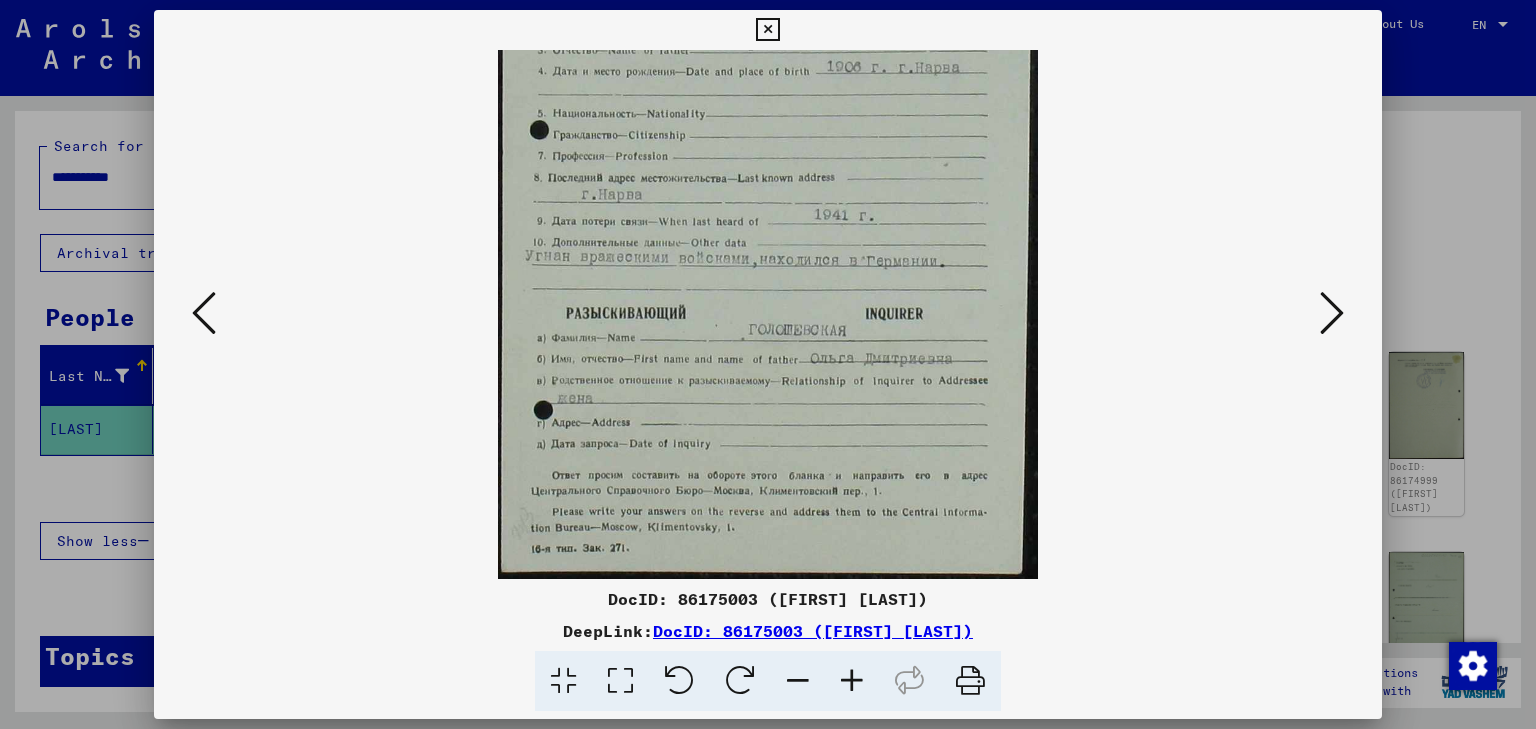 drag, startPoint x: 851, startPoint y: 511, endPoint x: 900, endPoint y: 194, distance: 320.7647 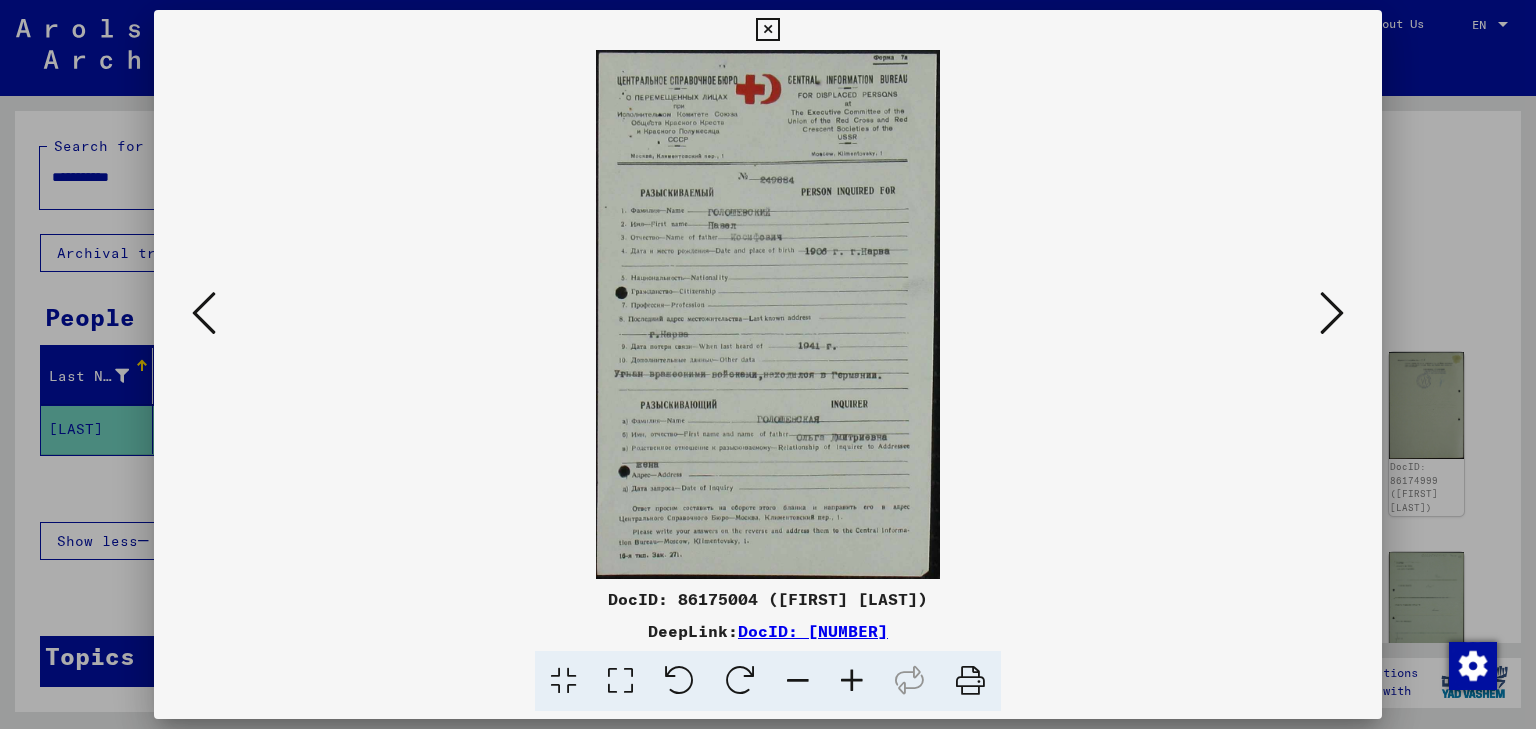 scroll, scrollTop: 0, scrollLeft: 0, axis: both 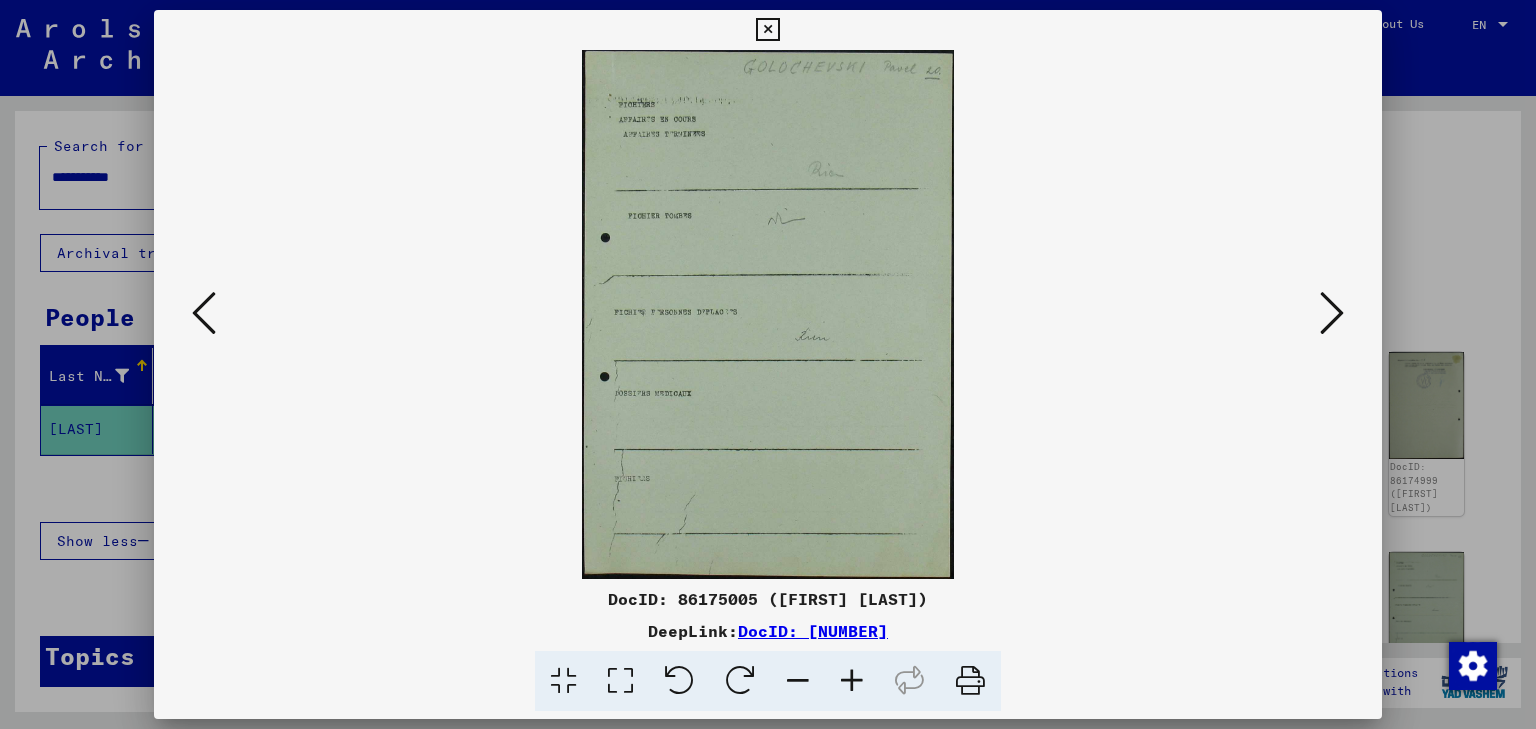 click at bounding box center (1332, 313) 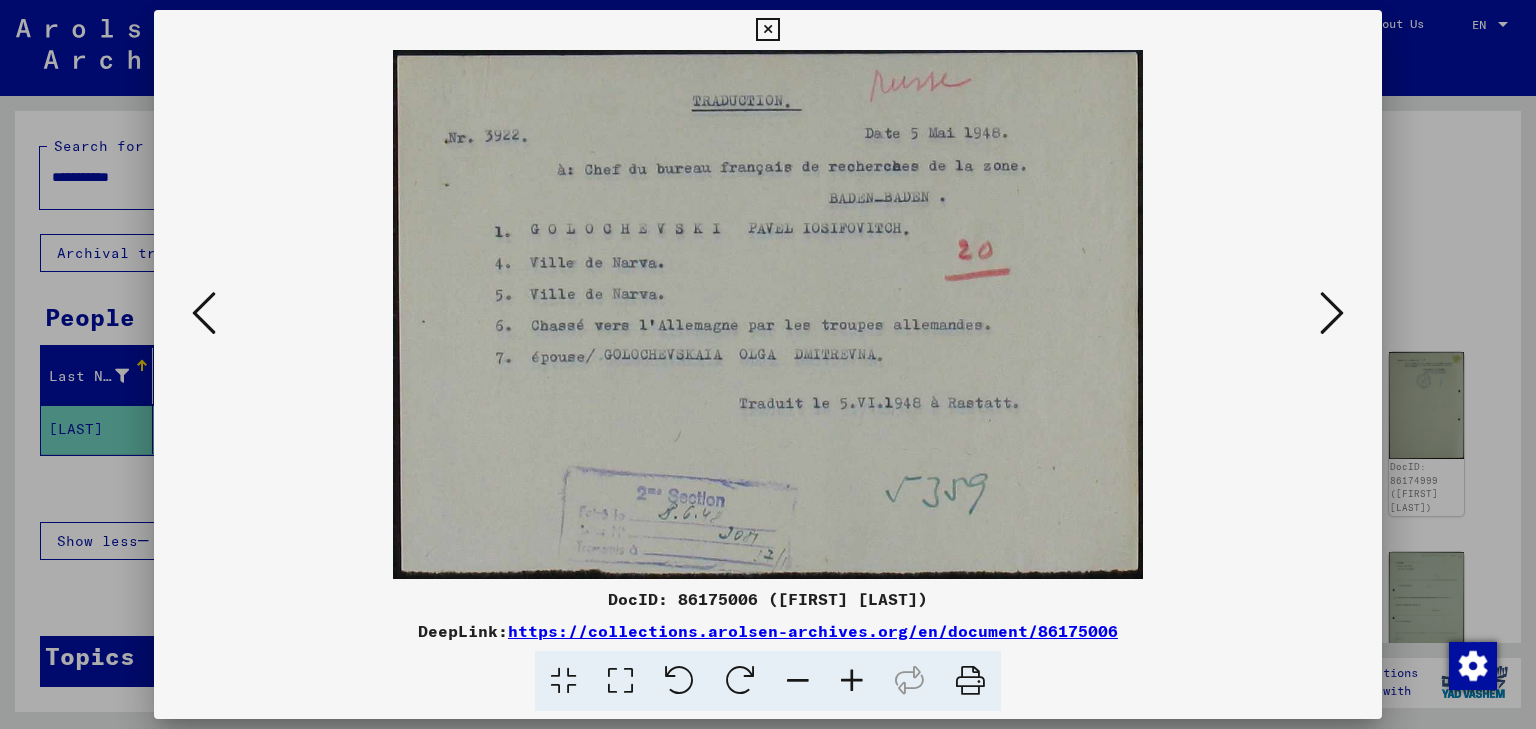 click at bounding box center (1332, 313) 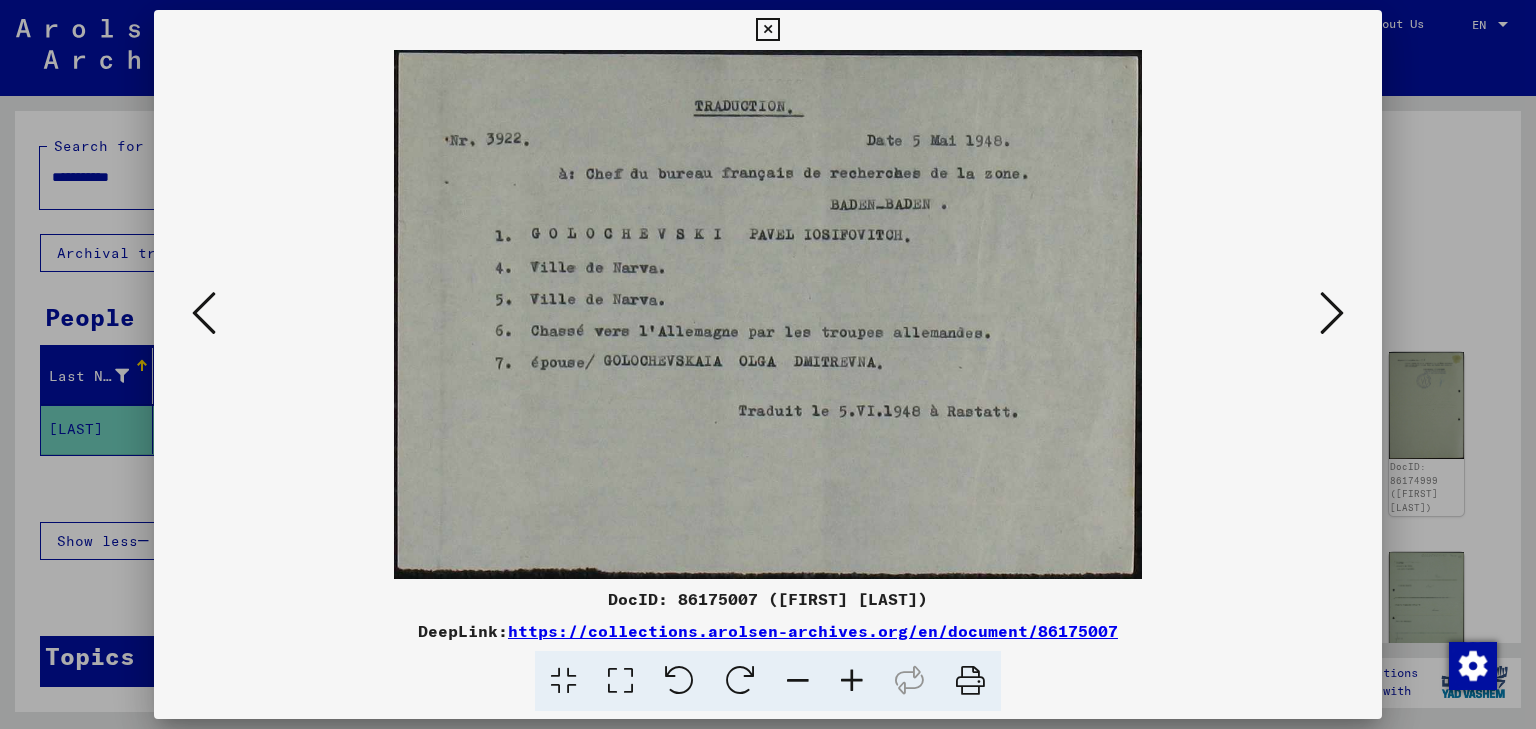 click at bounding box center [768, 314] 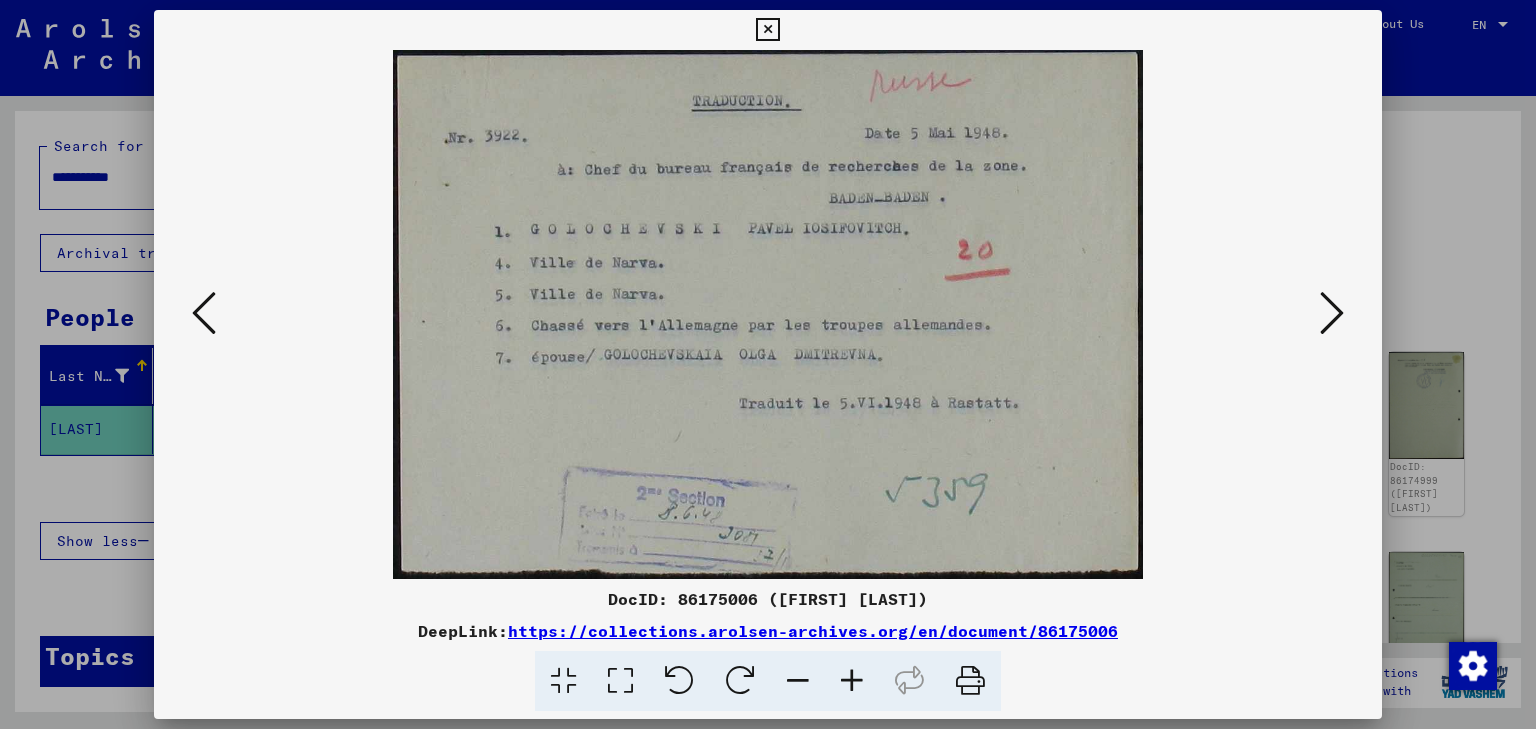 click at bounding box center (1332, 313) 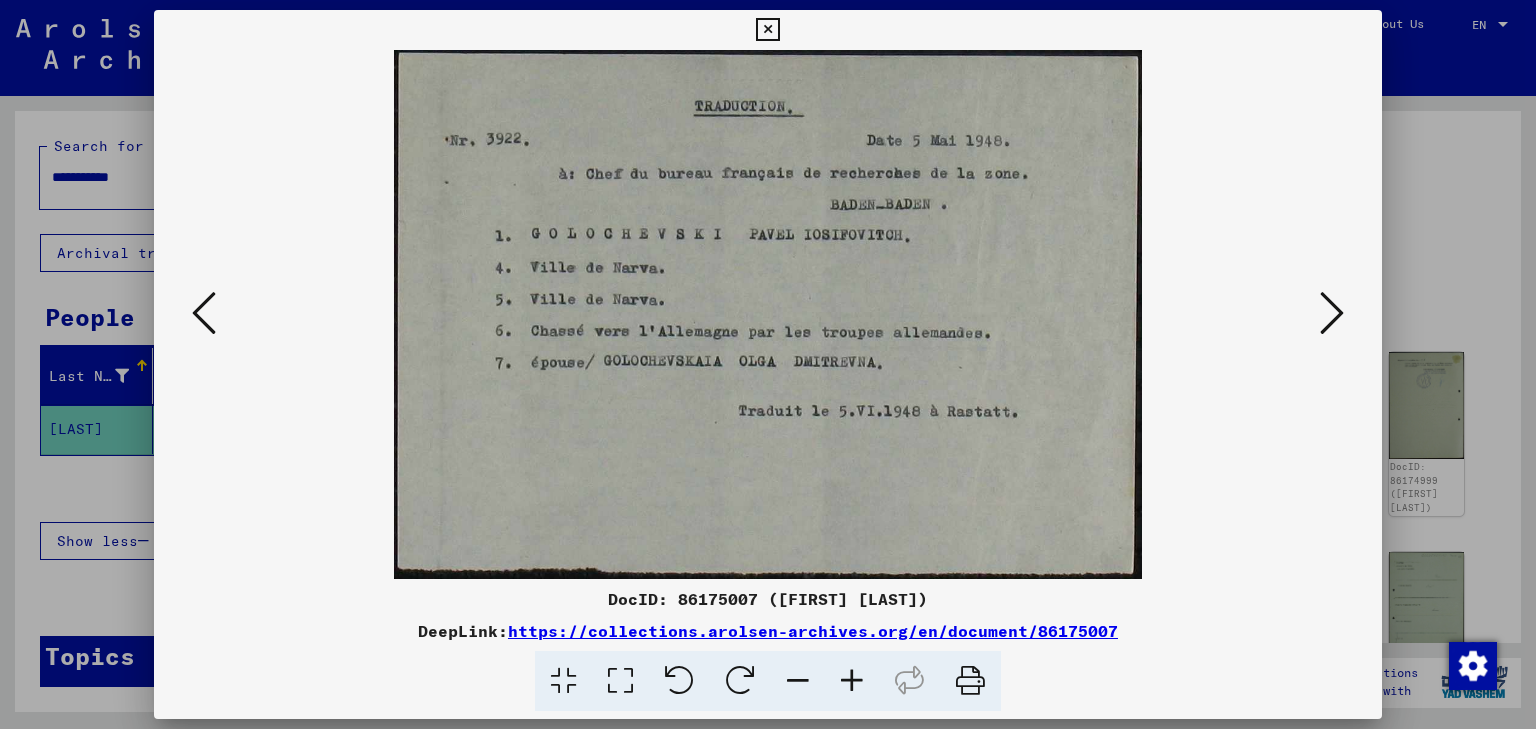 click at bounding box center (1332, 313) 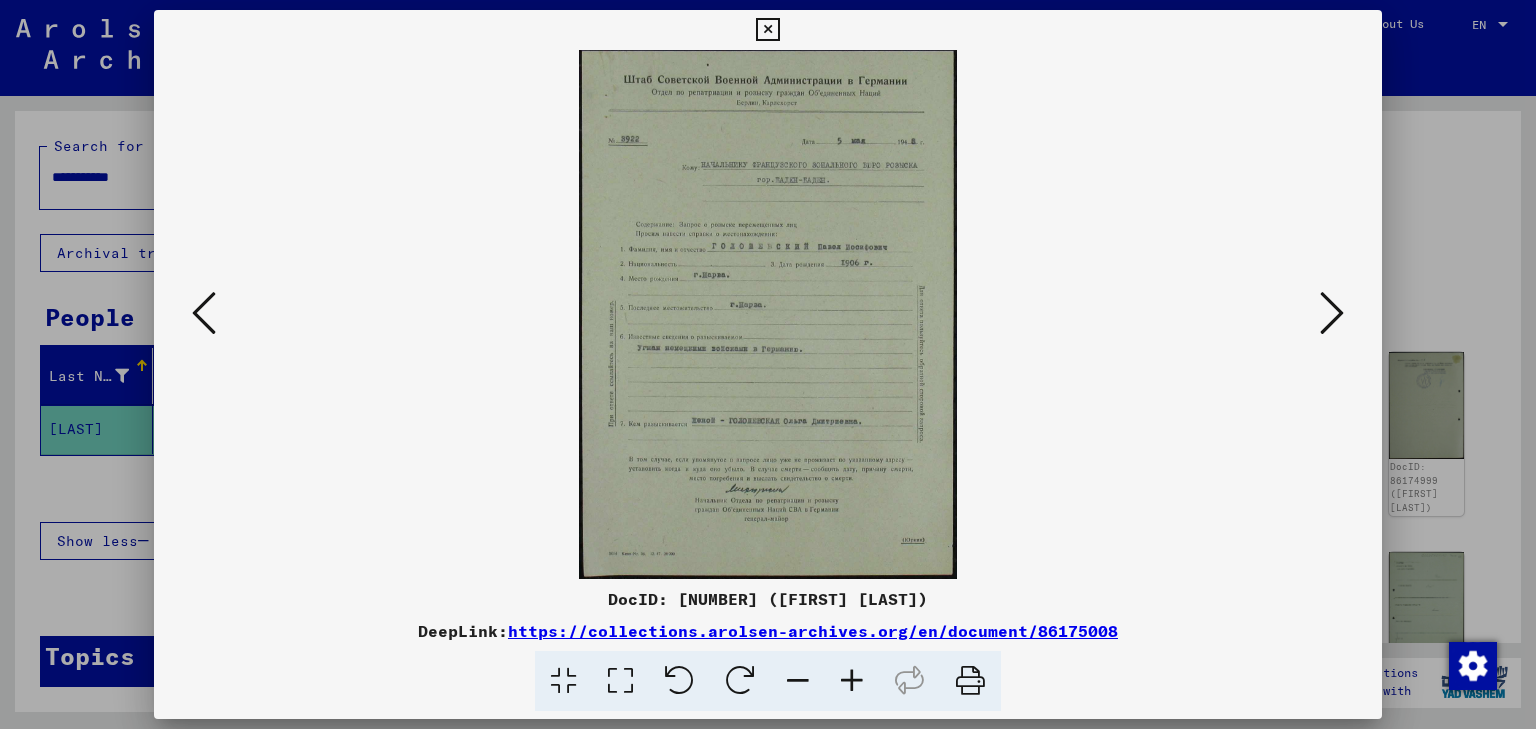 click at bounding box center (1332, 313) 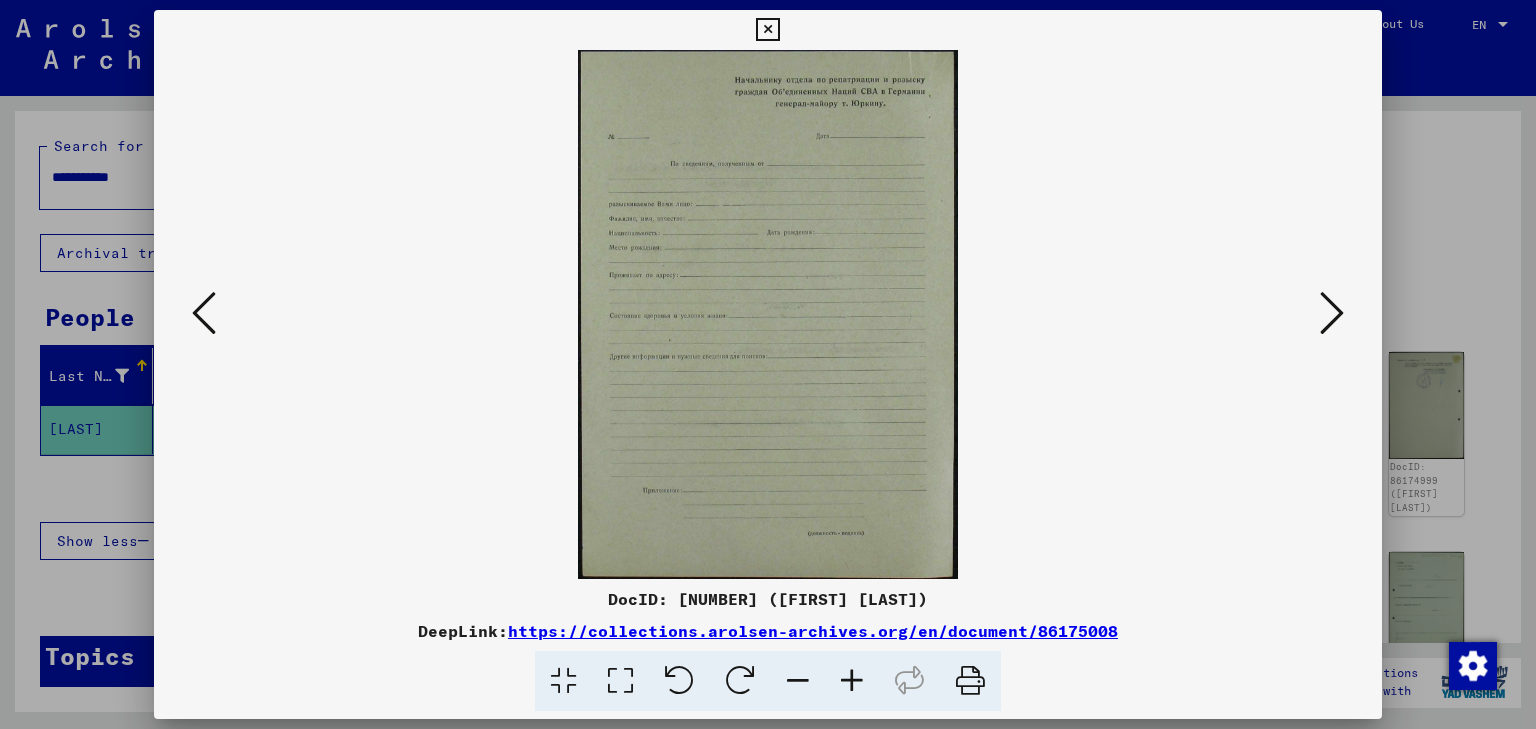 click at bounding box center [1332, 313] 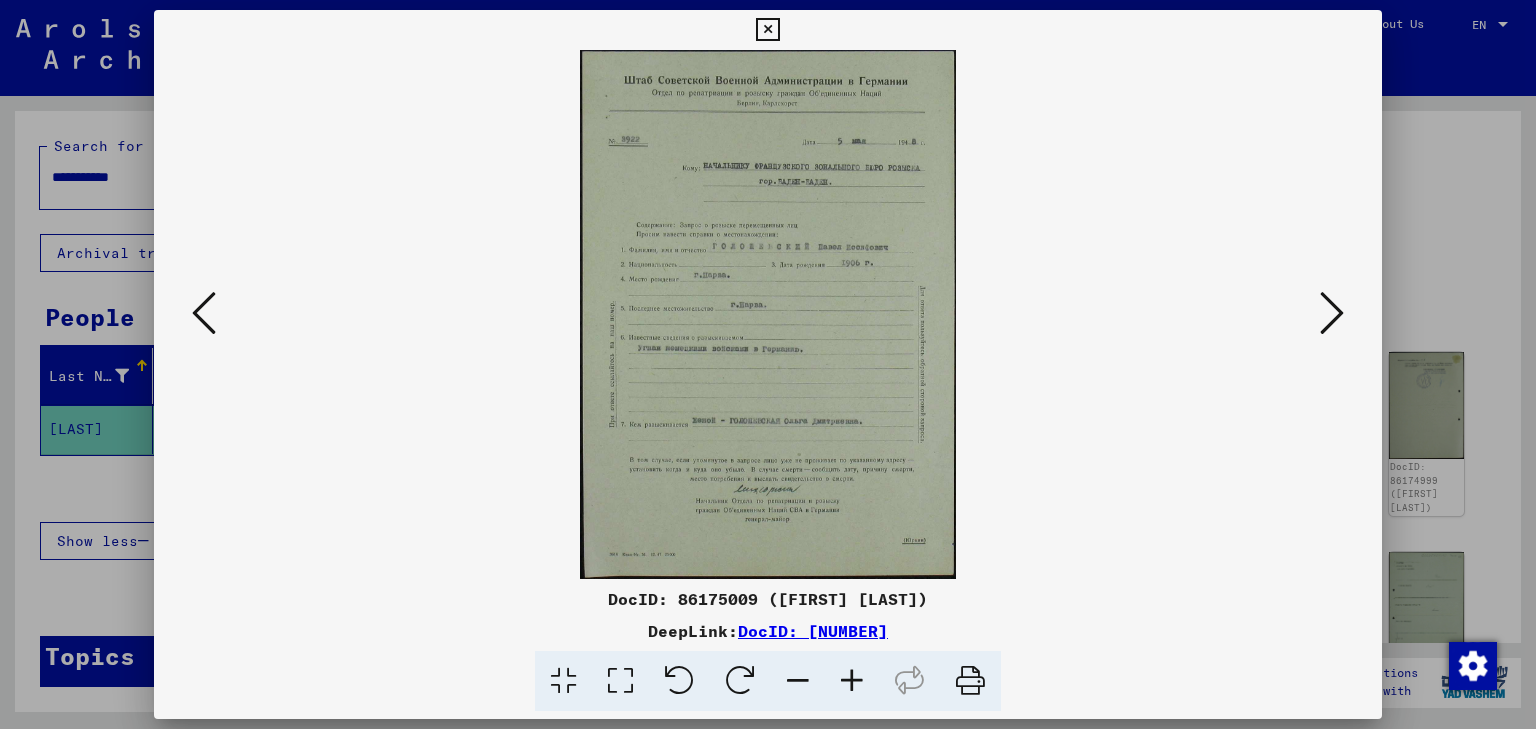 click at bounding box center [1332, 313] 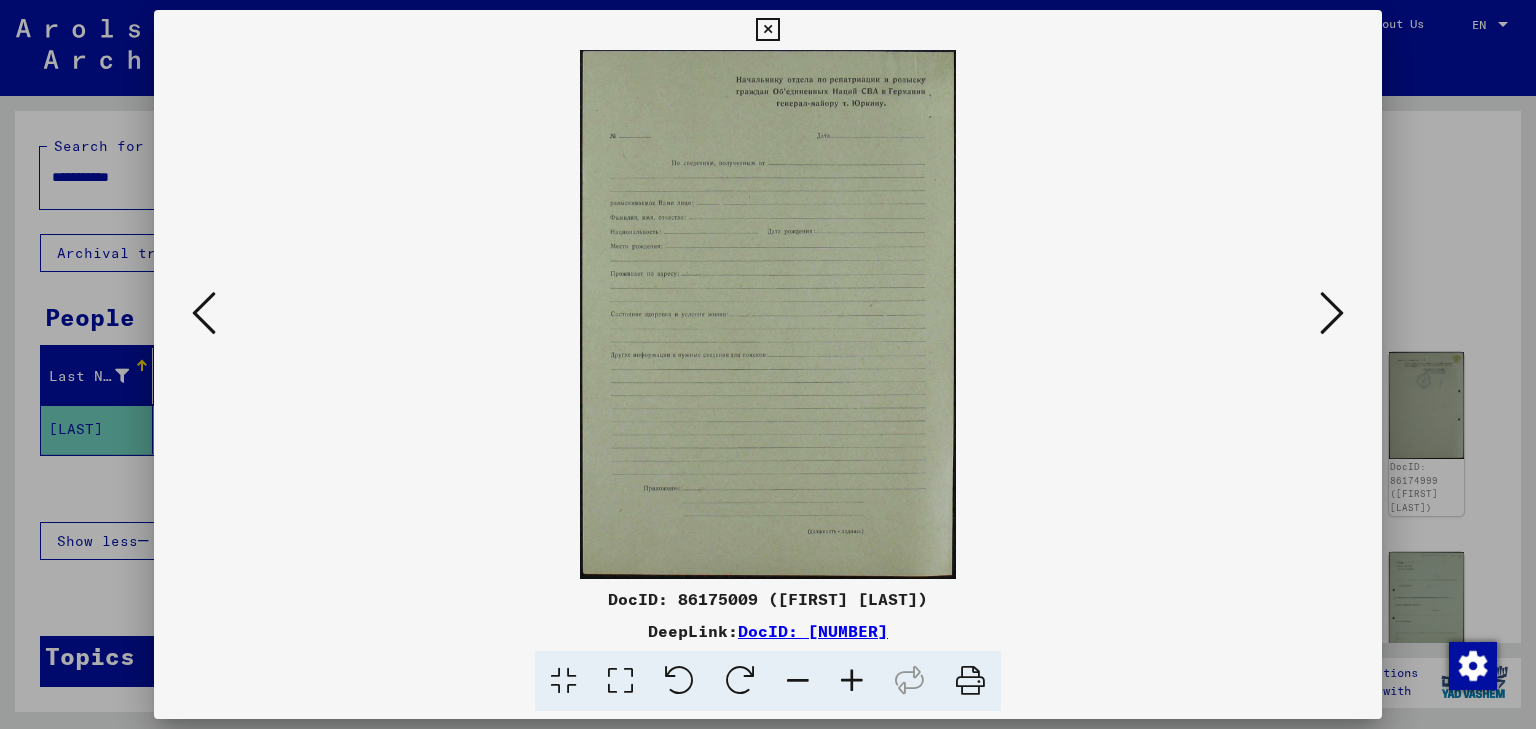 click at bounding box center (1332, 314) 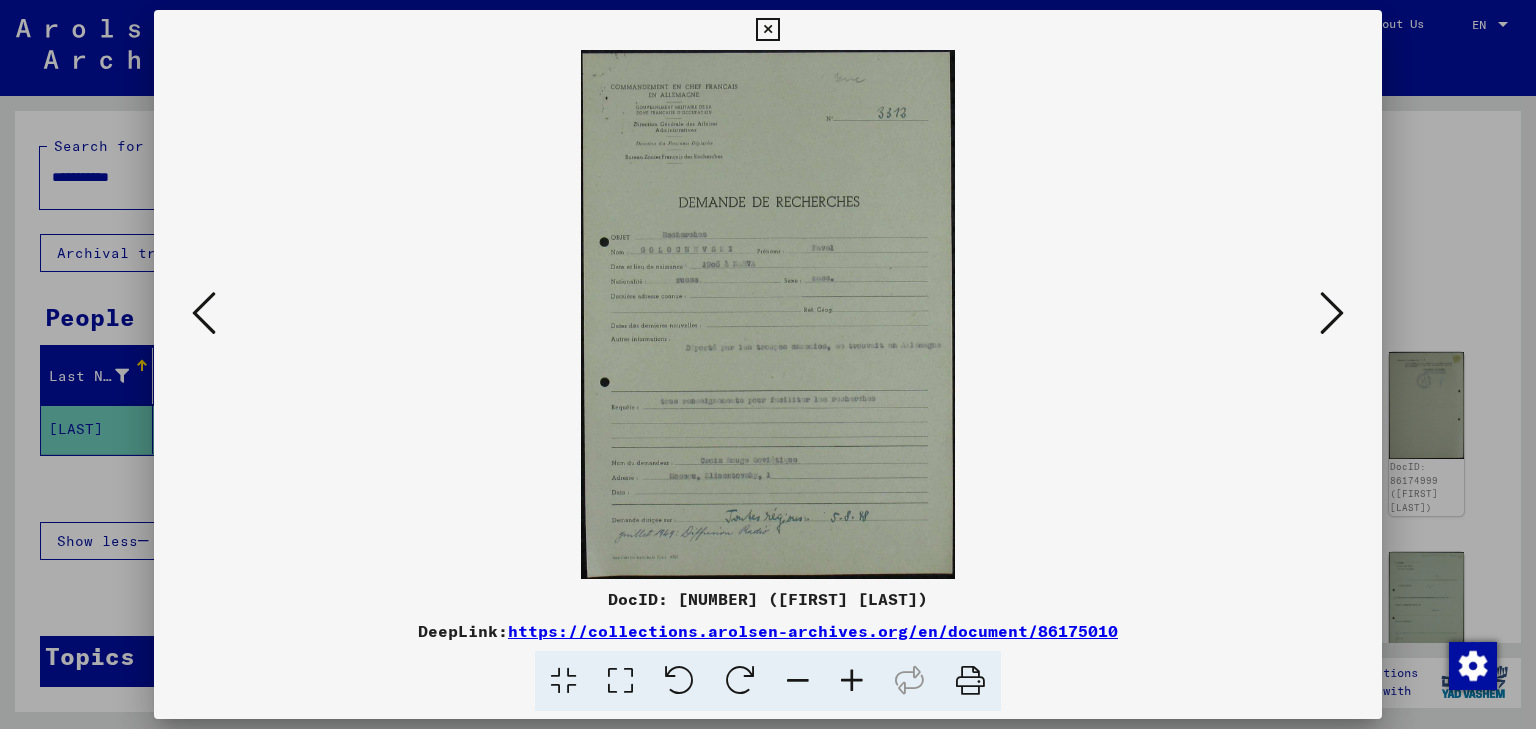 click at bounding box center (1332, 314) 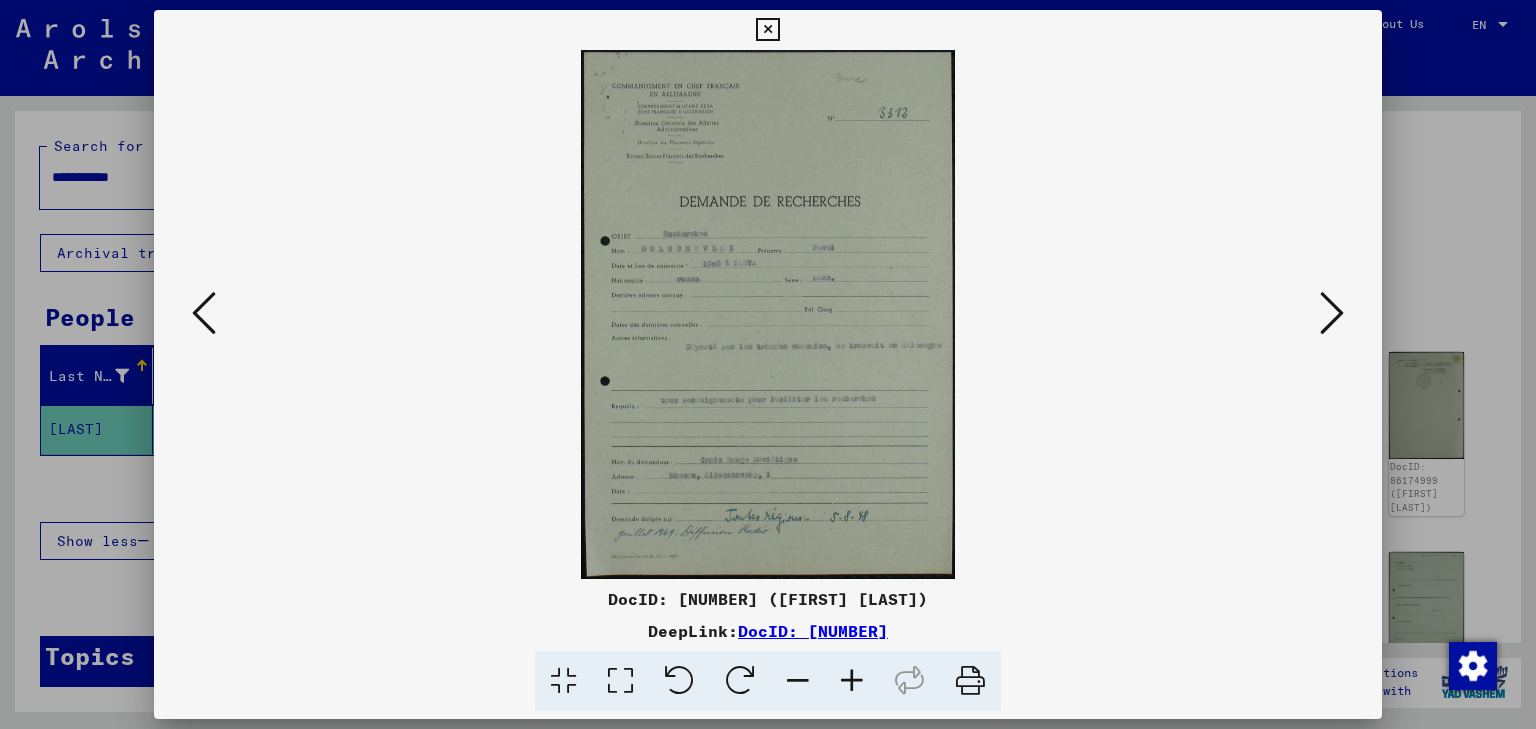 click at bounding box center [1332, 314] 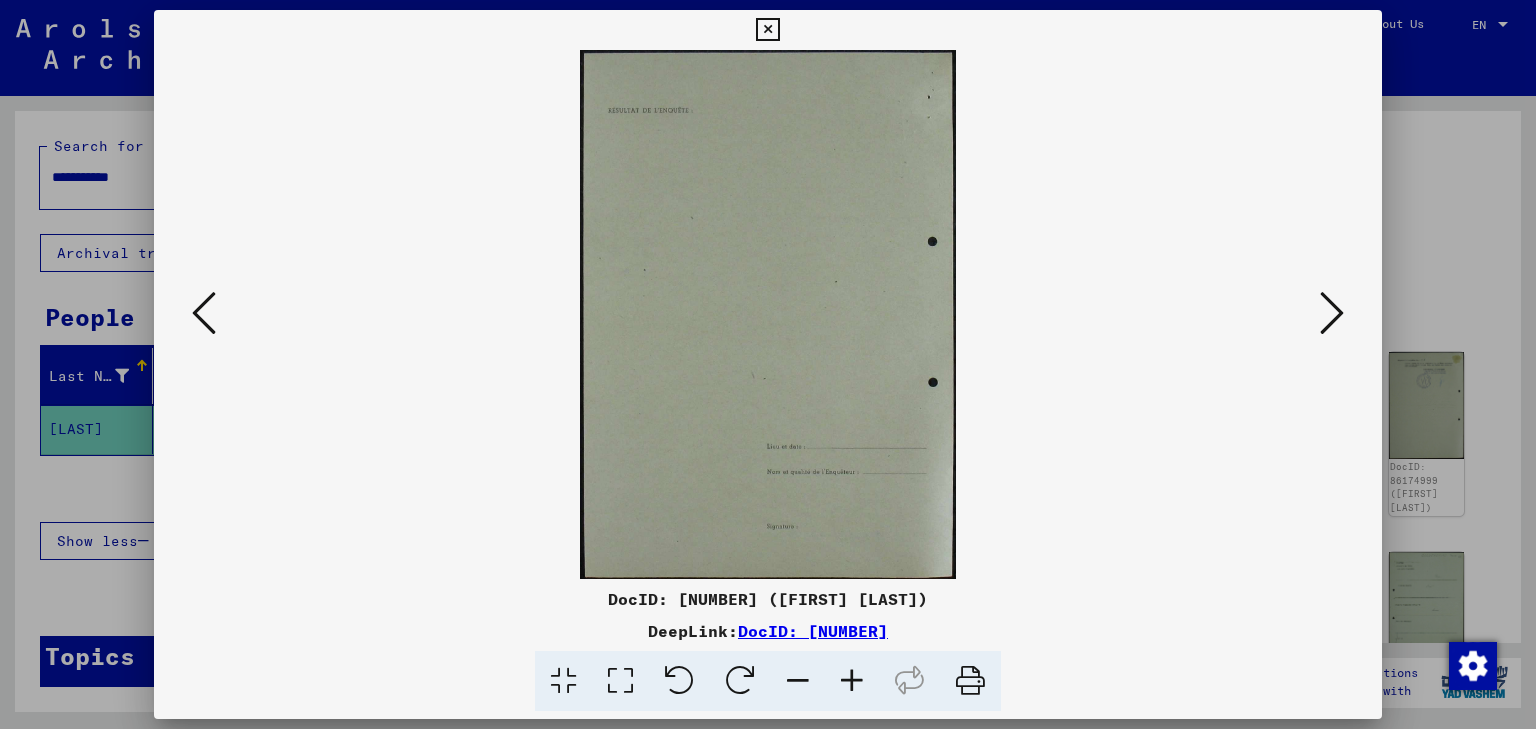 click at bounding box center (1332, 314) 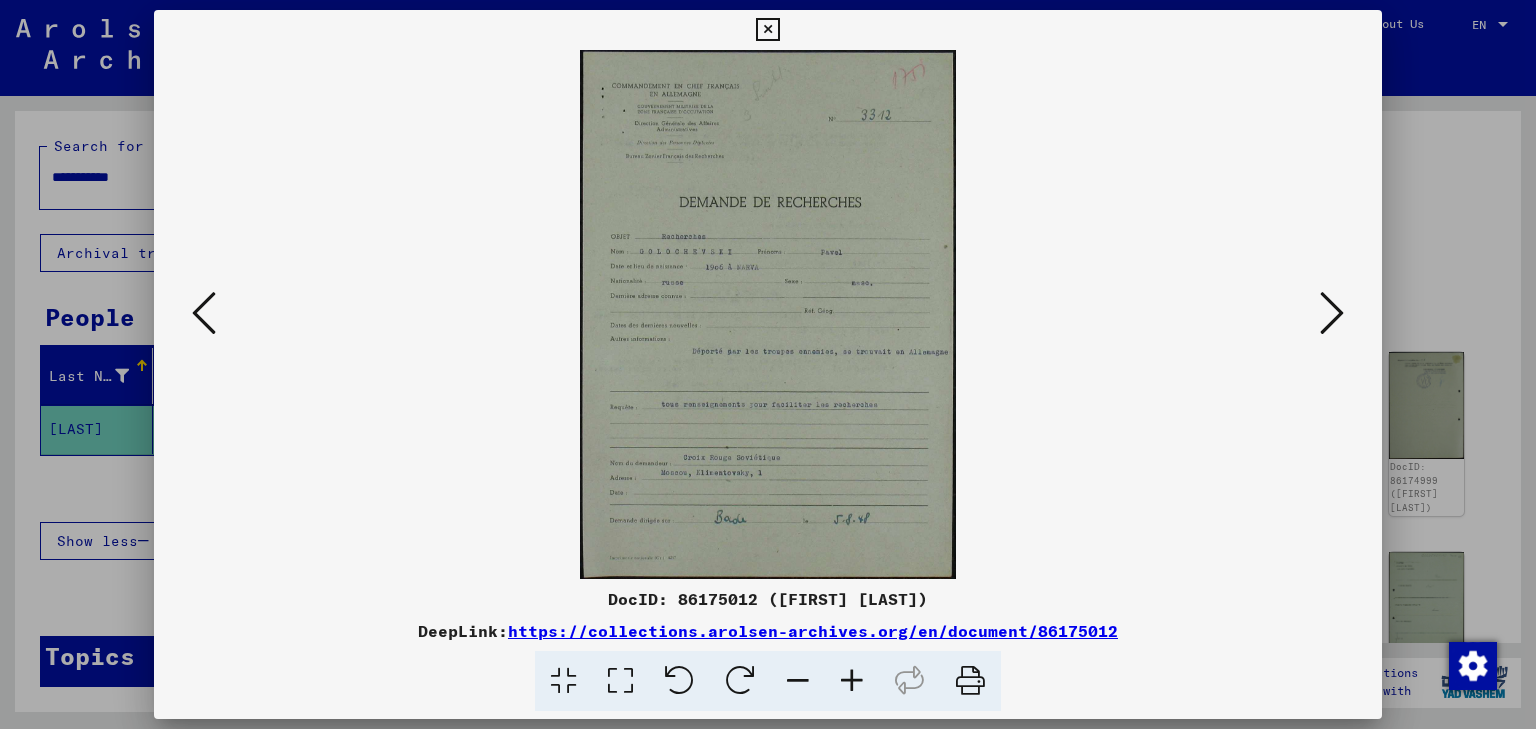 click at bounding box center (1332, 314) 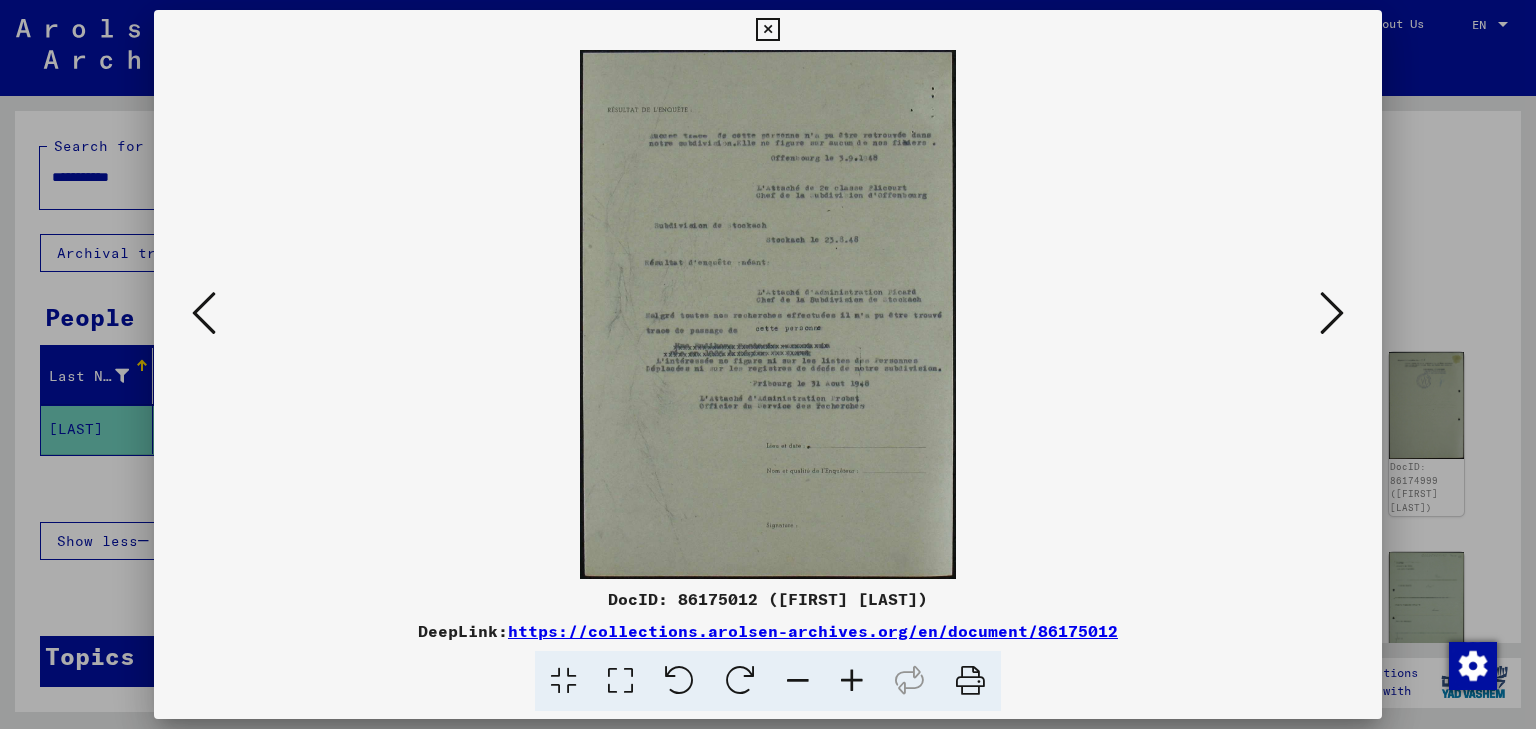 click at bounding box center [768, 314] 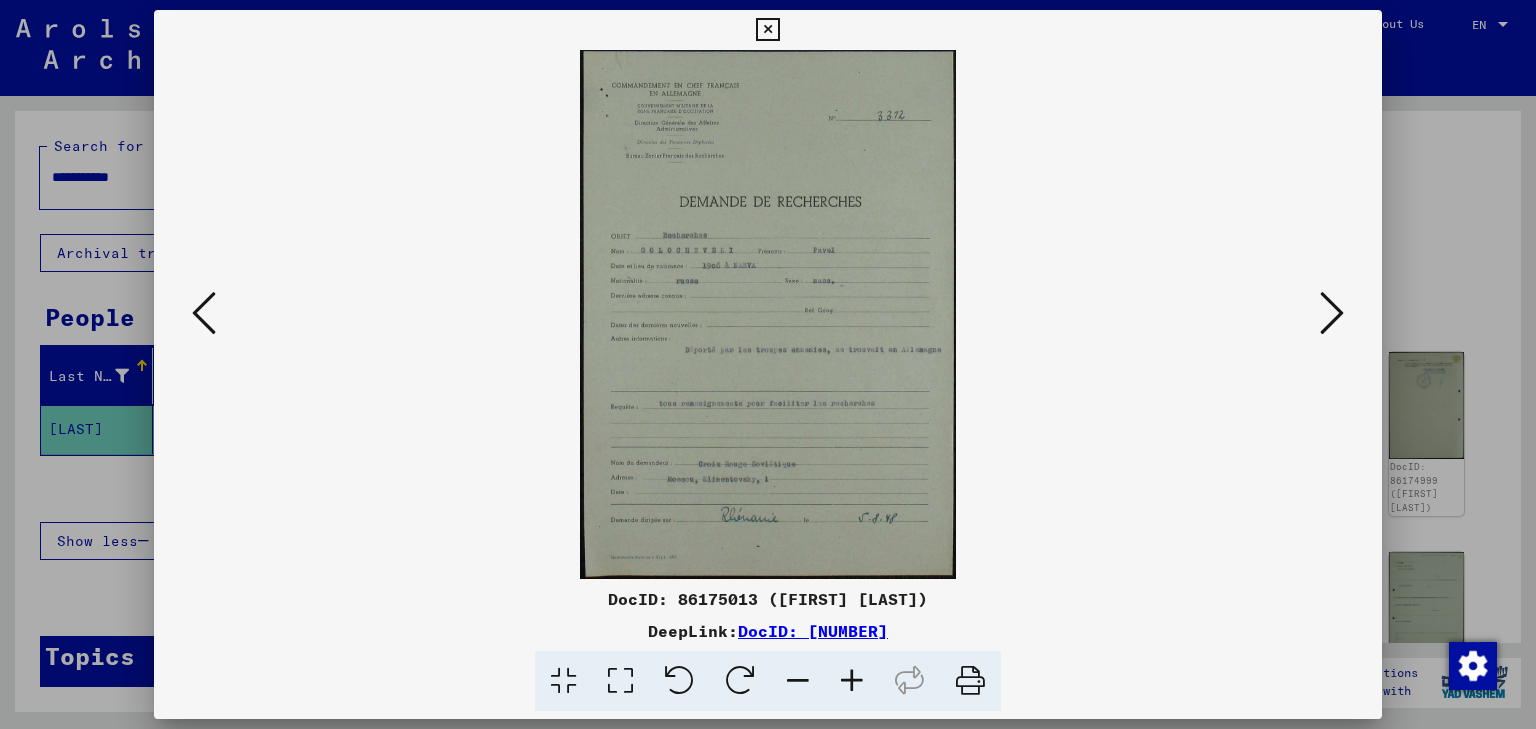 click at bounding box center [1332, 313] 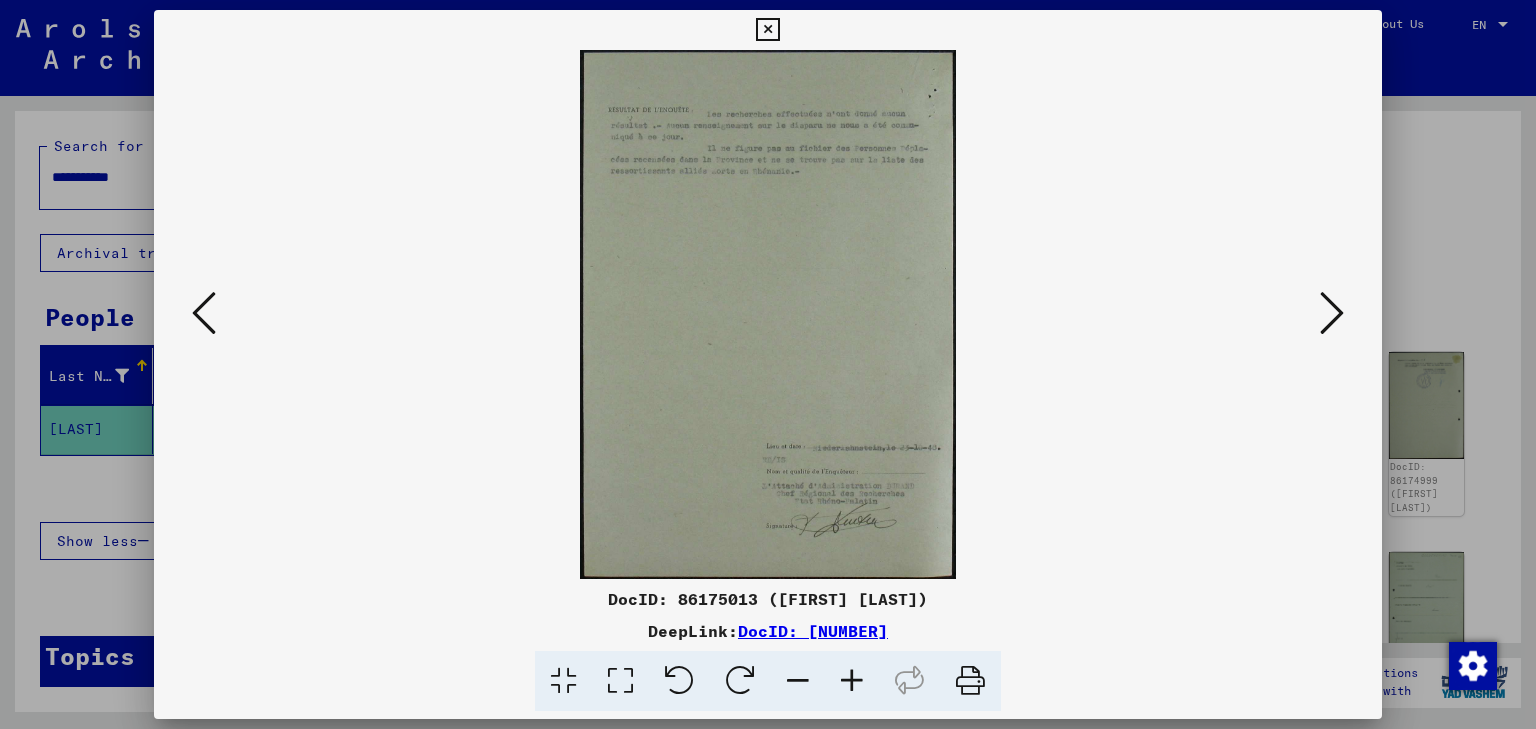 click at bounding box center (1332, 313) 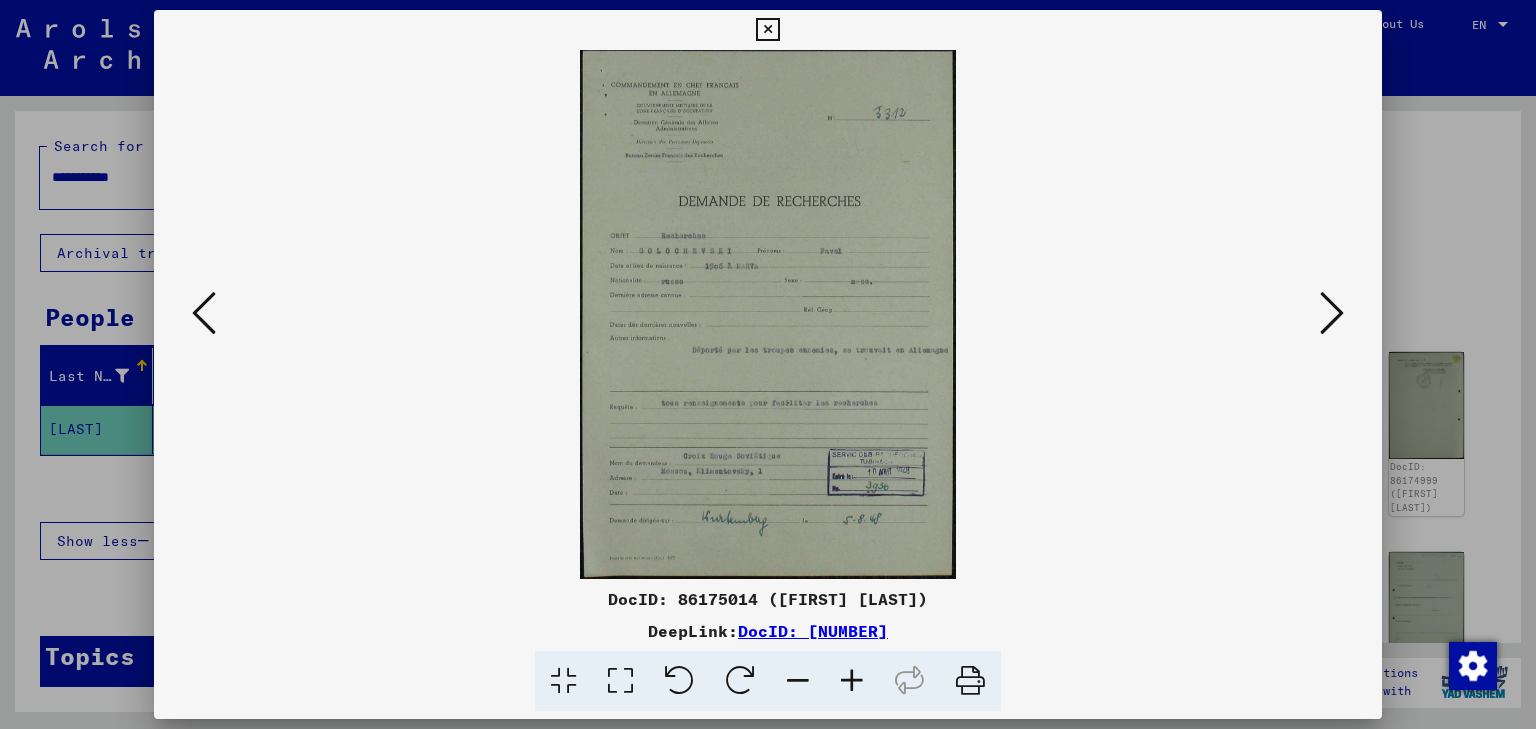 click at bounding box center (1332, 313) 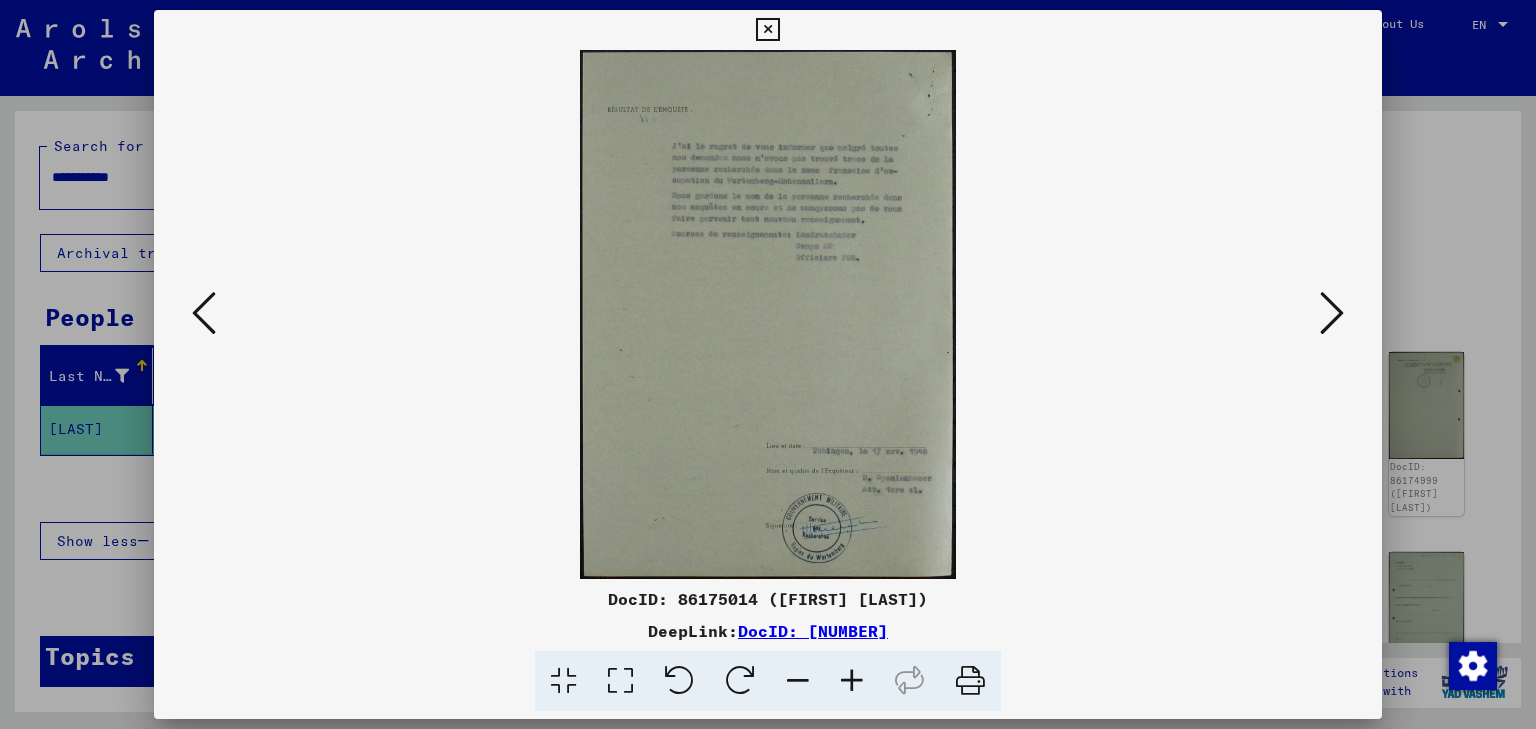 click at bounding box center (1332, 313) 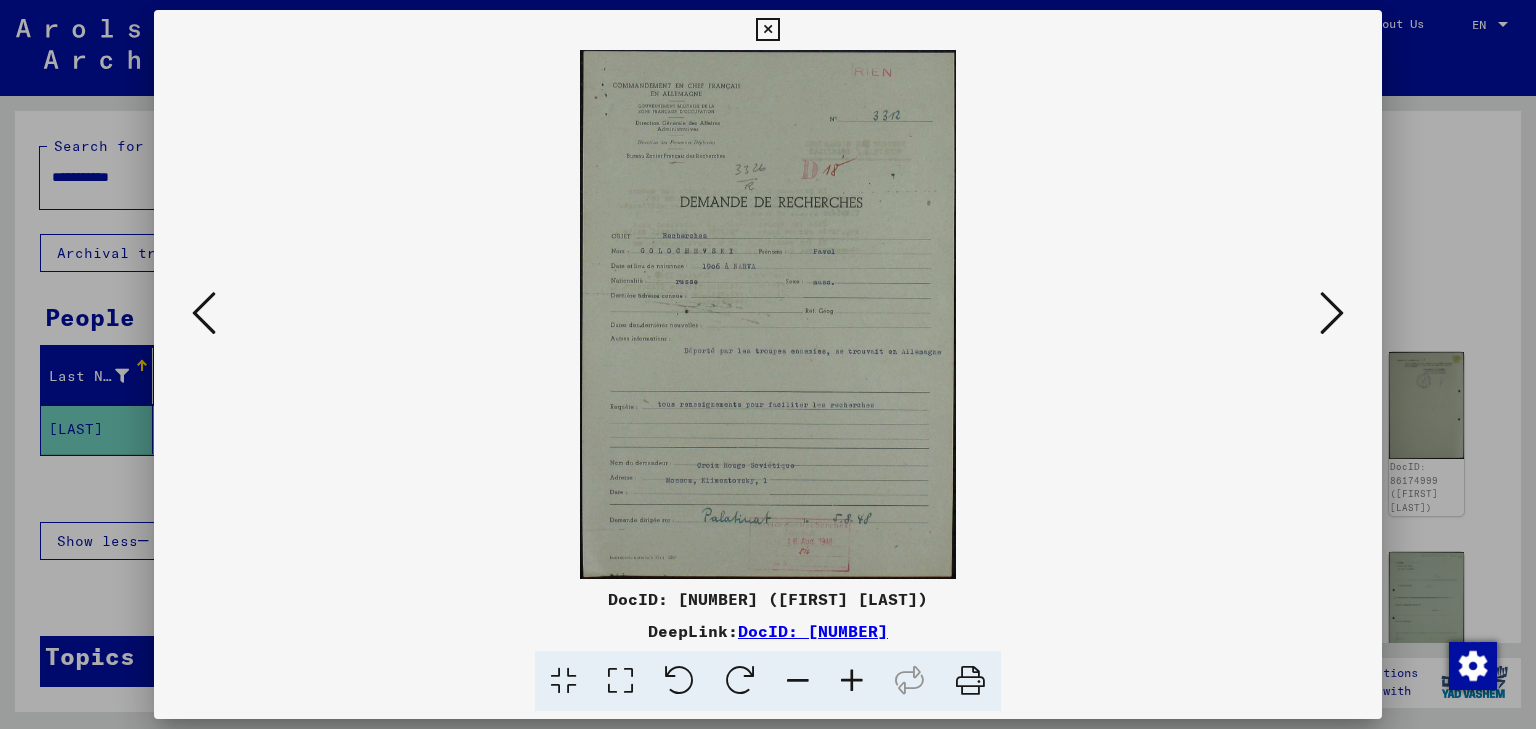 click at bounding box center (1332, 314) 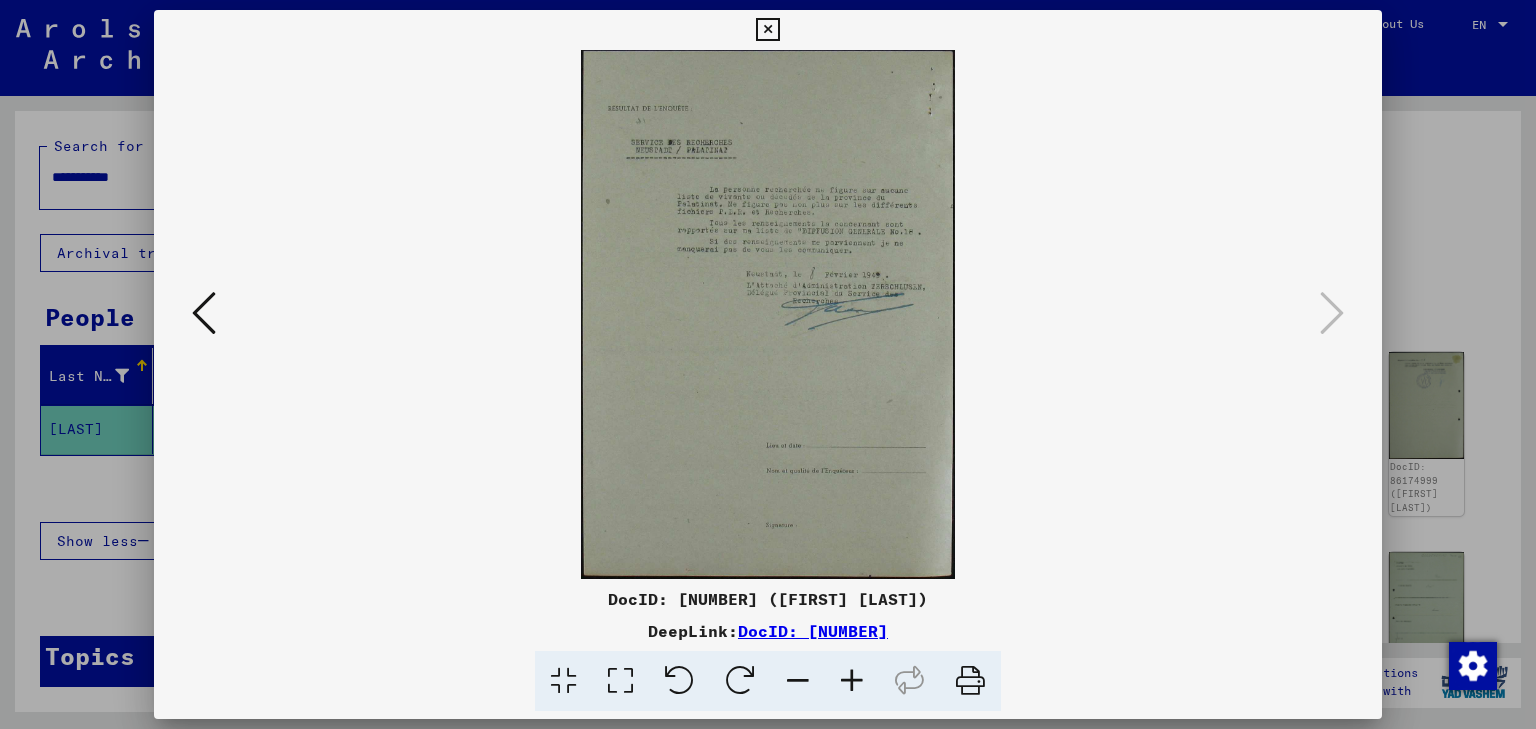 click at bounding box center [768, 314] 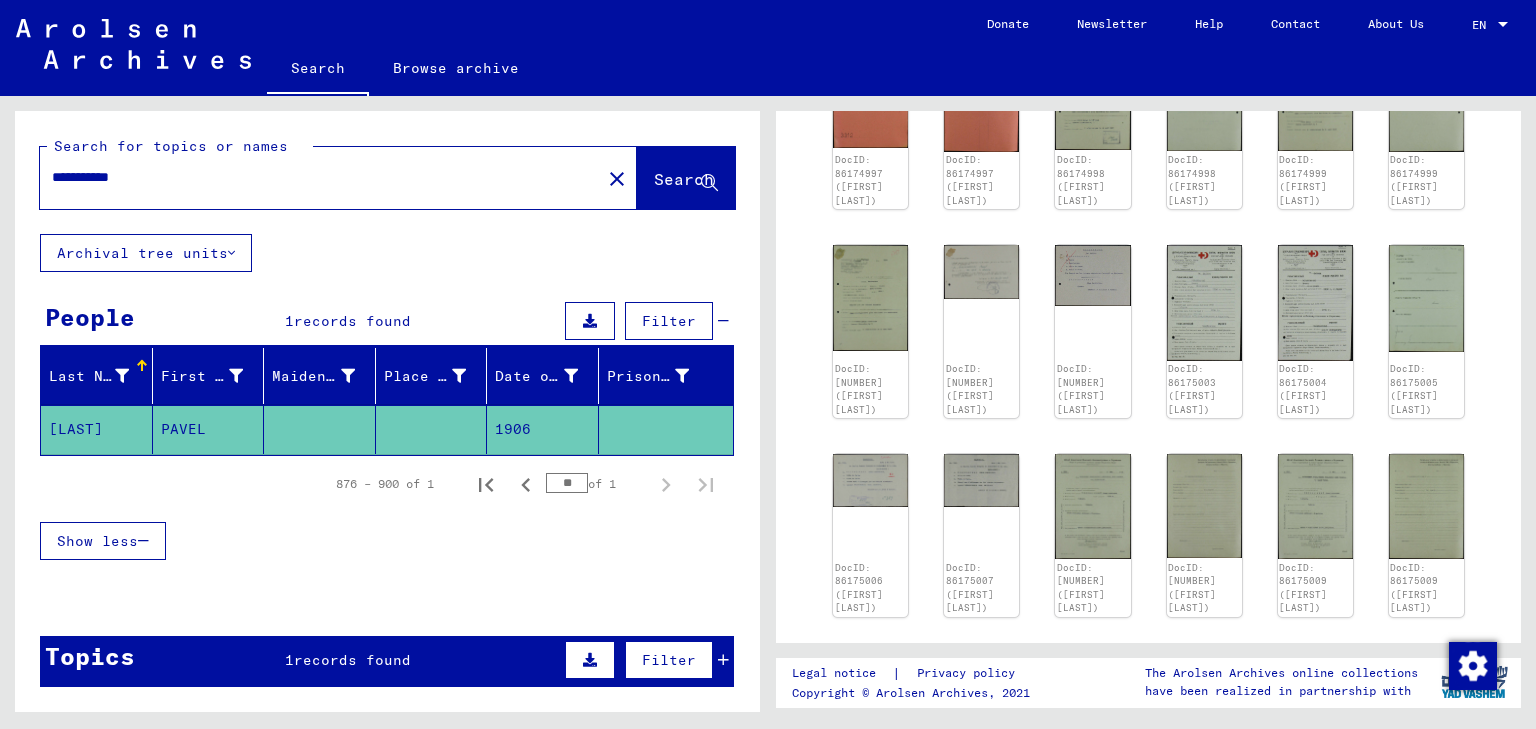 scroll, scrollTop: 0, scrollLeft: 0, axis: both 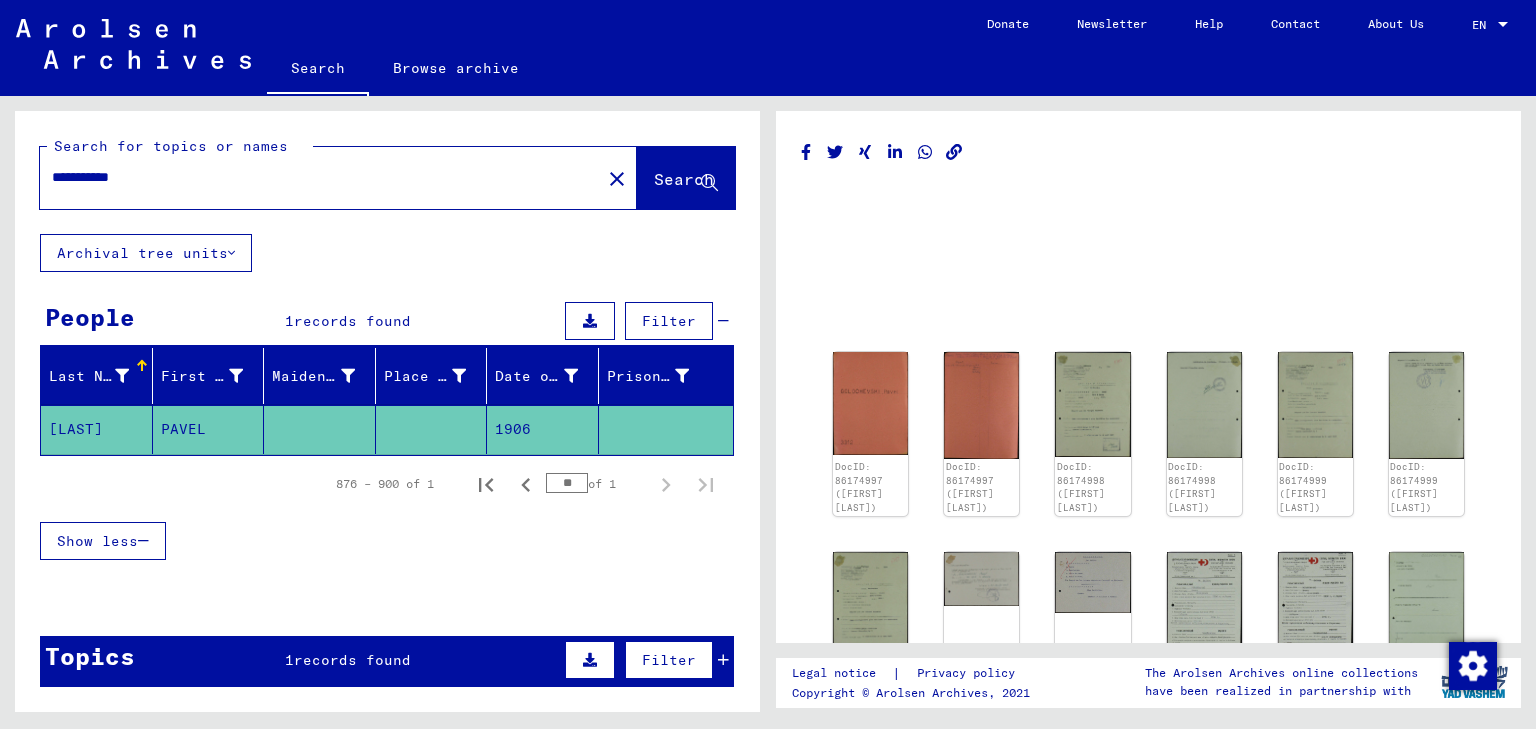 drag, startPoint x: 181, startPoint y: 181, endPoint x: 0, endPoint y: 160, distance: 182.21416 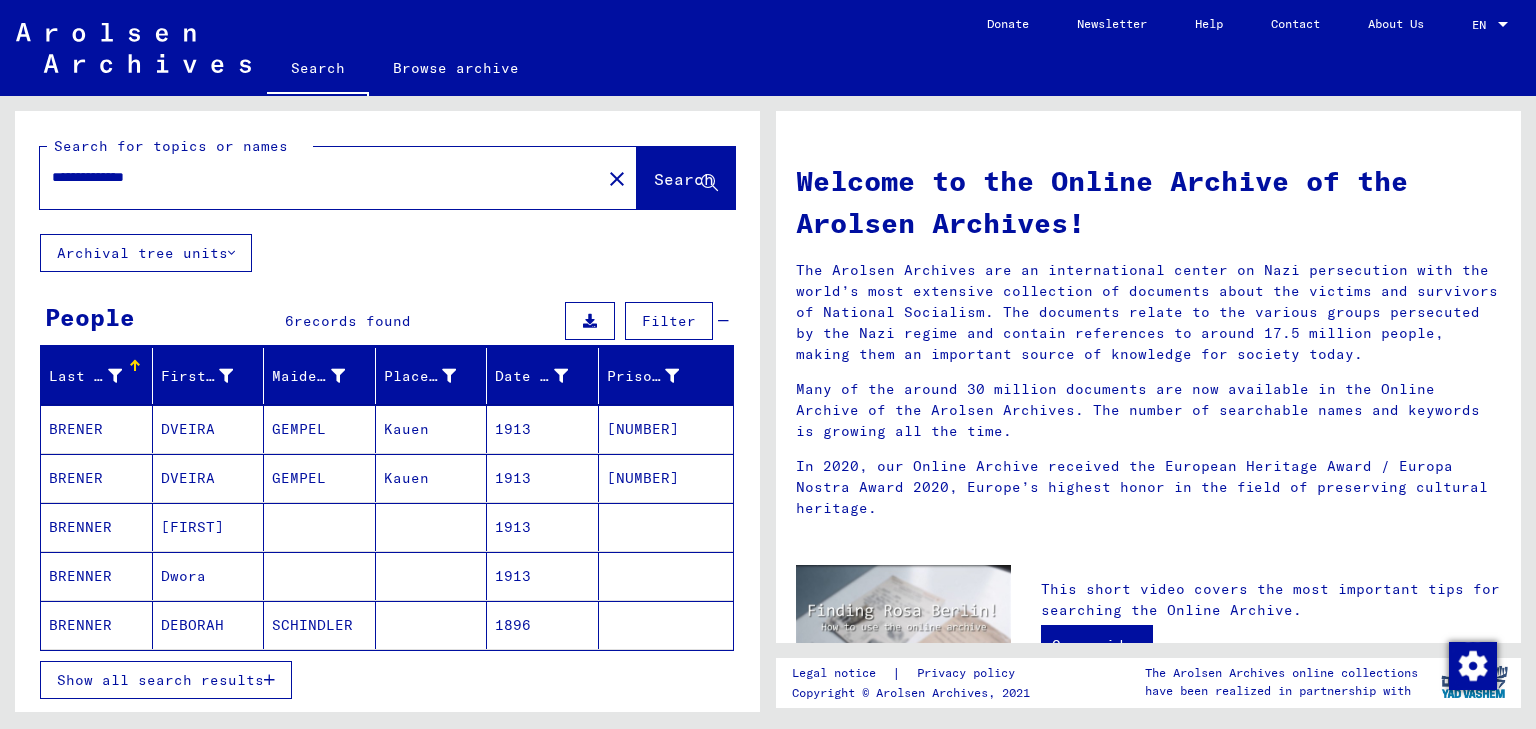 scroll, scrollTop: 80, scrollLeft: 0, axis: vertical 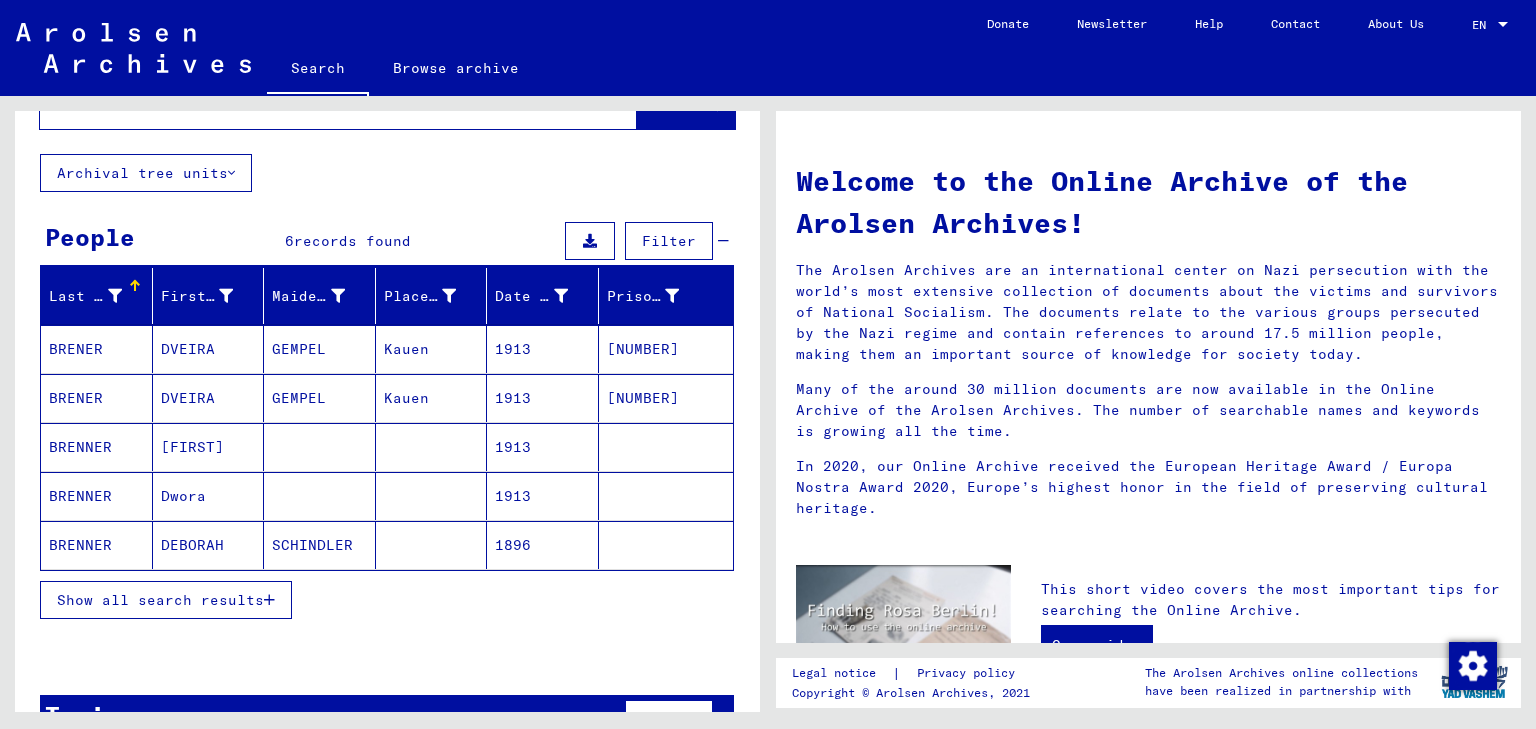 click on "Show all search results" at bounding box center [160, 600] 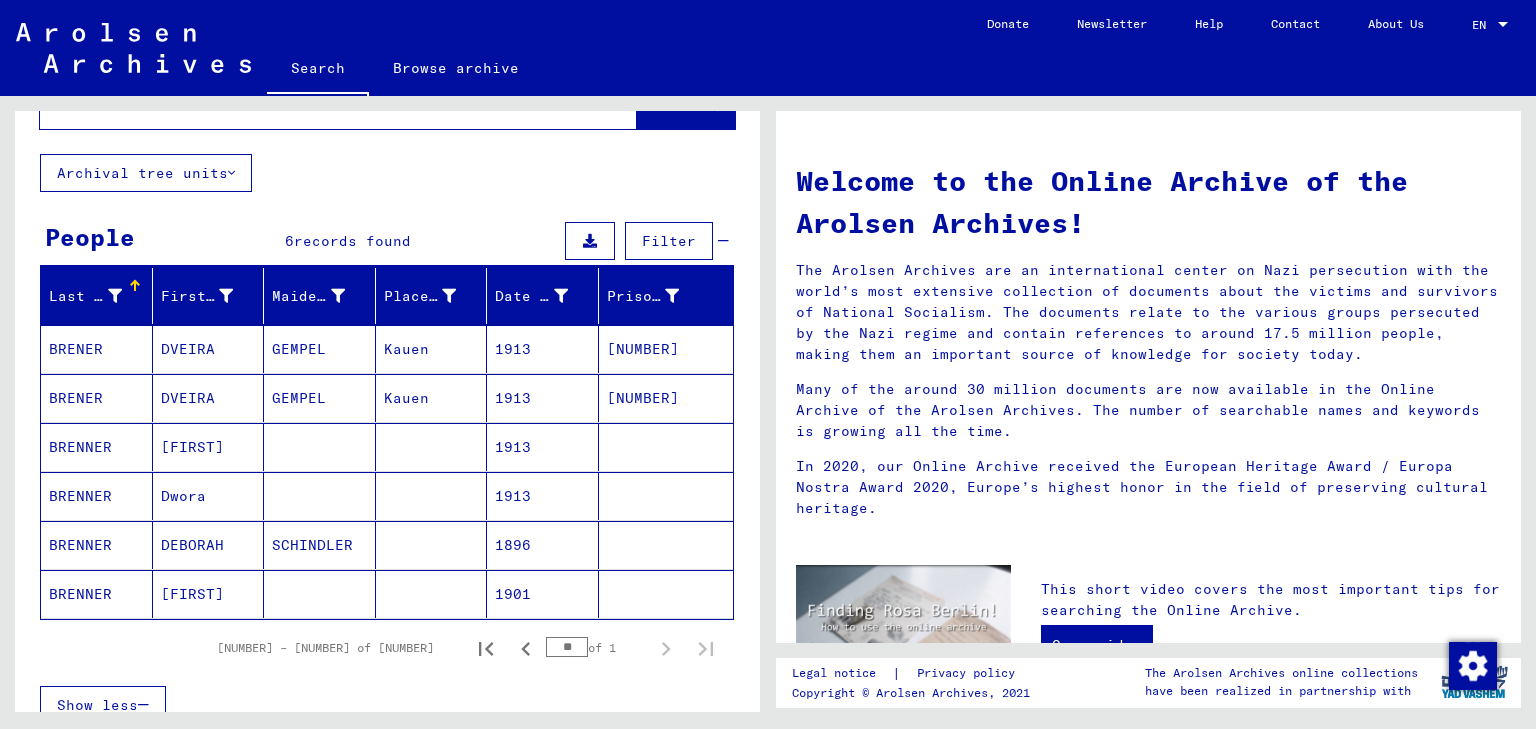 click on "BRENNER" 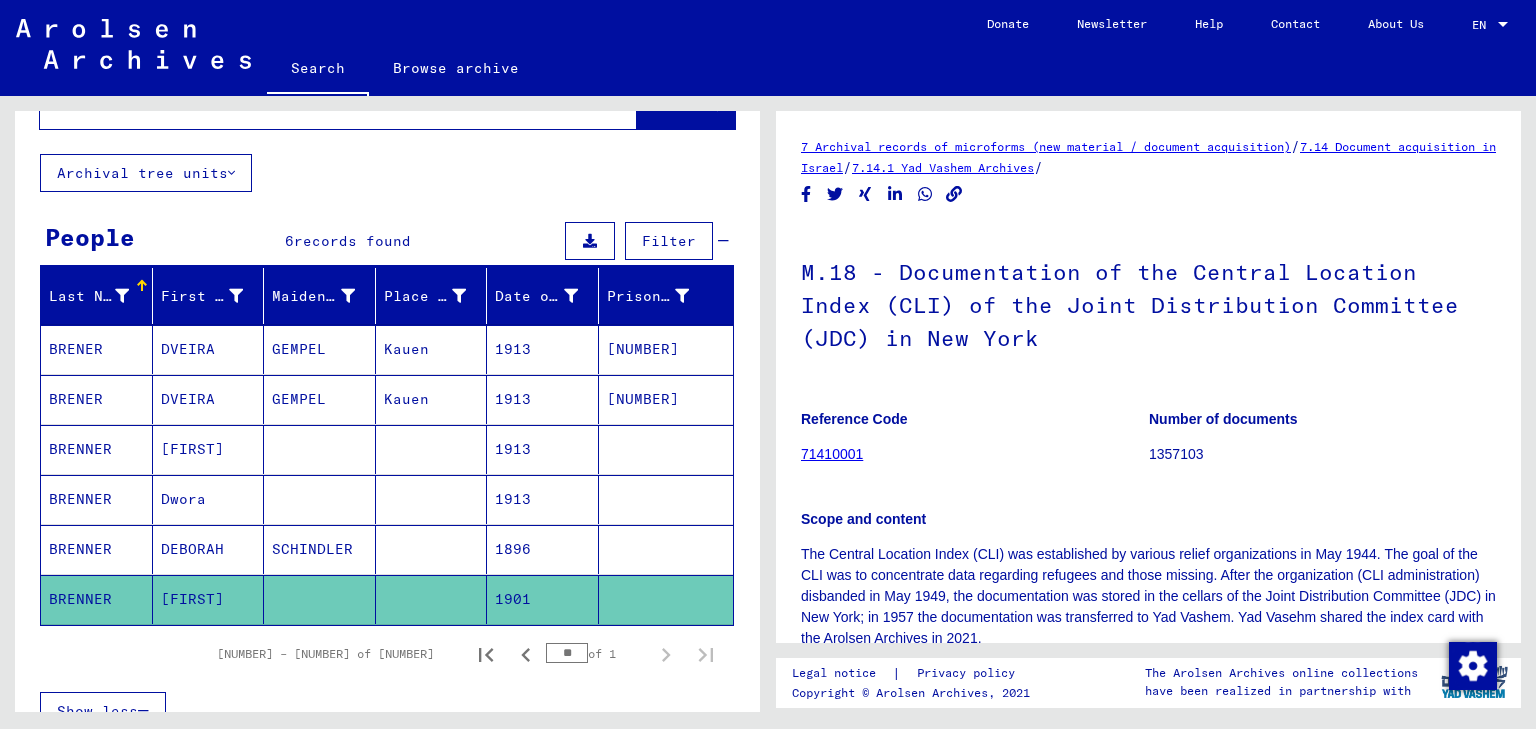 scroll, scrollTop: 160, scrollLeft: 0, axis: vertical 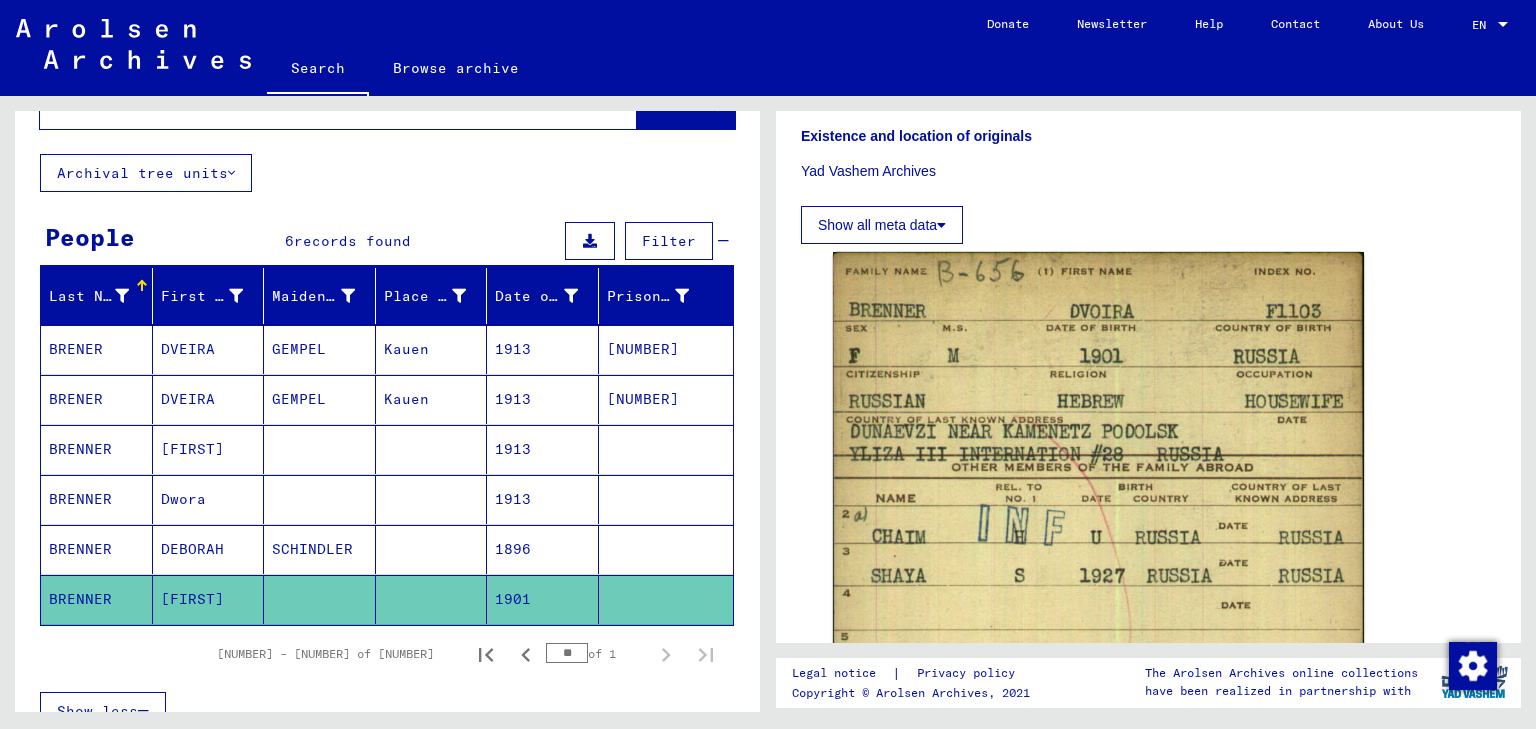 click on "BRENNER" at bounding box center (97, 549) 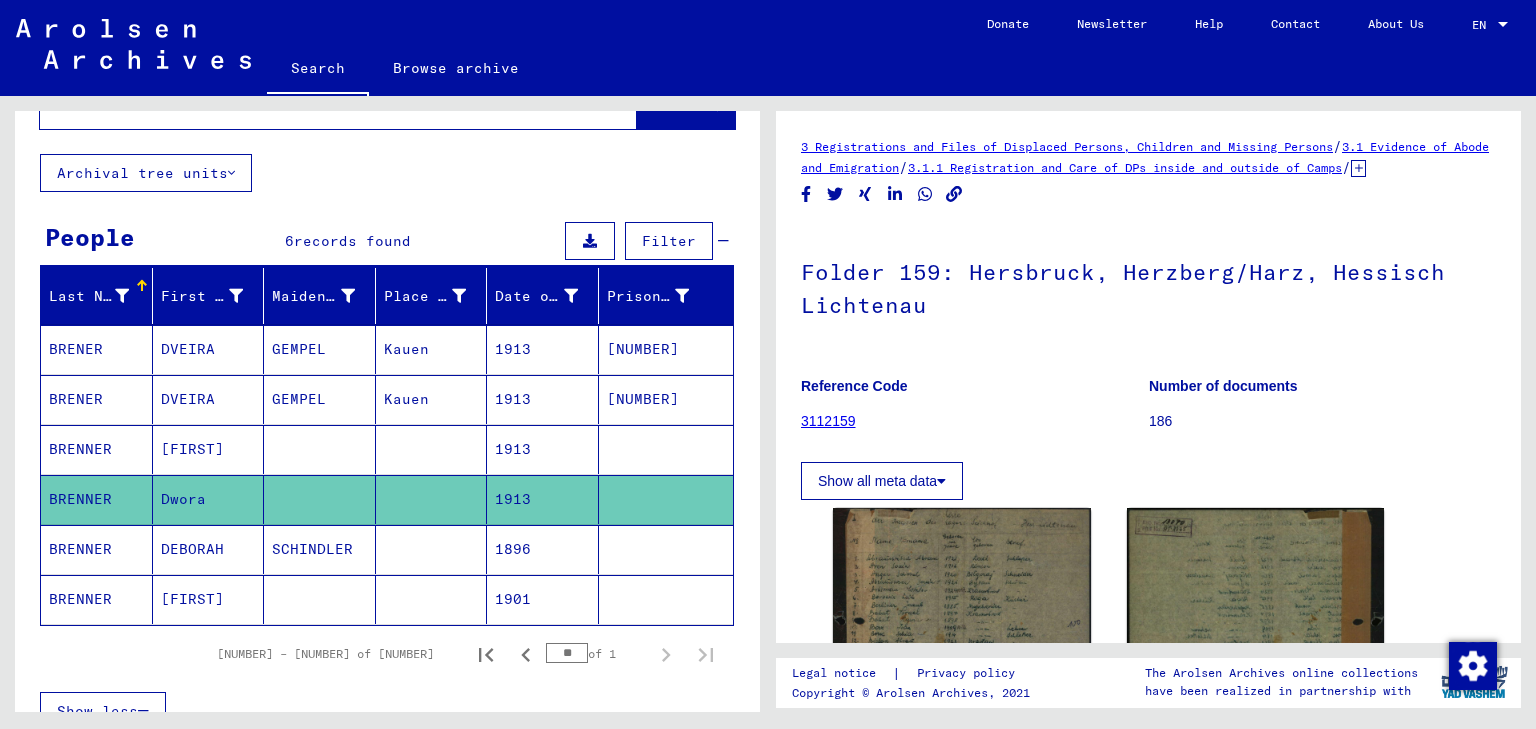 scroll, scrollTop: 0, scrollLeft: 0, axis: both 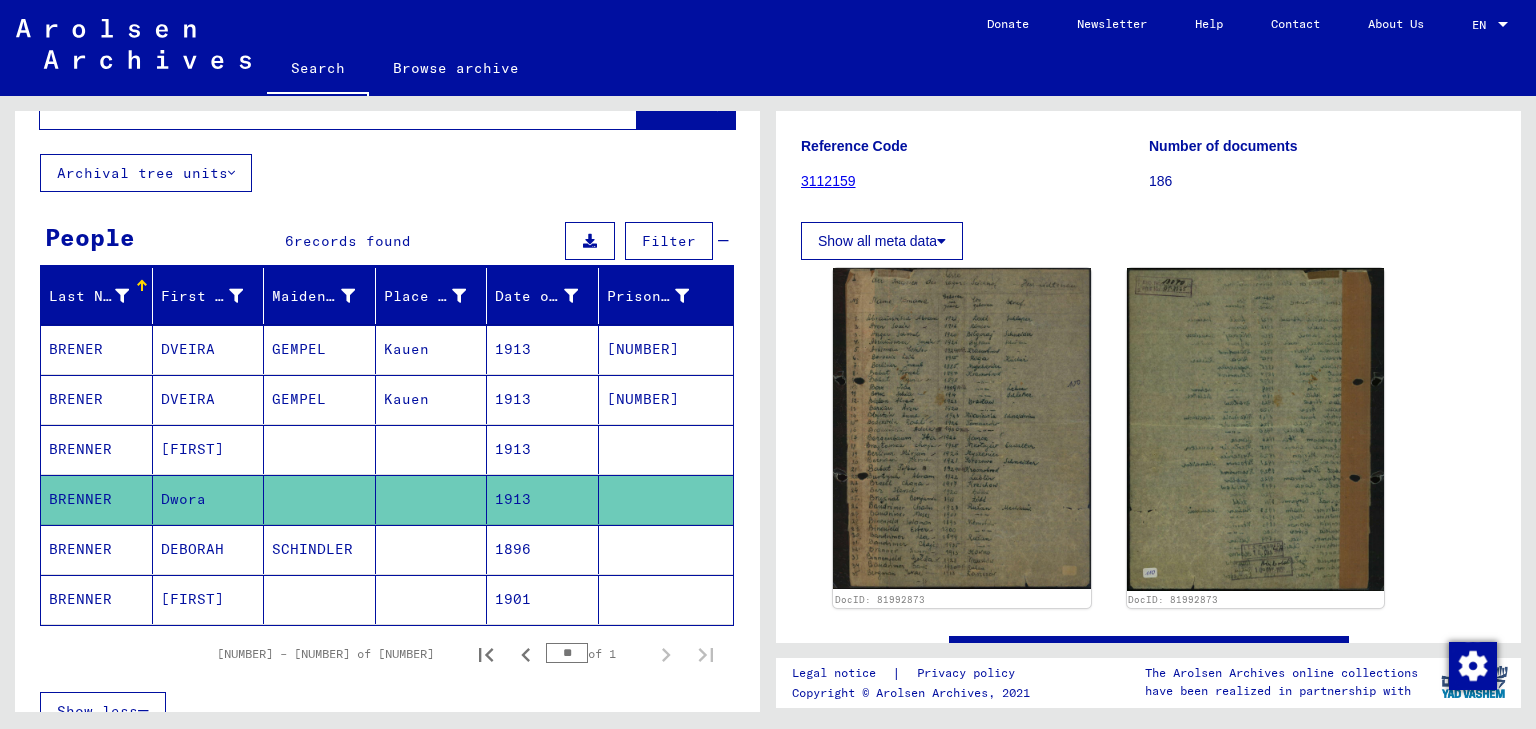click on "DVEIRA" at bounding box center (209, 399) 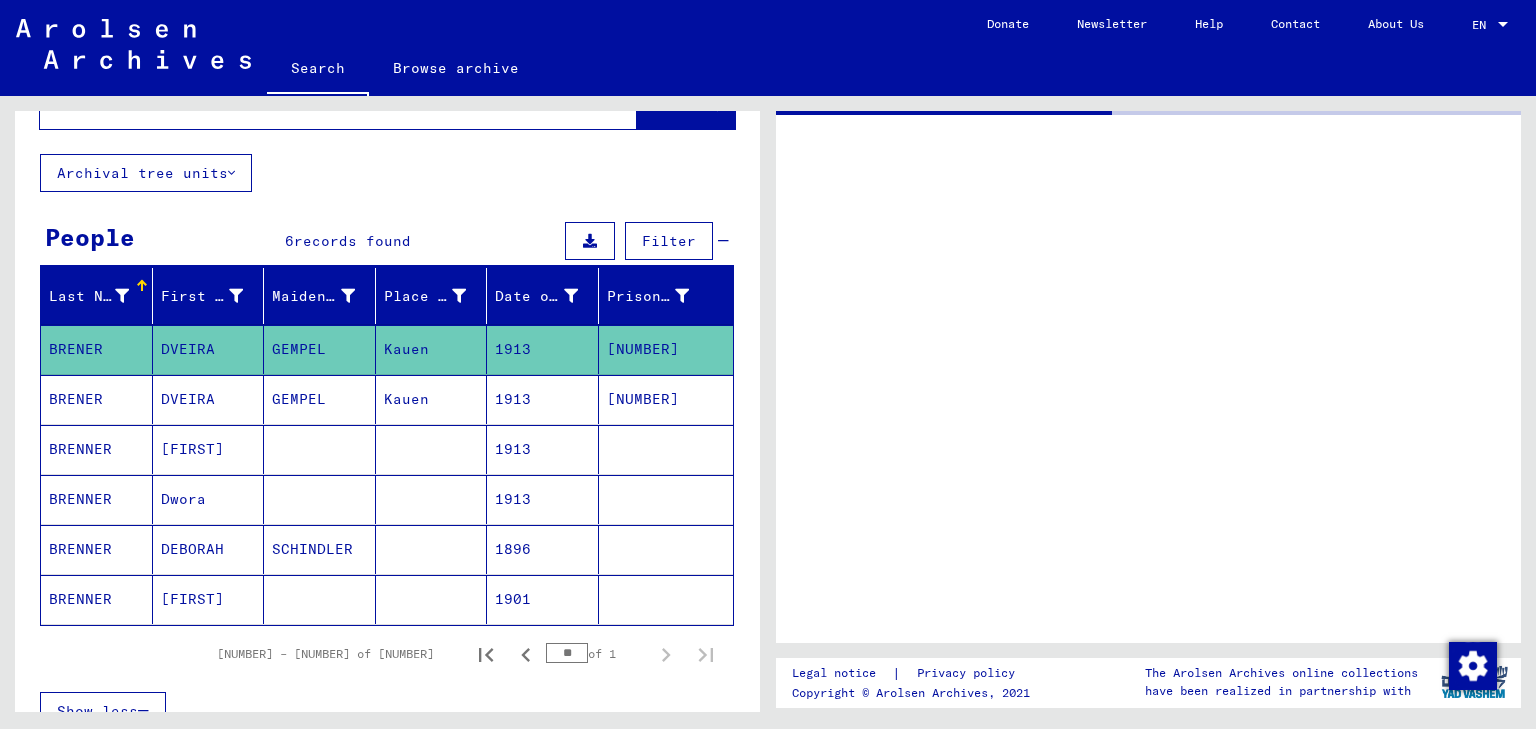 scroll, scrollTop: 0, scrollLeft: 0, axis: both 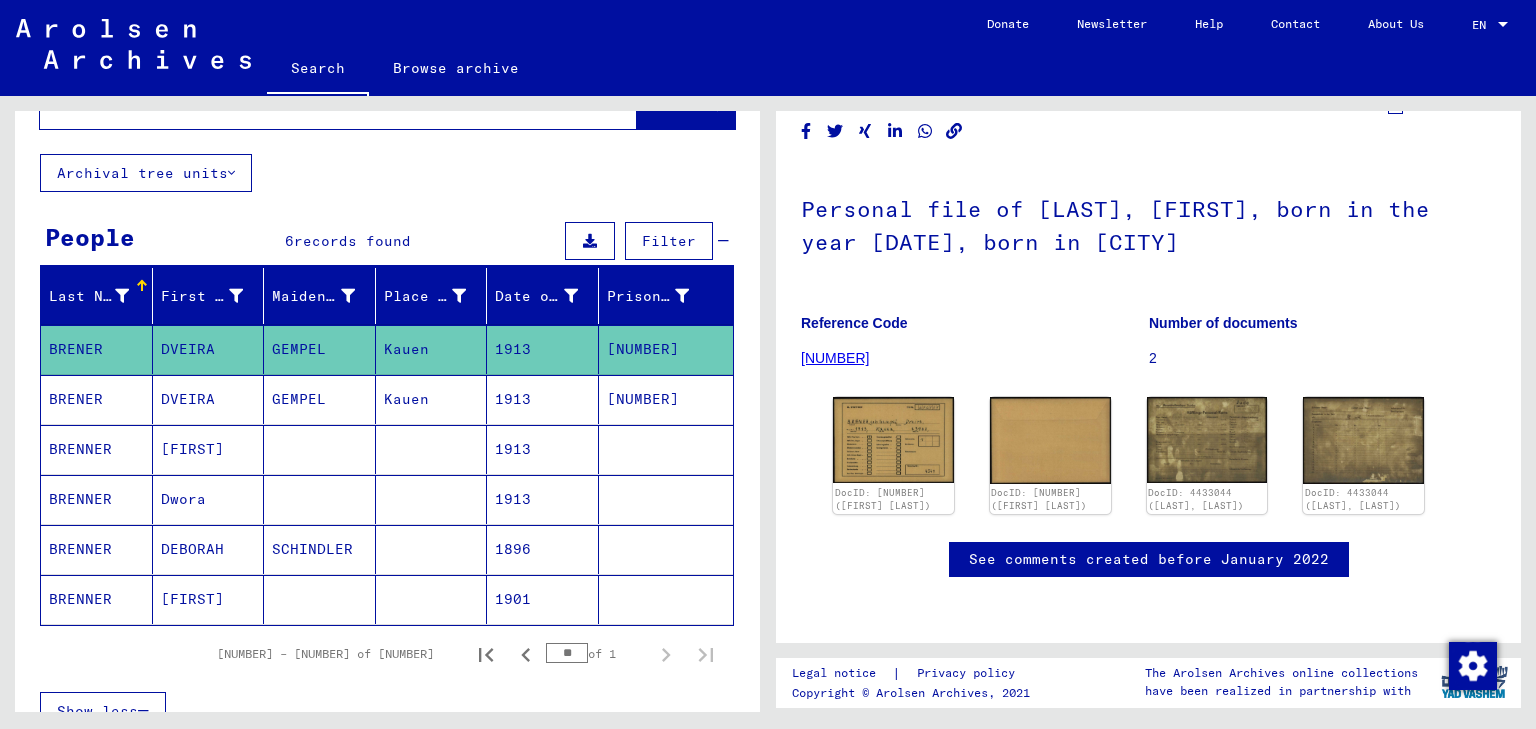 click 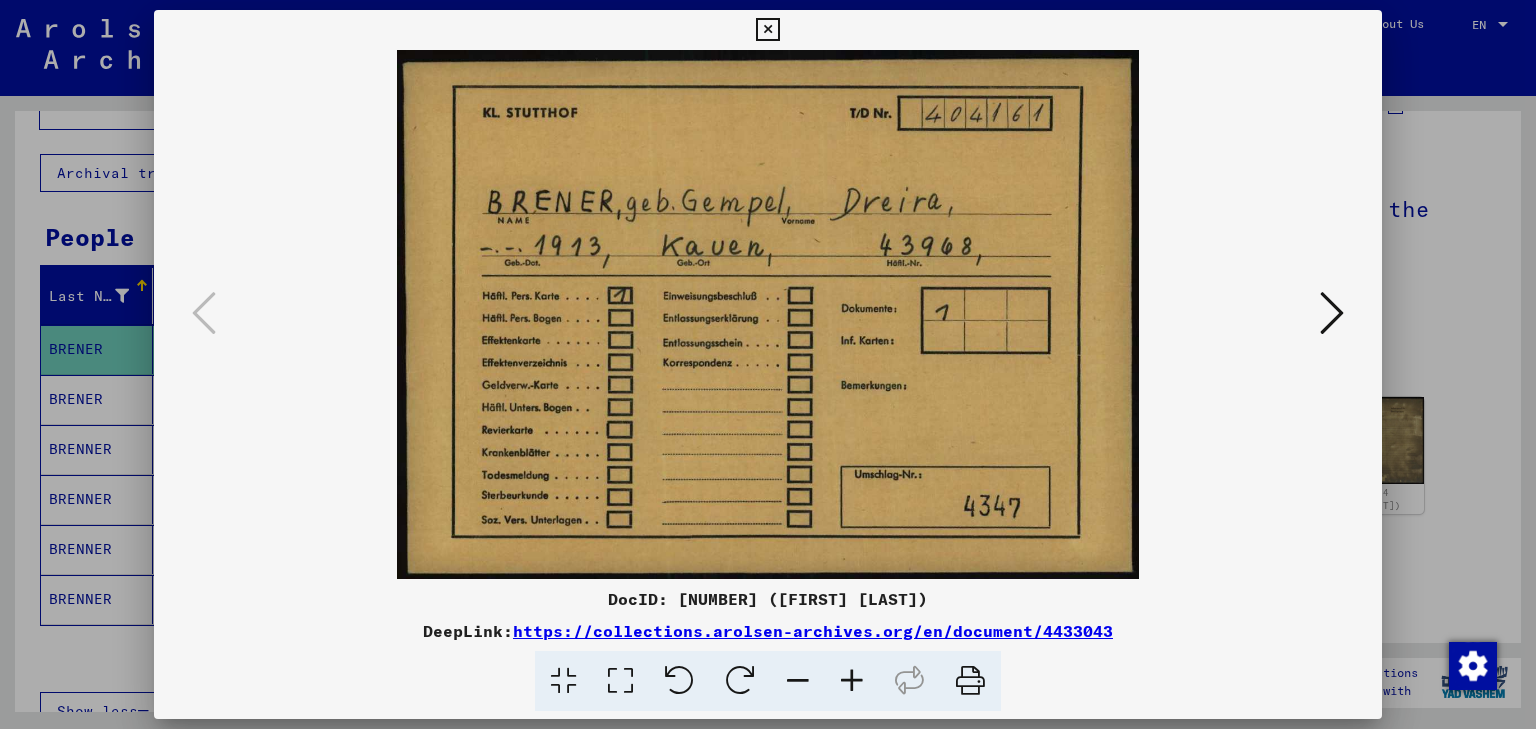 click at bounding box center (1332, 313) 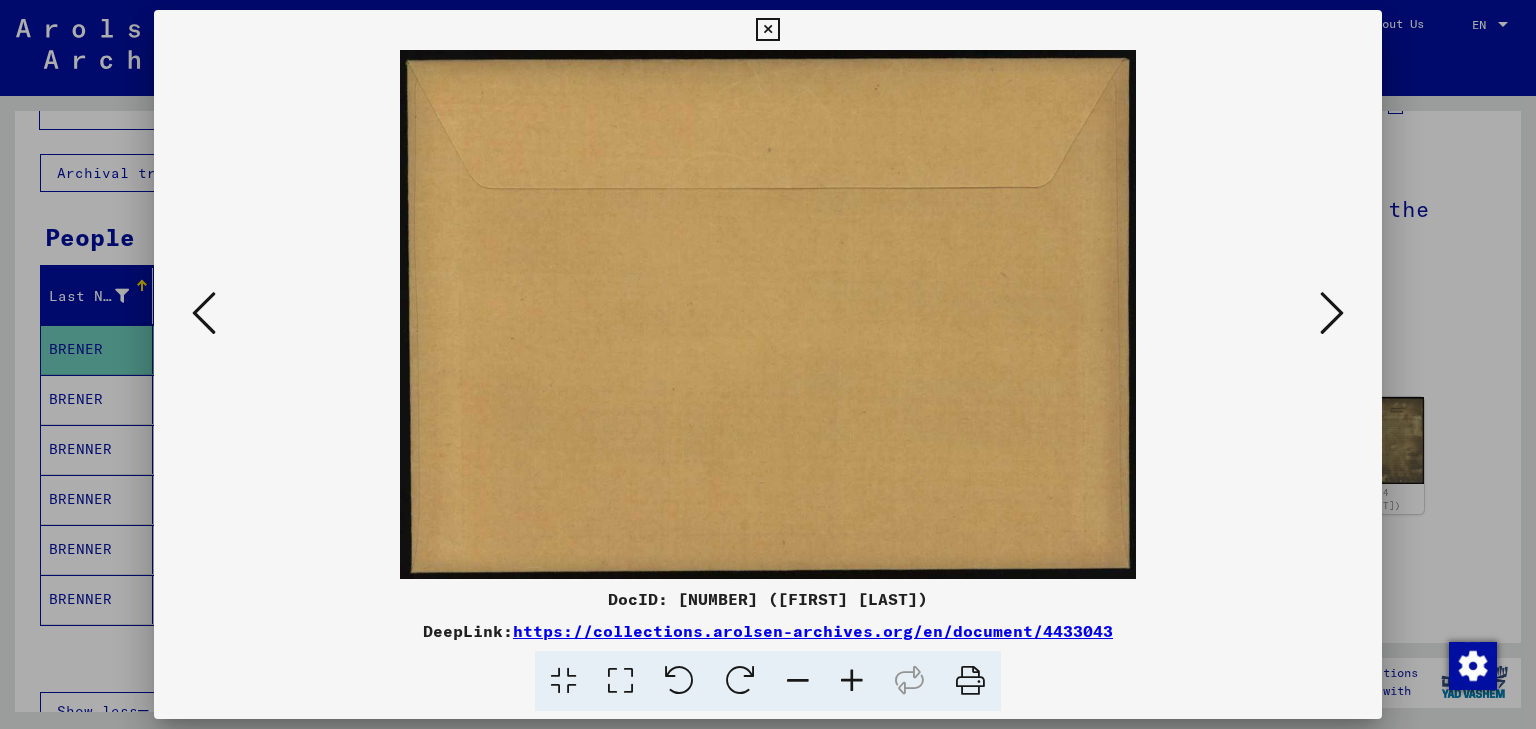 click at bounding box center (1332, 313) 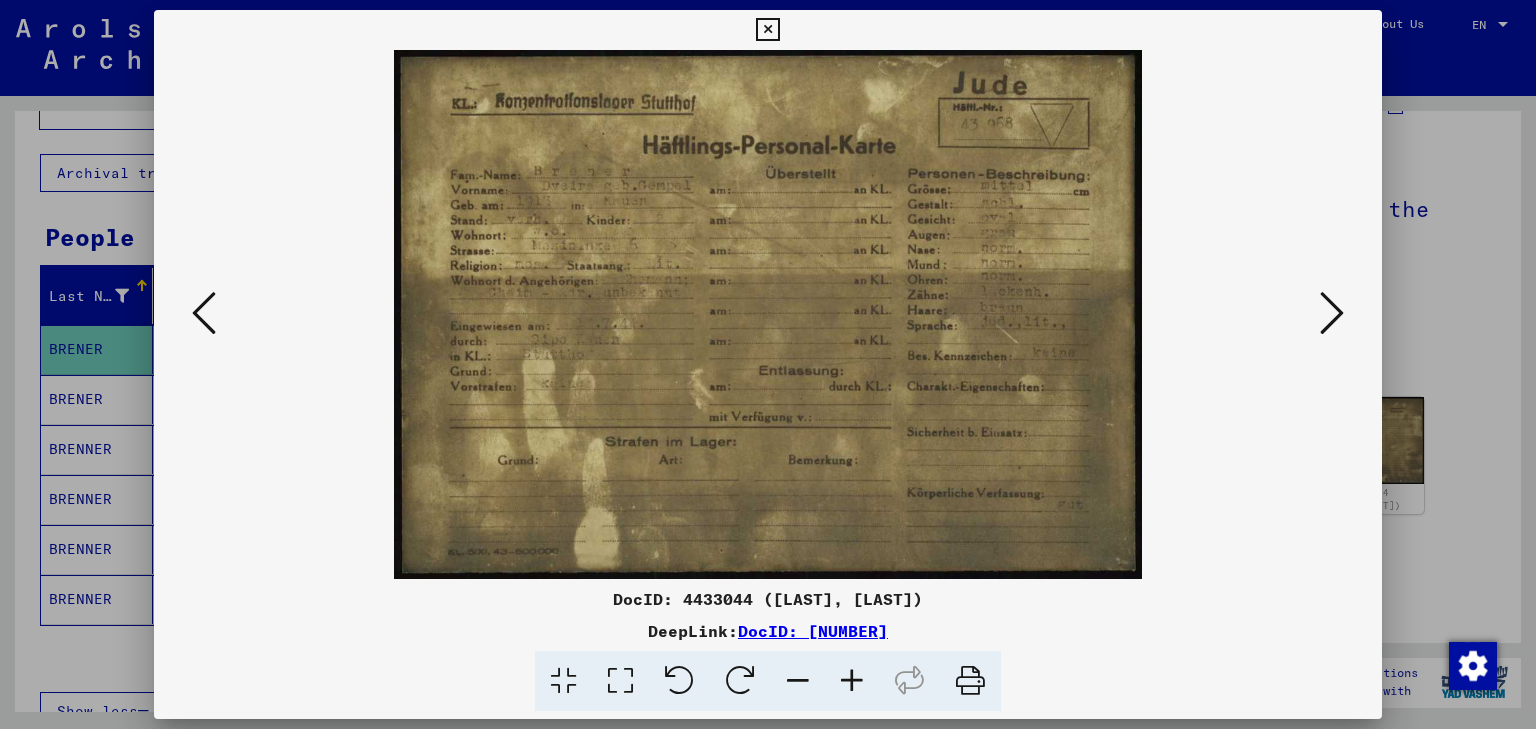 click at bounding box center (1332, 313) 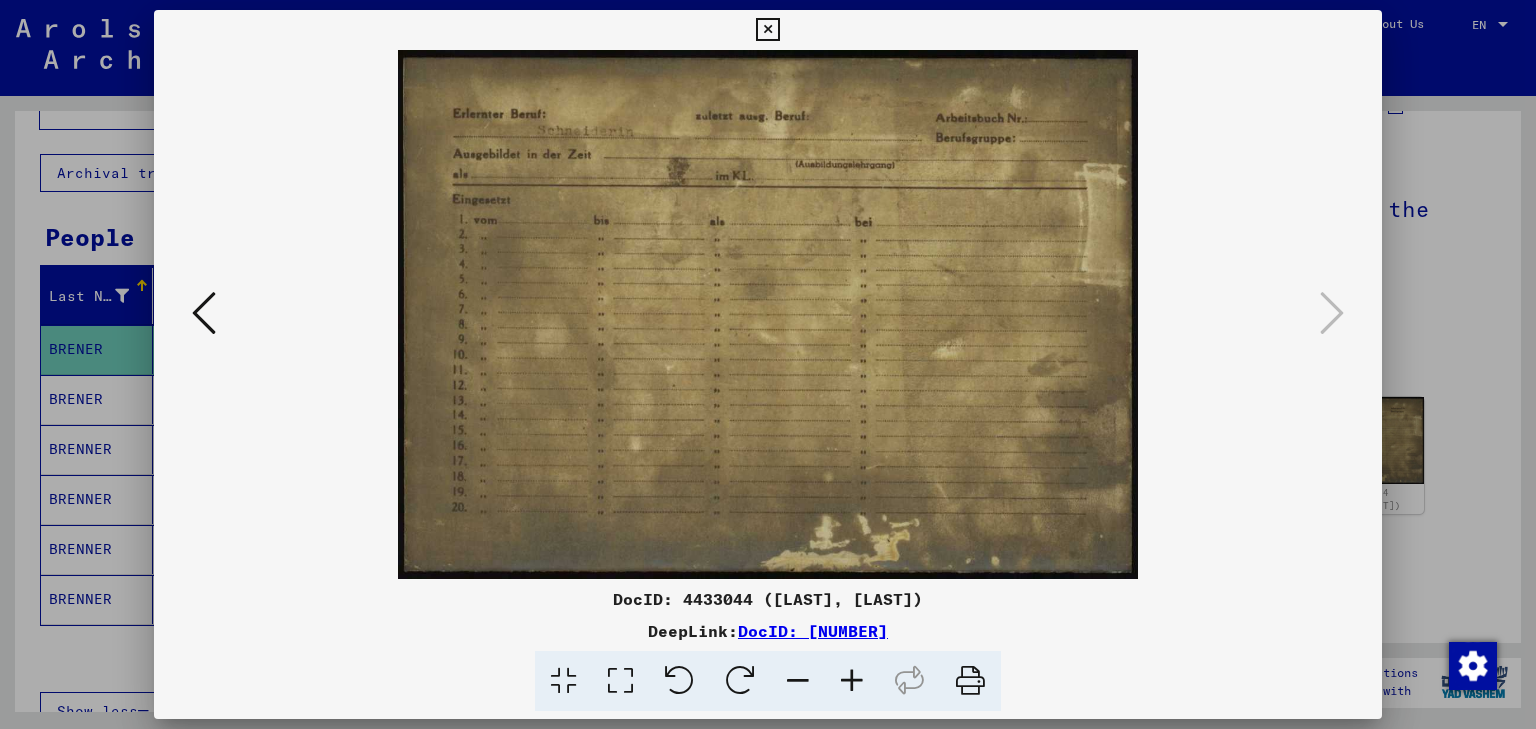 click at bounding box center (768, 364) 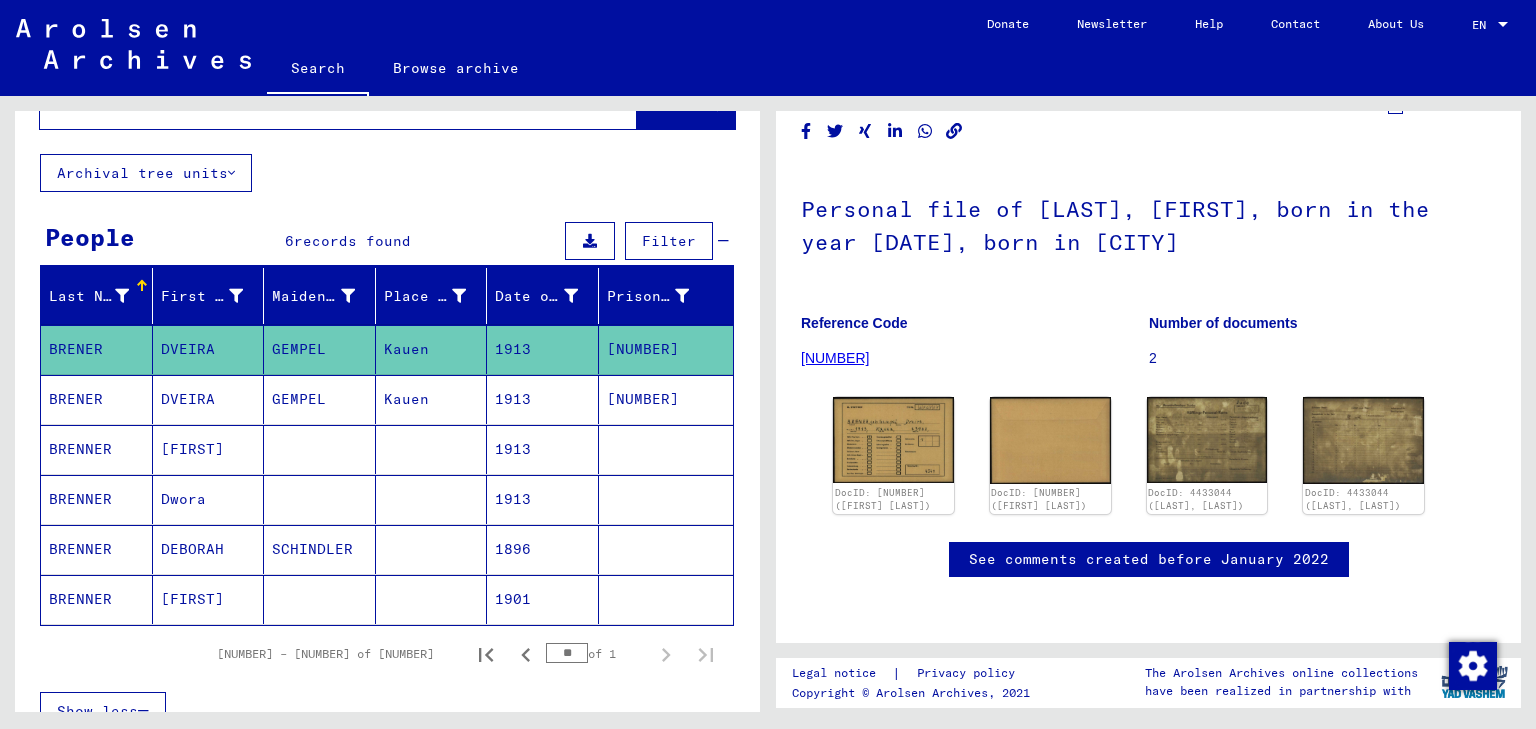 click on "DVEIRA" at bounding box center (209, 449) 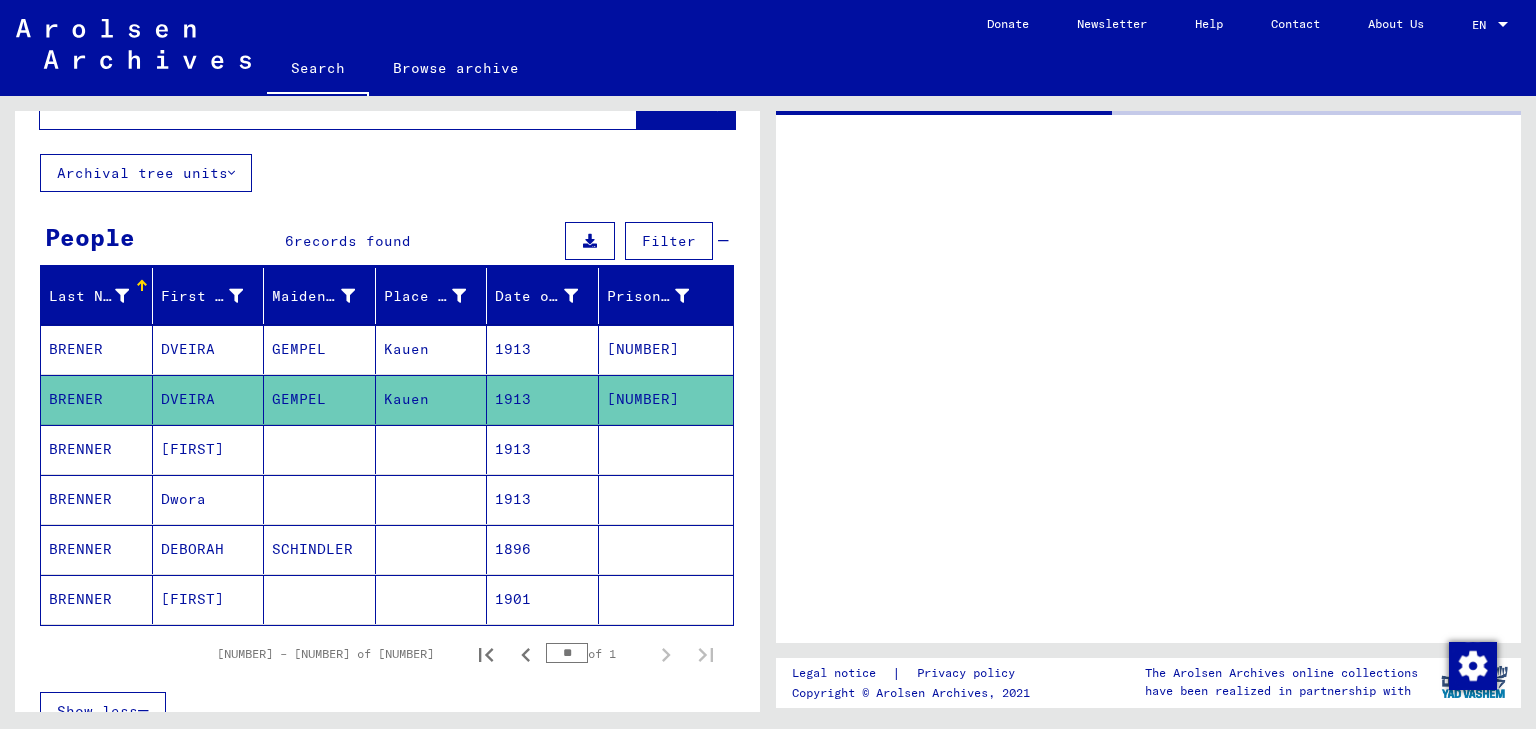 scroll, scrollTop: 0, scrollLeft: 0, axis: both 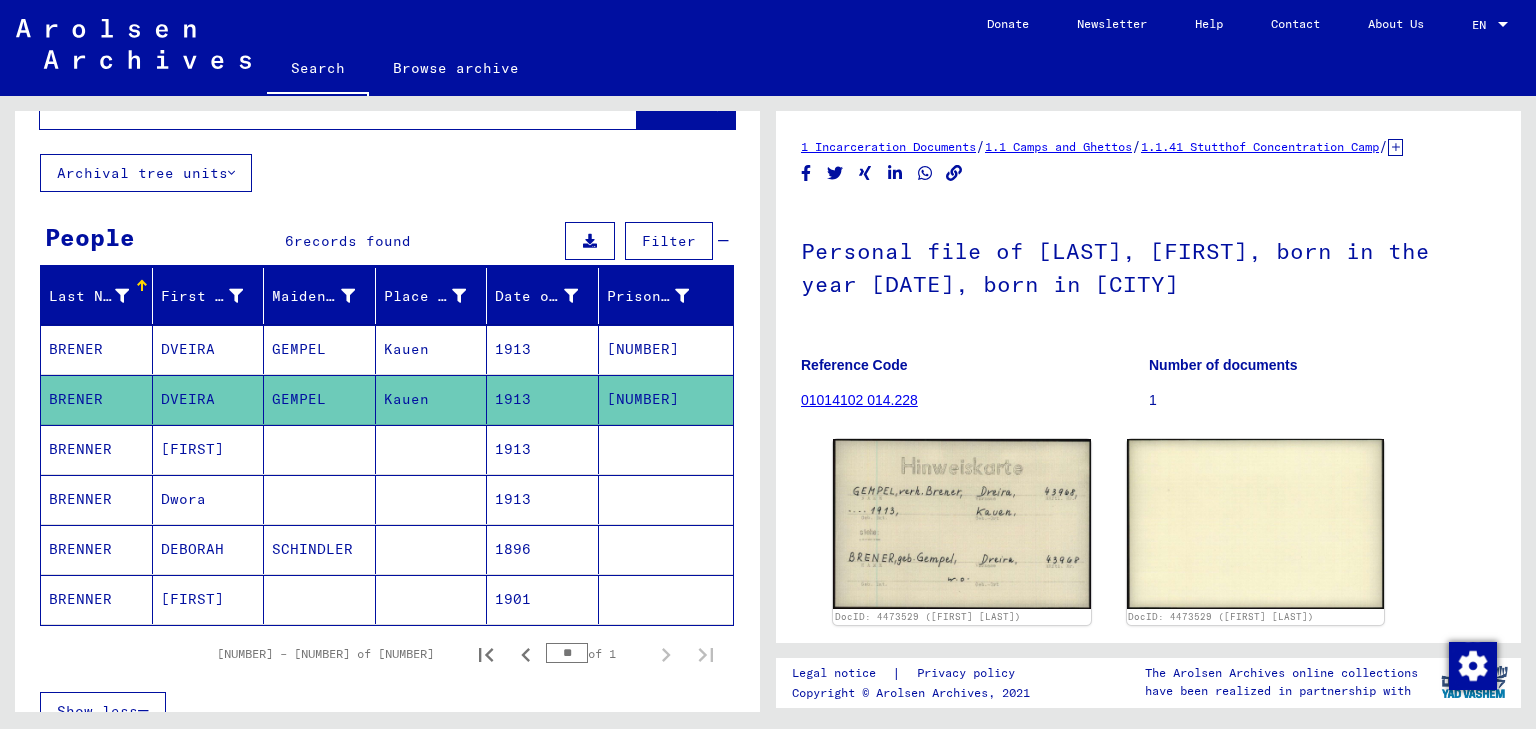 click 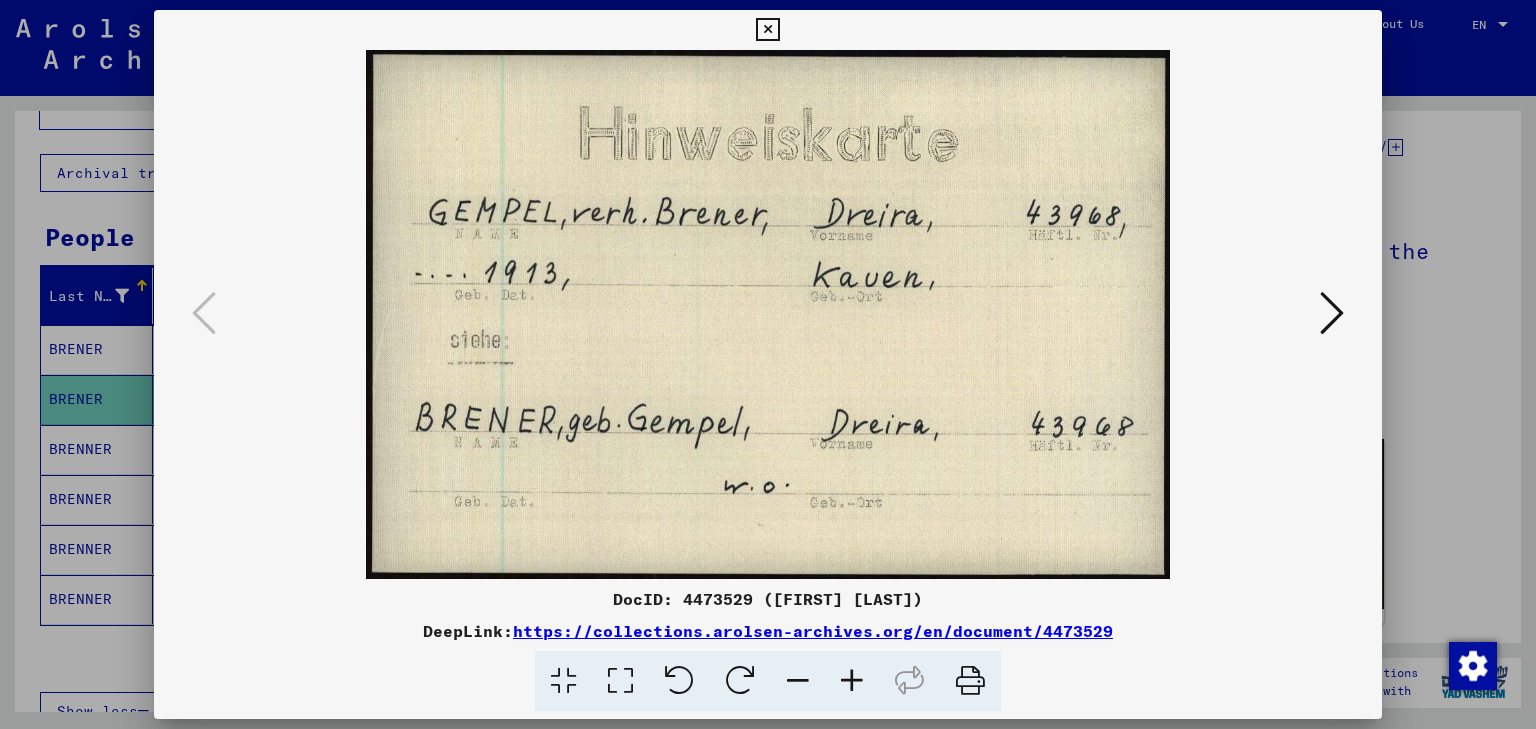 click at bounding box center (1332, 313) 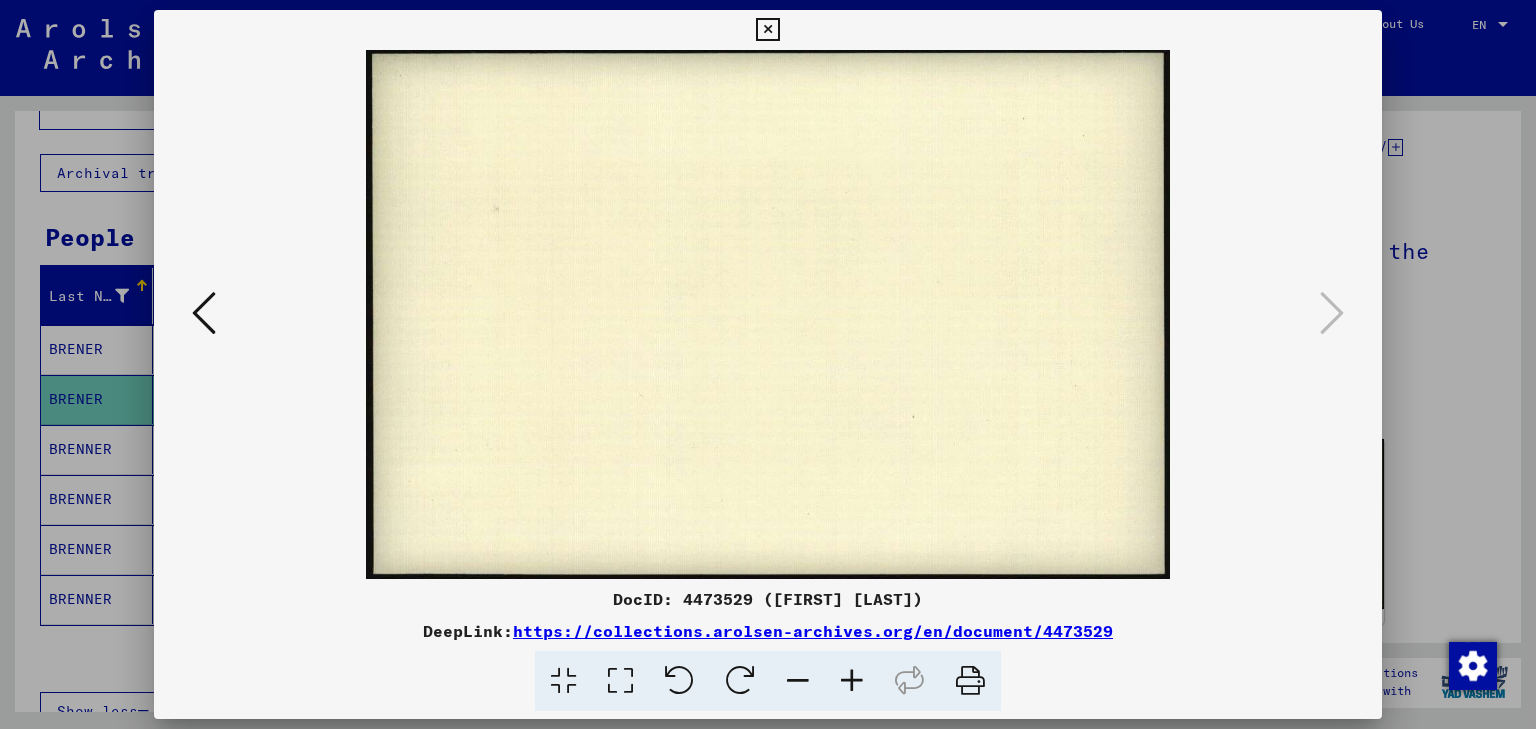 click at bounding box center (768, 364) 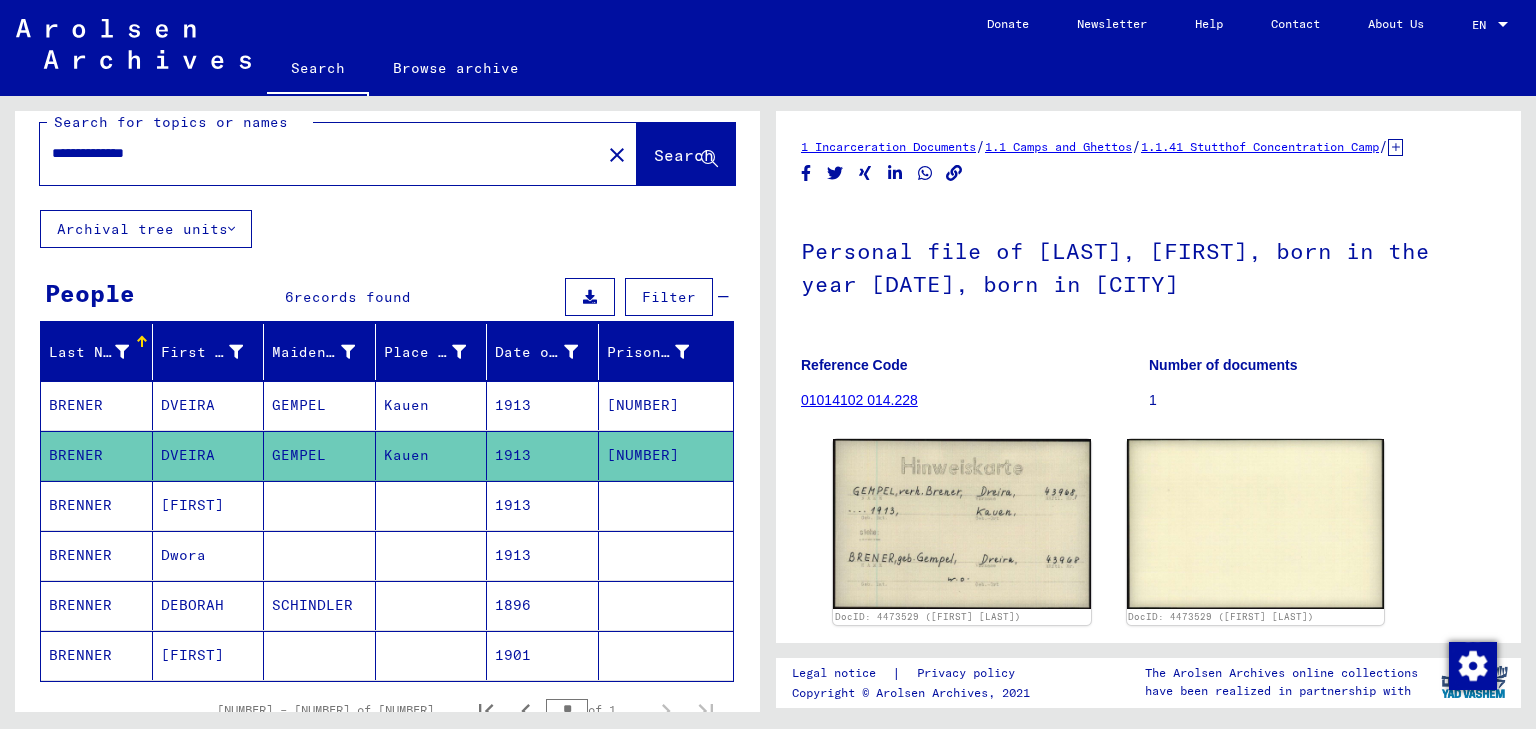 scroll, scrollTop: 0, scrollLeft: 0, axis: both 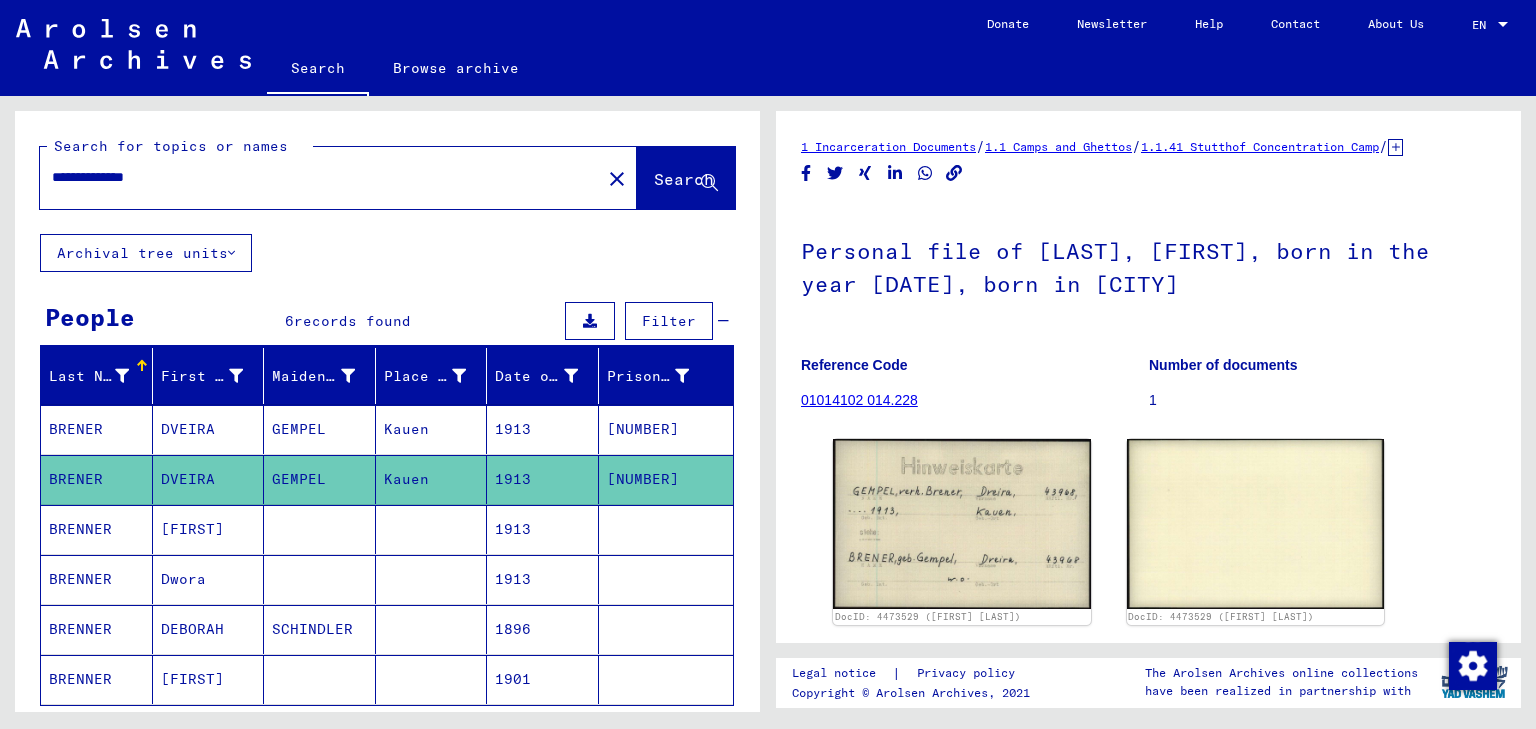 drag, startPoint x: 209, startPoint y: 165, endPoint x: 42, endPoint y: 169, distance: 167.0479 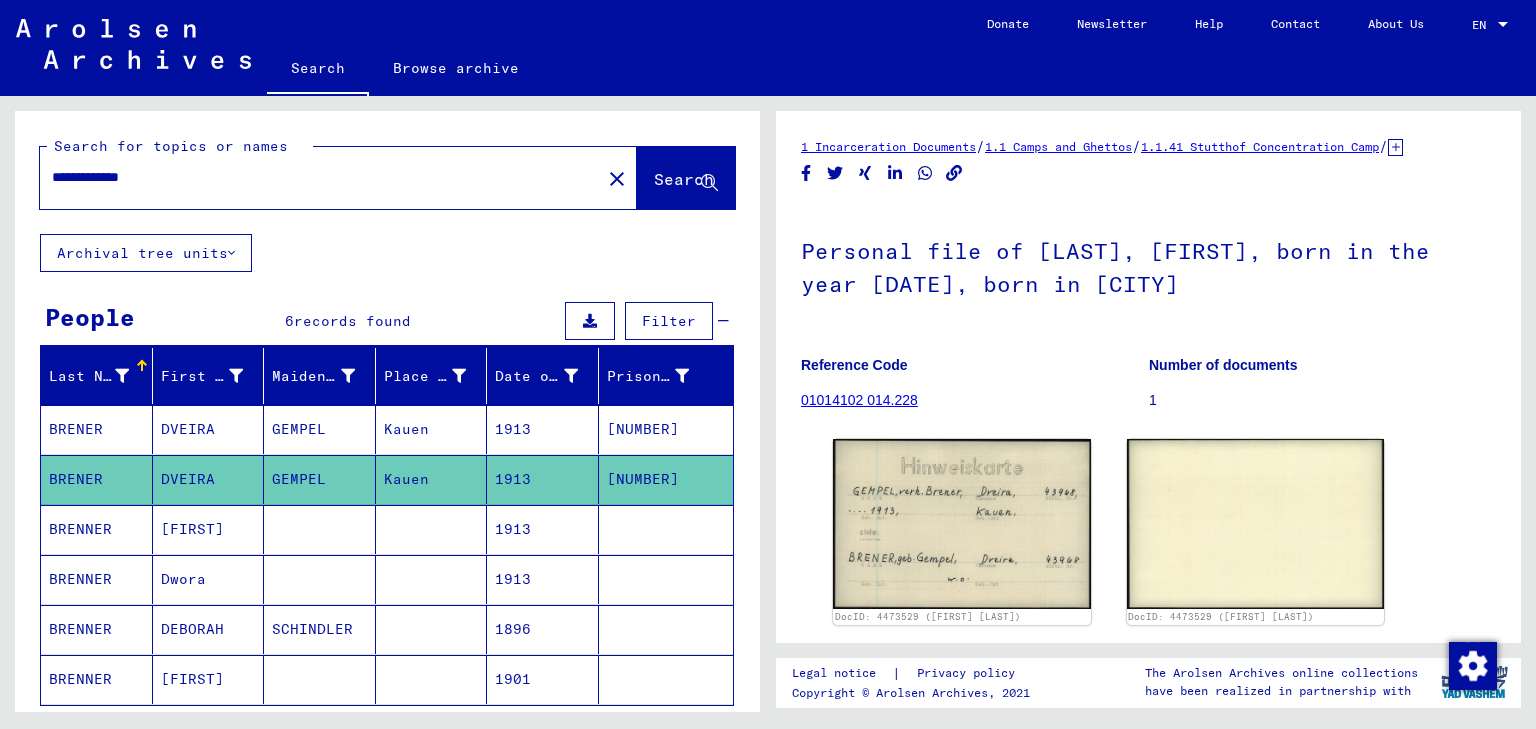 type on "**********" 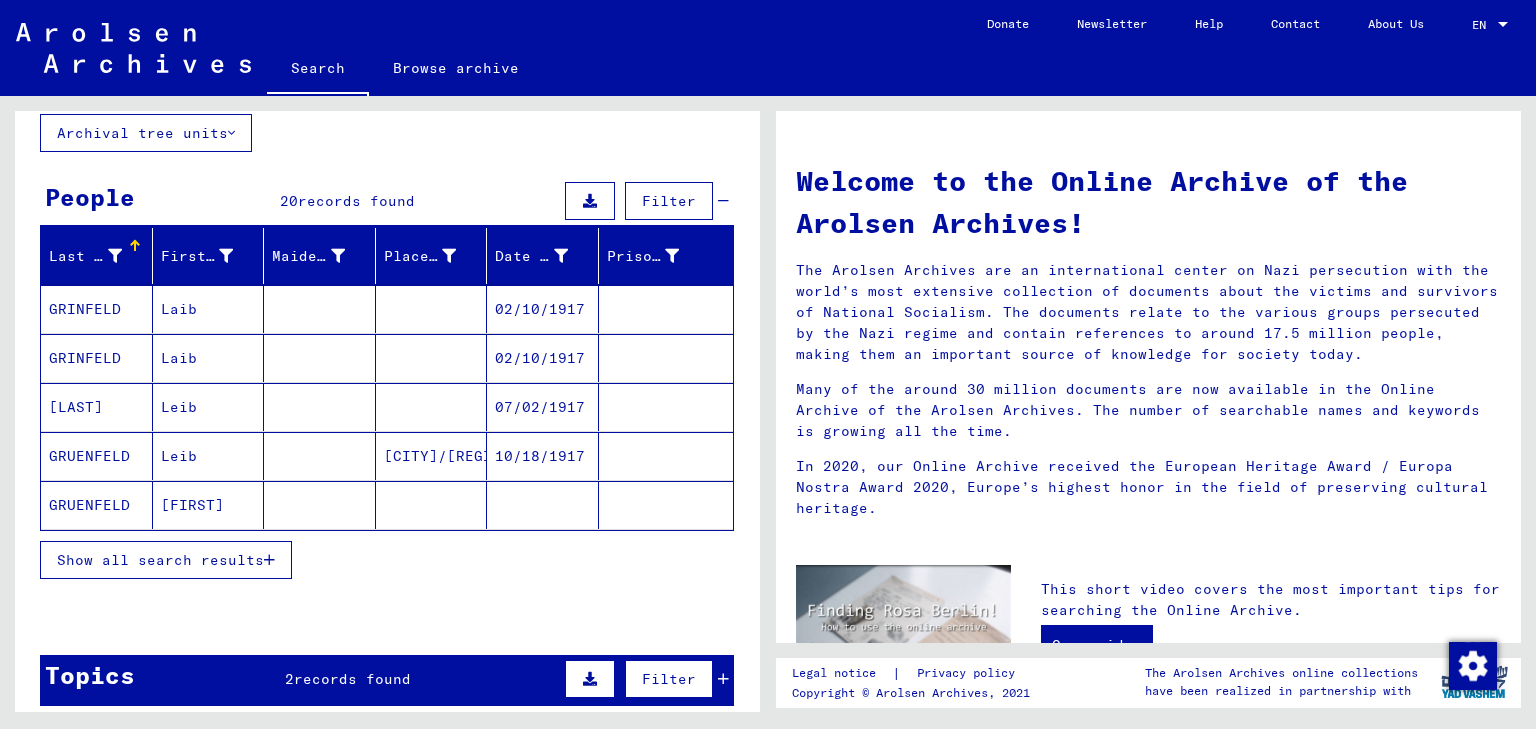 scroll, scrollTop: 160, scrollLeft: 0, axis: vertical 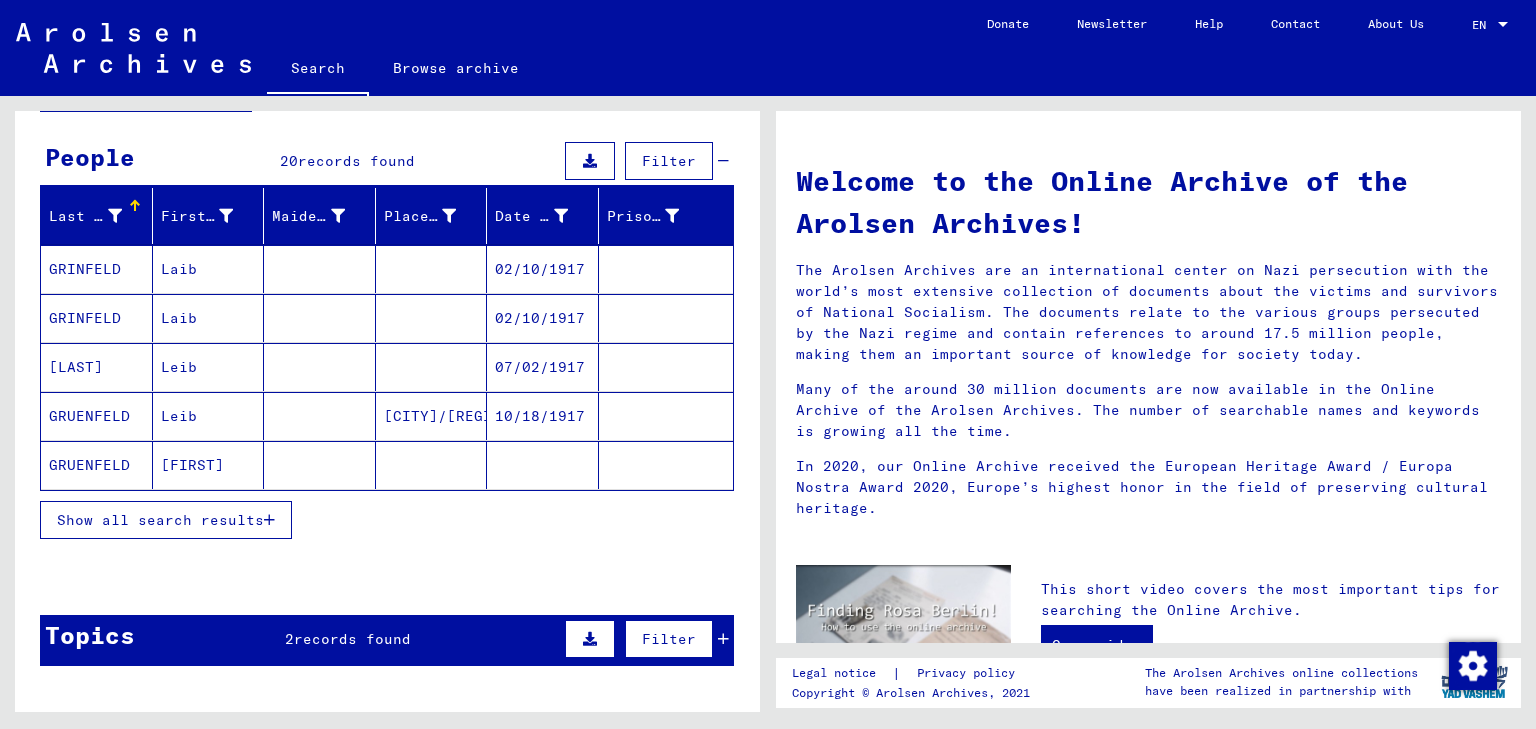 click on "Laib" at bounding box center [209, 318] 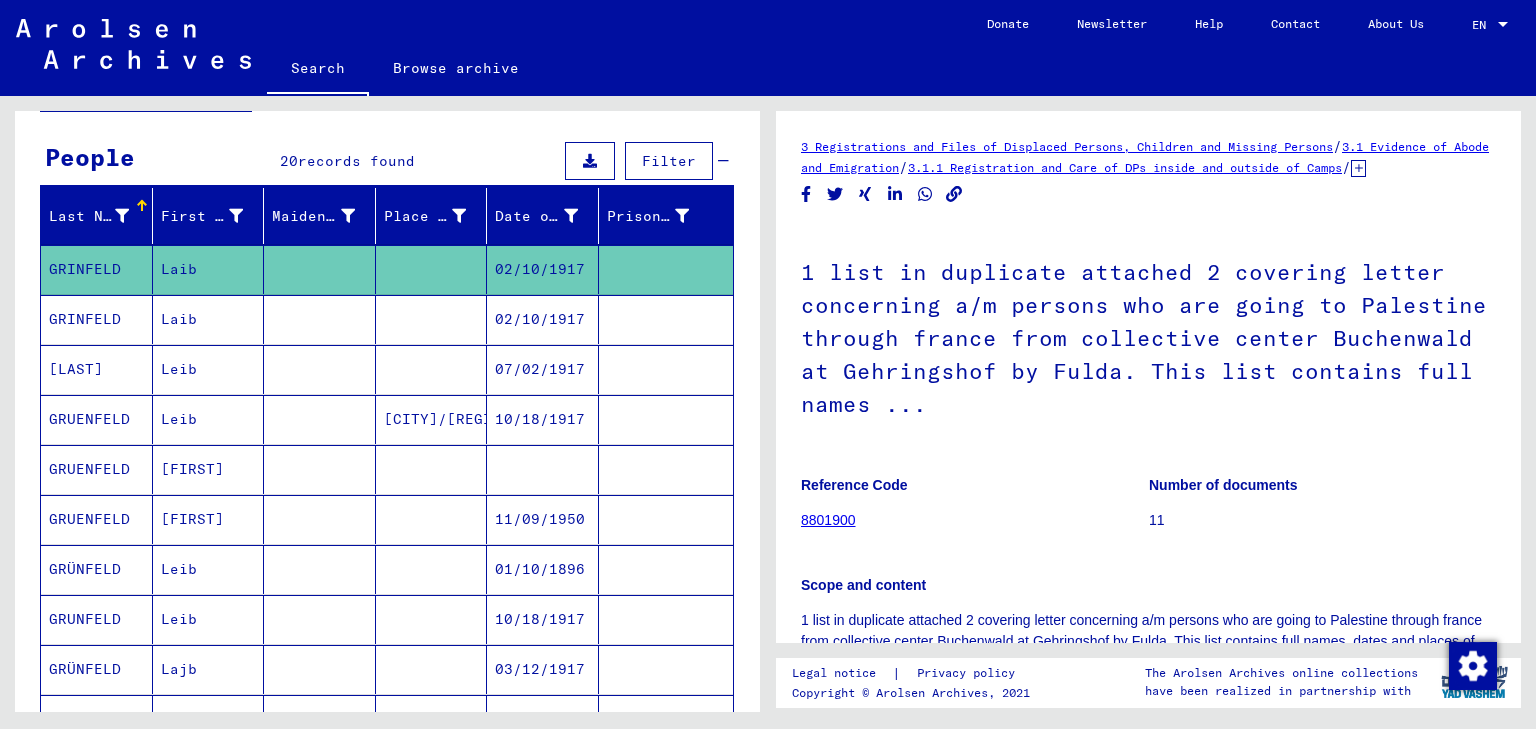 scroll, scrollTop: 289, scrollLeft: 0, axis: vertical 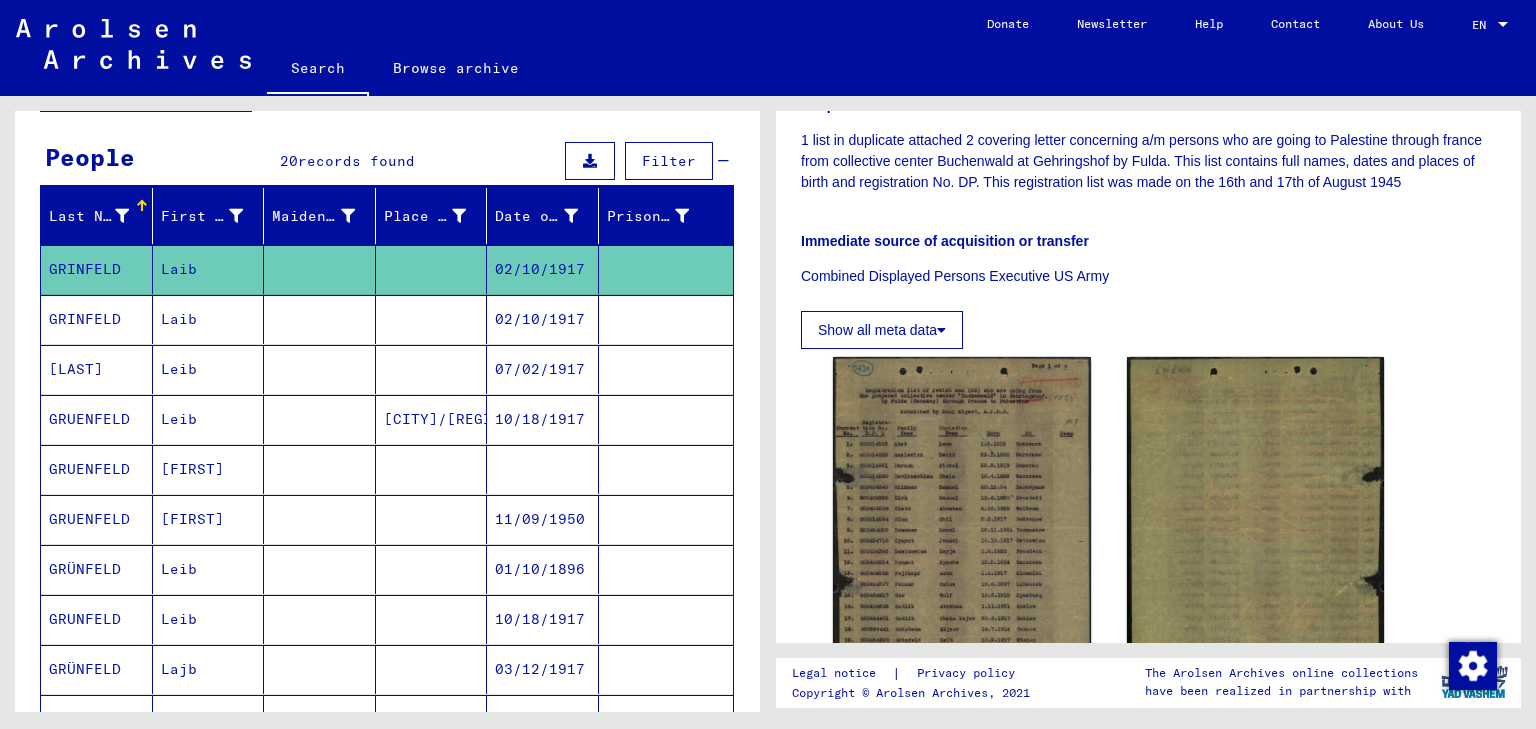 click 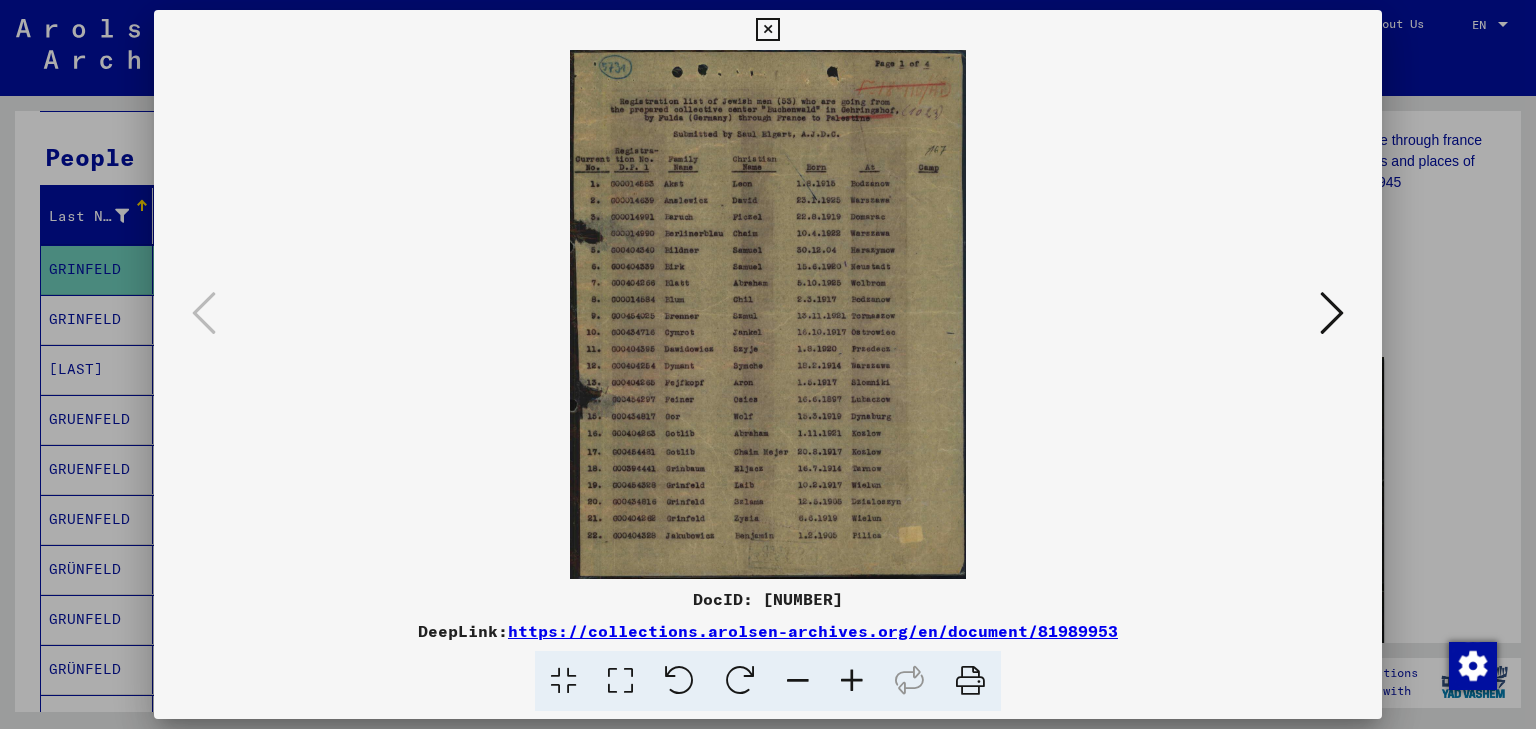 click at bounding box center [1332, 313] 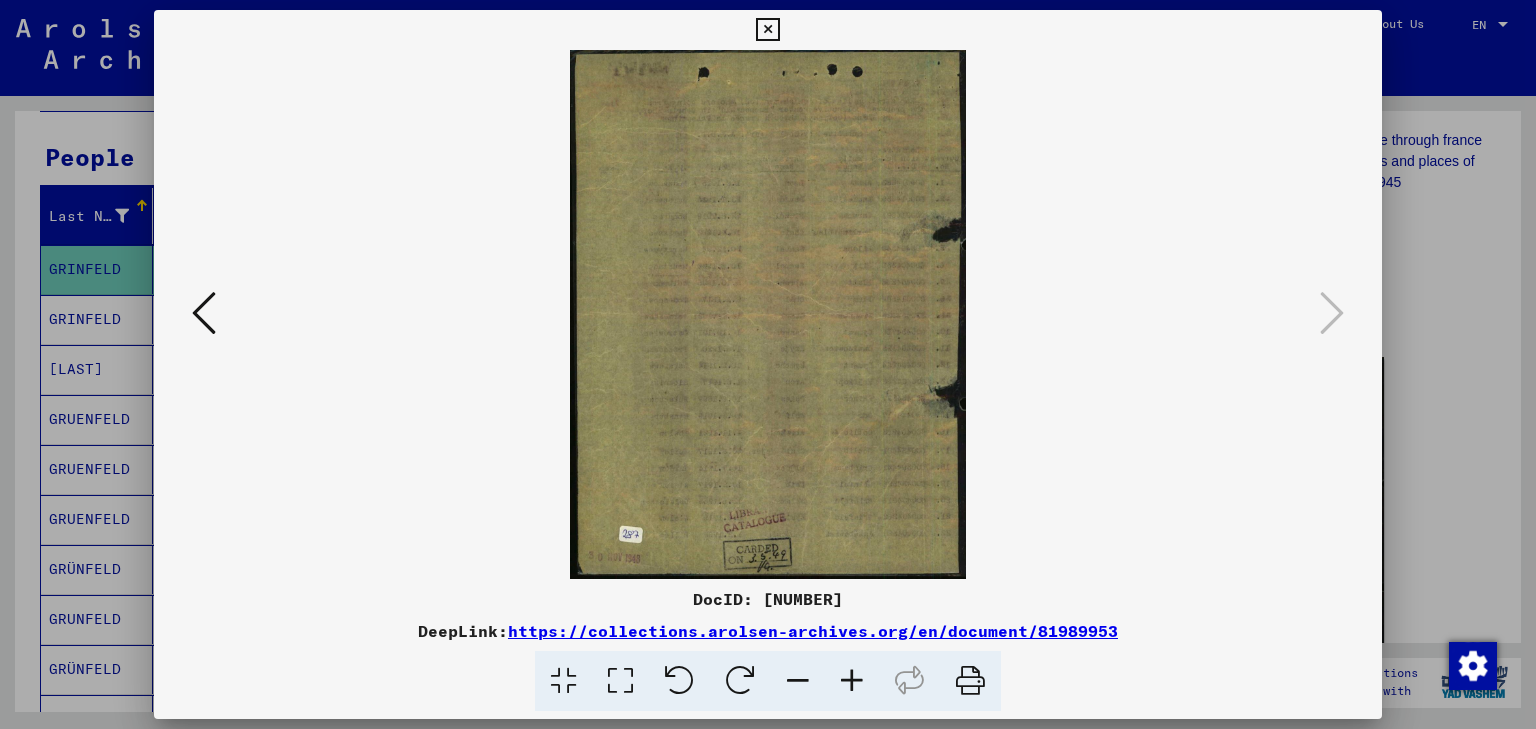 click at bounding box center (768, 364) 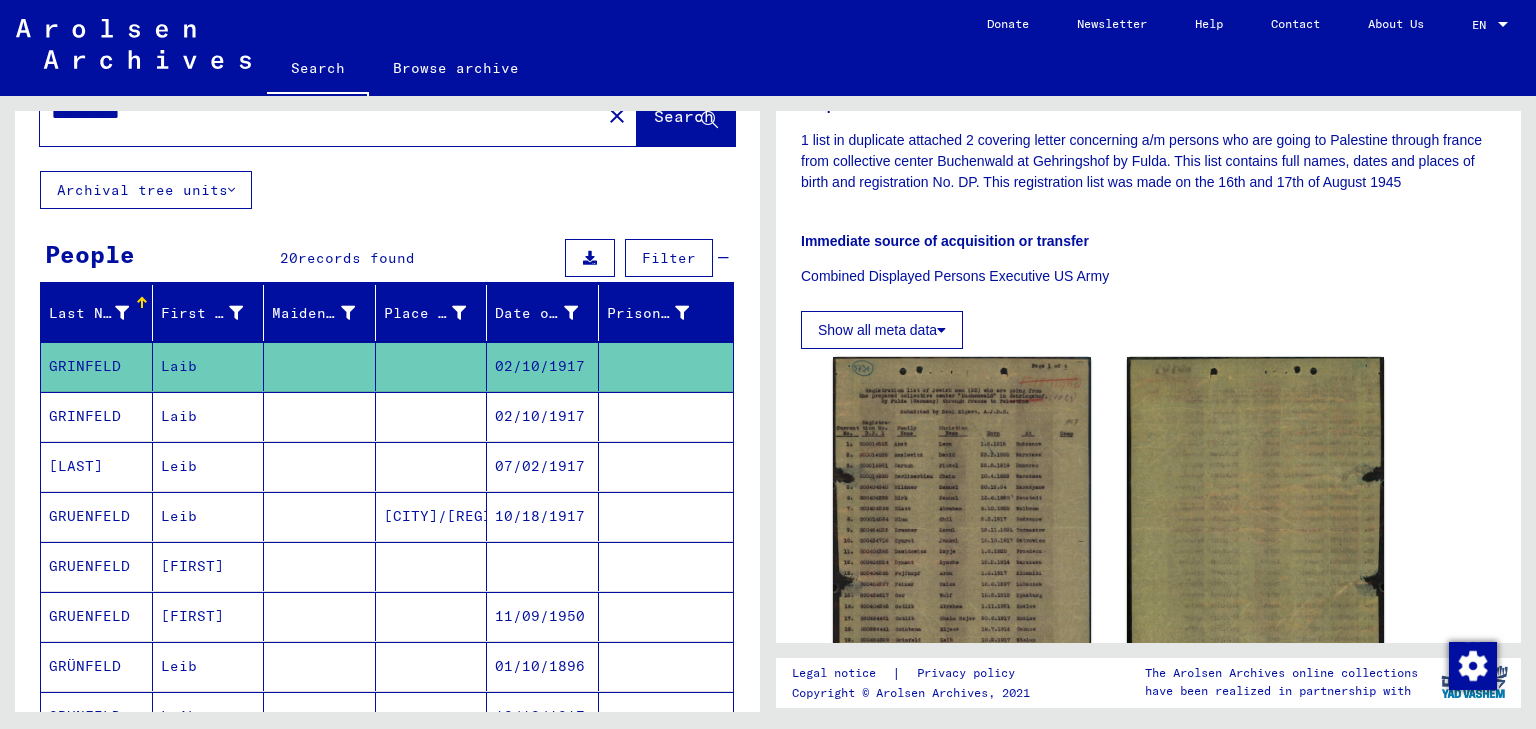 scroll, scrollTop: 160, scrollLeft: 0, axis: vertical 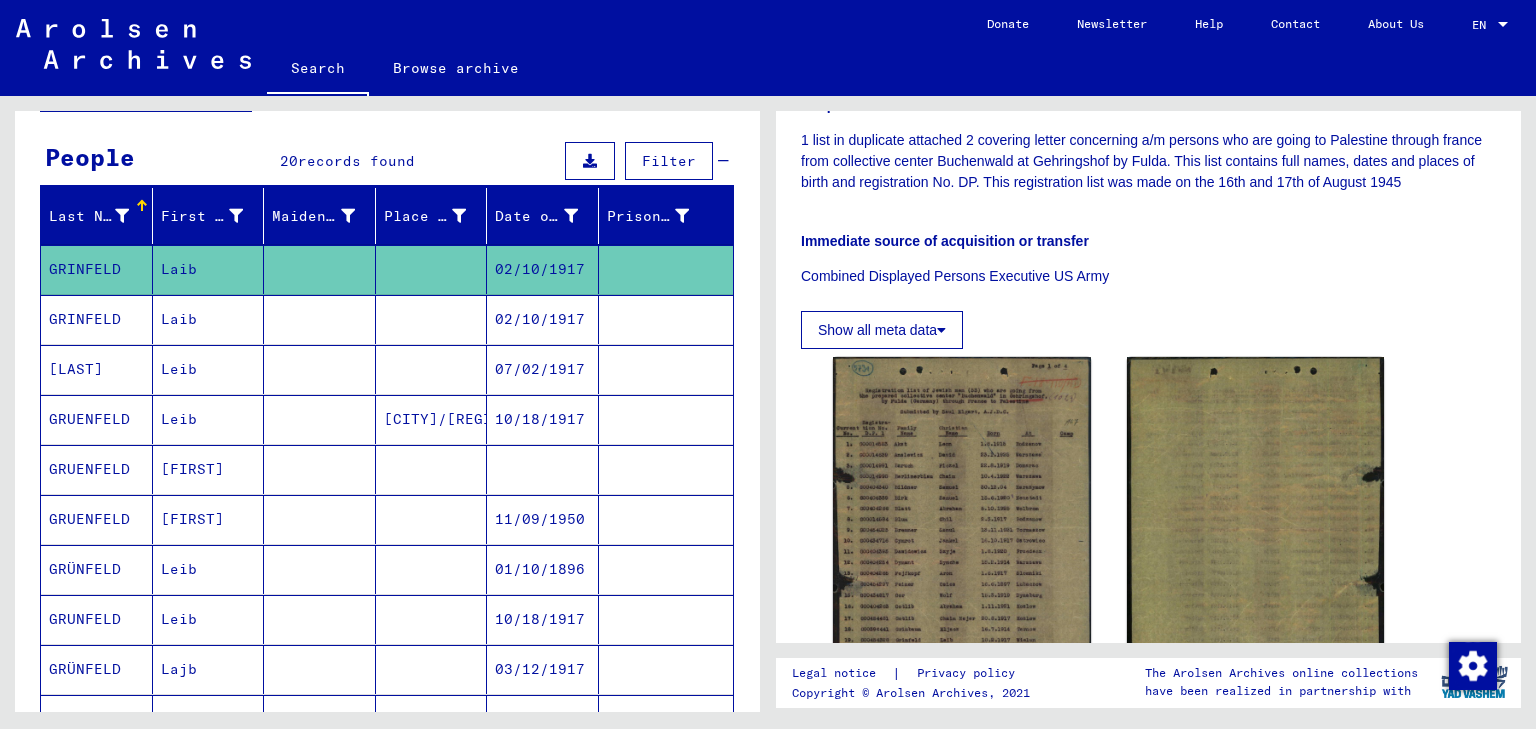click on "GRINFELD" at bounding box center [97, 369] 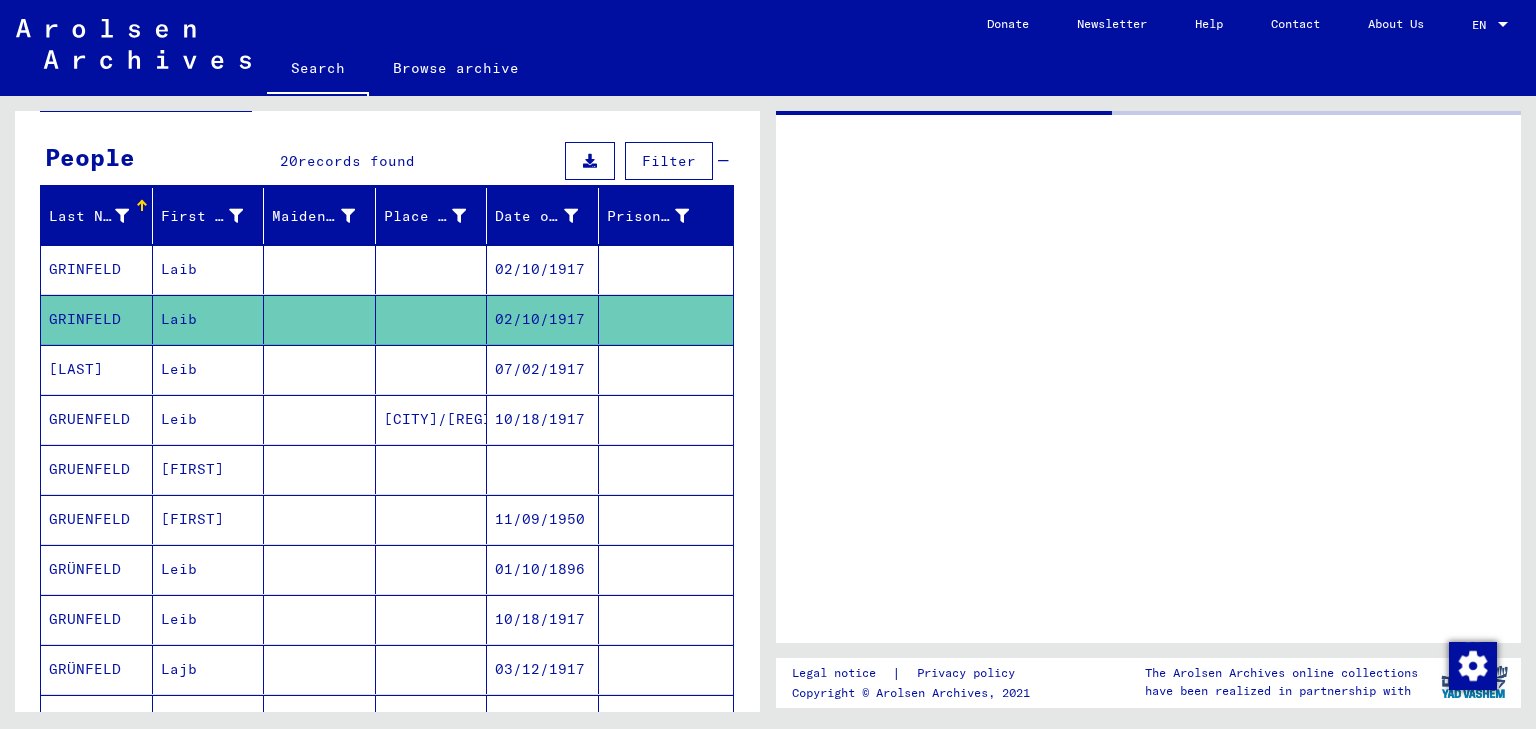 scroll, scrollTop: 0, scrollLeft: 0, axis: both 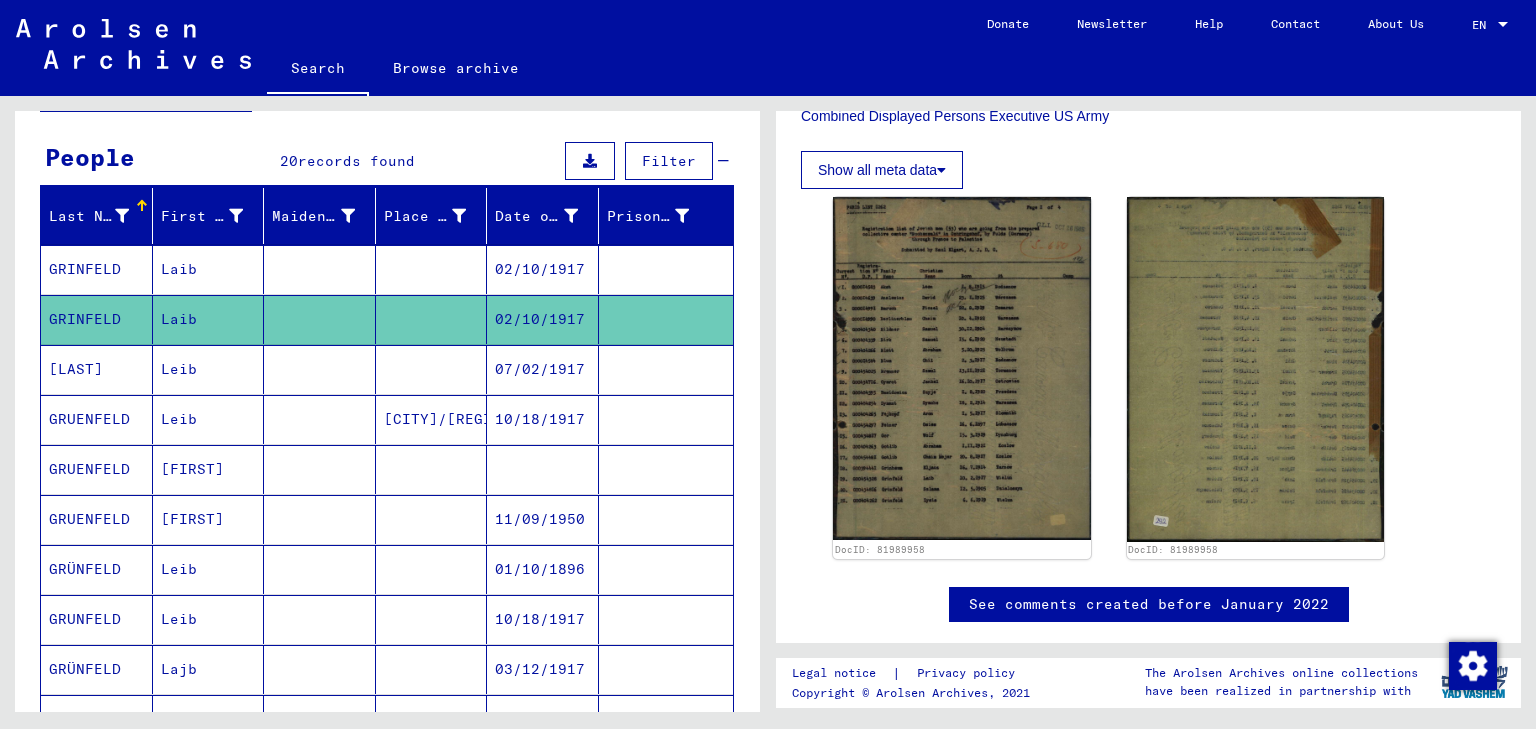 click on "Leib" at bounding box center (209, 419) 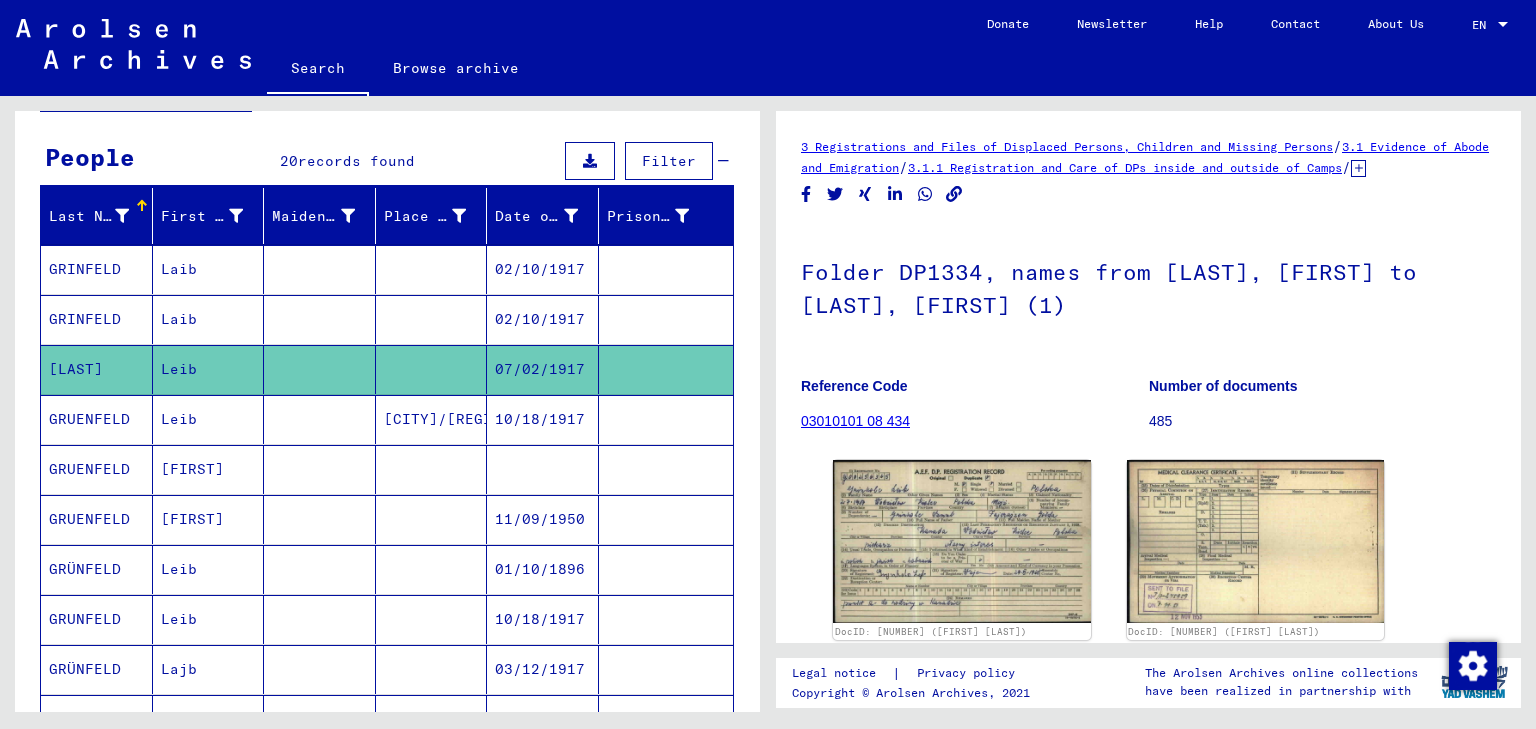 click on "Leib" at bounding box center [209, 469] 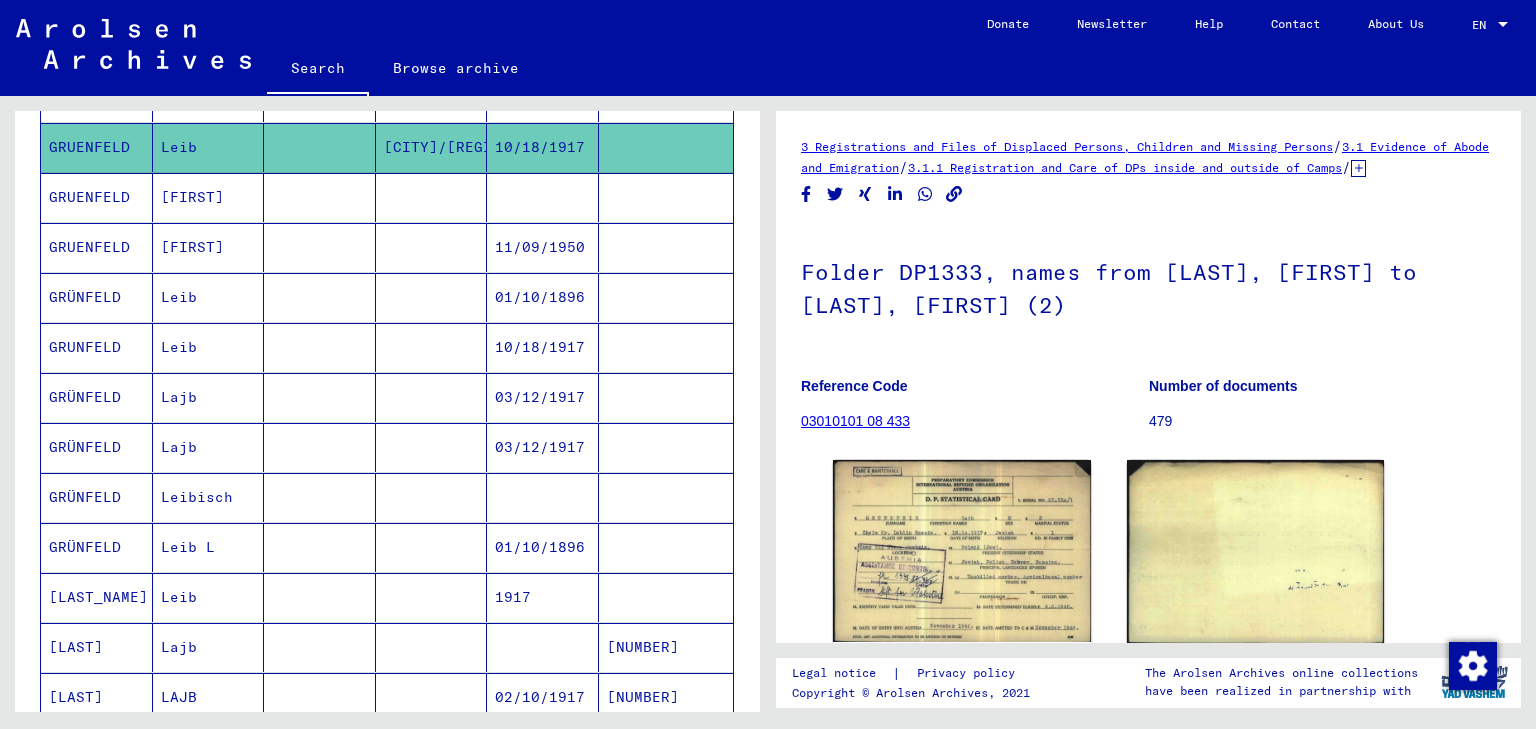scroll, scrollTop: 560, scrollLeft: 0, axis: vertical 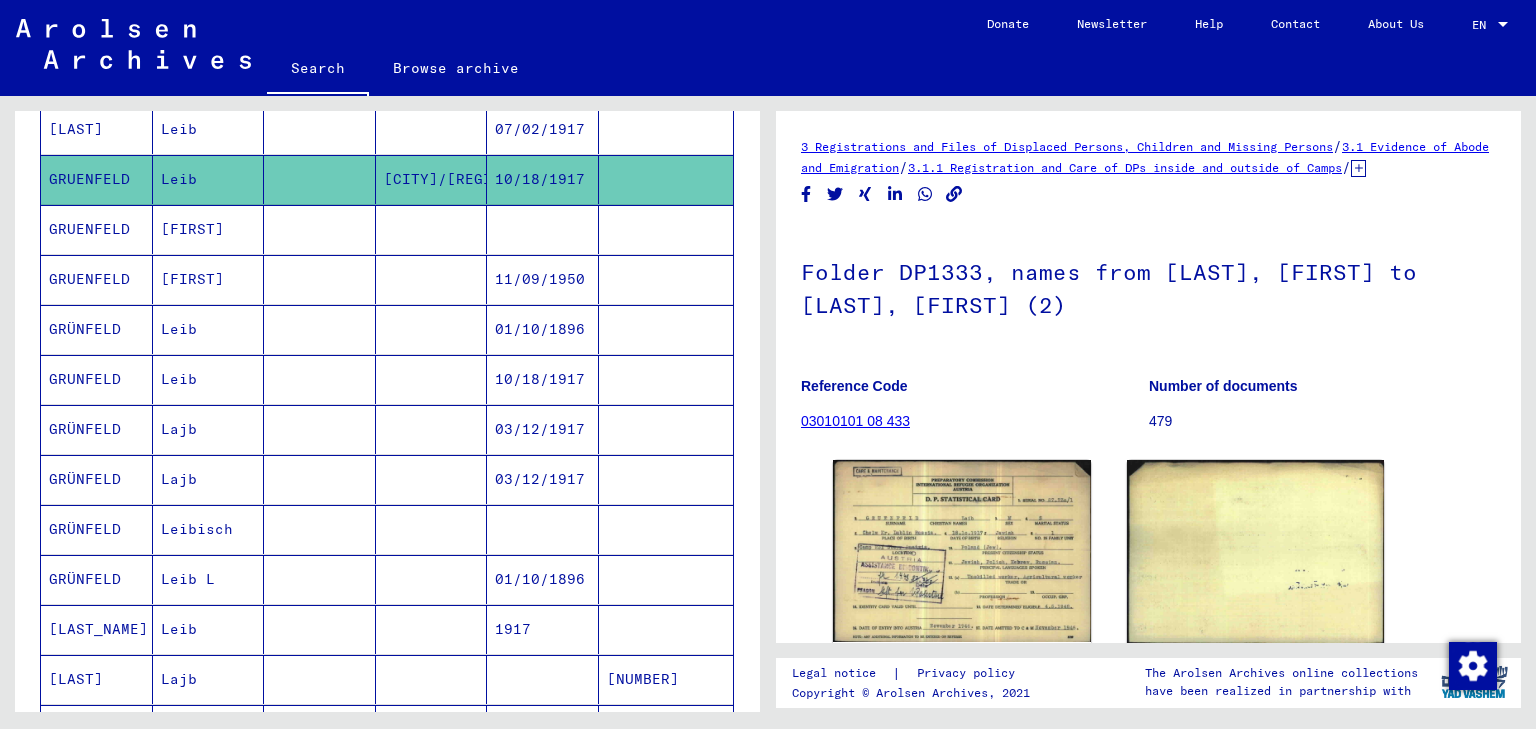 click on "[FIRST]" at bounding box center (209, 329) 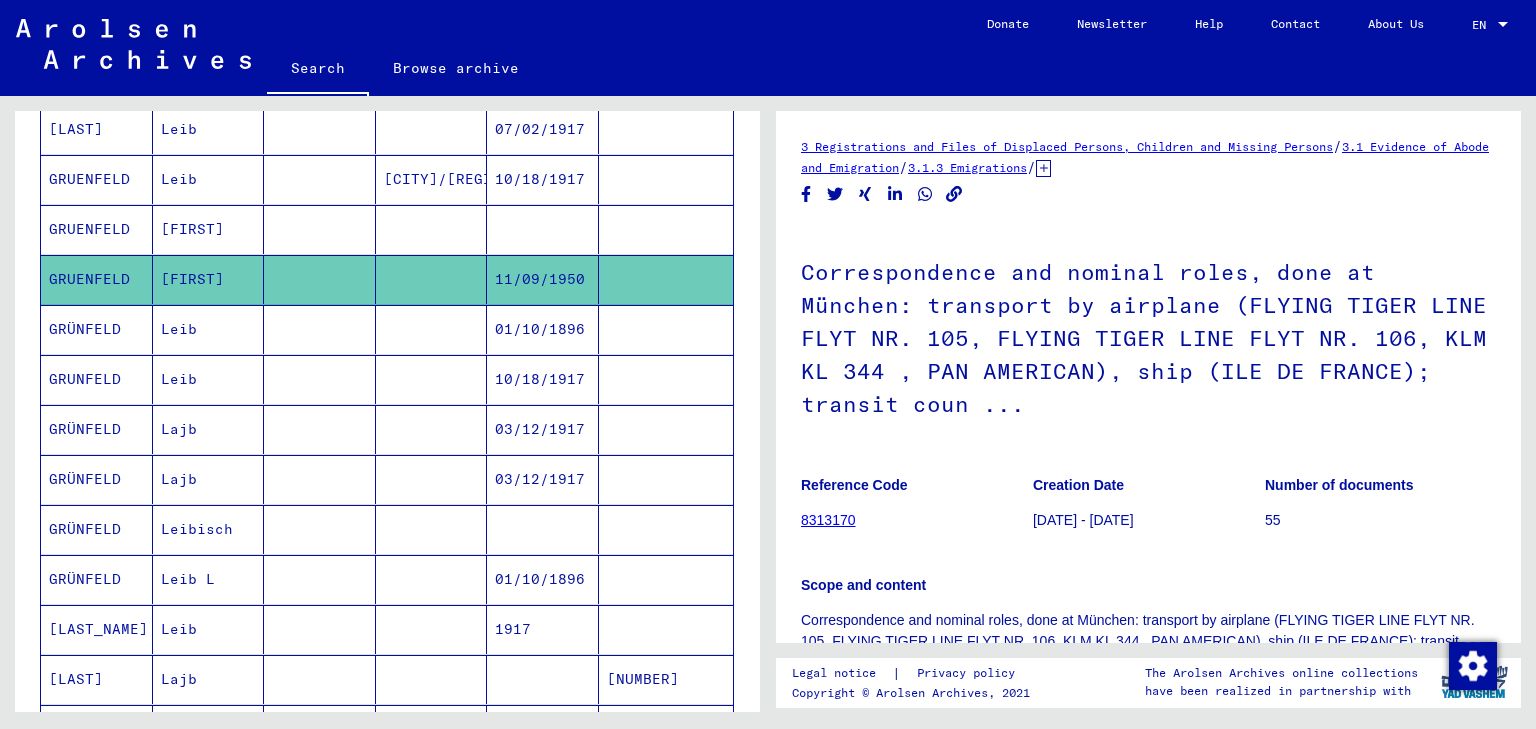 scroll, scrollTop: 0, scrollLeft: 0, axis: both 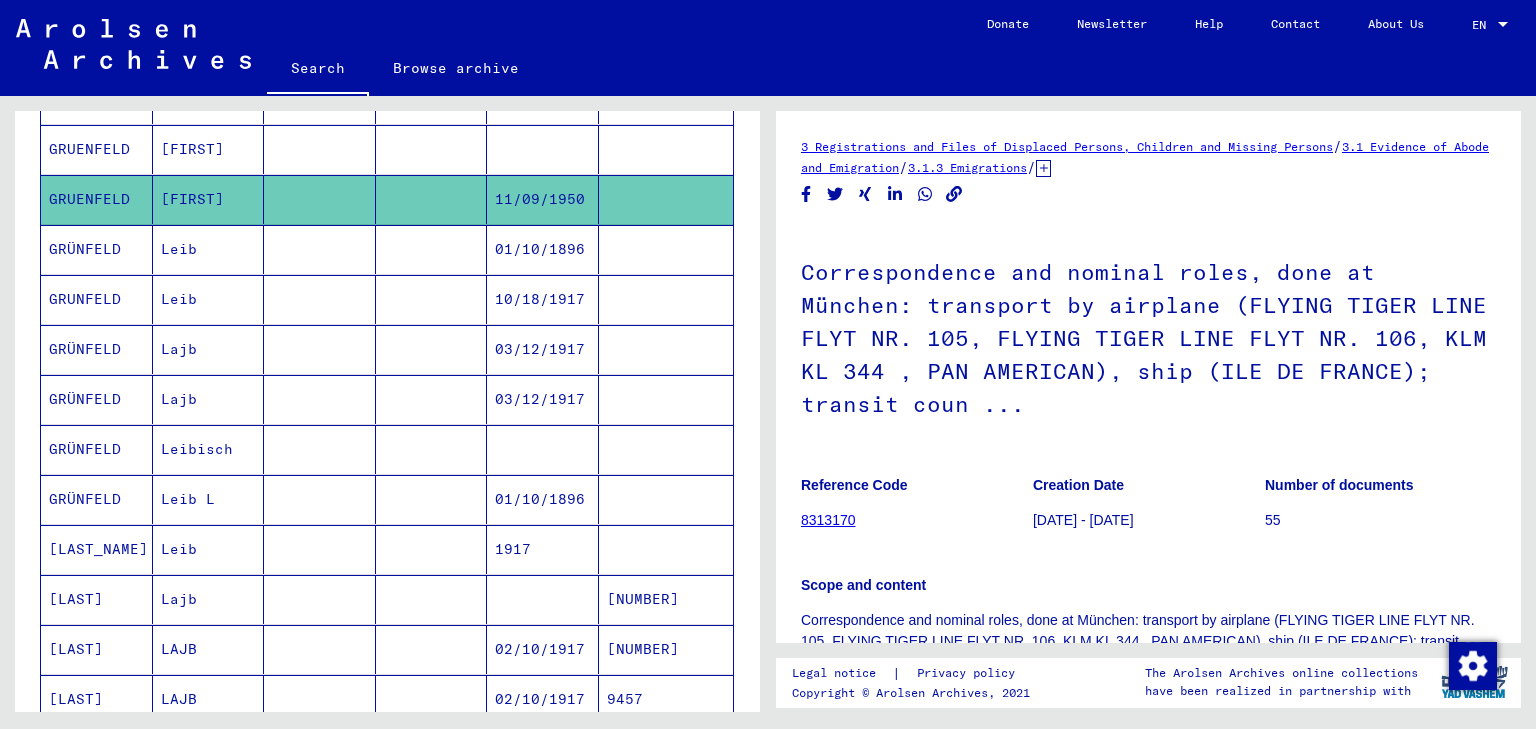 click on "Lajb" at bounding box center (209, 449) 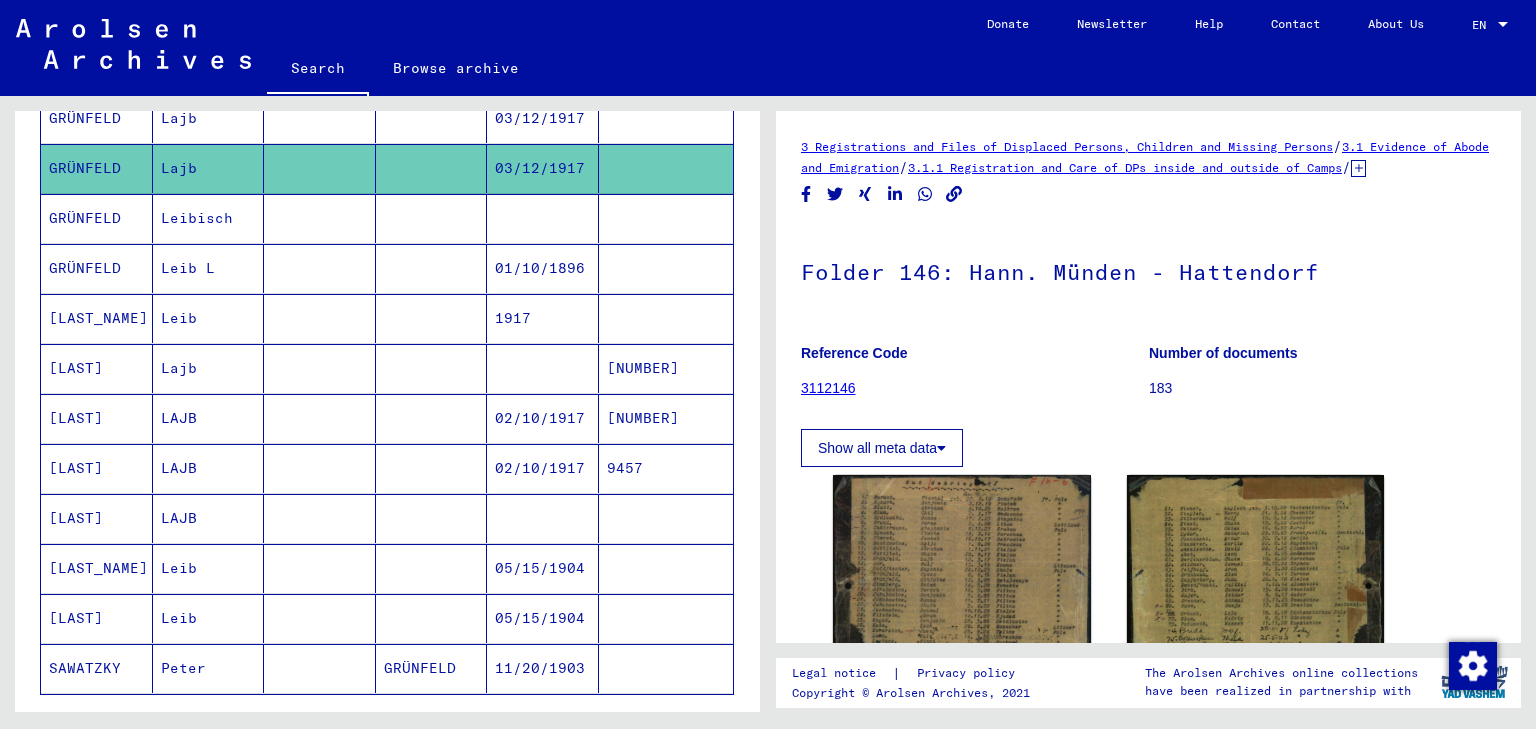 scroll, scrollTop: 731, scrollLeft: 0, axis: vertical 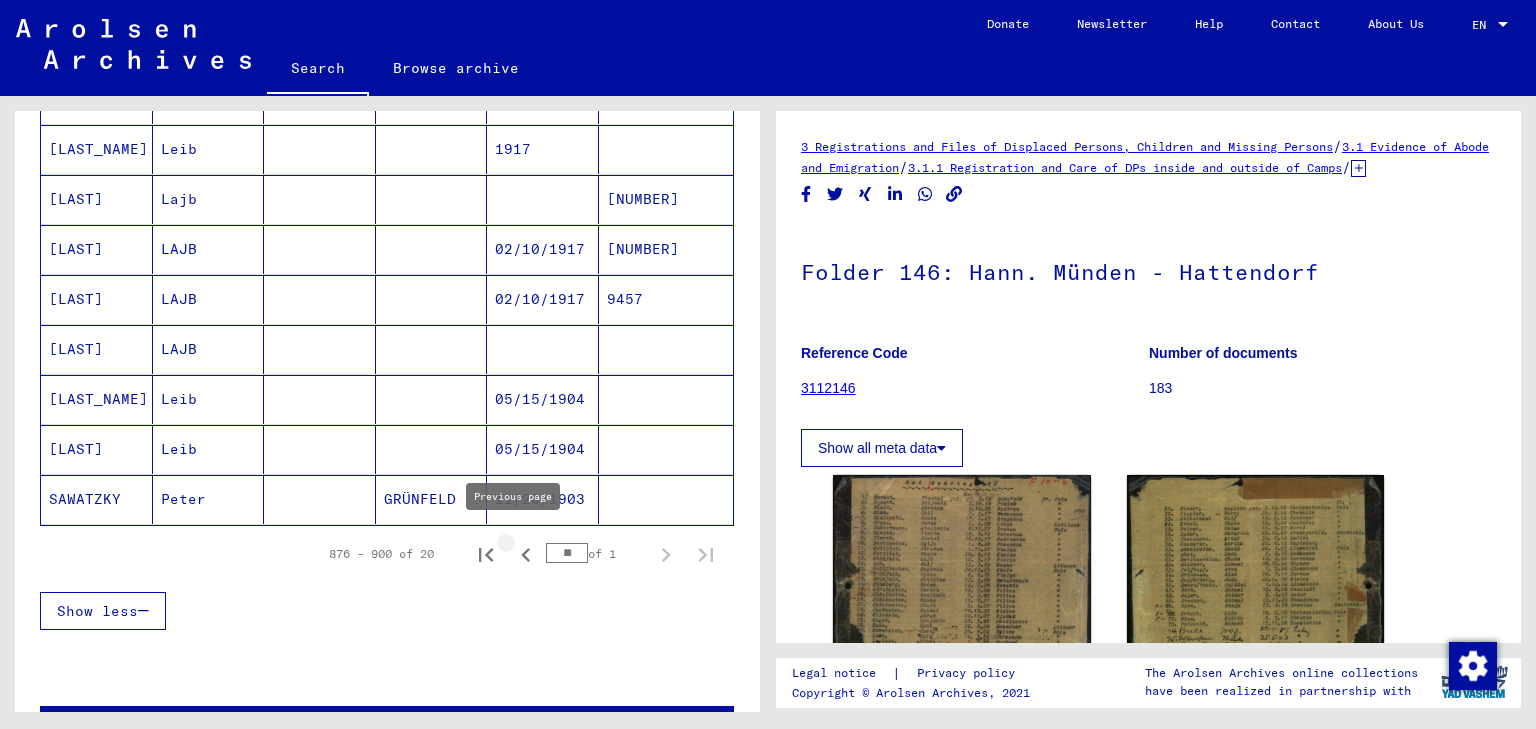 click 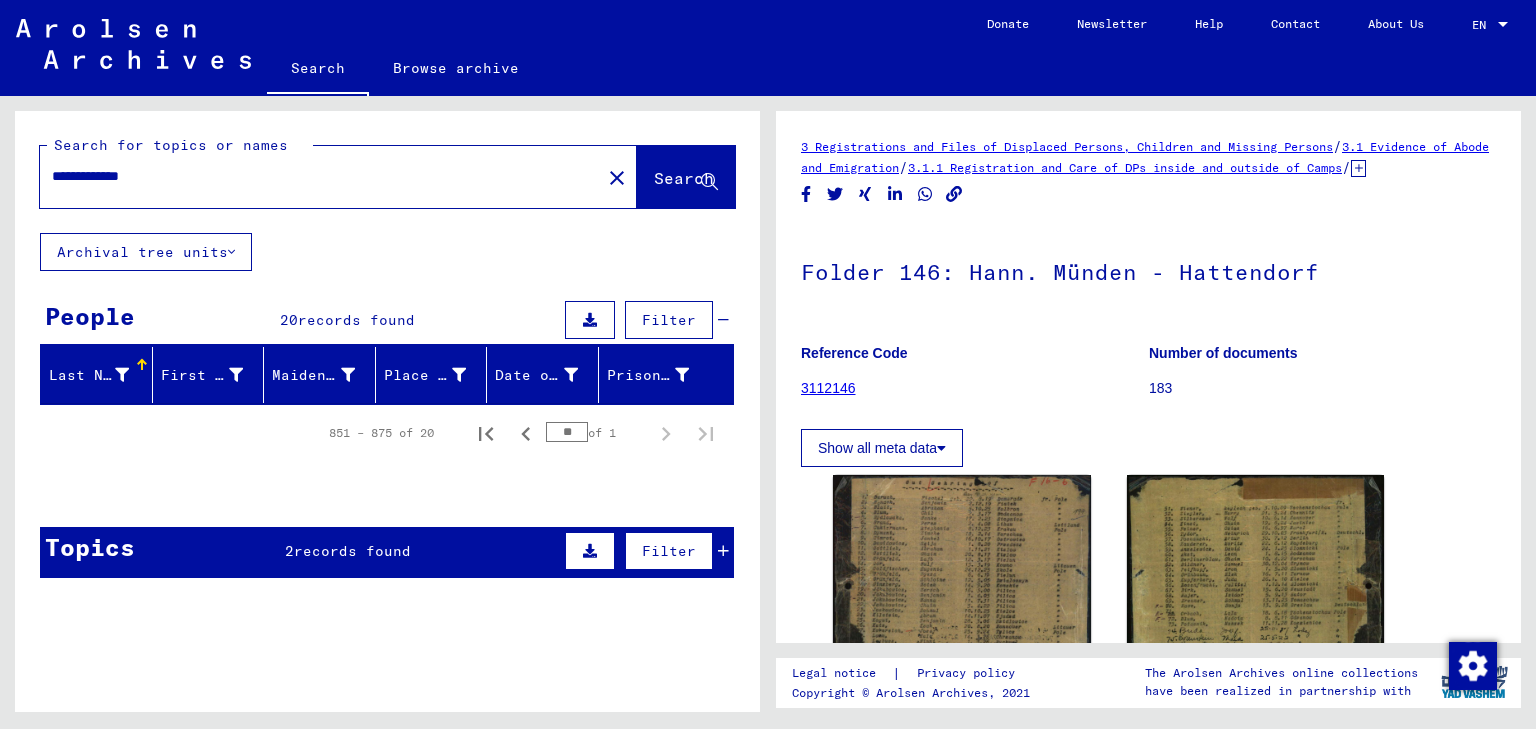 scroll, scrollTop: 0, scrollLeft: 0, axis: both 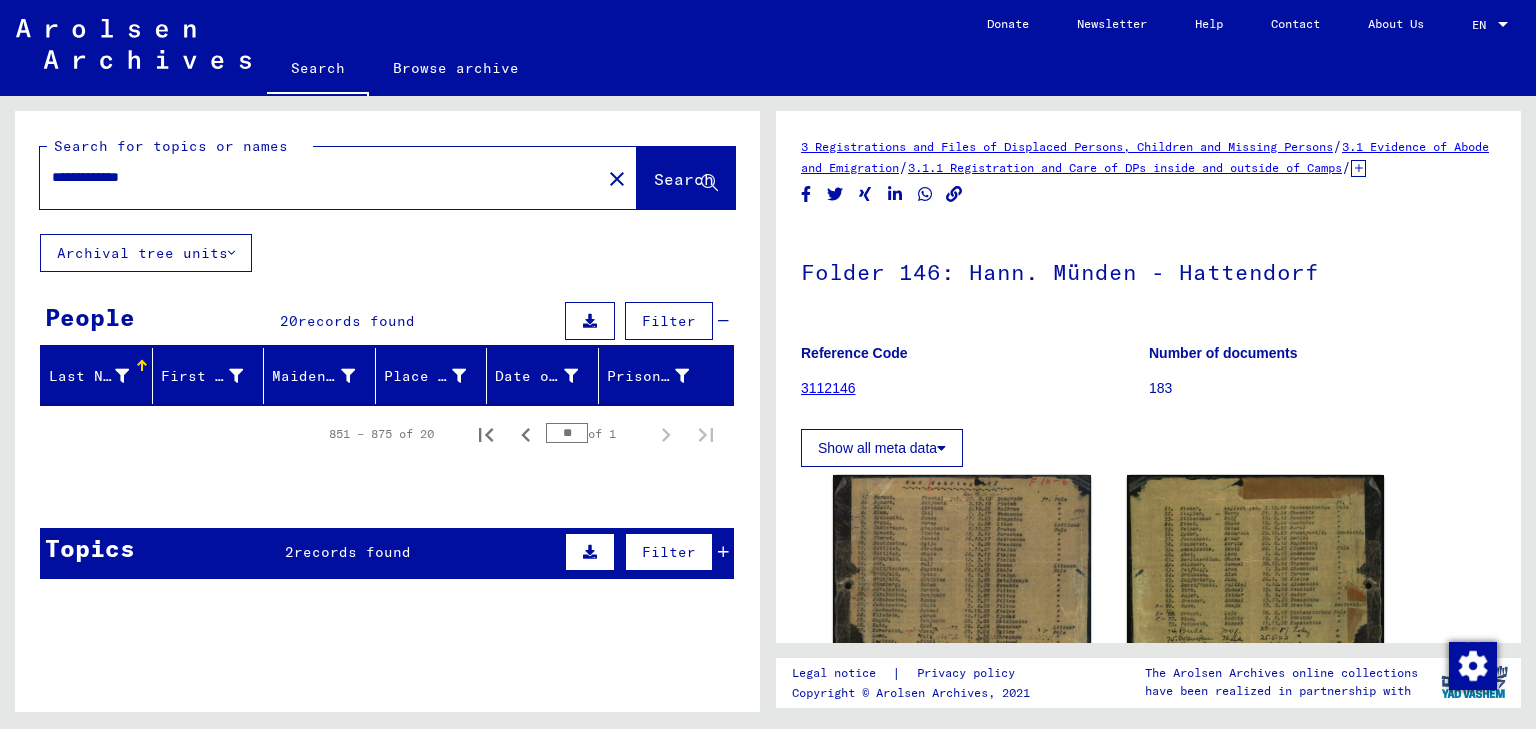 click on "**********" at bounding box center (320, 177) 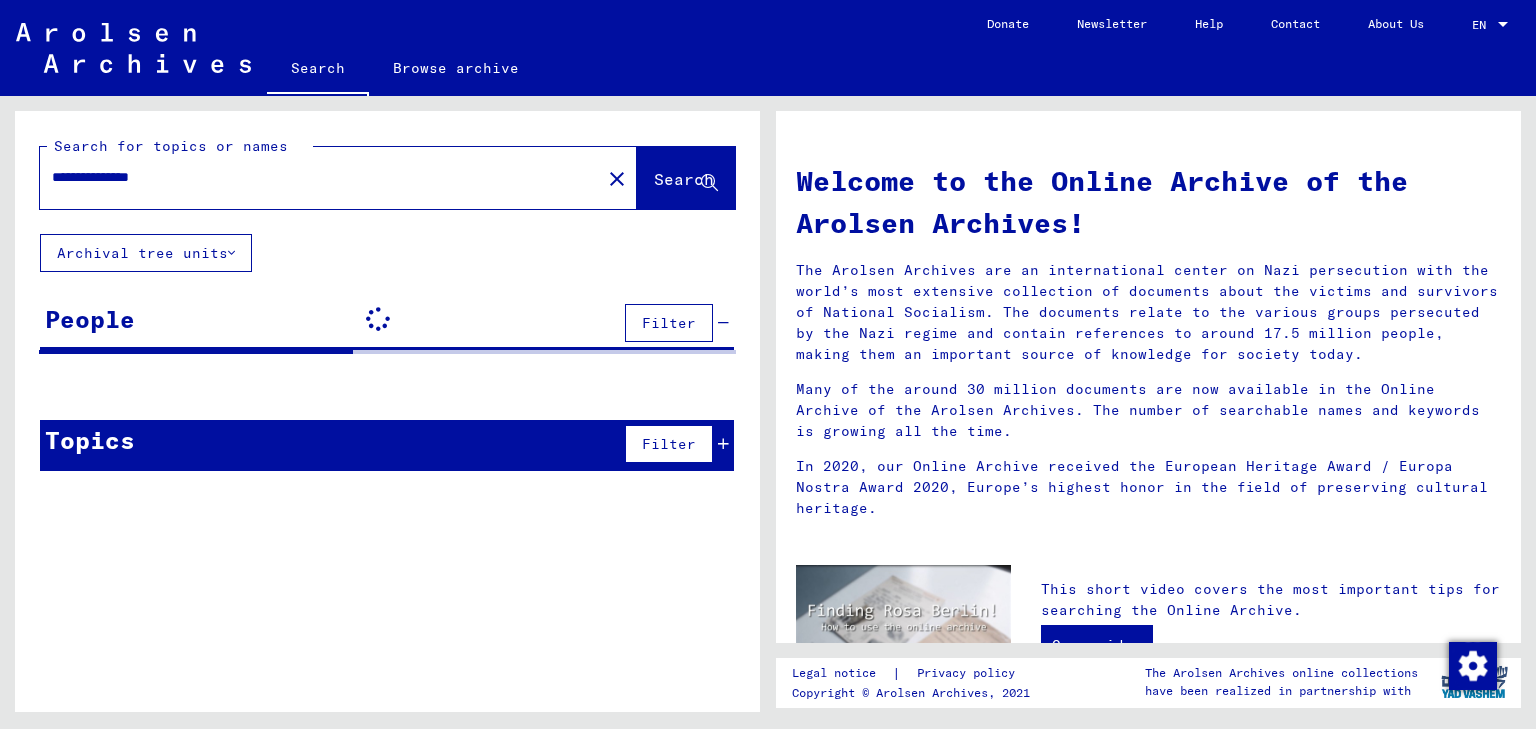 click on "**********" at bounding box center (314, 177) 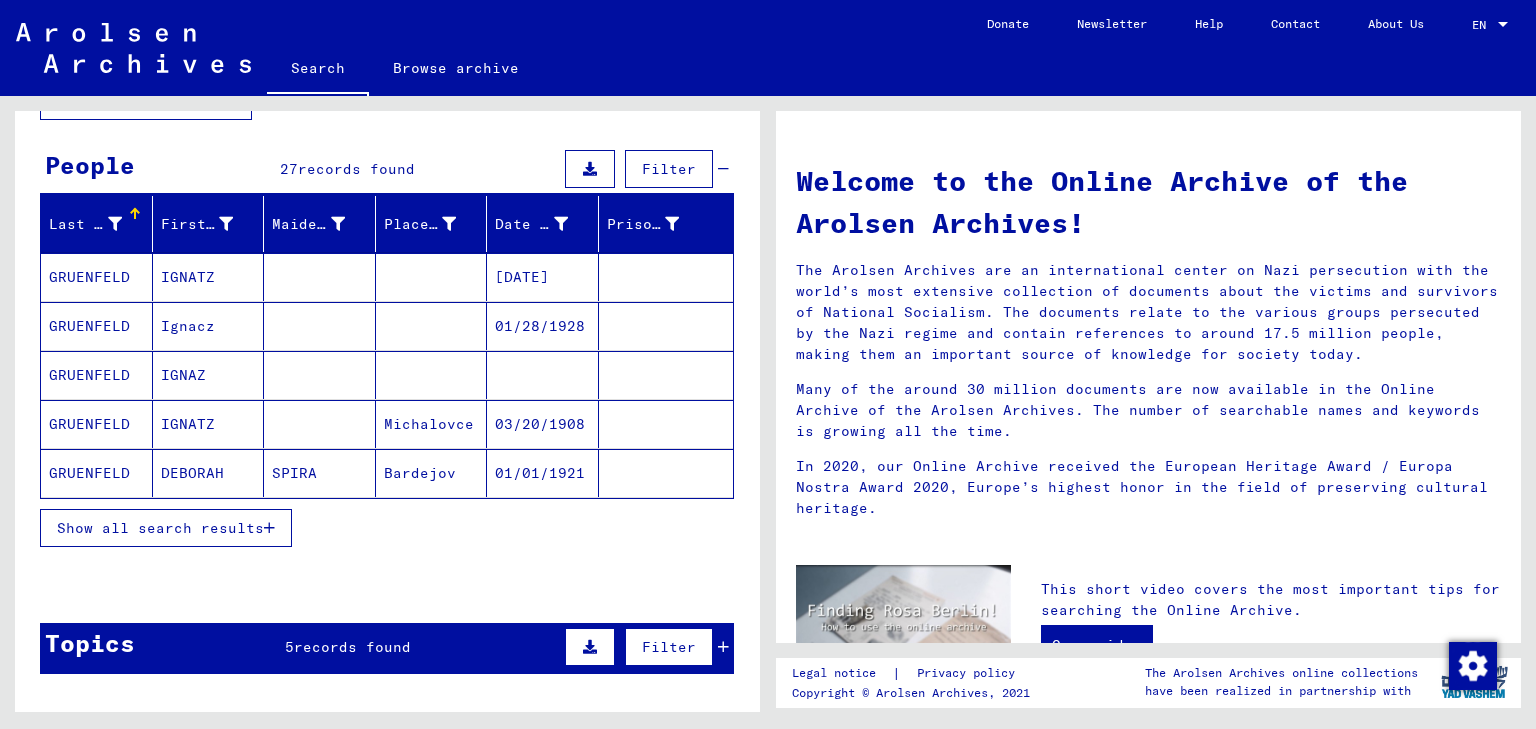 scroll, scrollTop: 160, scrollLeft: 0, axis: vertical 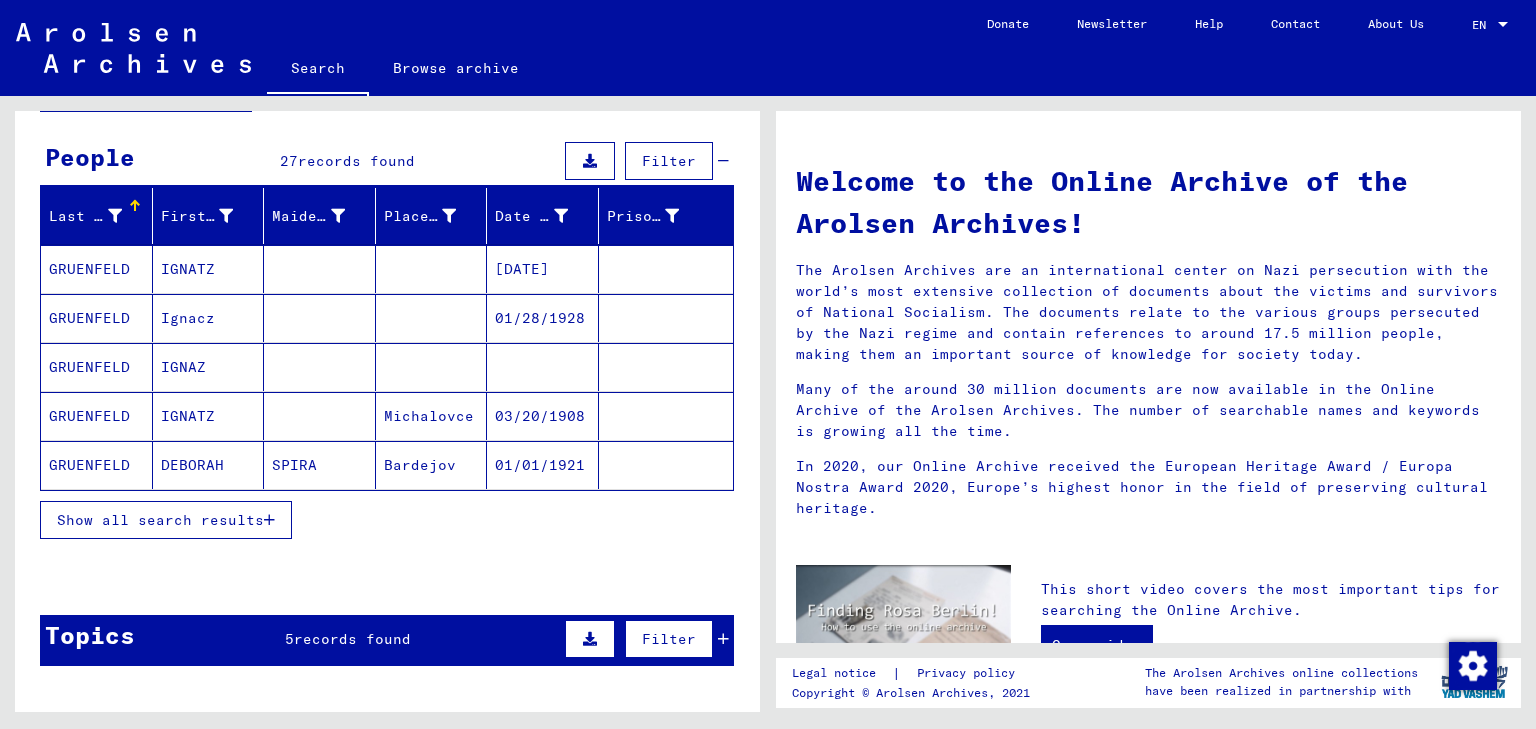 click on "Ignacz" at bounding box center (209, 367) 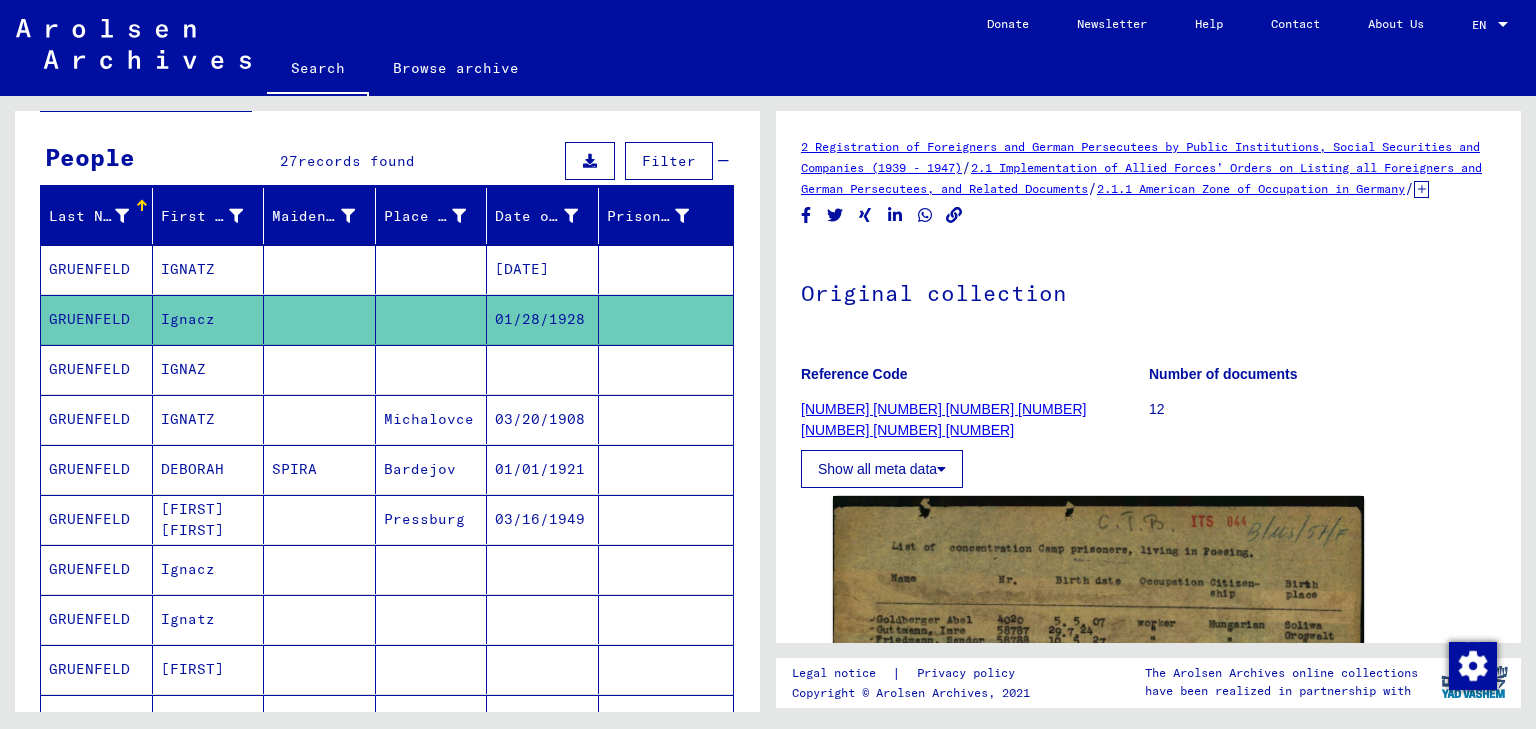 scroll, scrollTop: 0, scrollLeft: 0, axis: both 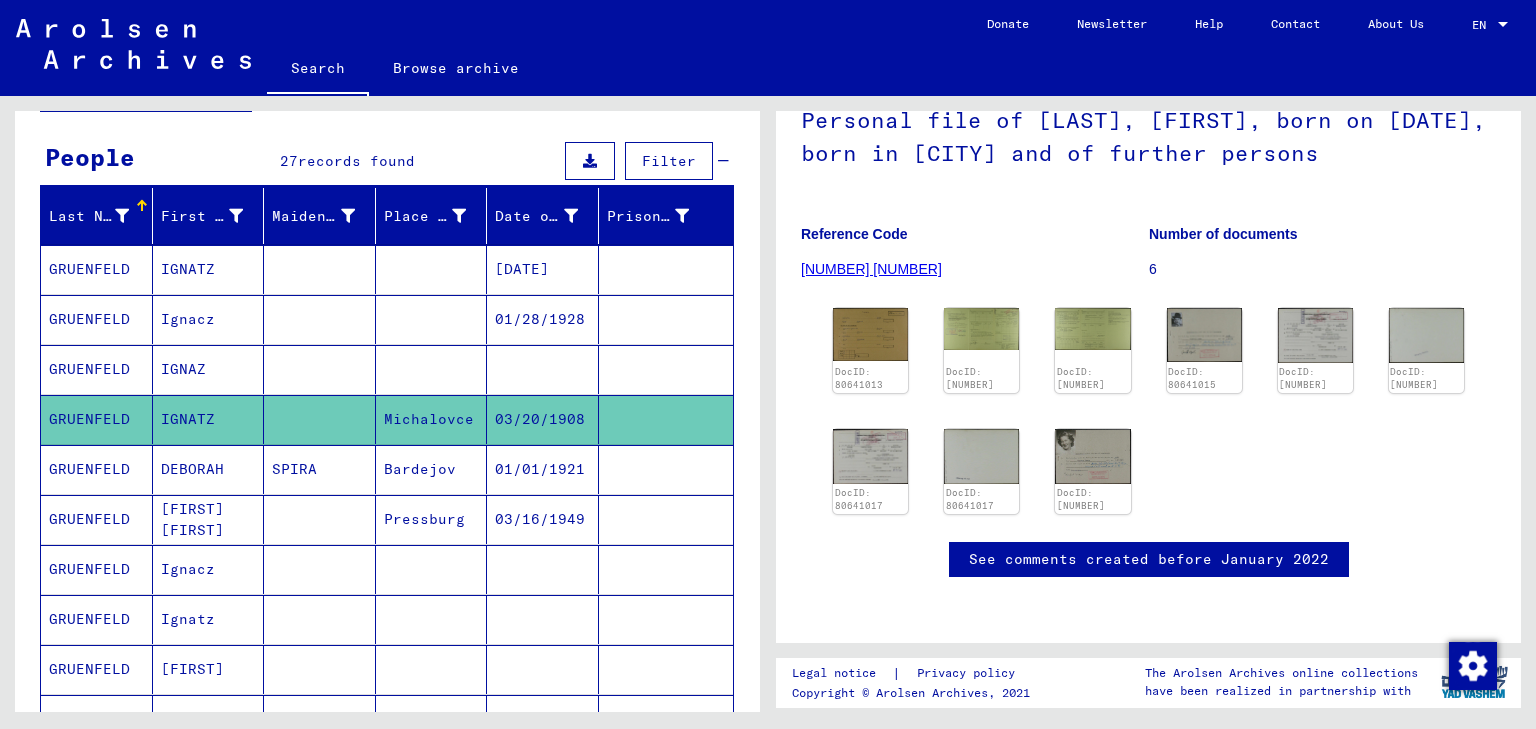 click 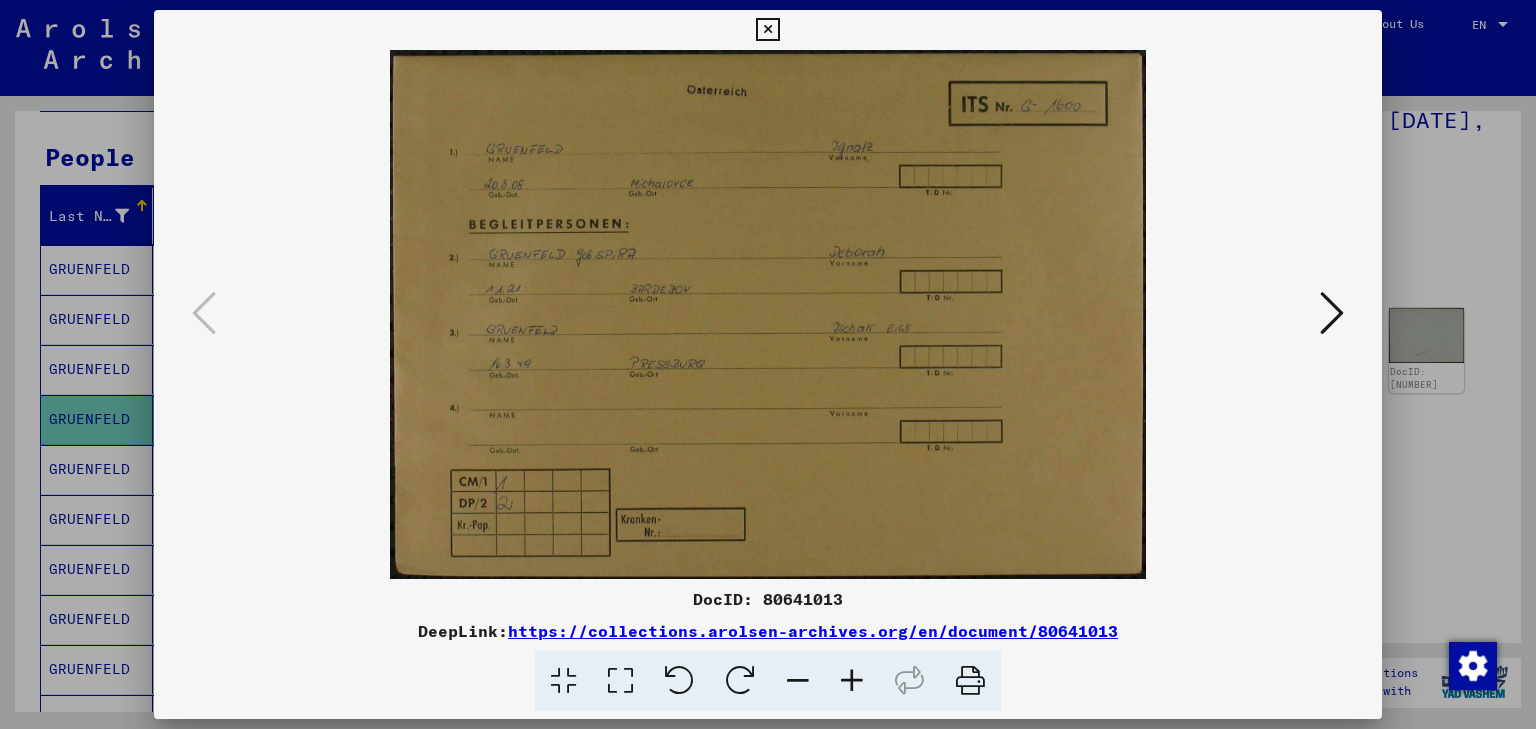 click at bounding box center (1332, 313) 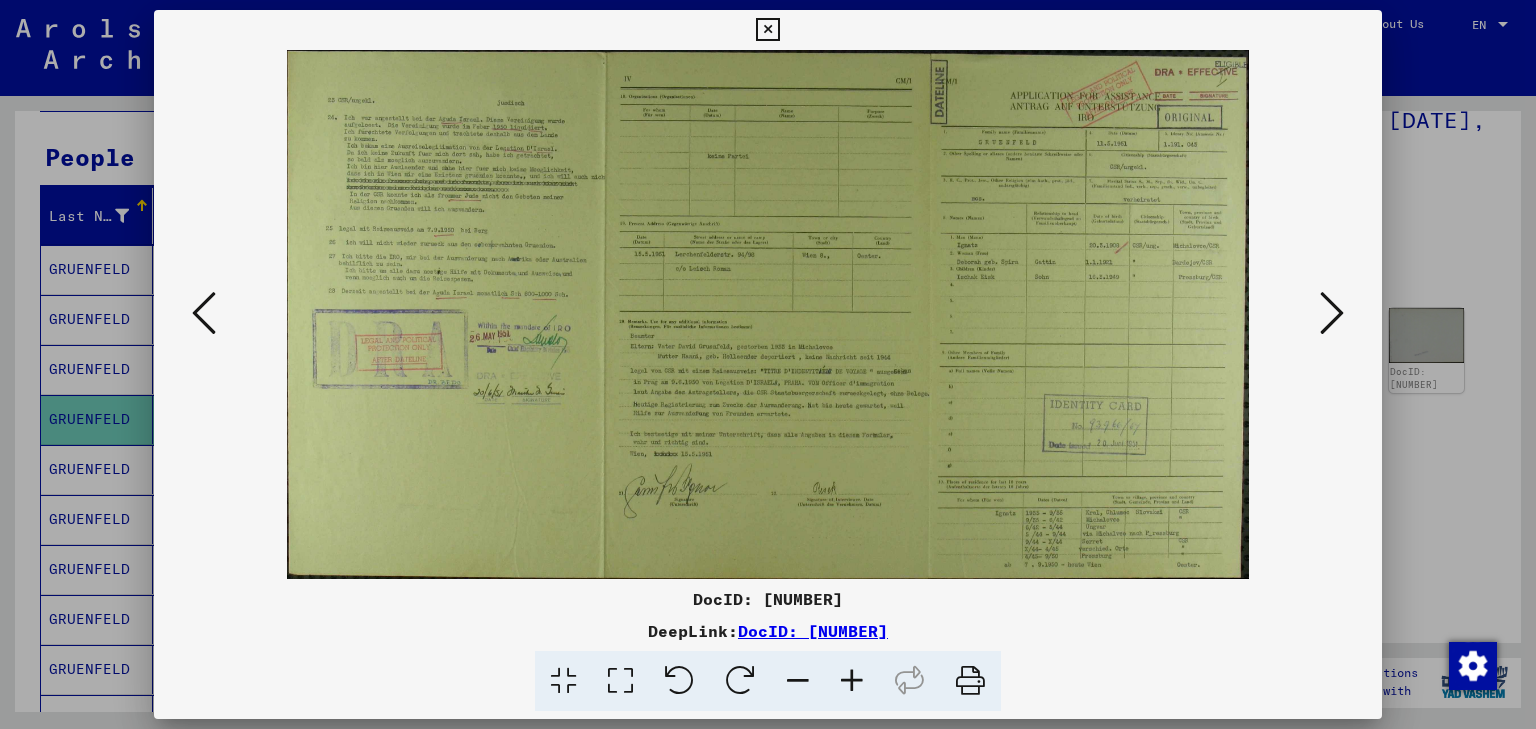 click at bounding box center [768, 314] 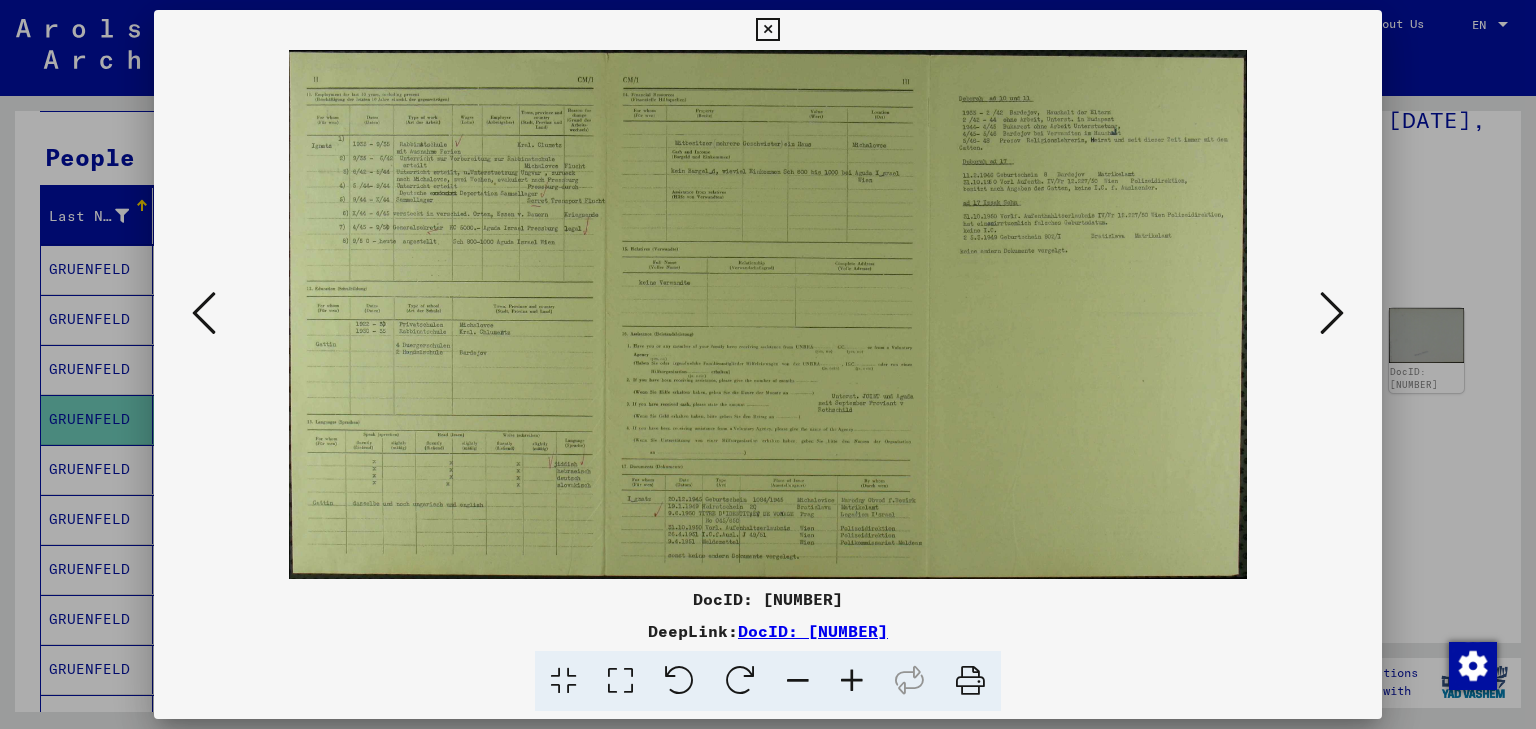click at bounding box center [1332, 313] 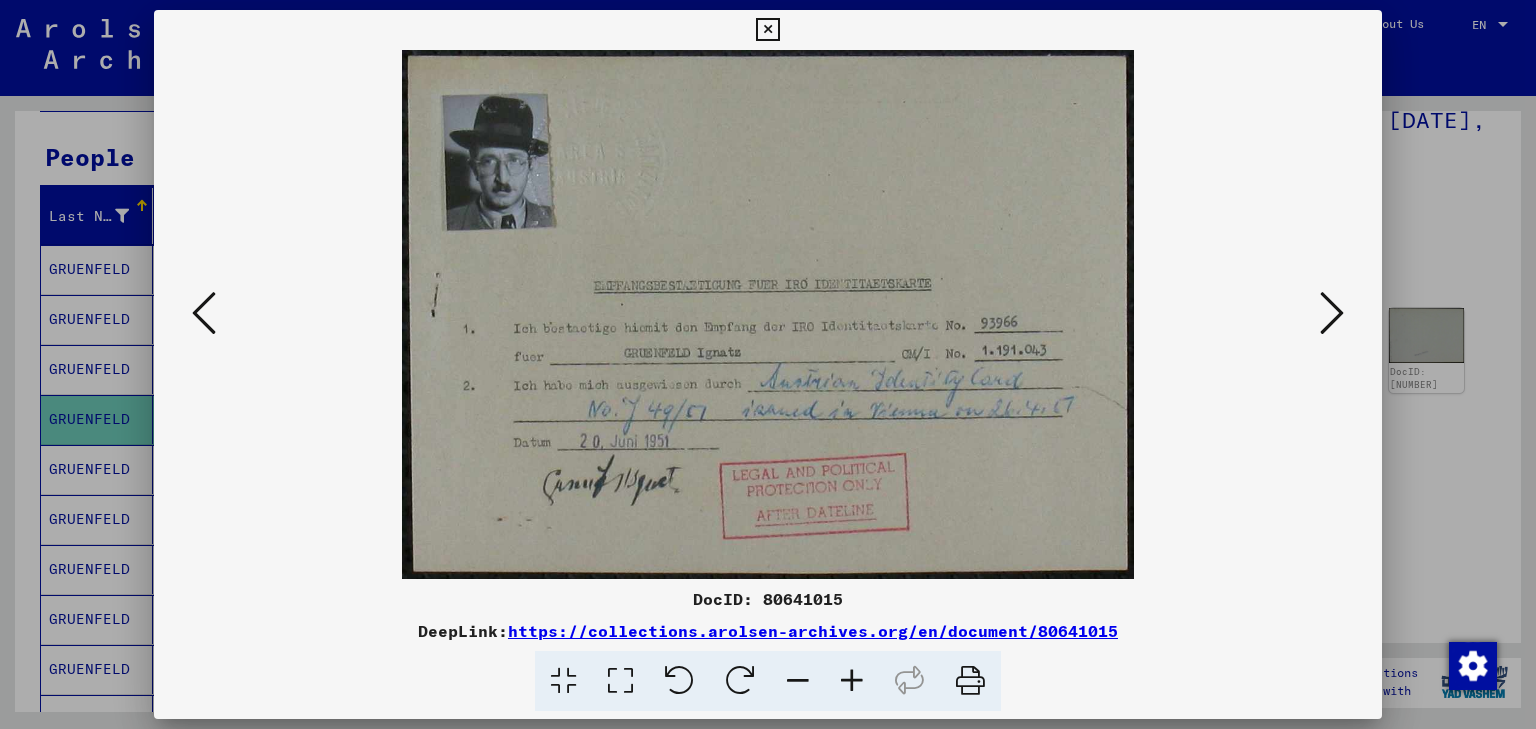 click at bounding box center [1332, 313] 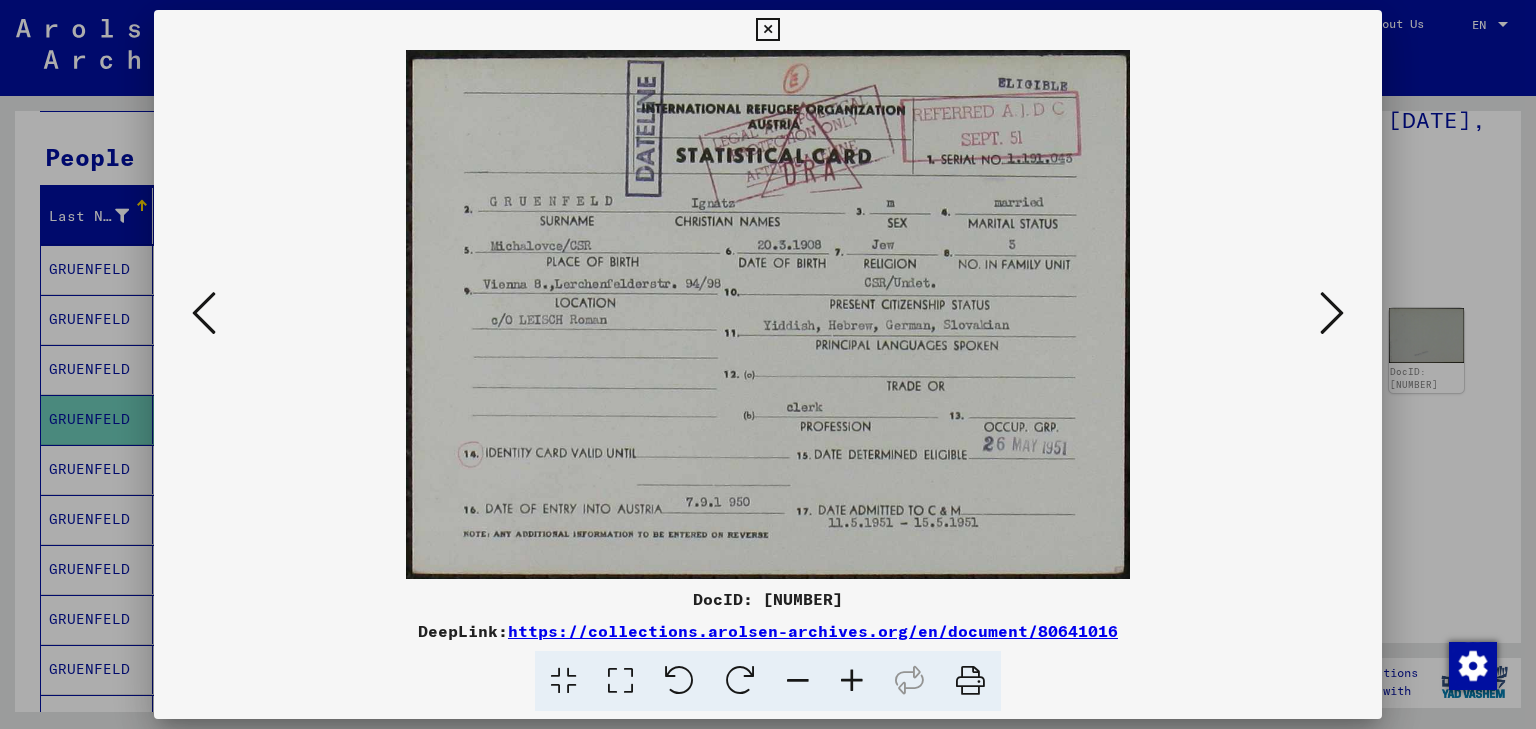 click at bounding box center [1332, 313] 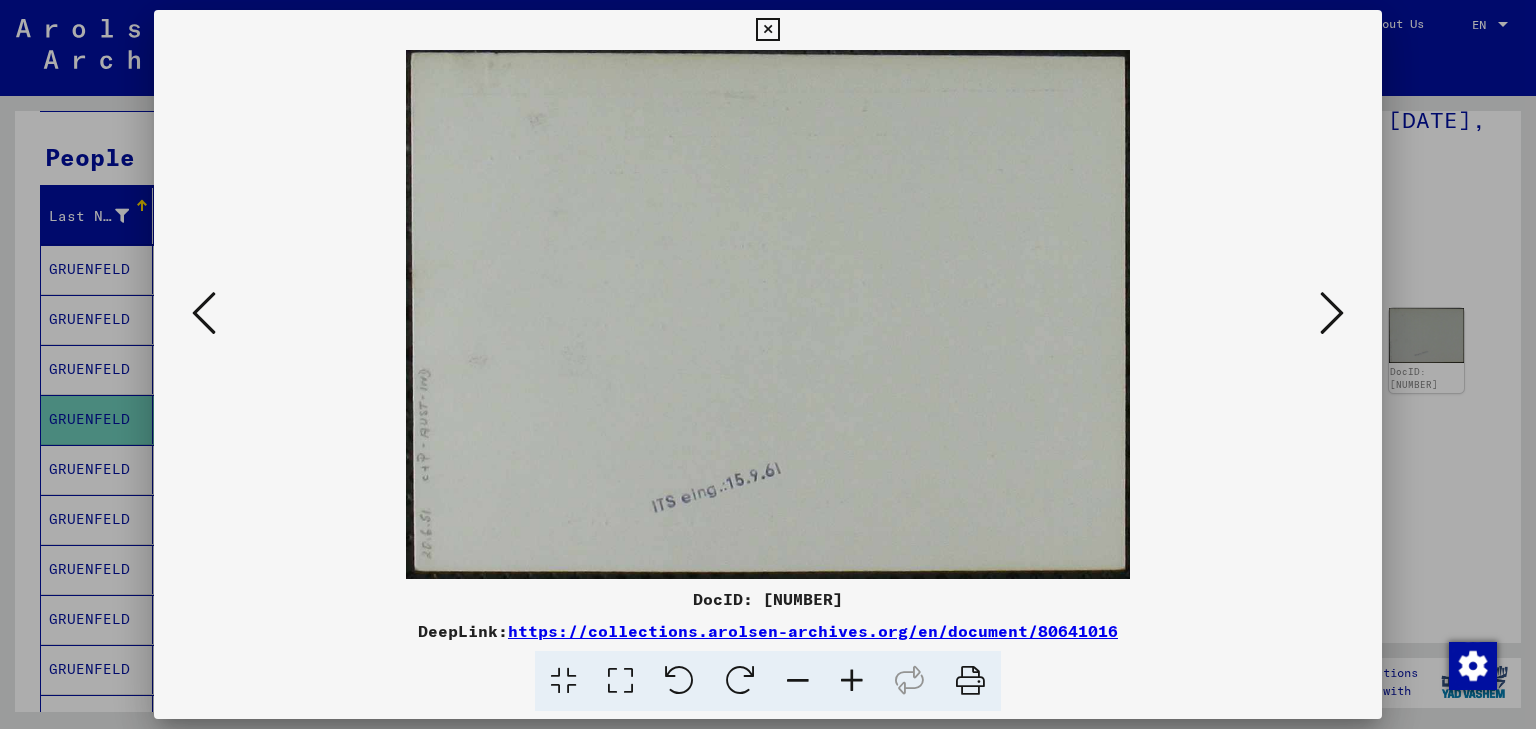 click at bounding box center [1332, 313] 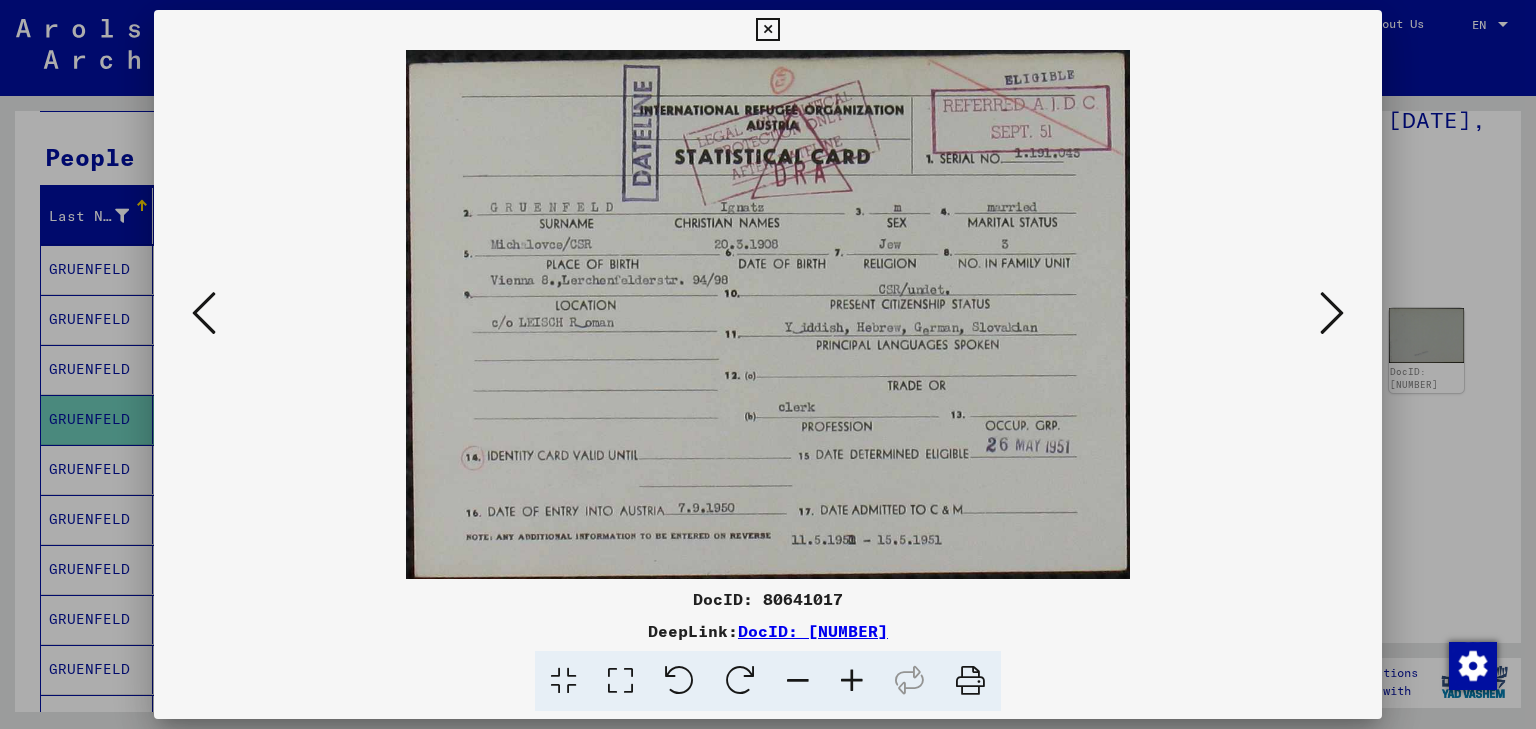 click at bounding box center [1332, 313] 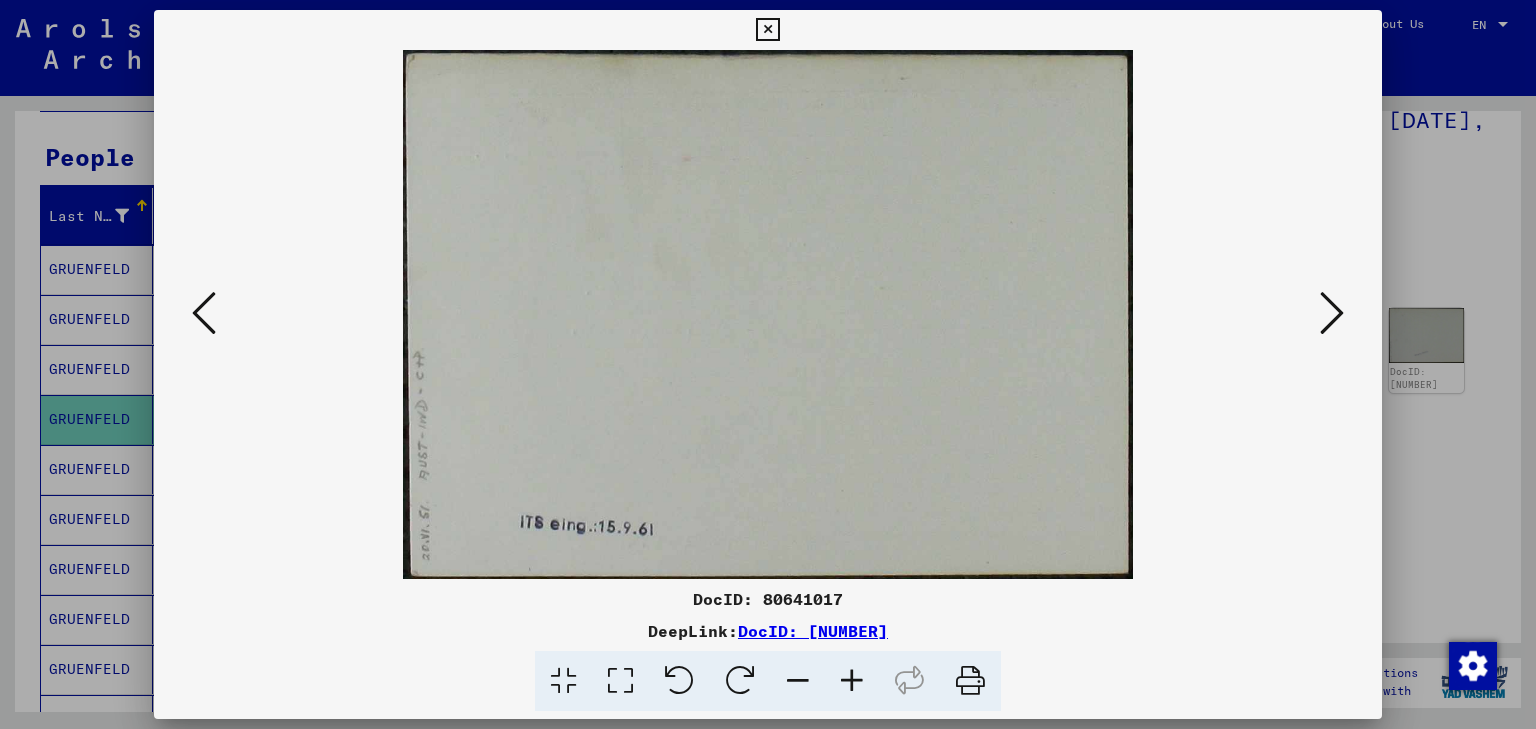 click at bounding box center [768, 364] 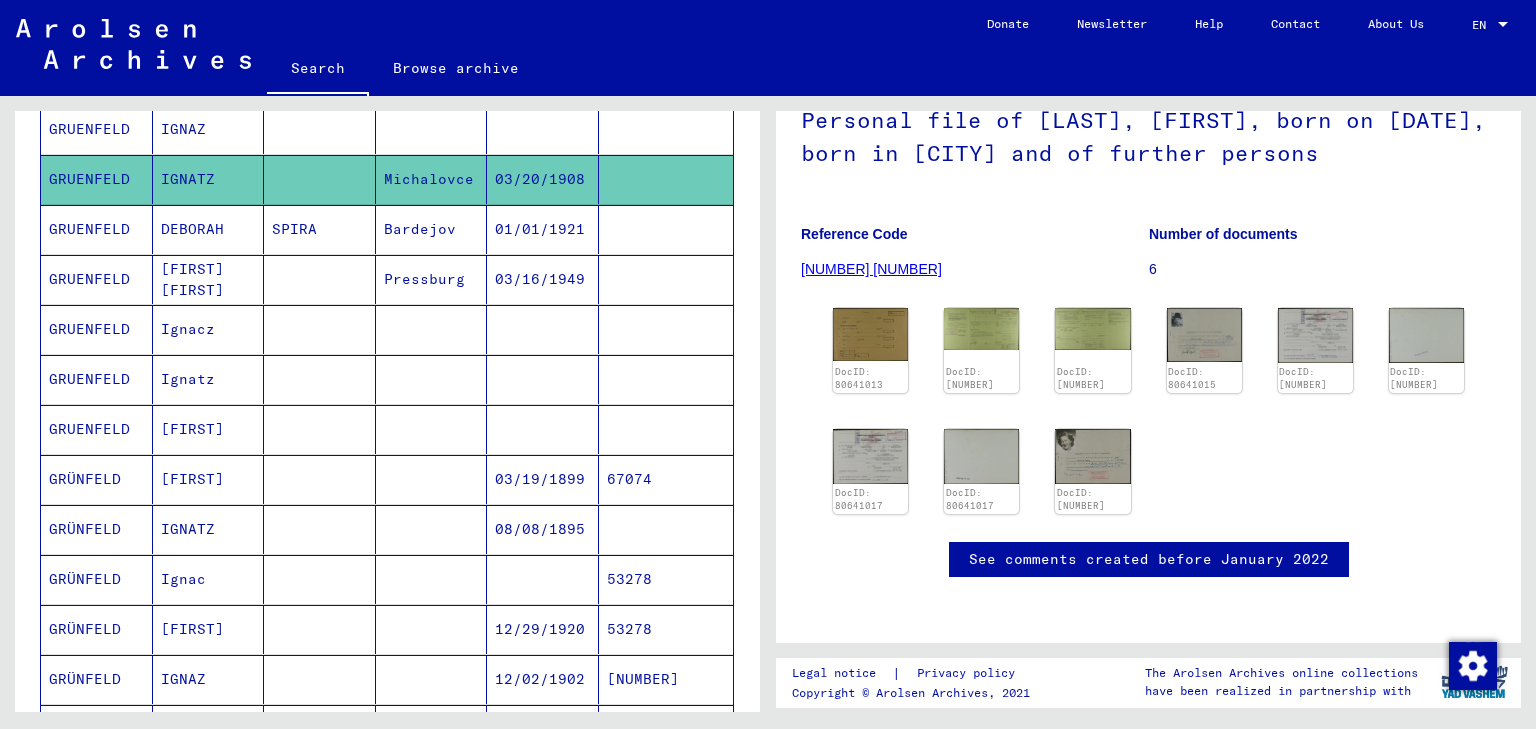 scroll, scrollTop: 480, scrollLeft: 0, axis: vertical 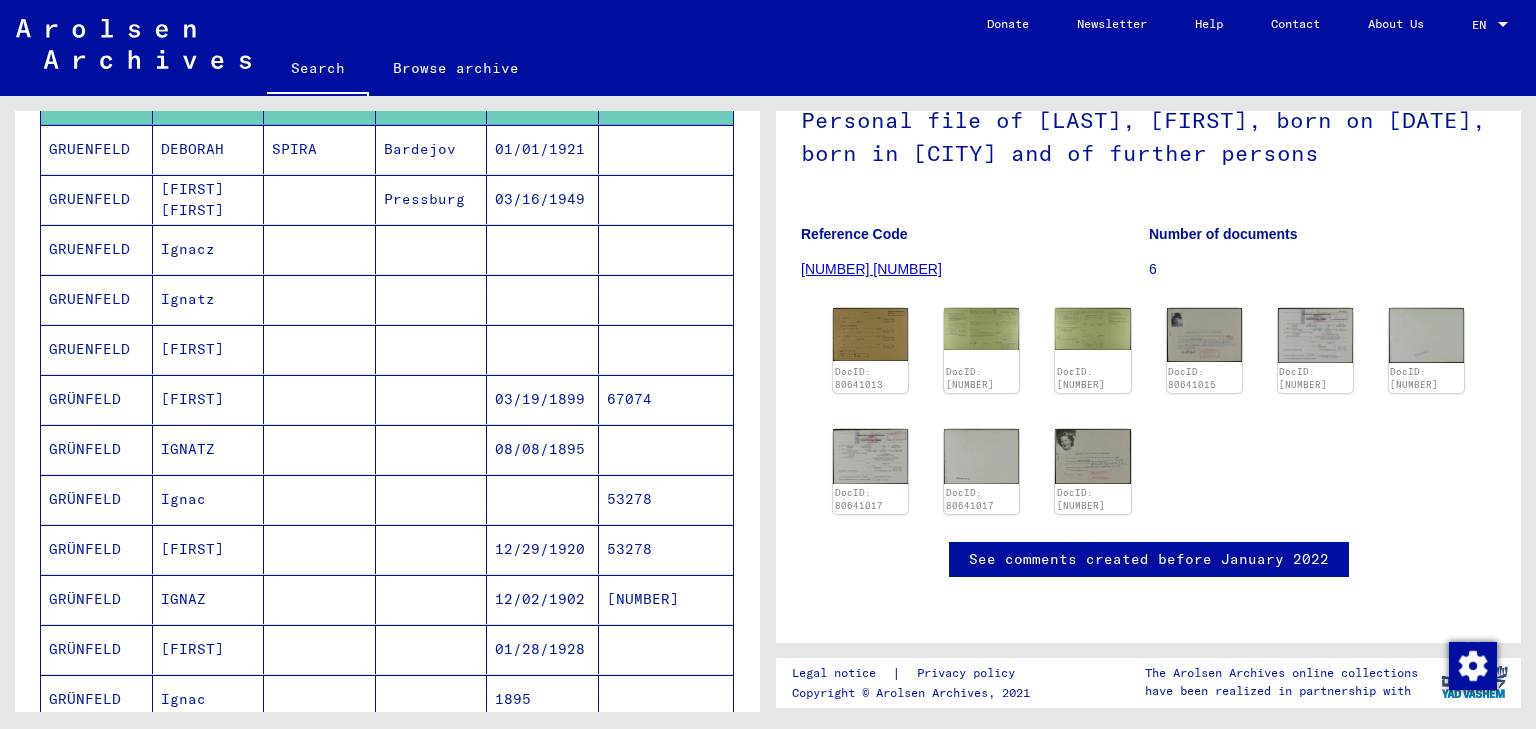 click on "[FIRST]" at bounding box center [209, 449] 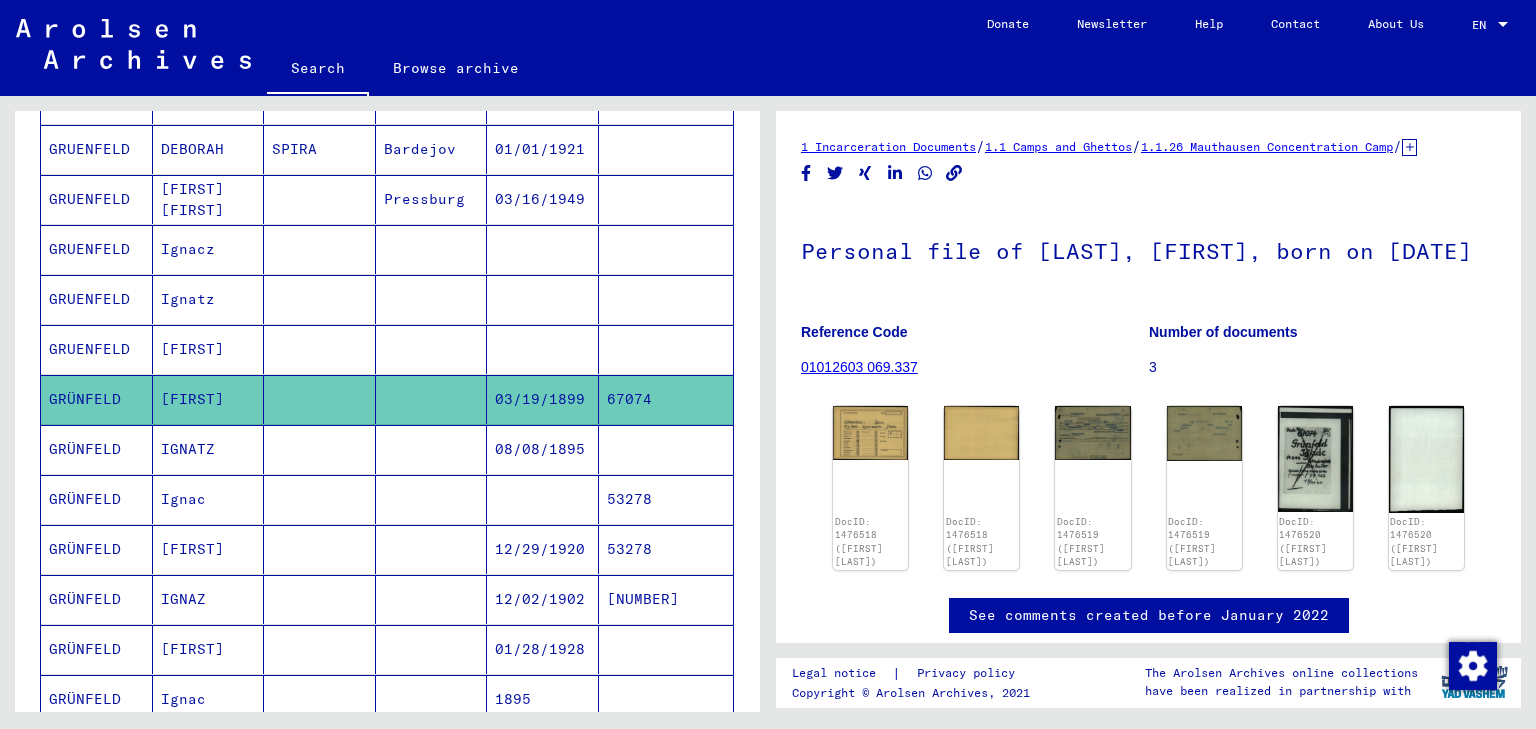scroll, scrollTop: 0, scrollLeft: 0, axis: both 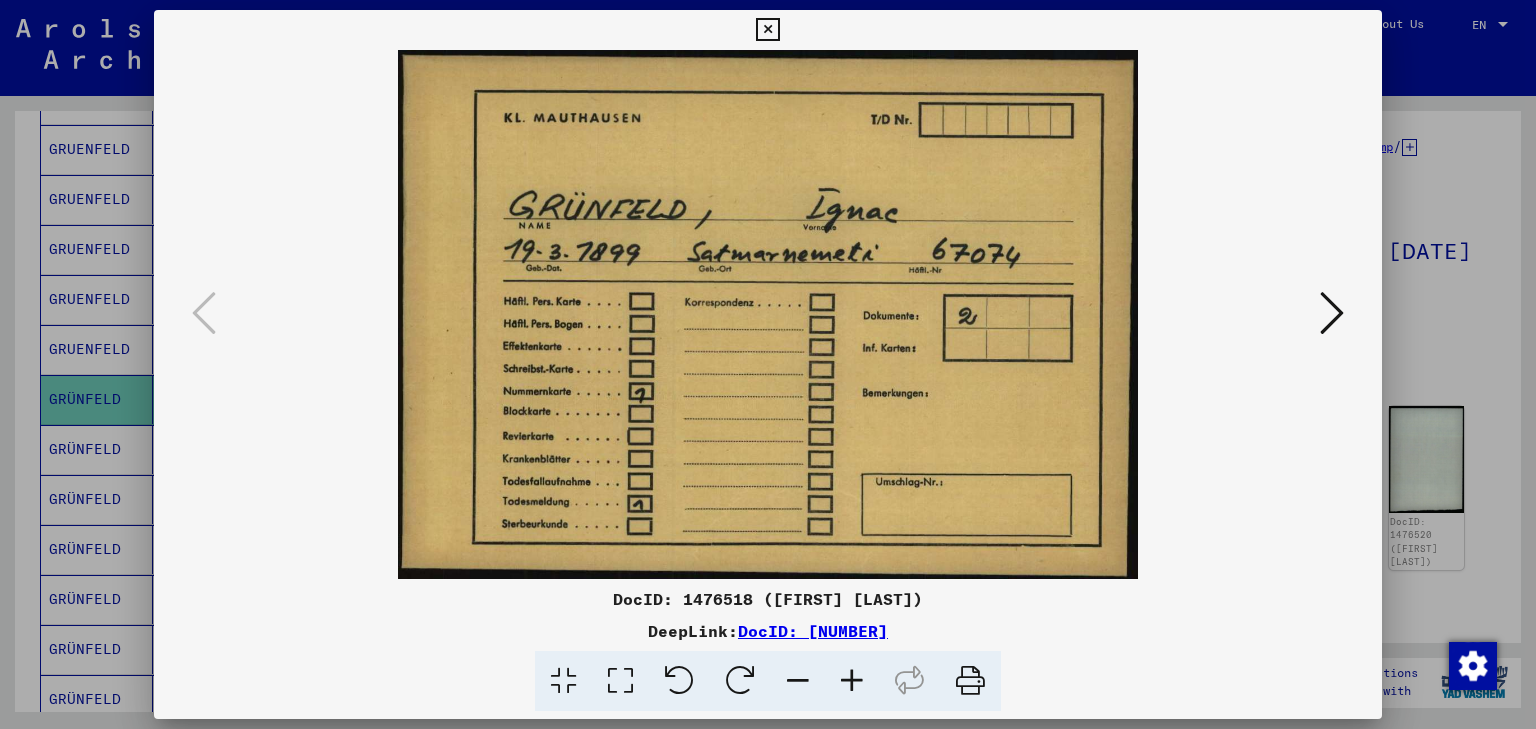 click at bounding box center (1332, 313) 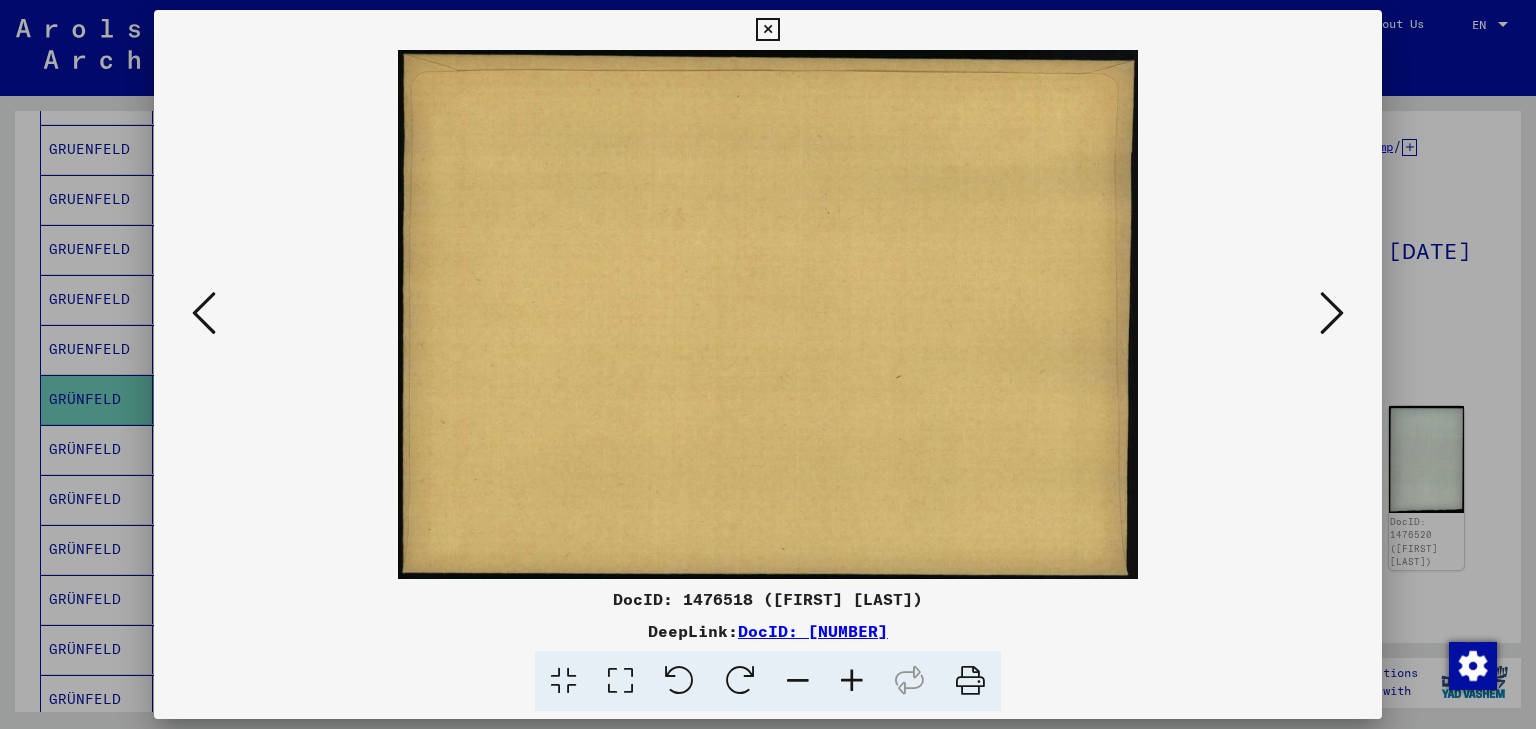 click at bounding box center [1332, 313] 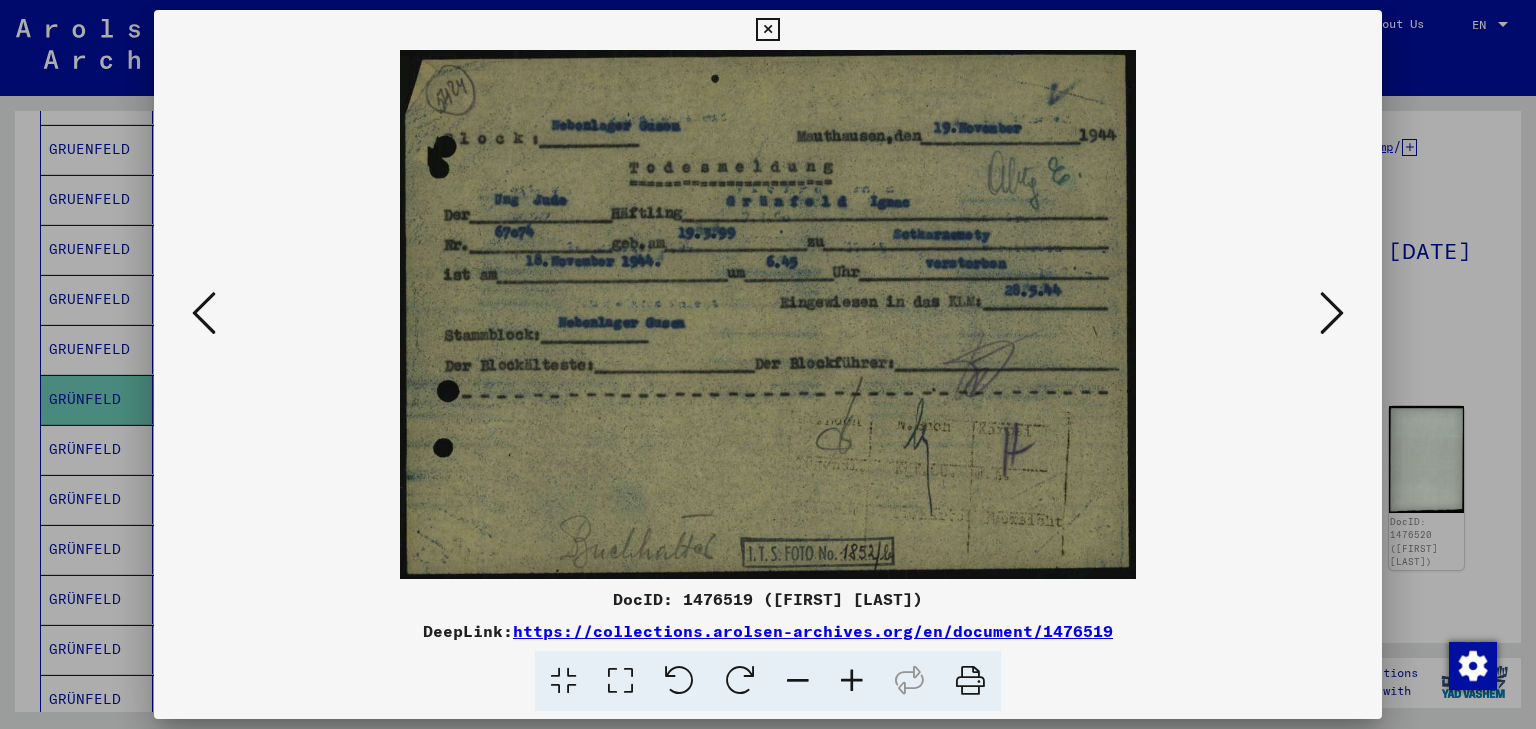 click at bounding box center [1332, 313] 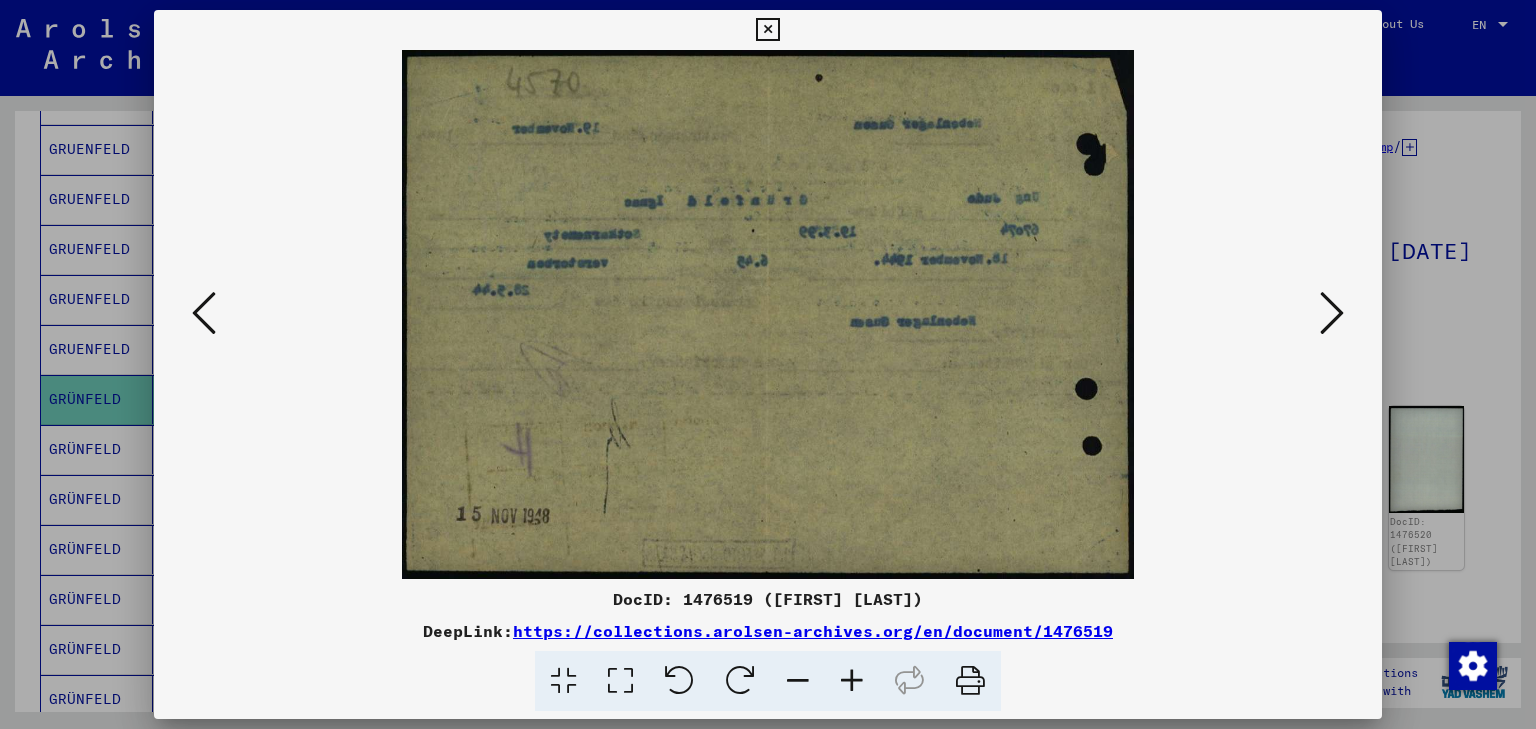 click at bounding box center (1332, 313) 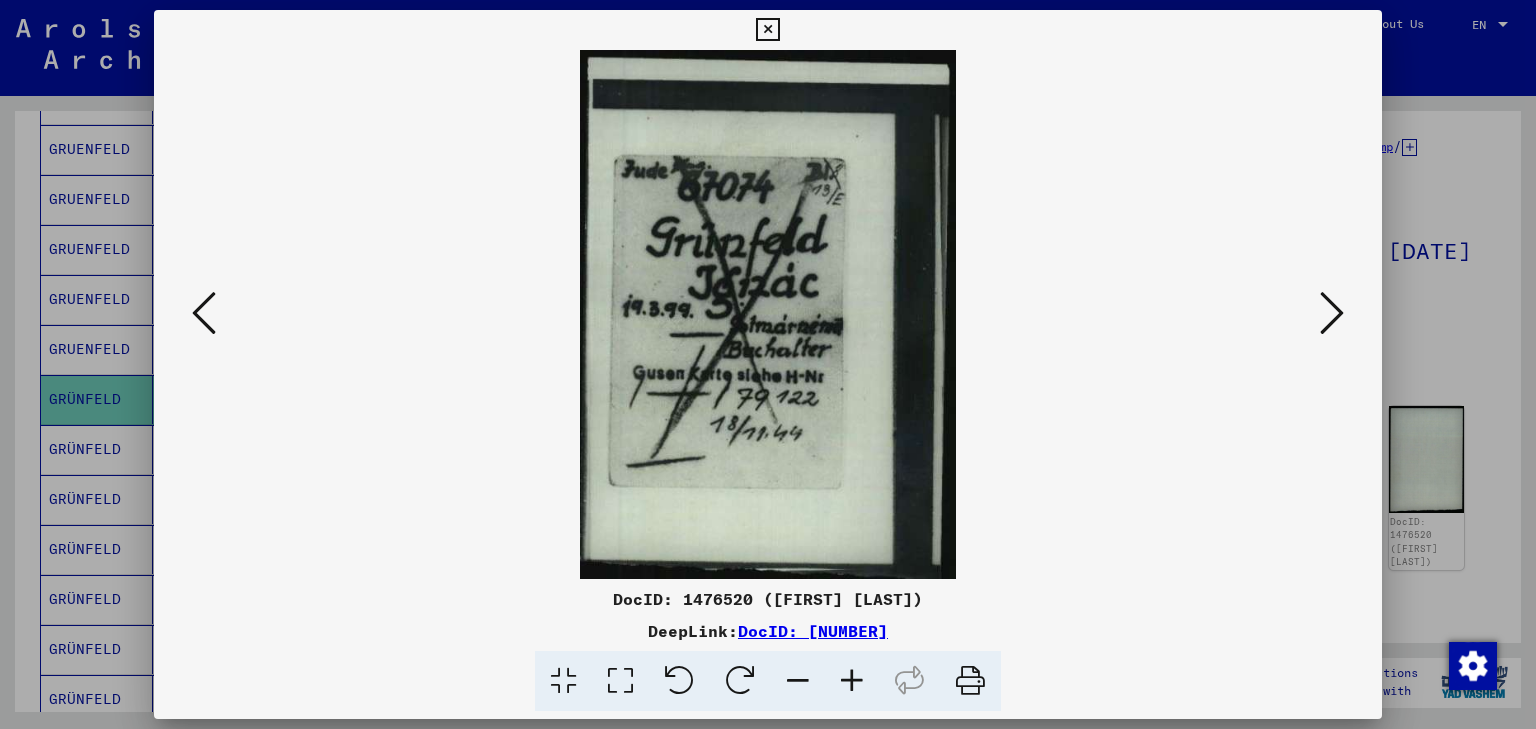 click at bounding box center [1332, 313] 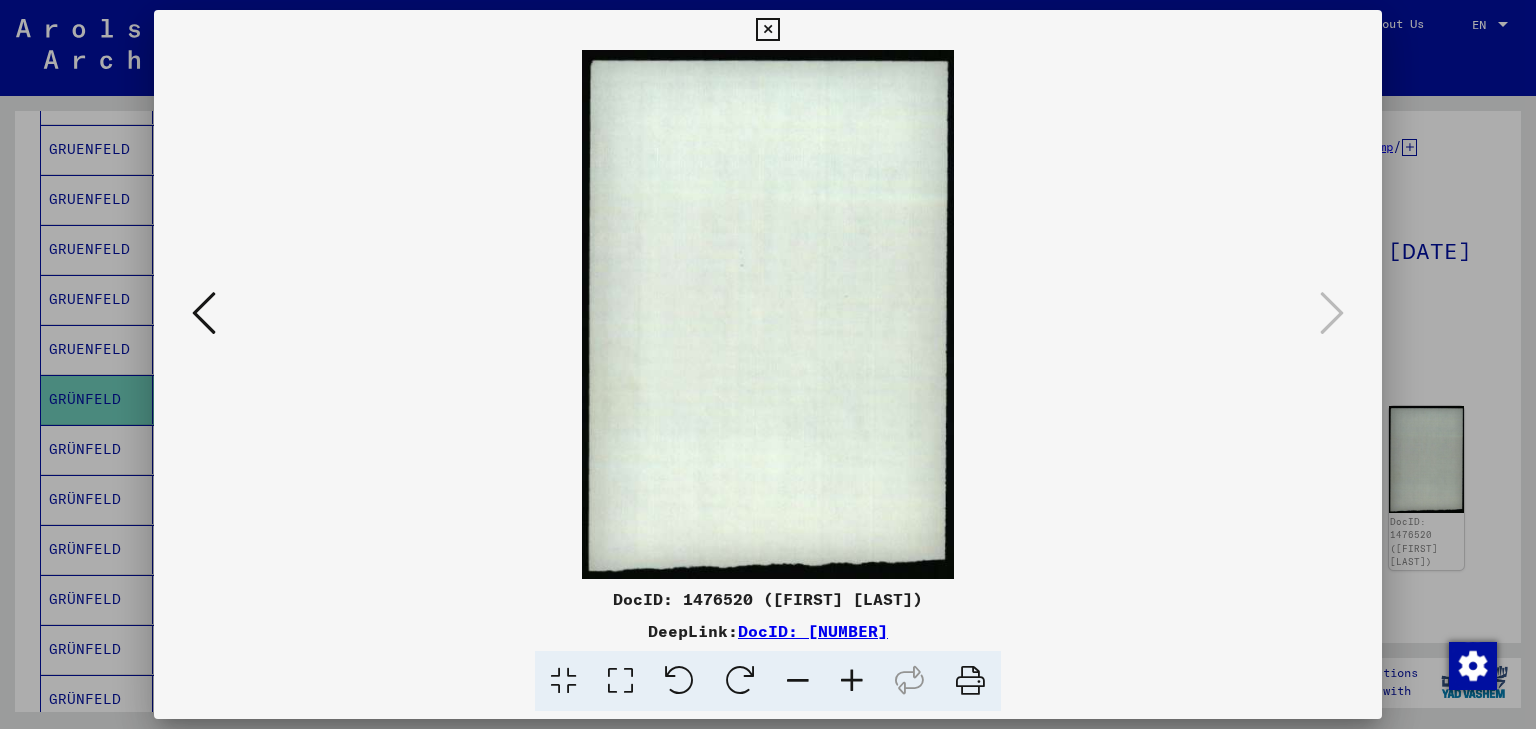 click at bounding box center (768, 364) 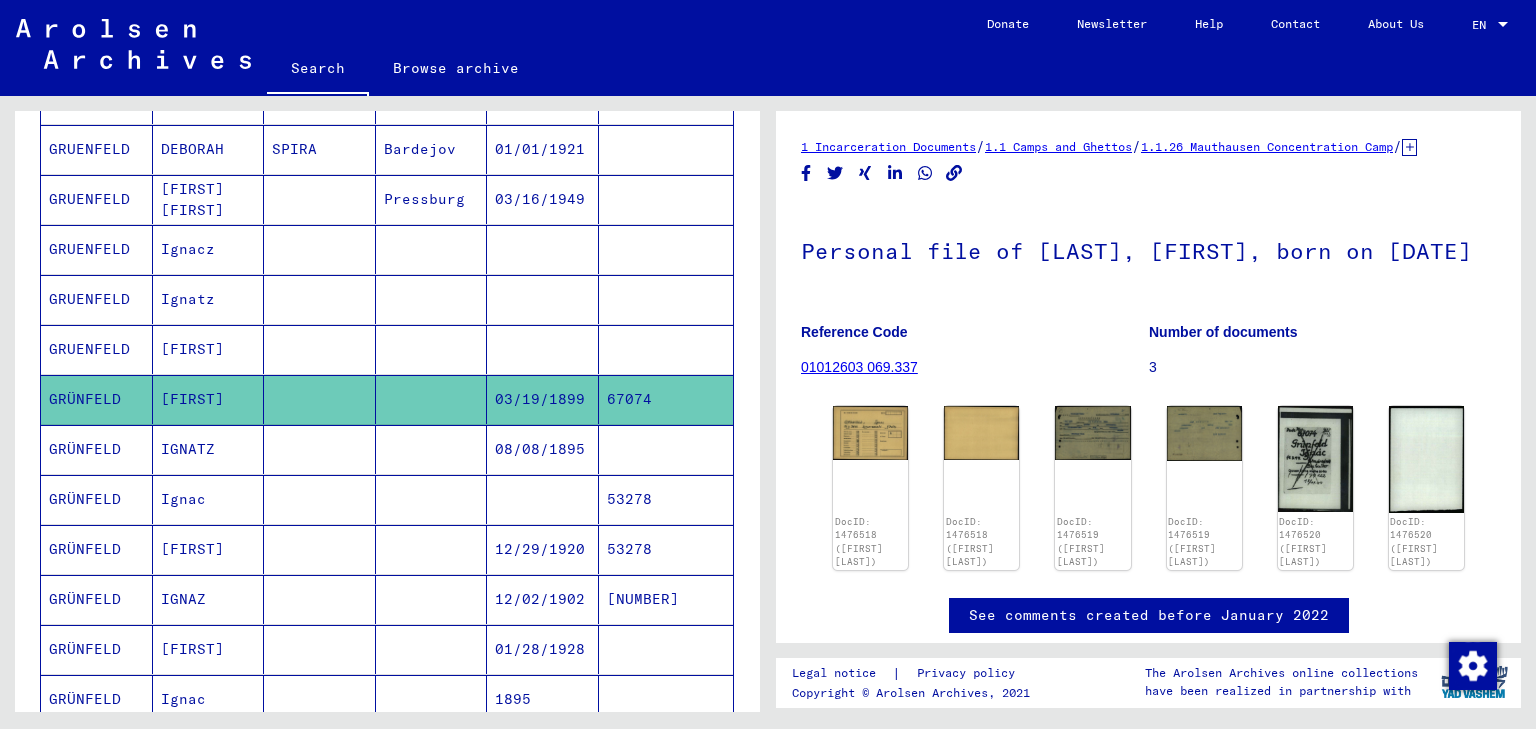 scroll, scrollTop: 560, scrollLeft: 0, axis: vertical 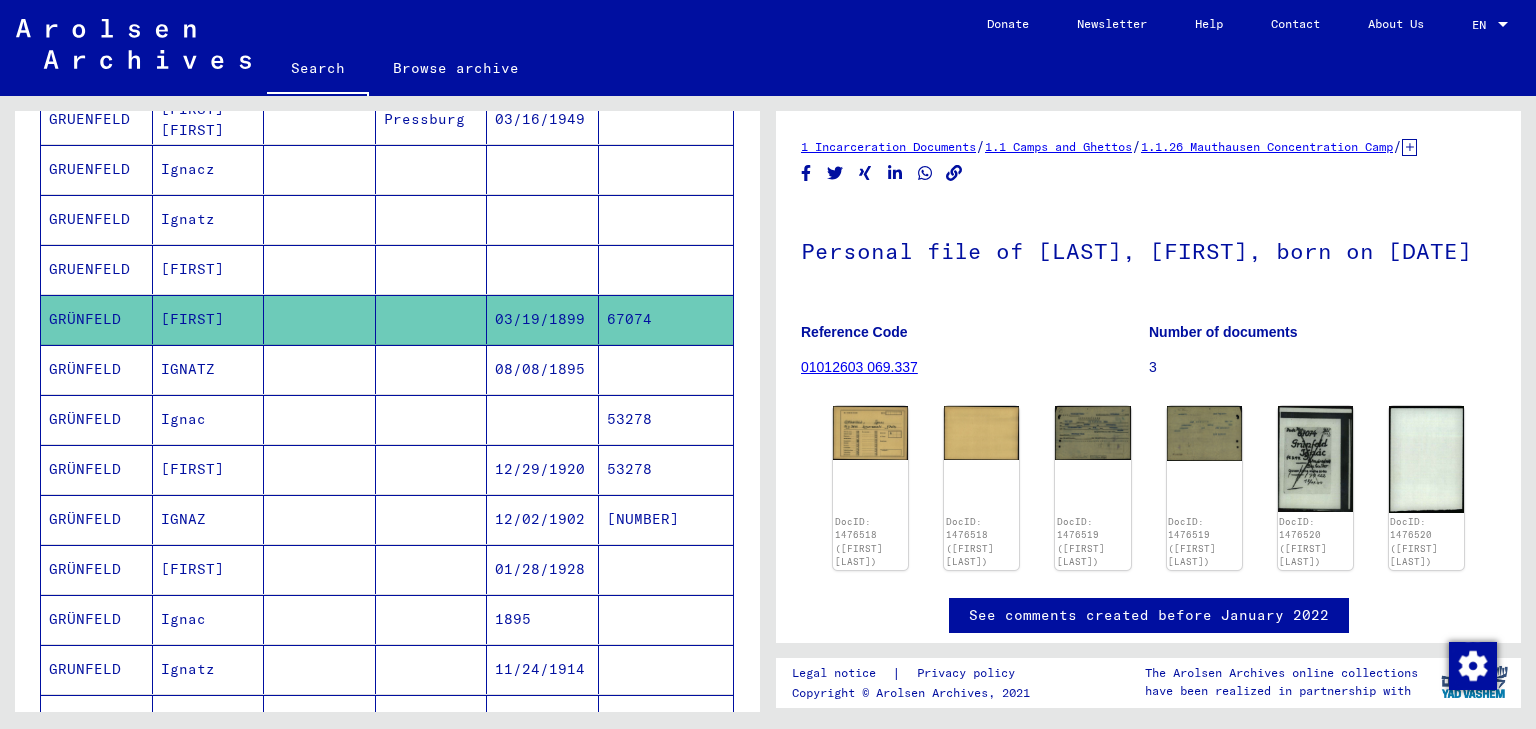 click at bounding box center [320, 419] 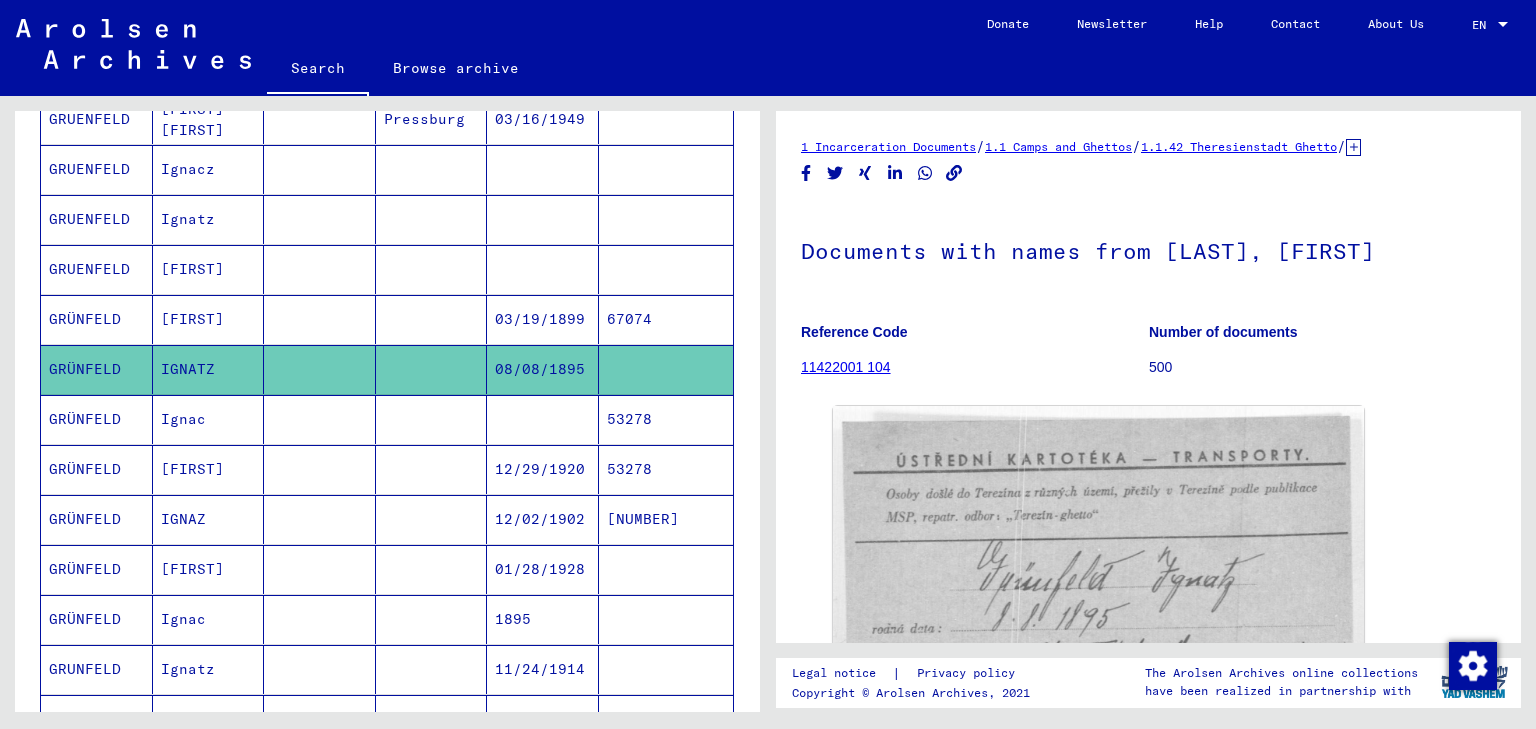 scroll, scrollTop: 0, scrollLeft: 0, axis: both 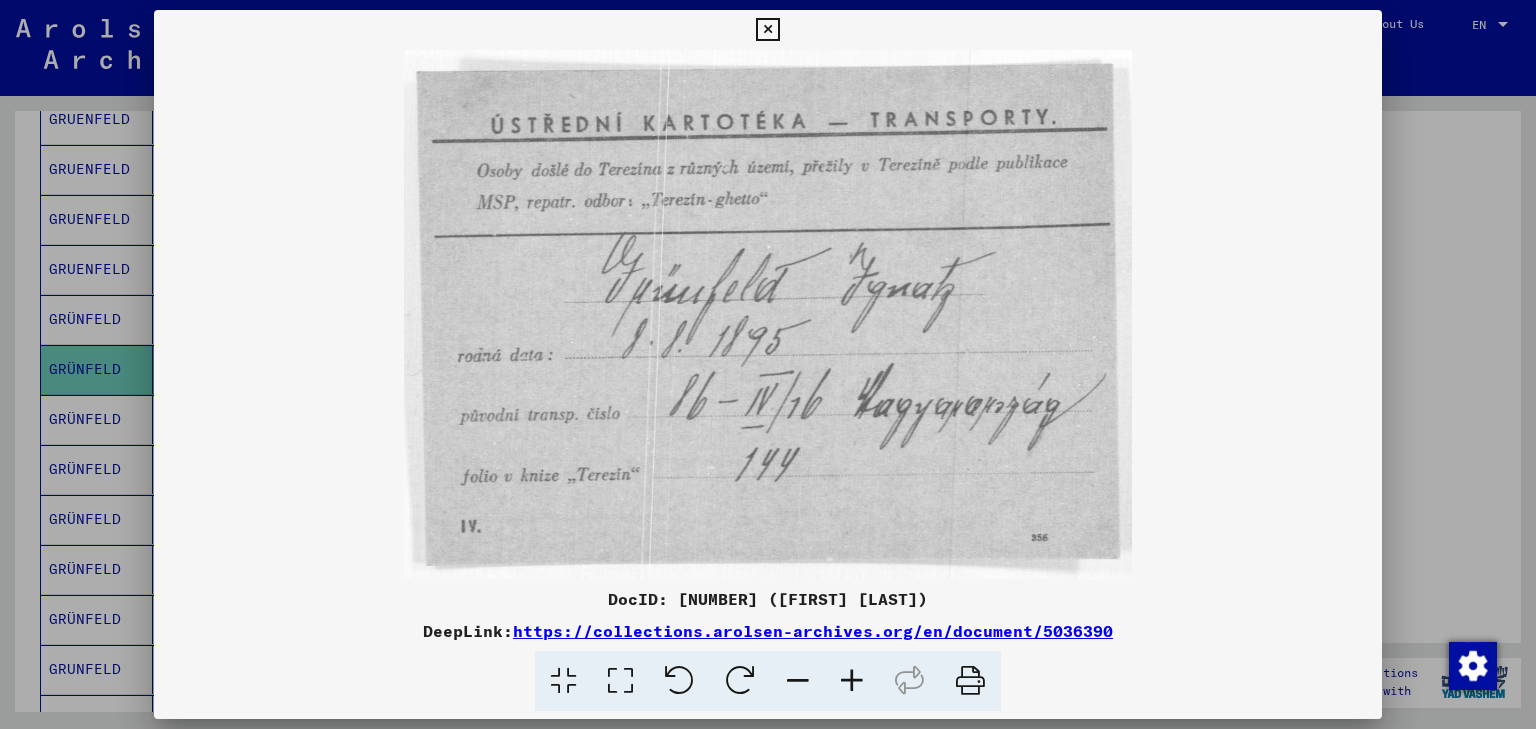 click at bounding box center [768, 364] 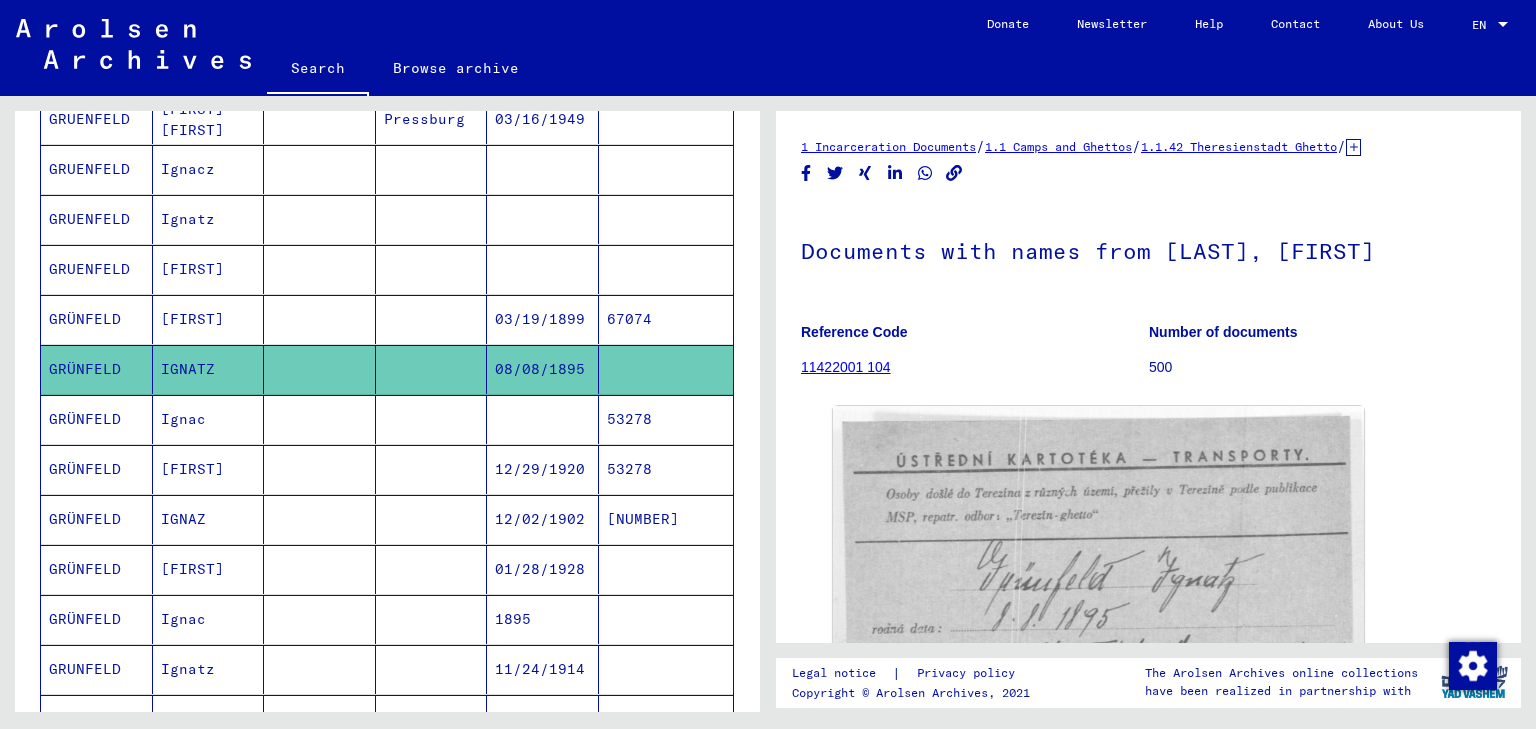 click 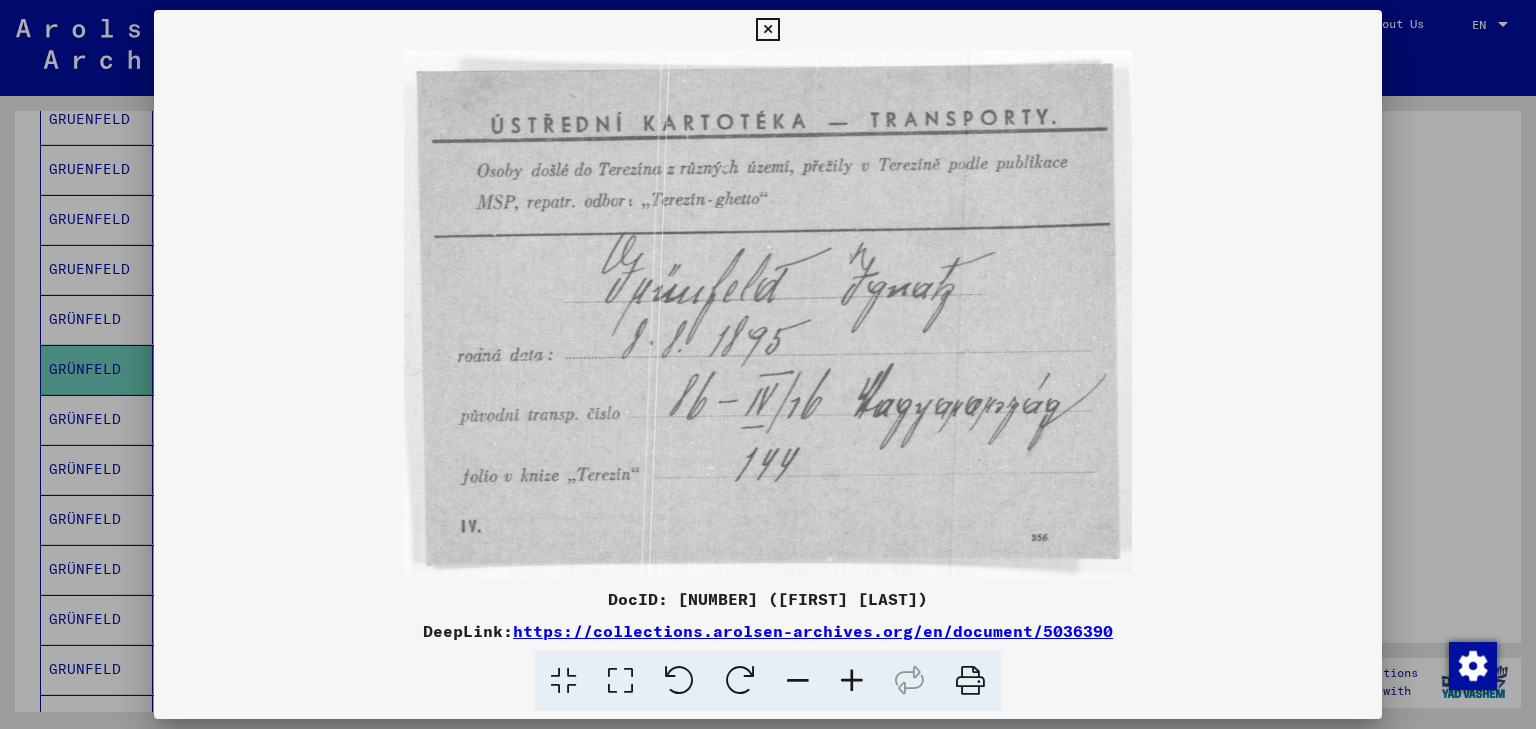 click at bounding box center (768, 364) 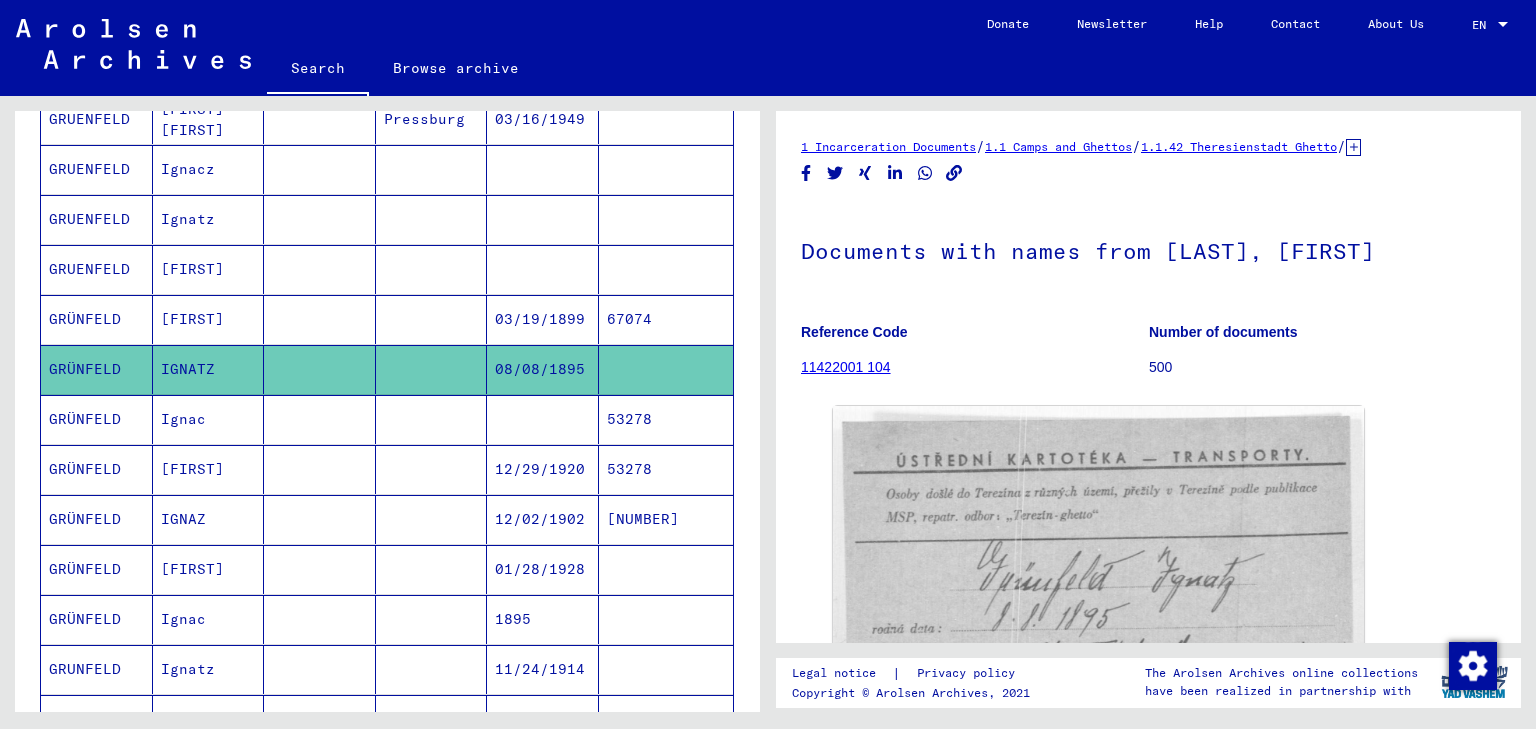 click at bounding box center (320, 469) 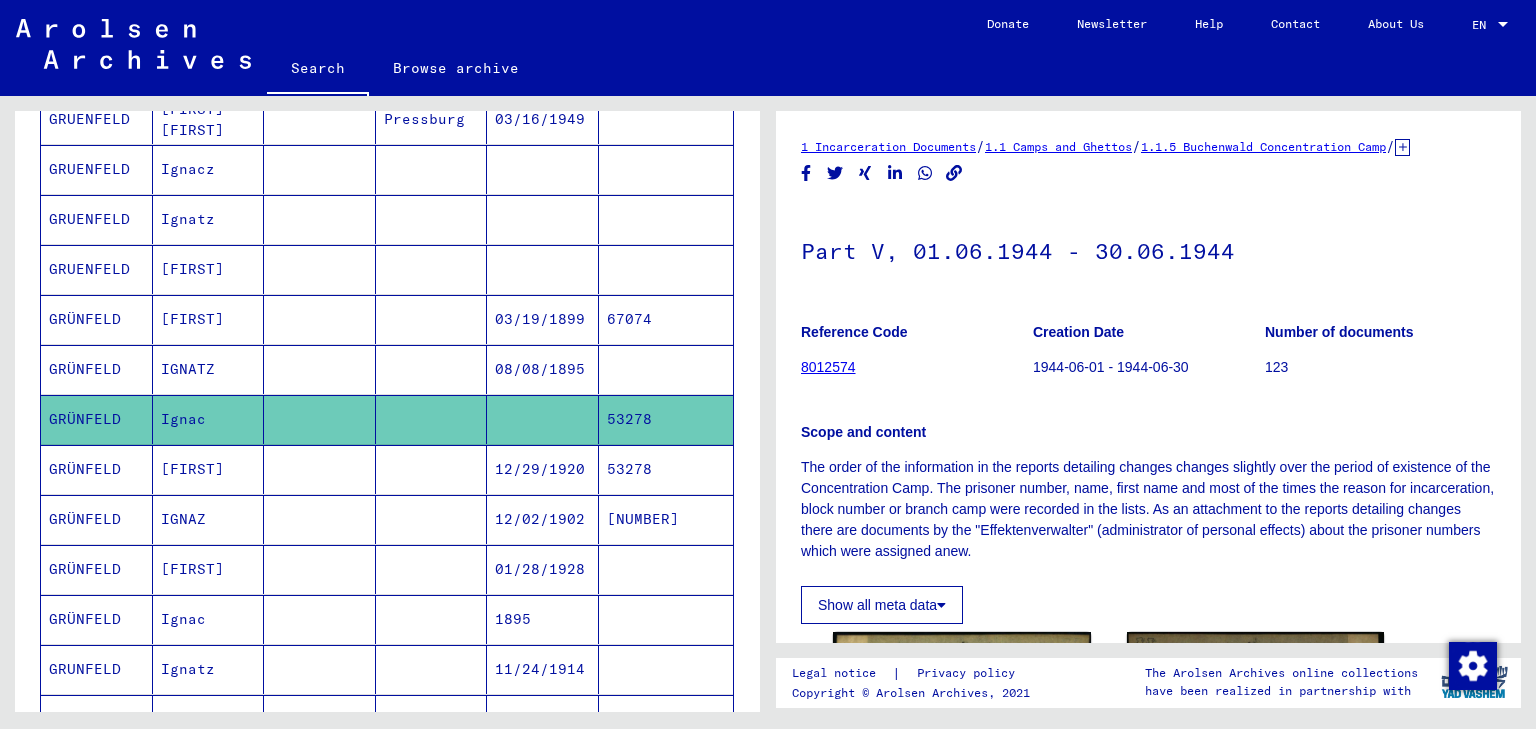 scroll, scrollTop: 320, scrollLeft: 0, axis: vertical 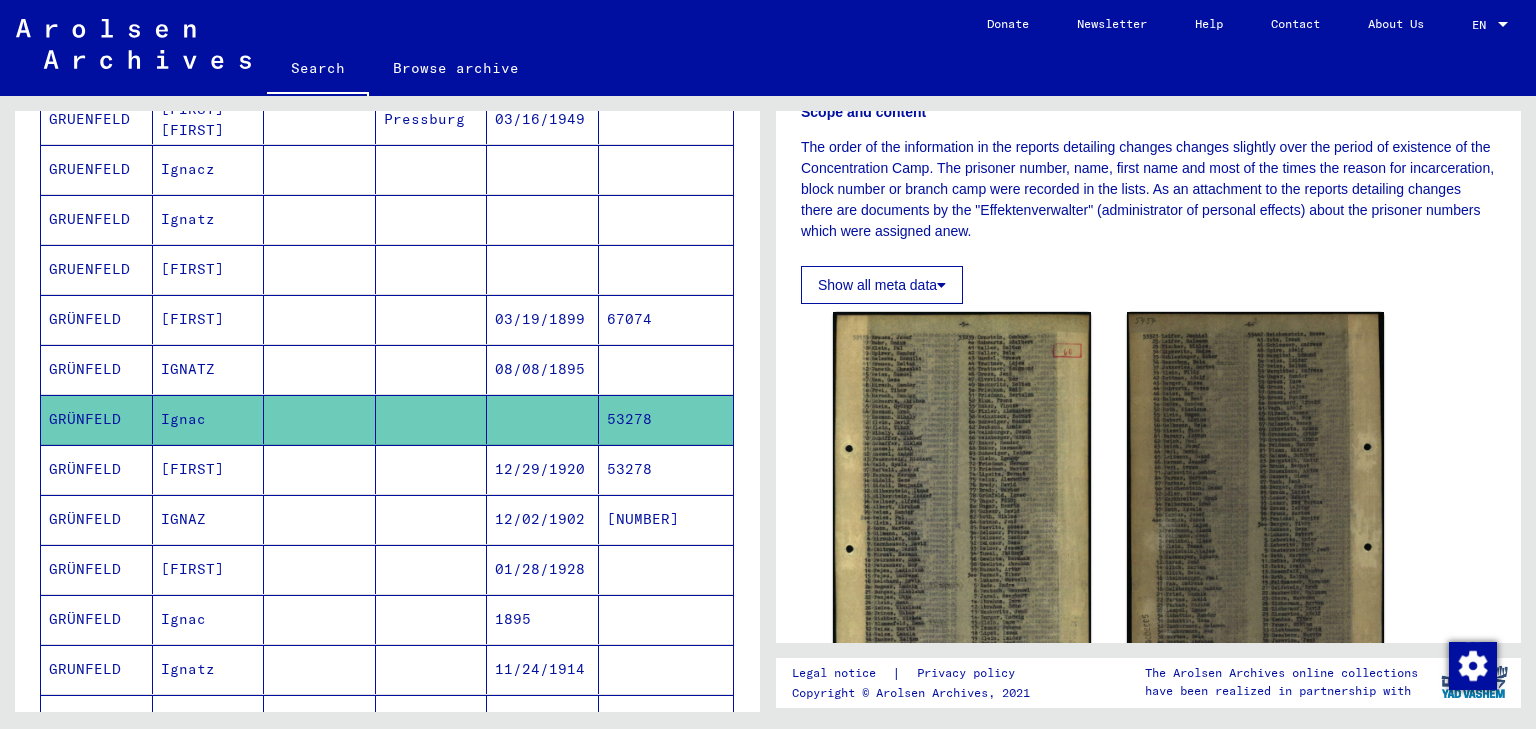 click 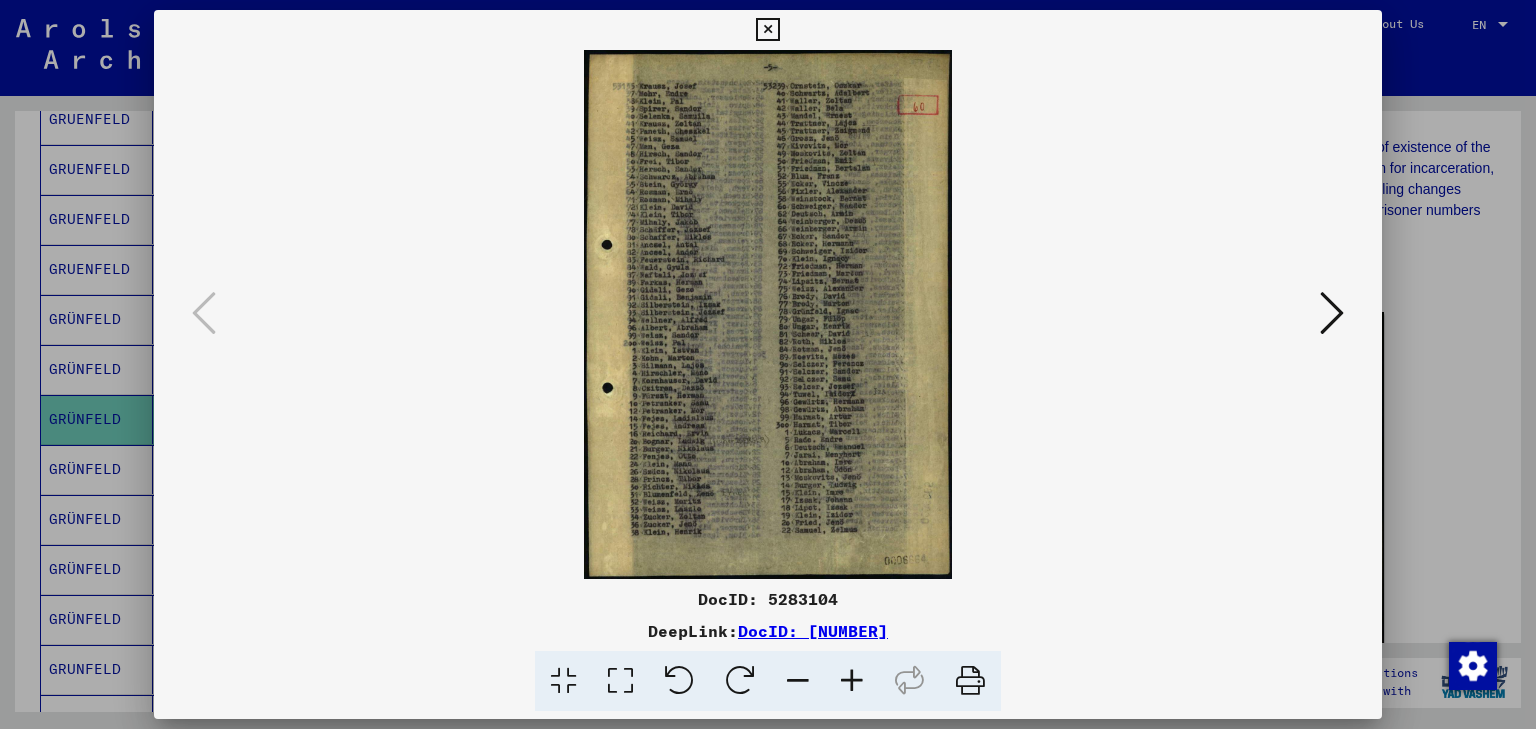 click at bounding box center (1332, 313) 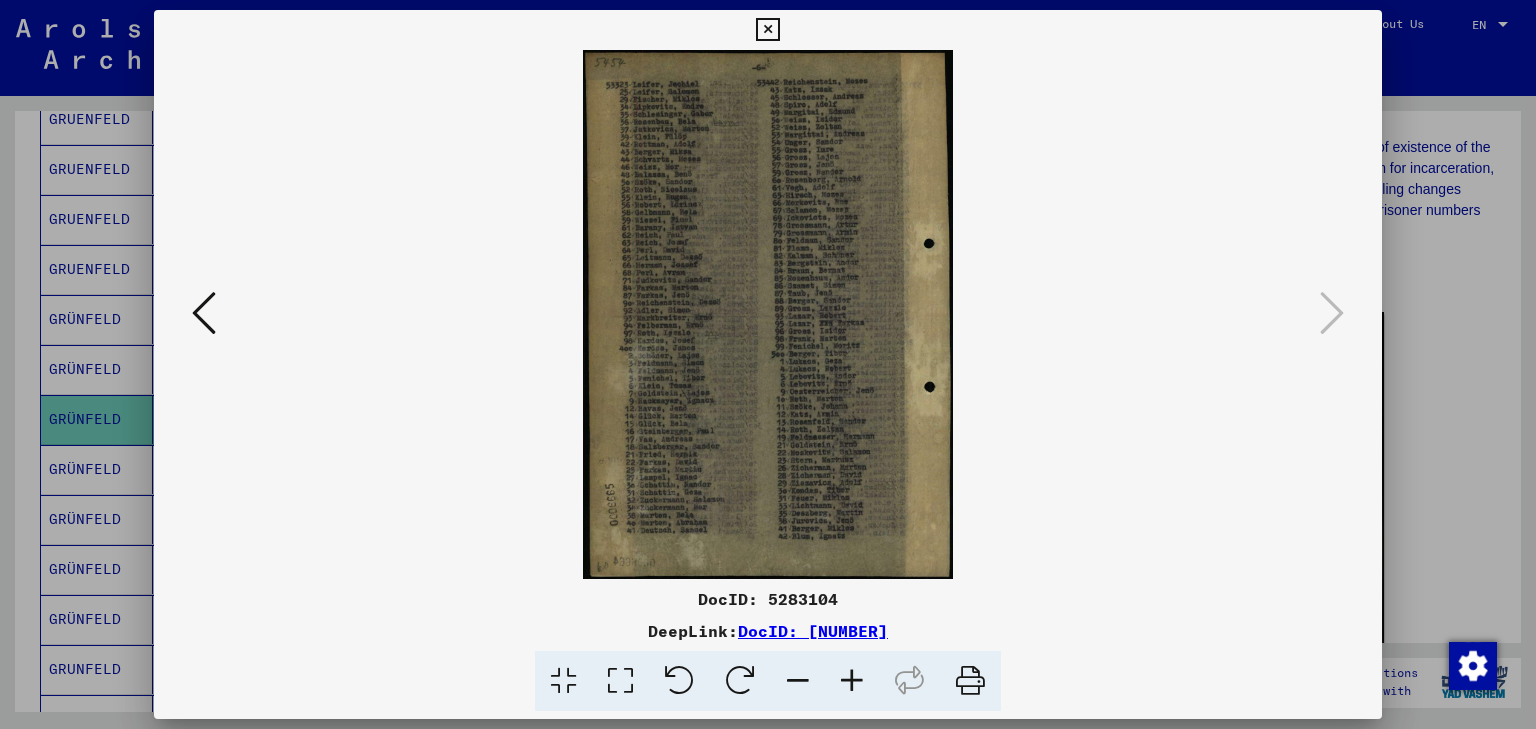 click at bounding box center [768, 364] 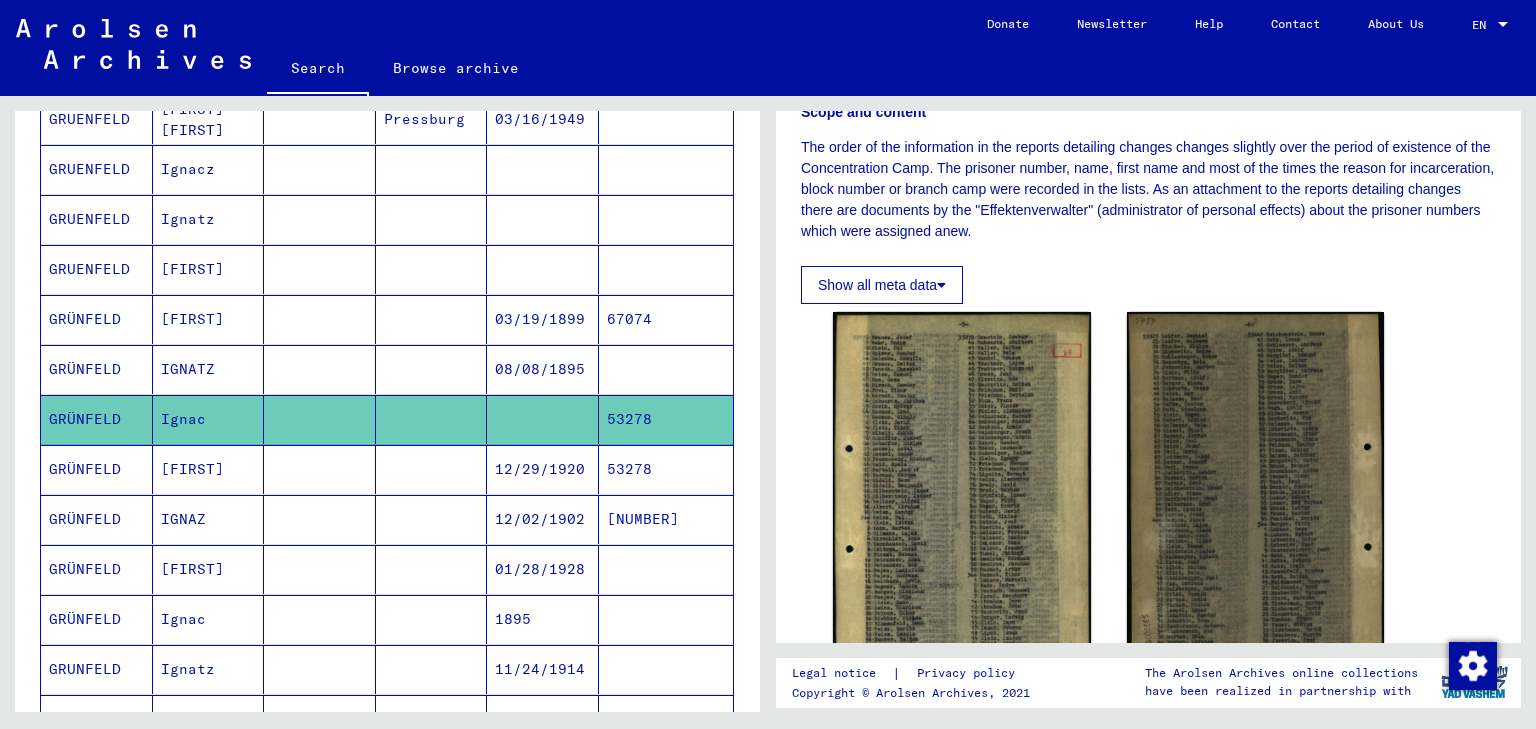 click at bounding box center (320, 569) 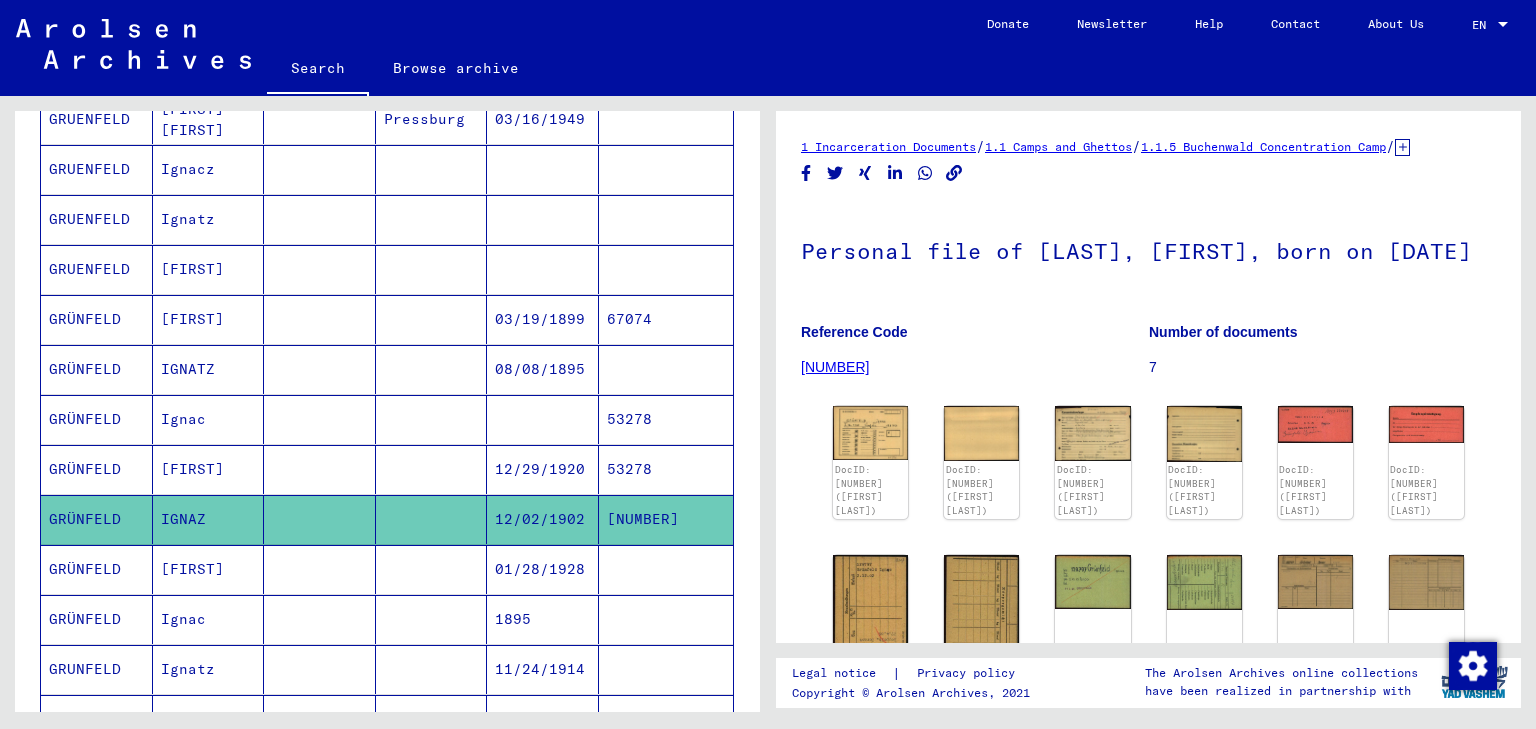 scroll, scrollTop: 0, scrollLeft: 0, axis: both 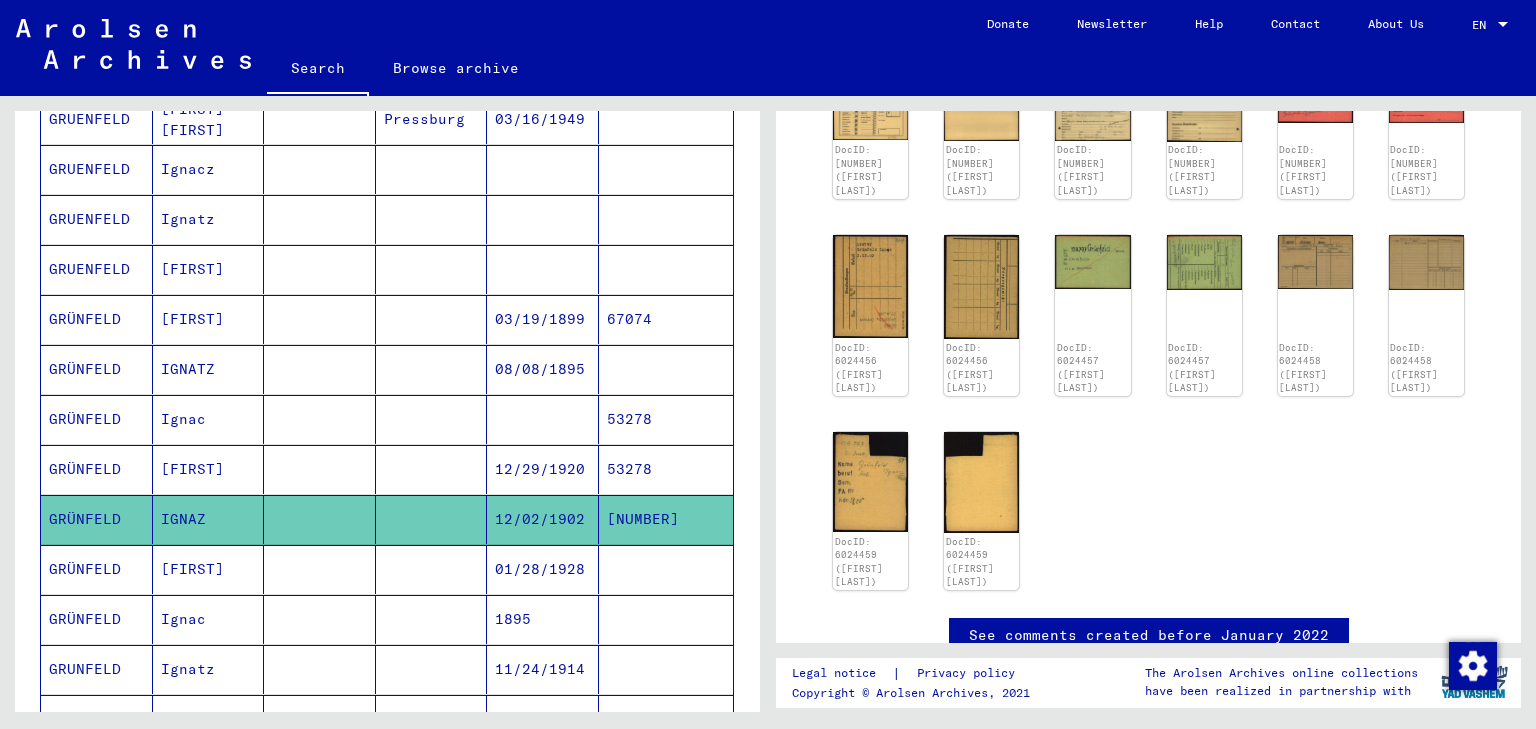 click 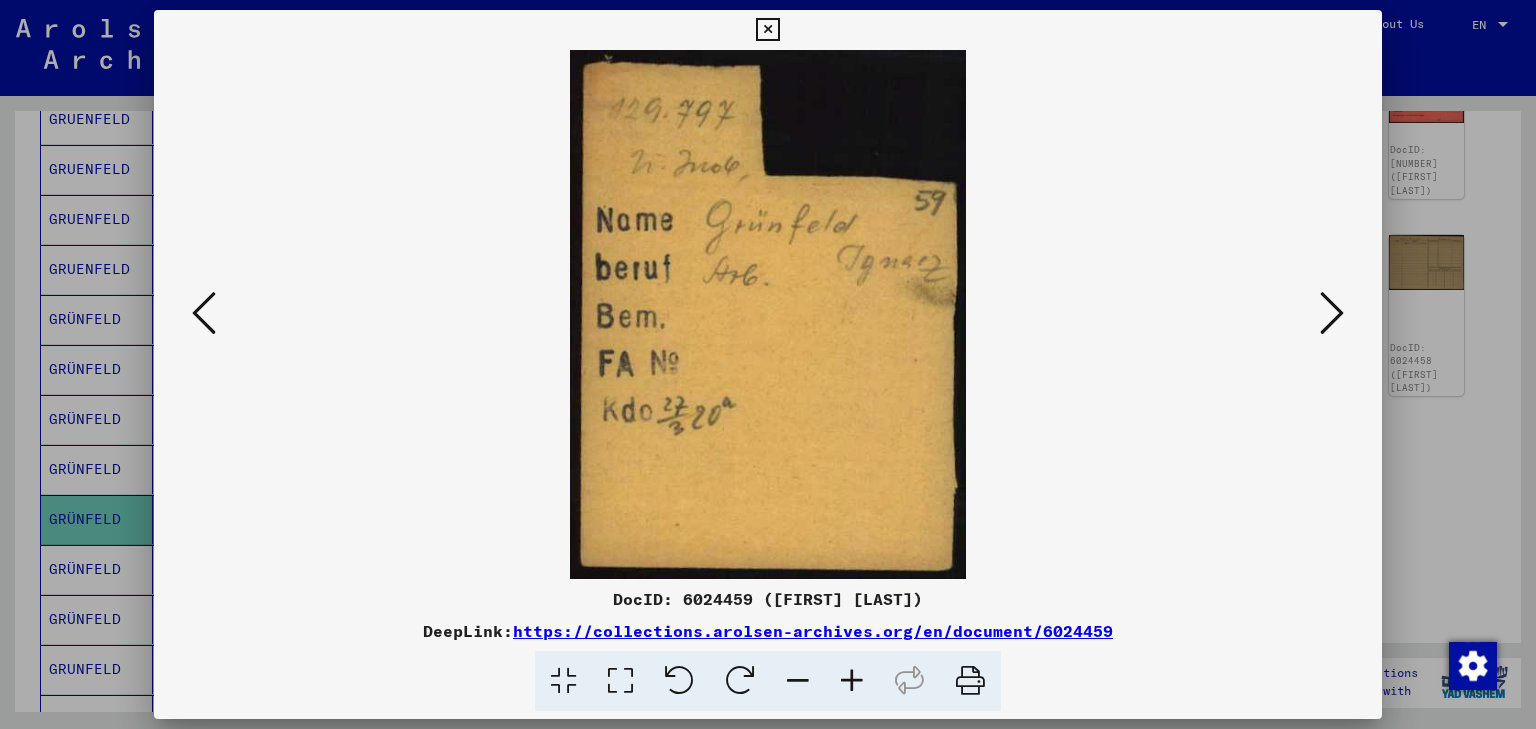 click at bounding box center [204, 314] 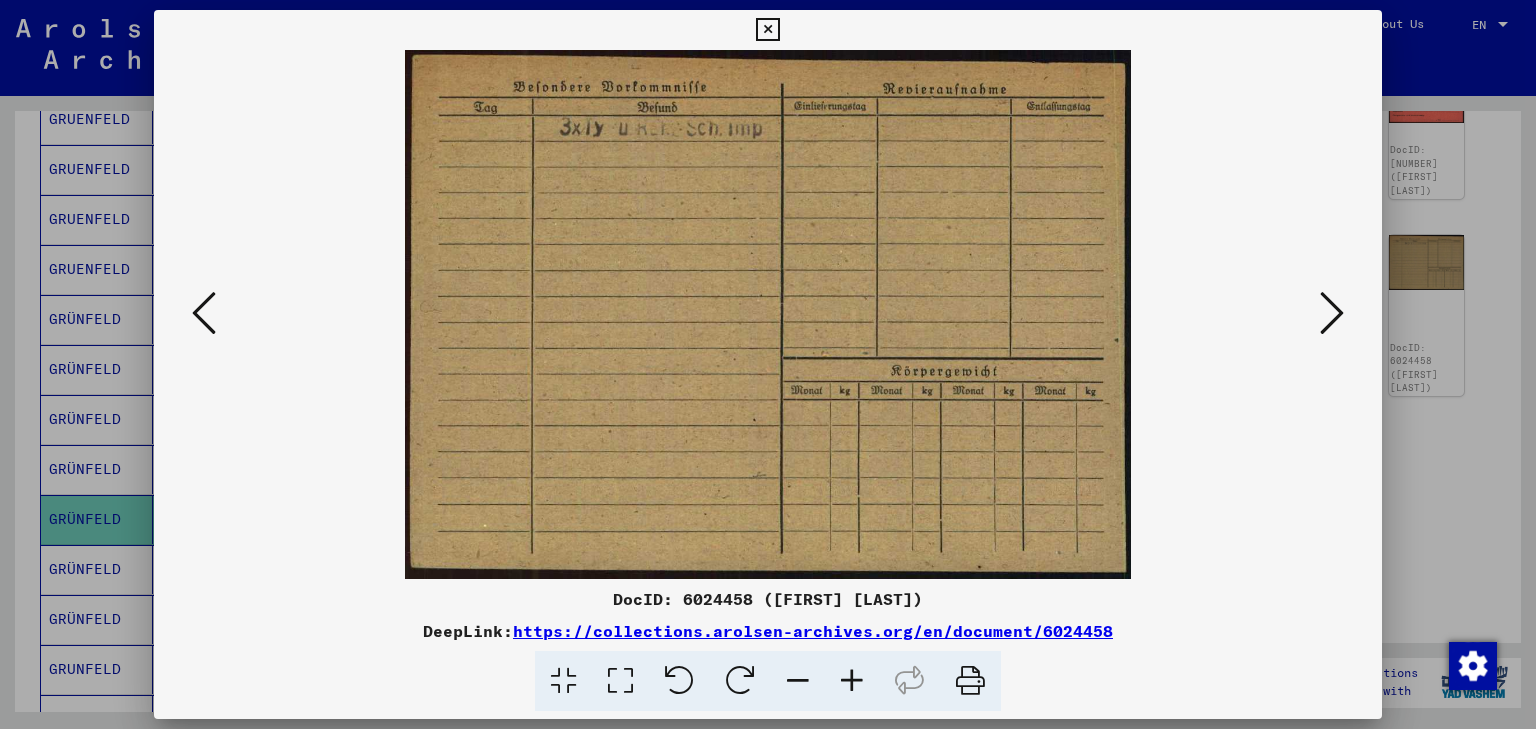 click at bounding box center [768, 314] 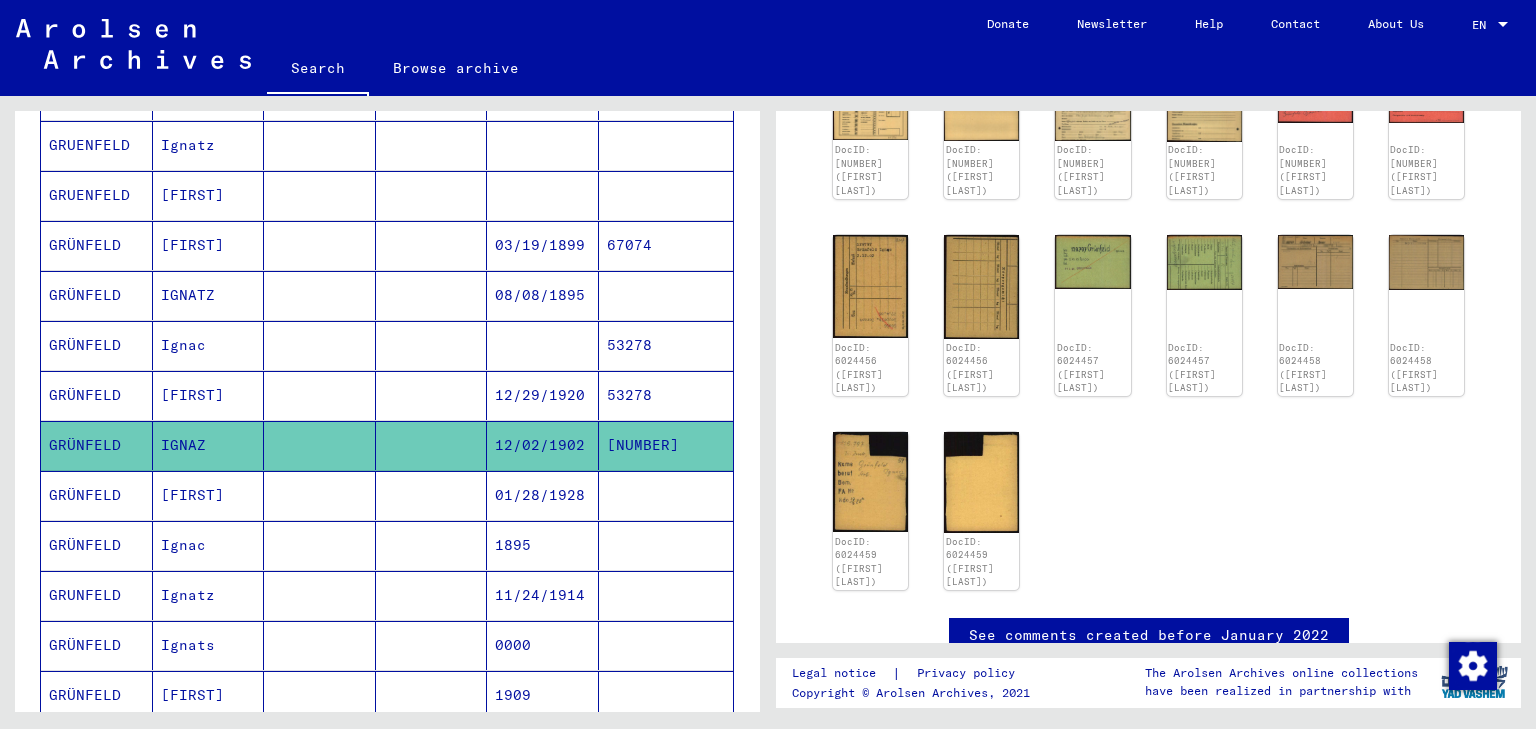 scroll, scrollTop: 720, scrollLeft: 0, axis: vertical 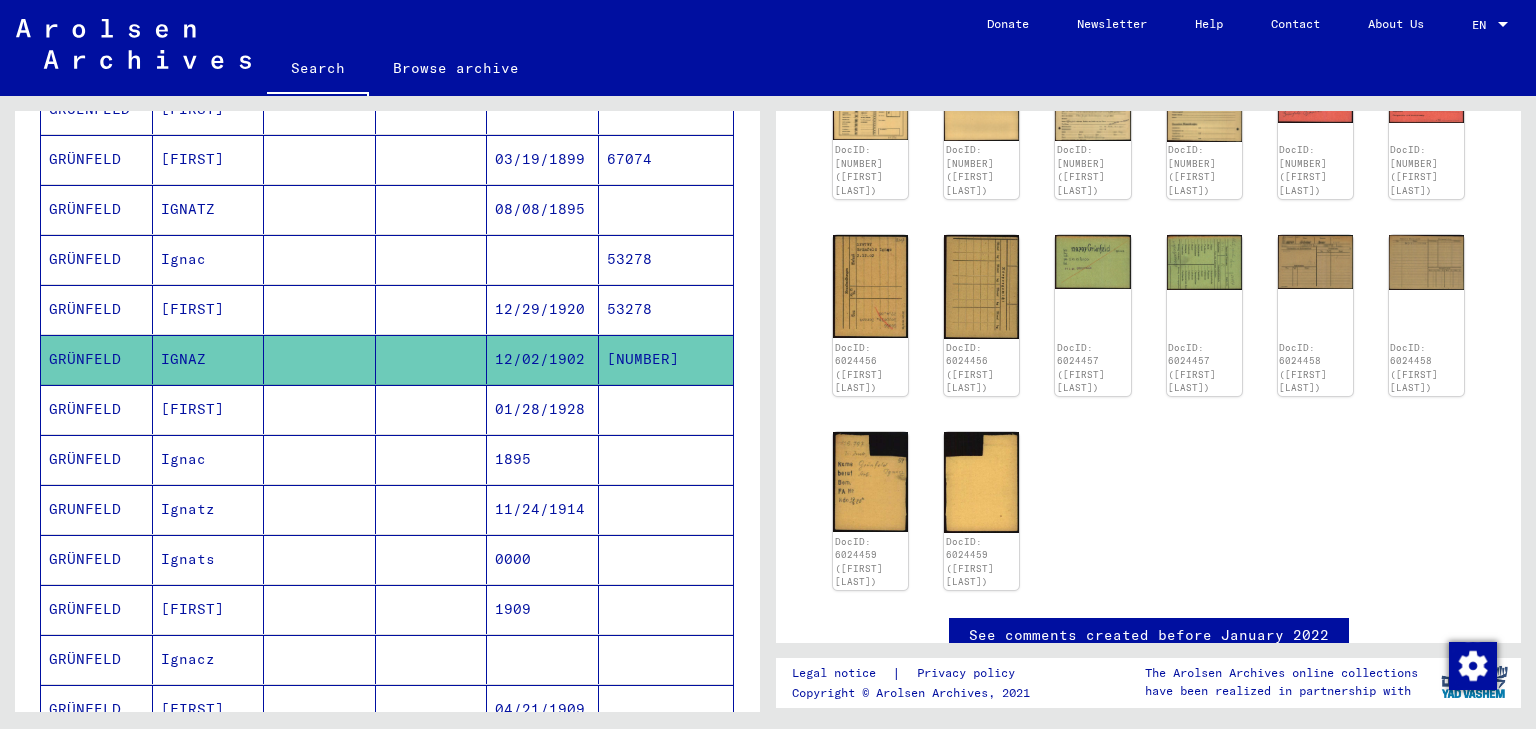 click on "1895" at bounding box center [543, 509] 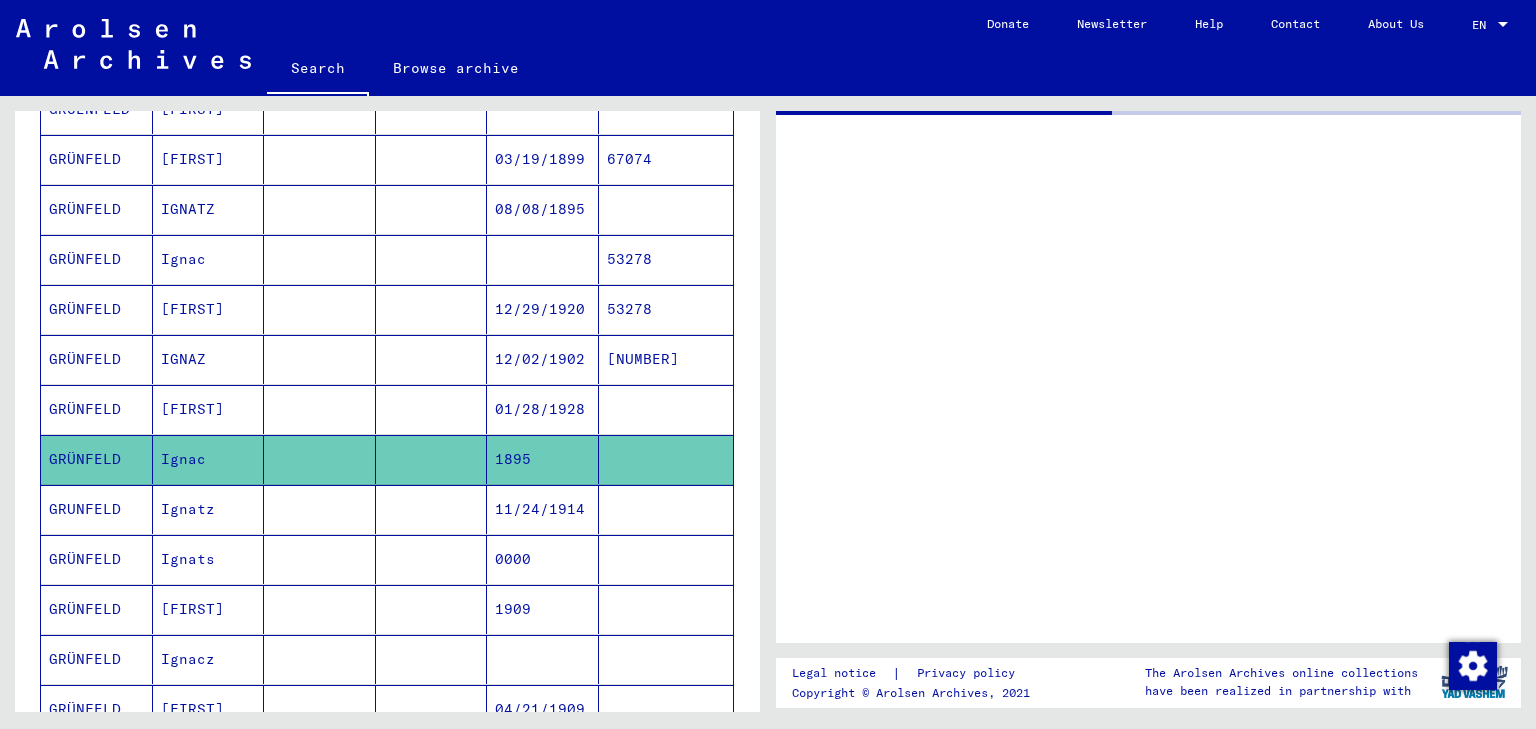 scroll, scrollTop: 0, scrollLeft: 0, axis: both 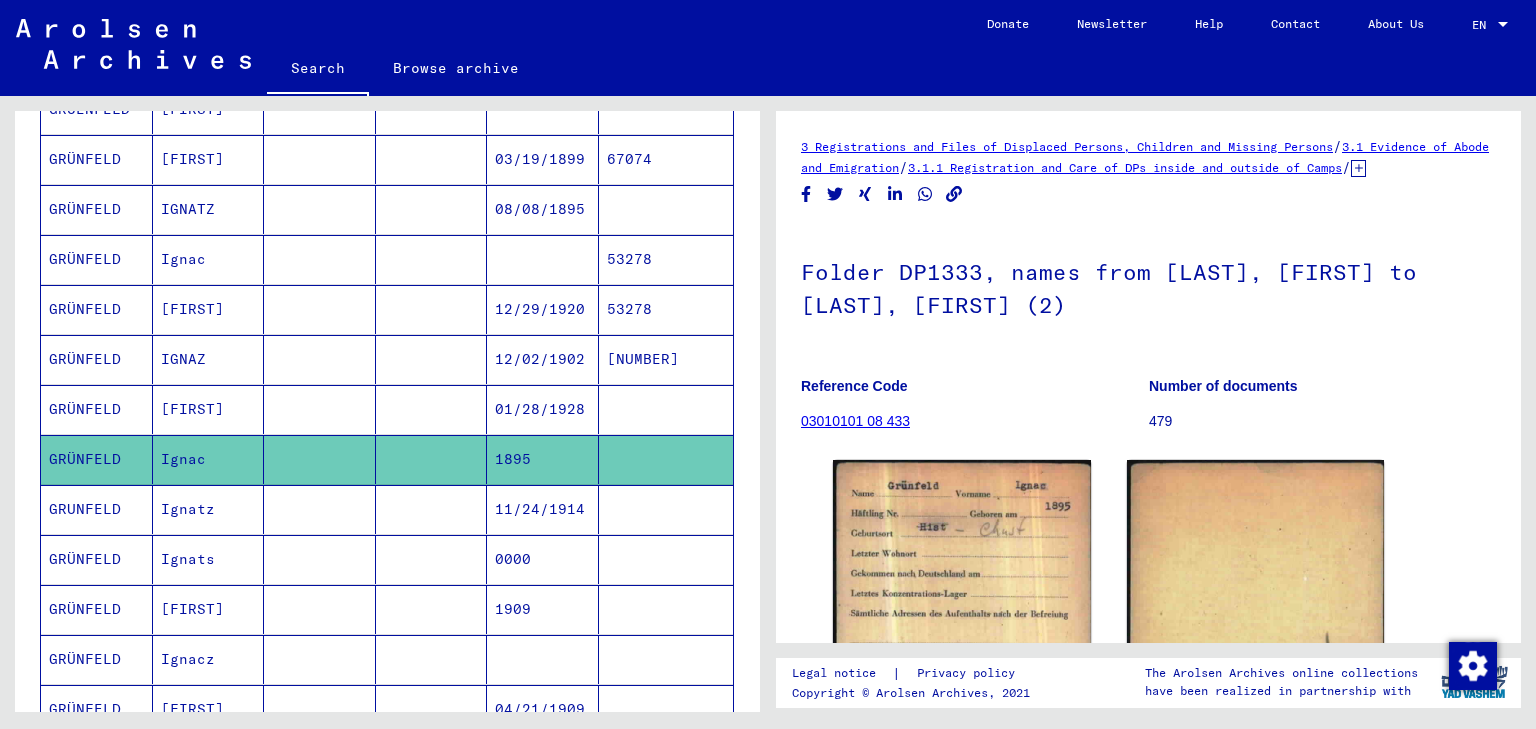 click 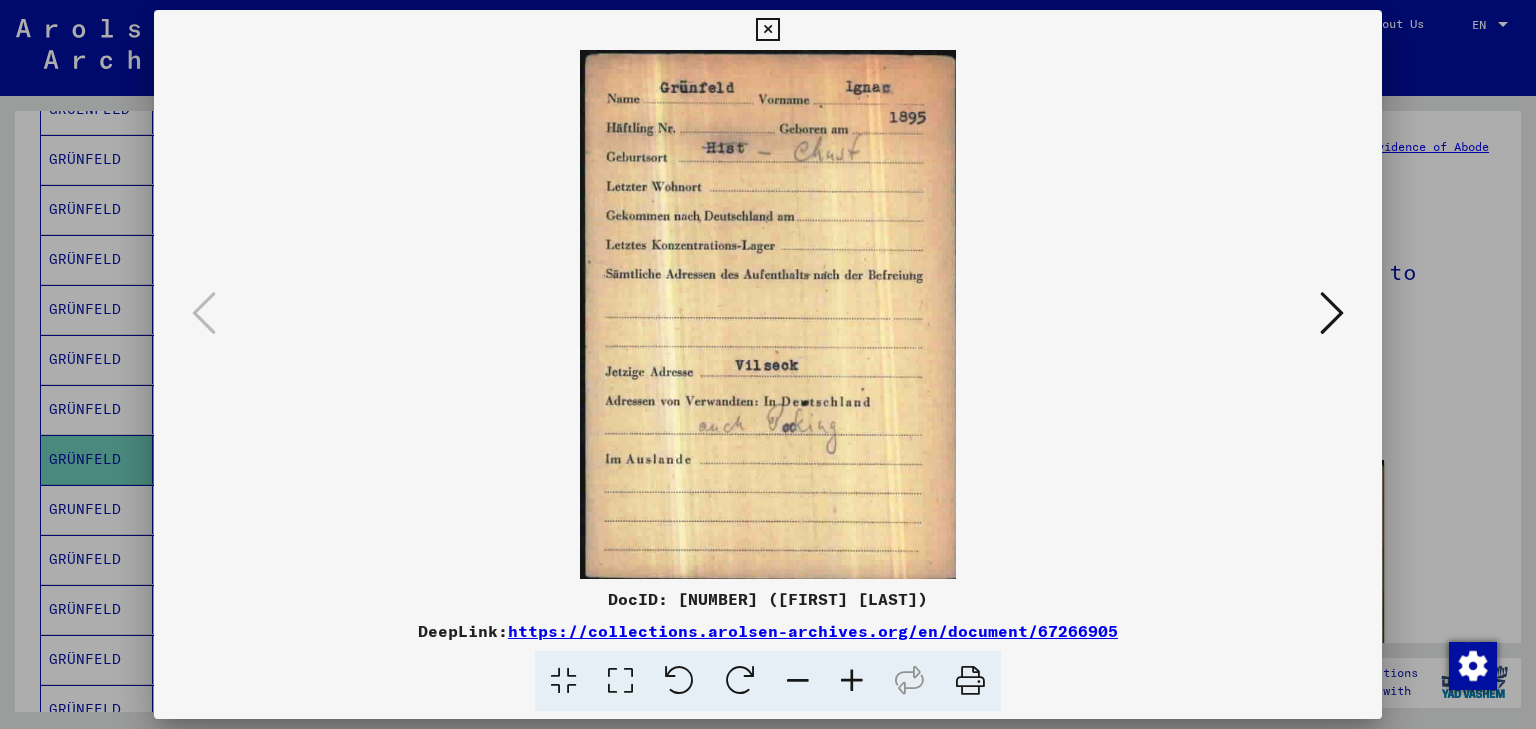 click at bounding box center [1332, 313] 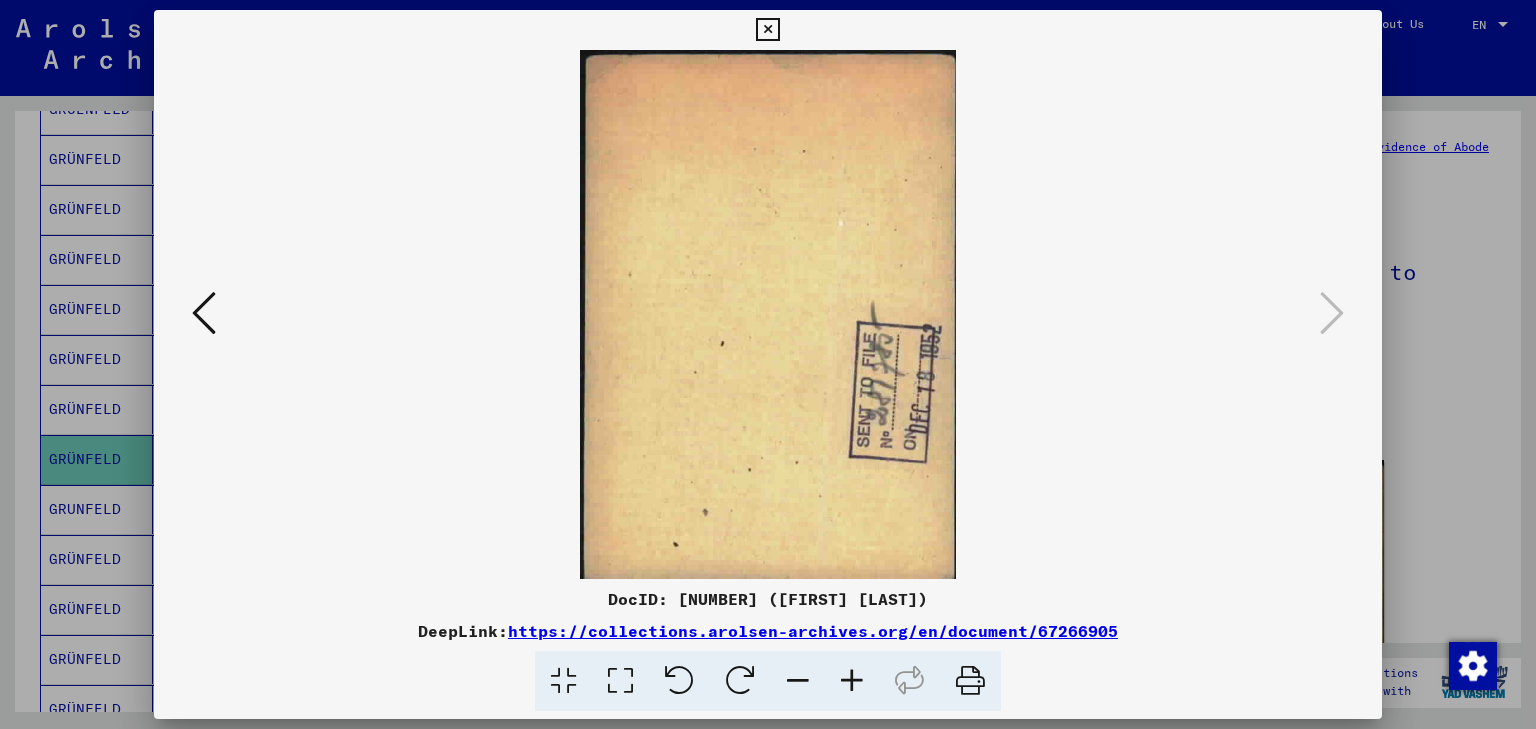 click at bounding box center (768, 314) 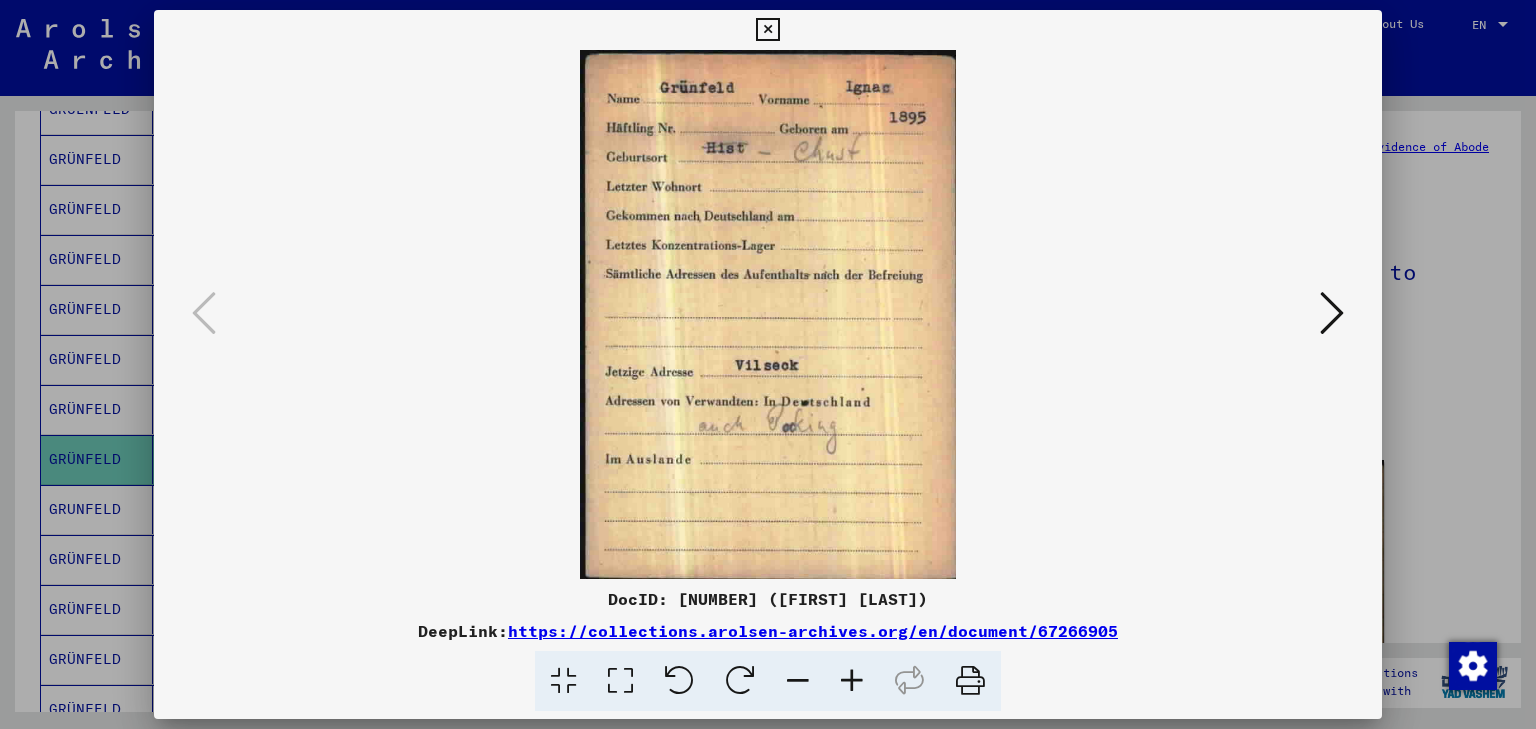 click at bounding box center (768, 364) 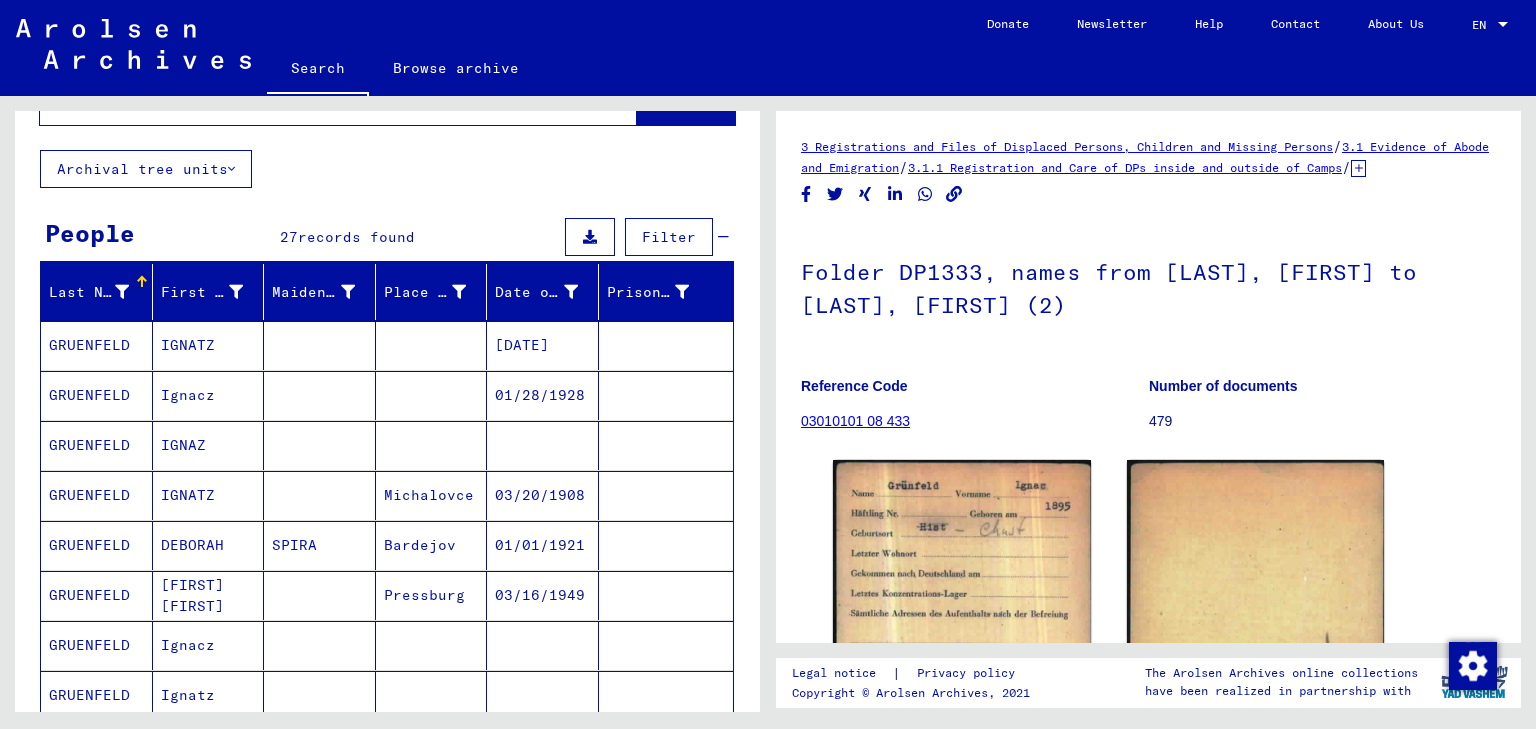 scroll, scrollTop: 0, scrollLeft: 0, axis: both 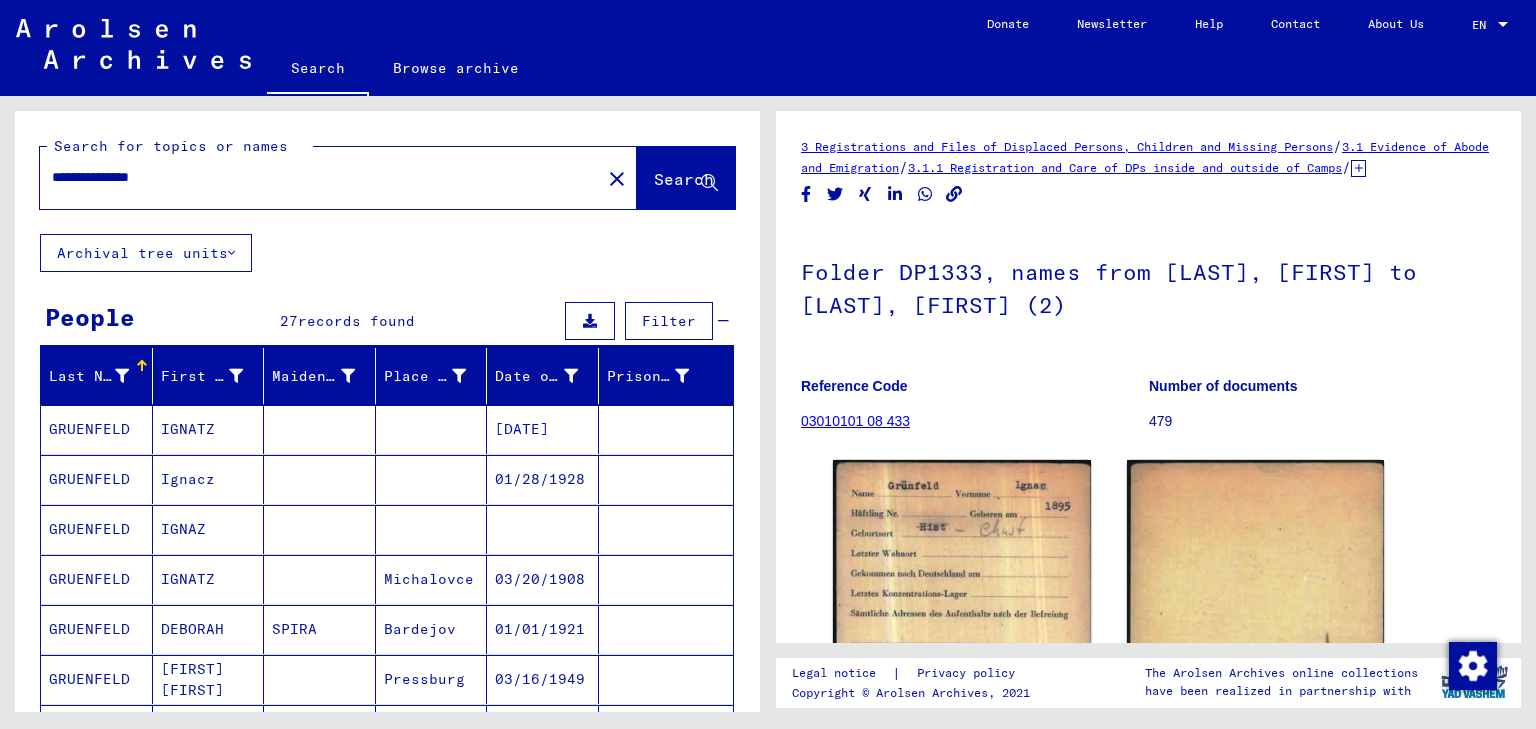 drag, startPoint x: 220, startPoint y: 185, endPoint x: 0, endPoint y: 150, distance: 222.7667 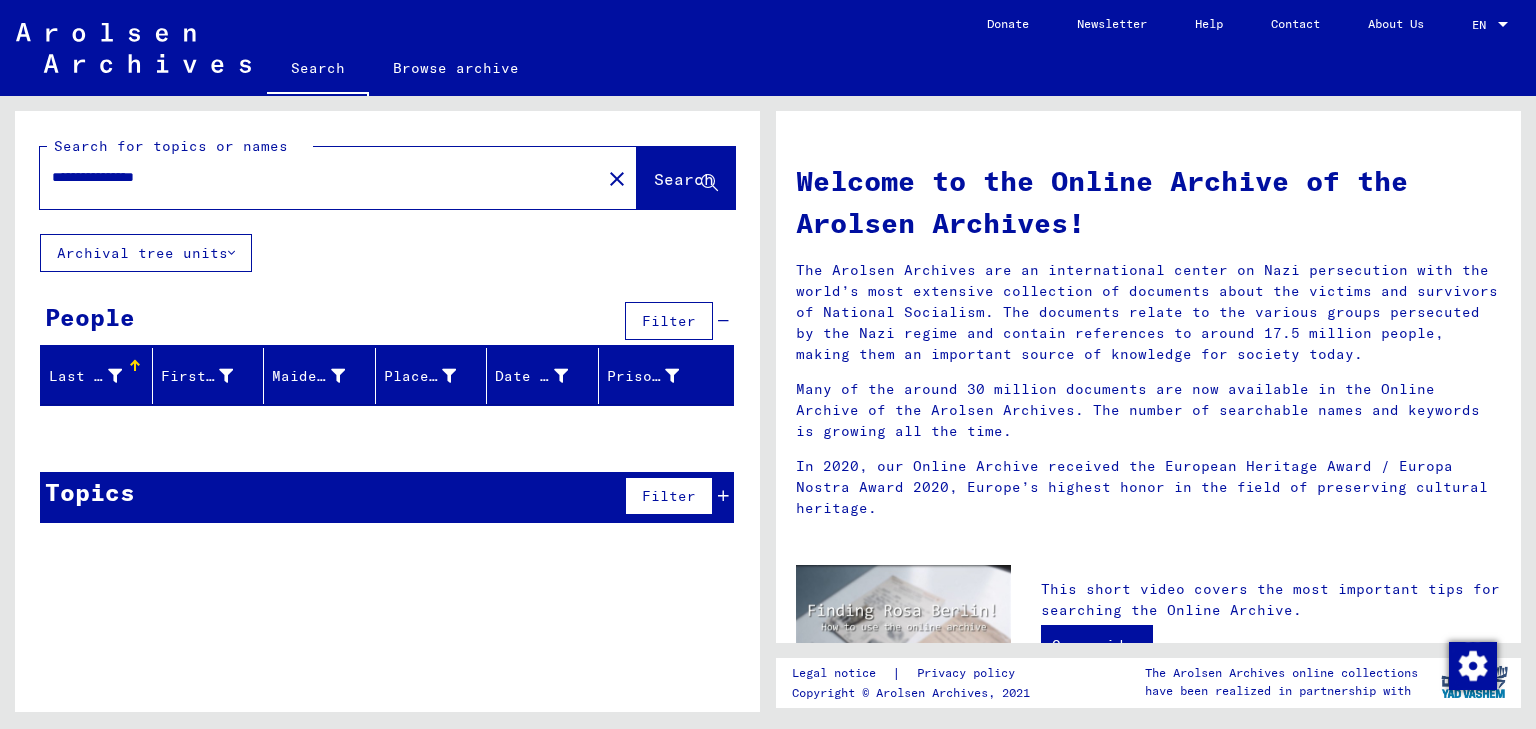drag, startPoint x: 220, startPoint y: 176, endPoint x: 0, endPoint y: 224, distance: 225.17549 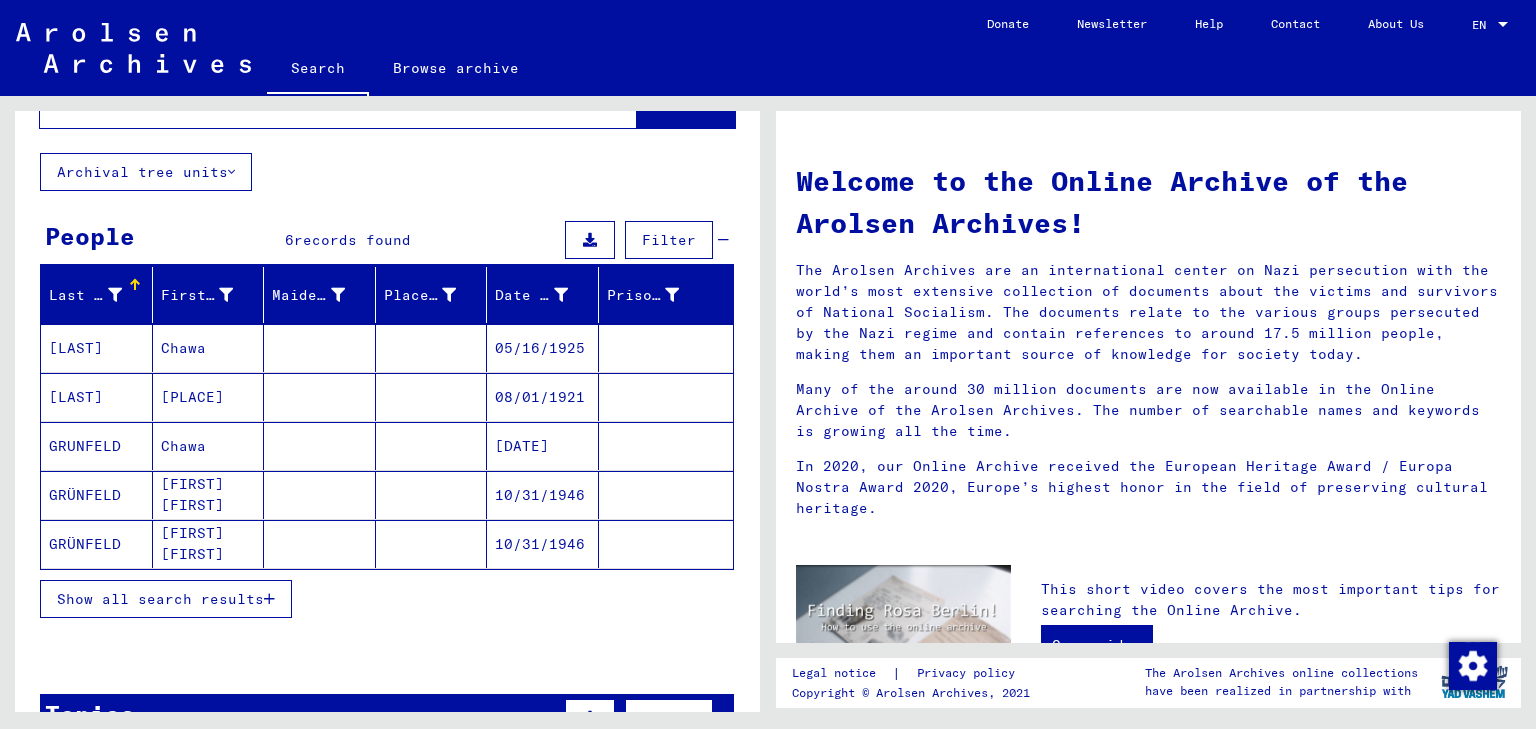 scroll, scrollTop: 160, scrollLeft: 0, axis: vertical 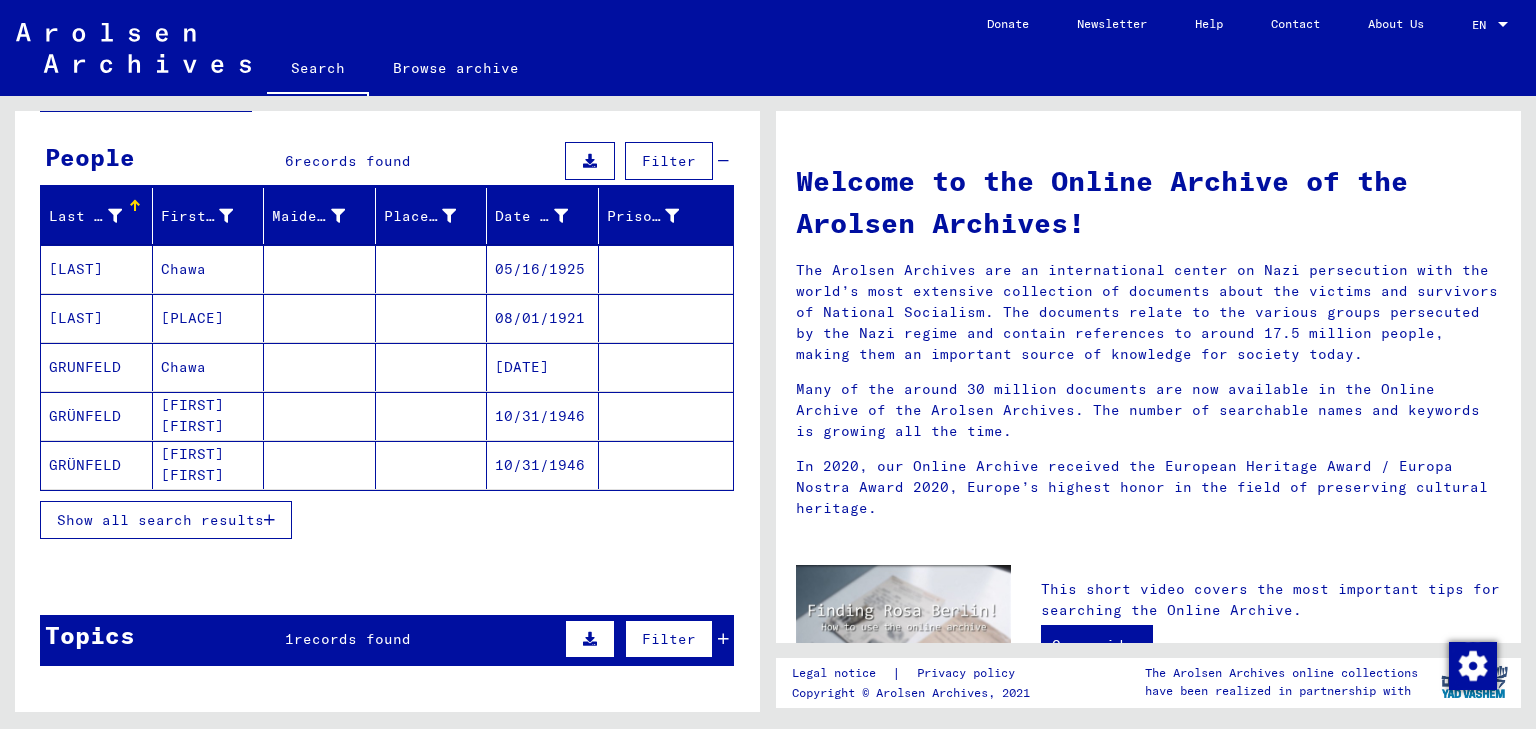 click on "[FIRST] [FIRST]" 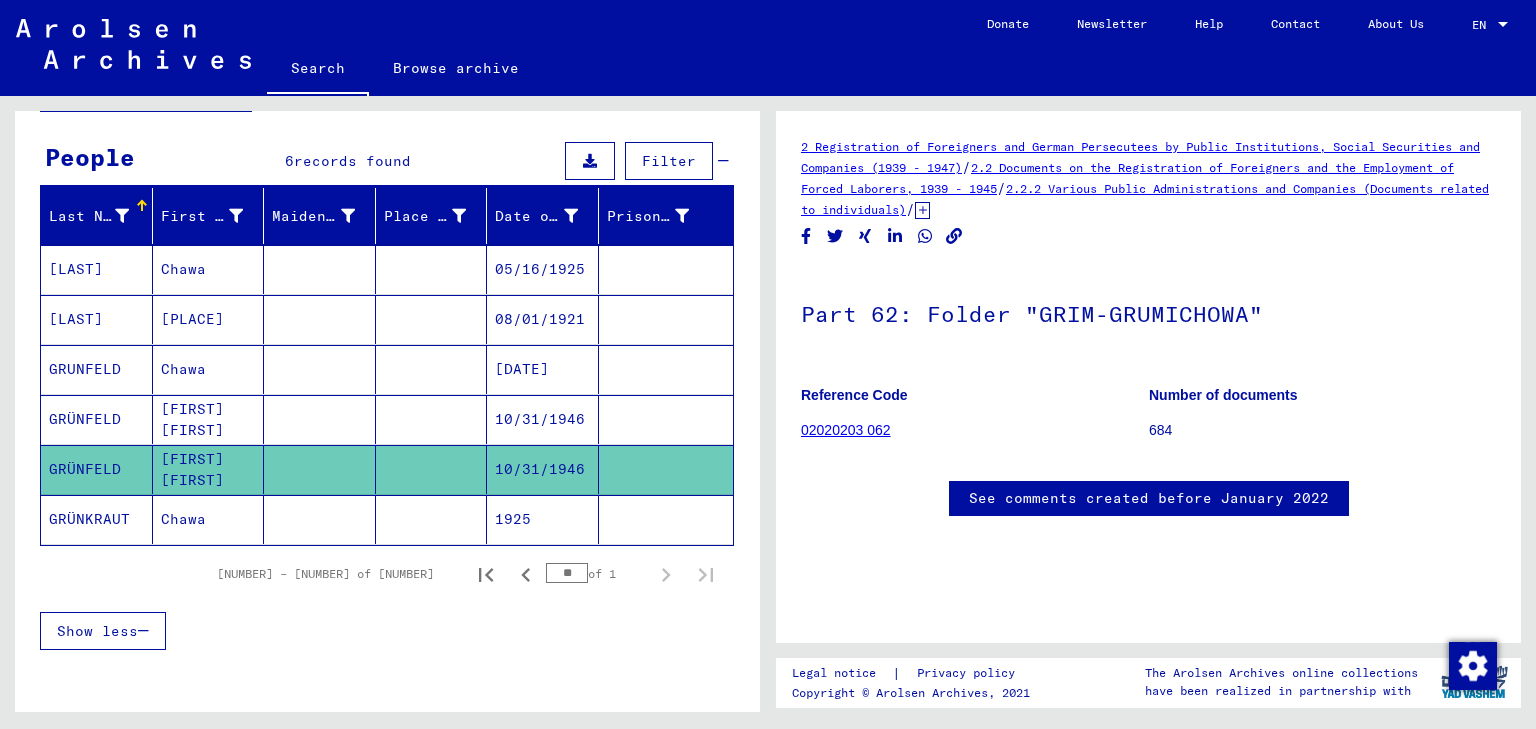 scroll, scrollTop: 0, scrollLeft: 0, axis: both 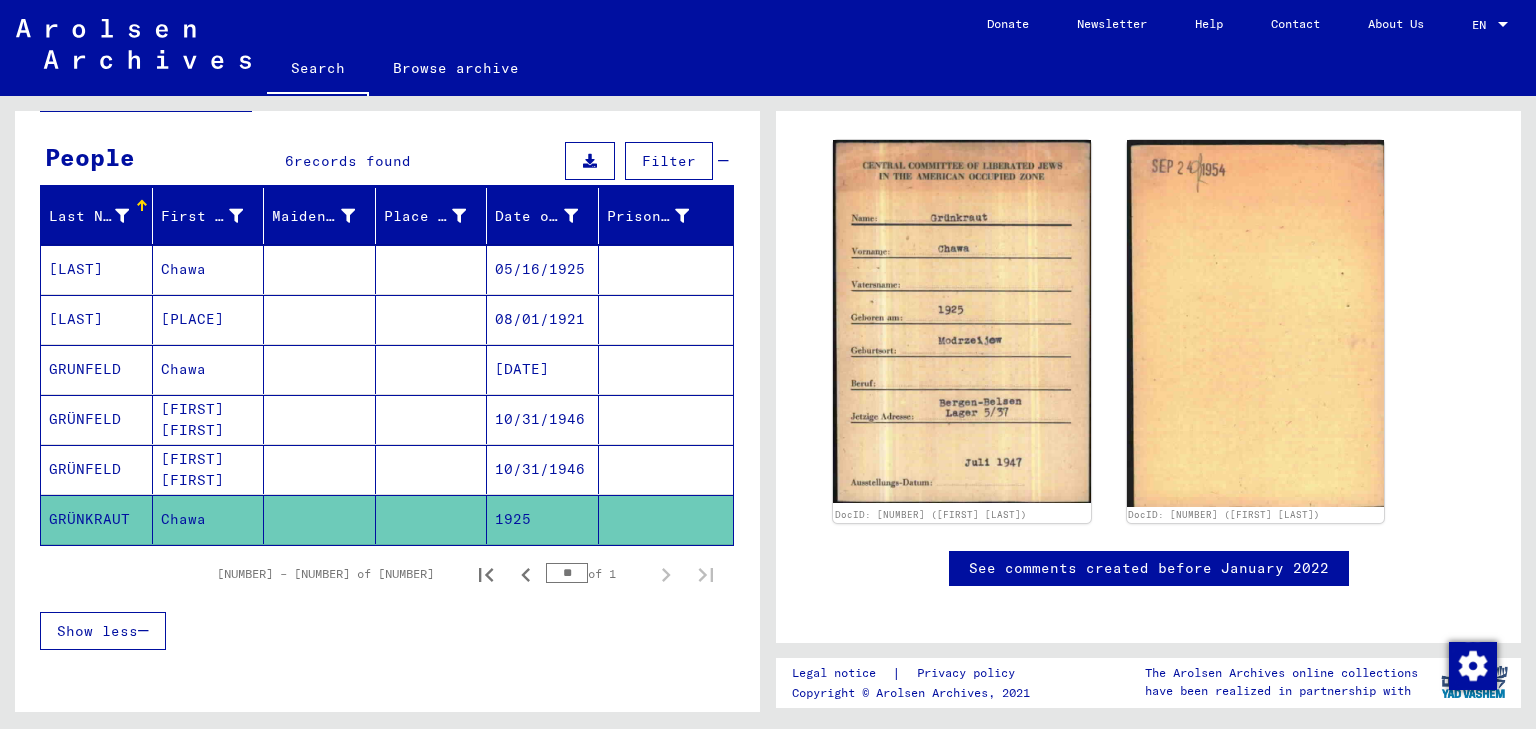 click 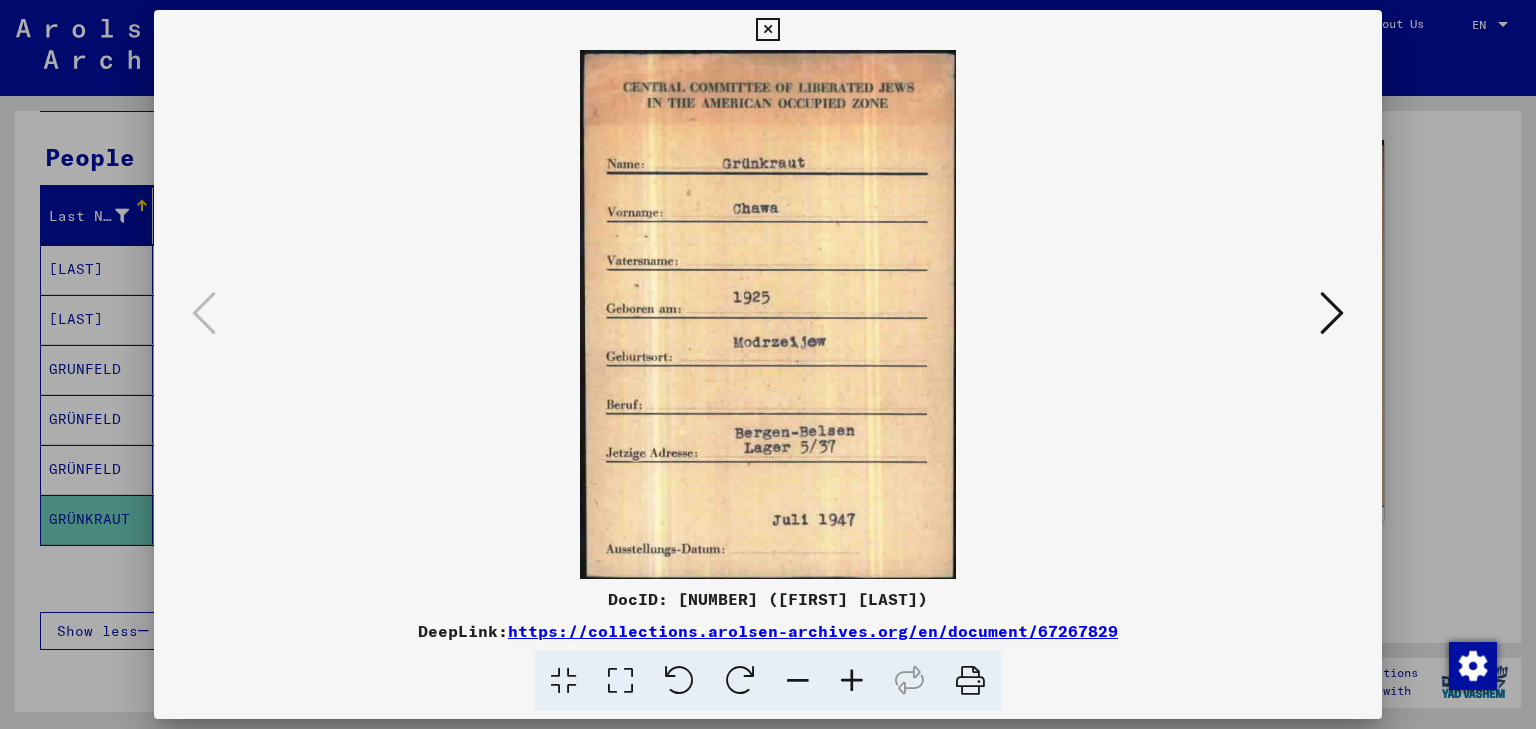 click at bounding box center [1332, 314] 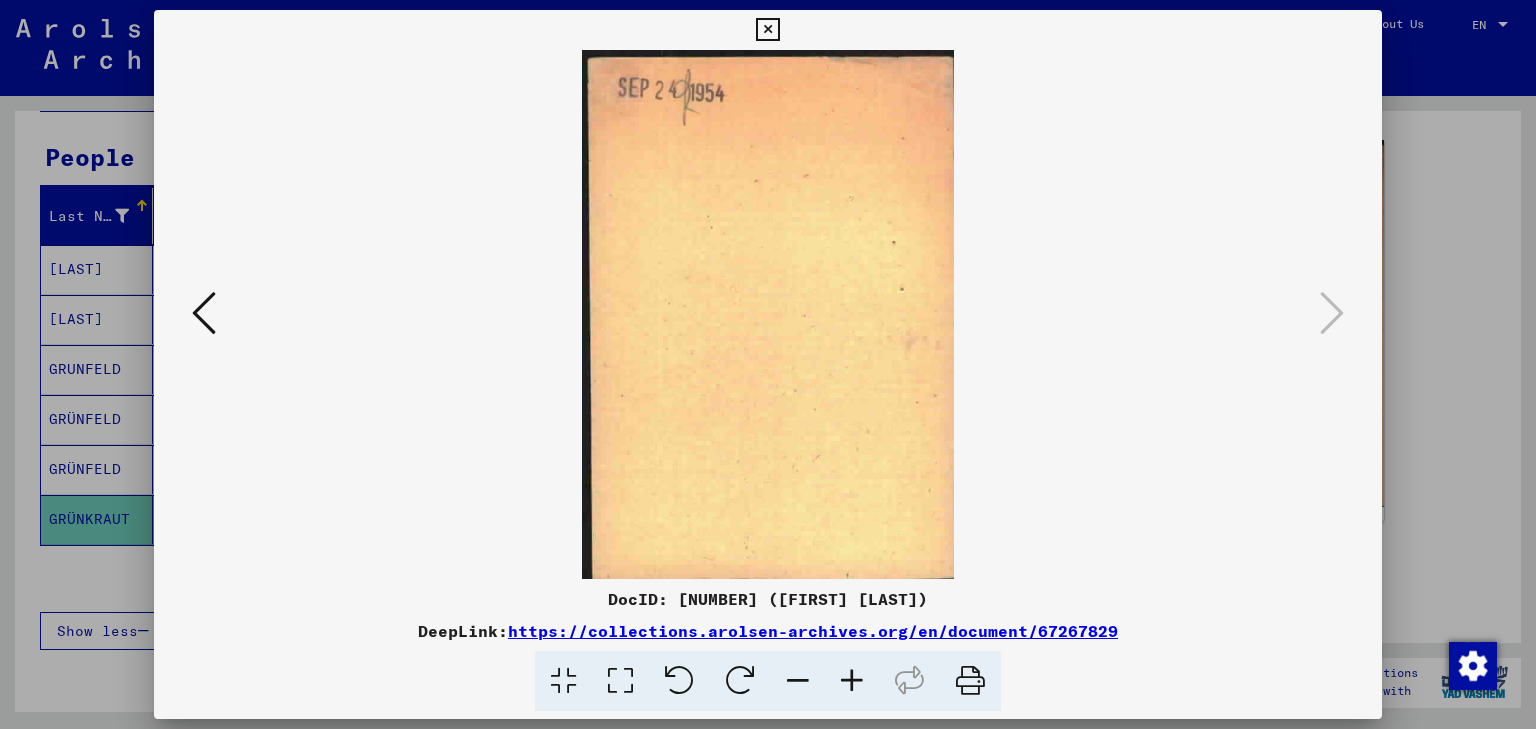 click at bounding box center (204, 314) 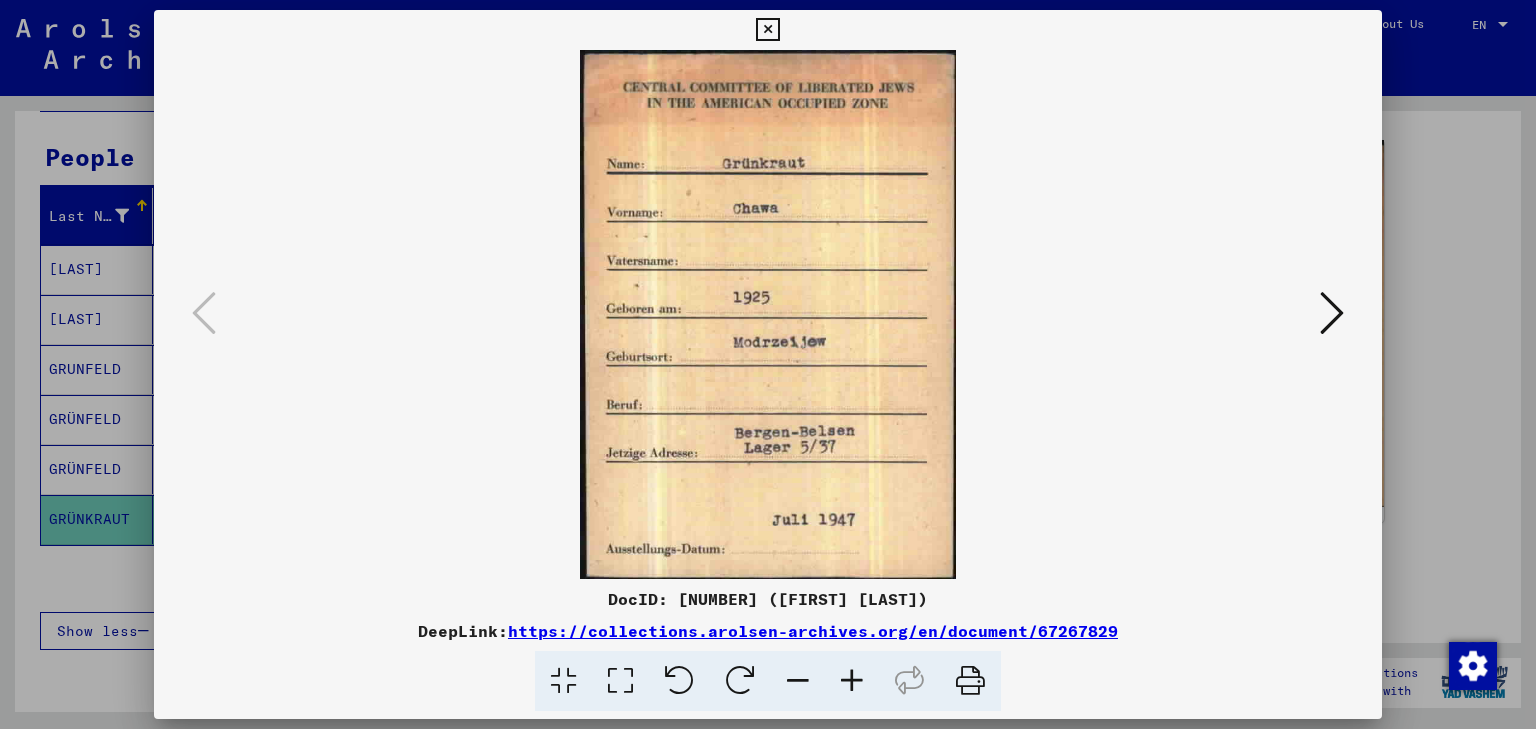 click at bounding box center (768, 364) 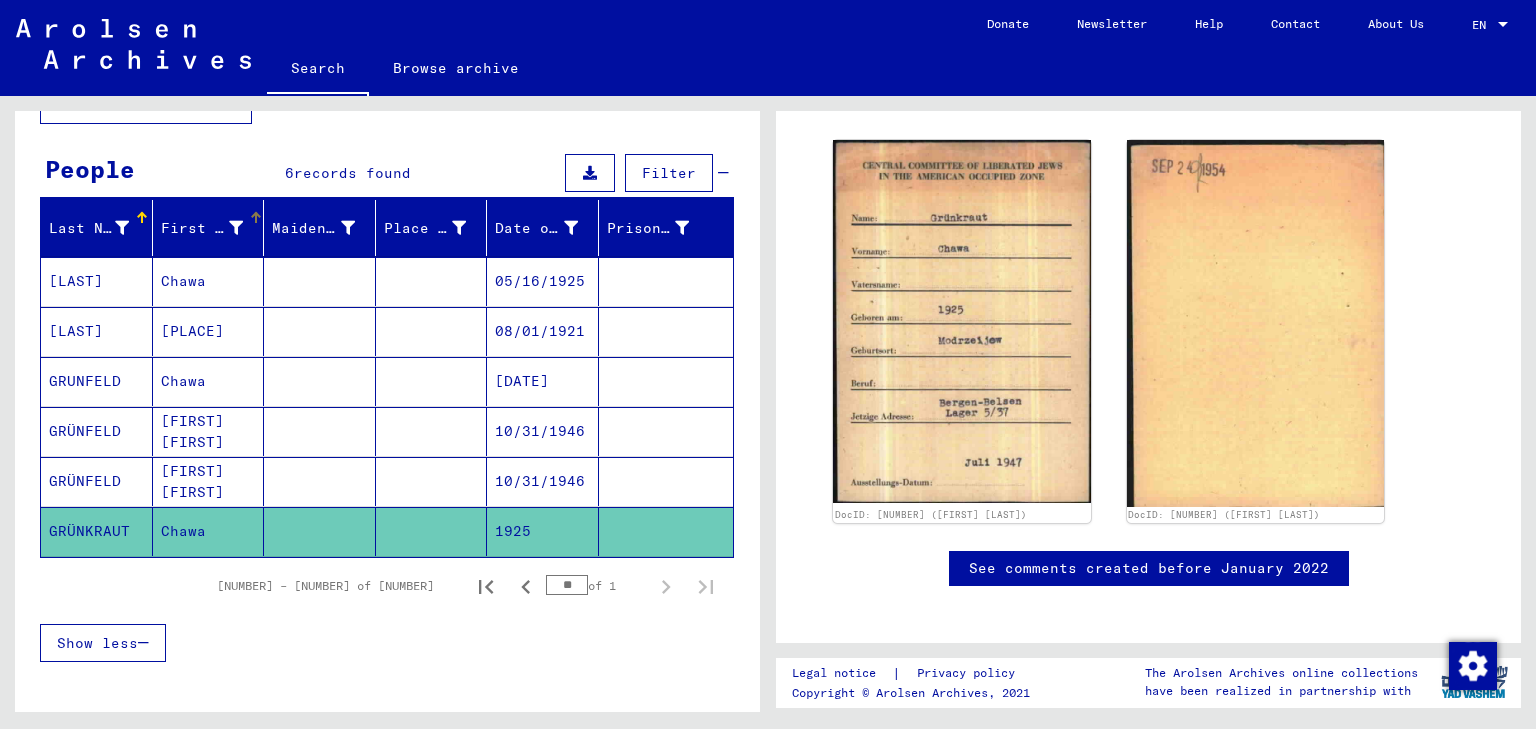 scroll, scrollTop: 0, scrollLeft: 0, axis: both 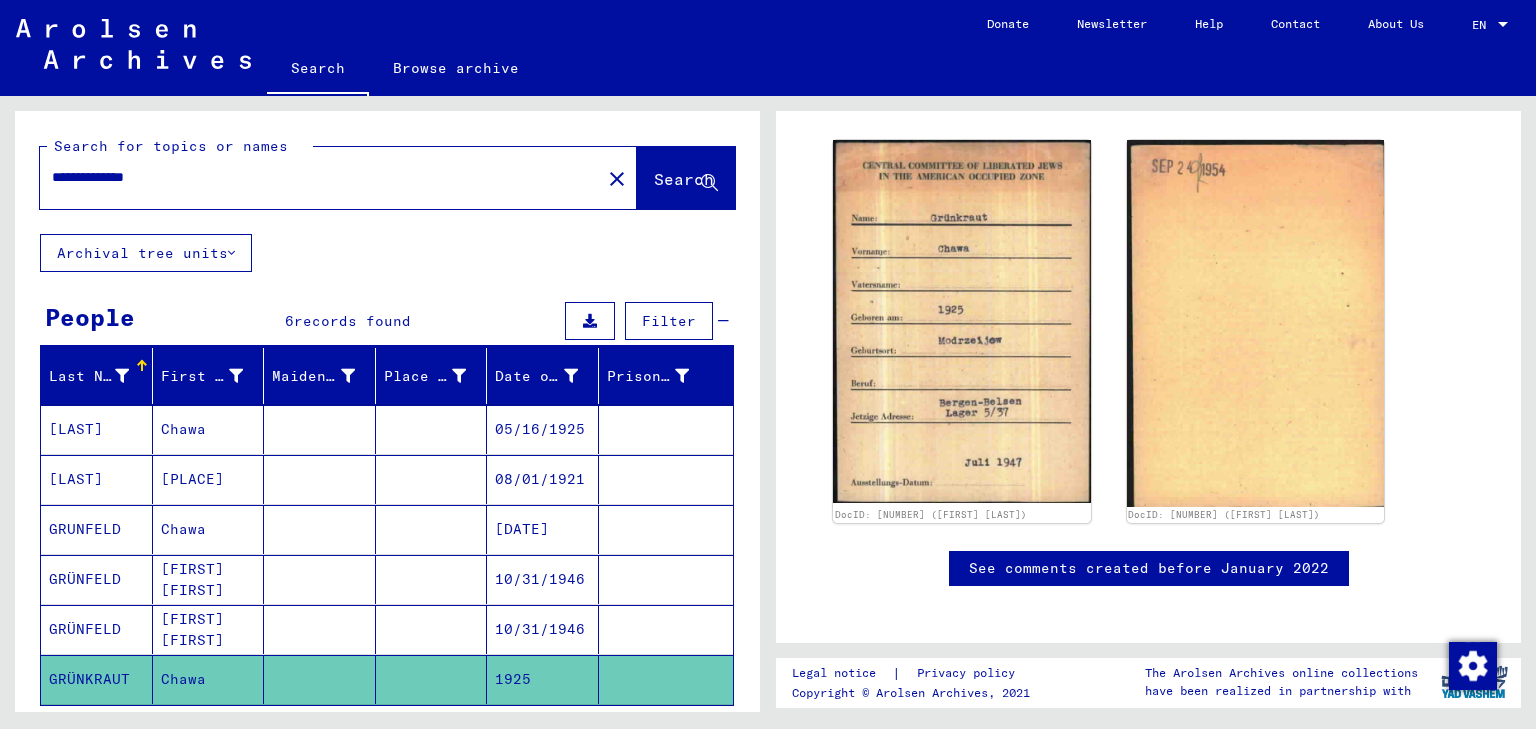 drag, startPoint x: 224, startPoint y: 176, endPoint x: 75, endPoint y: 188, distance: 149.48244 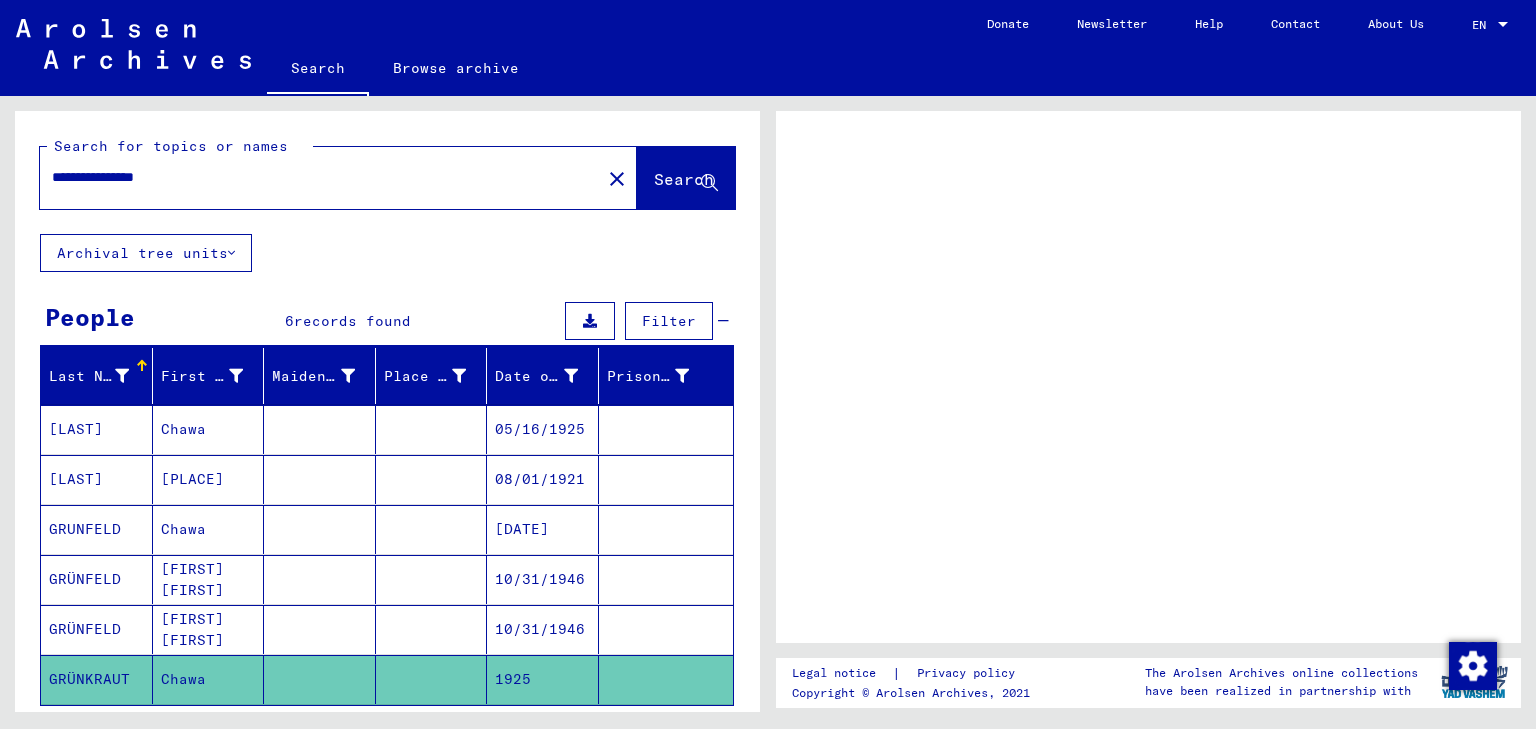 scroll, scrollTop: 0, scrollLeft: 0, axis: both 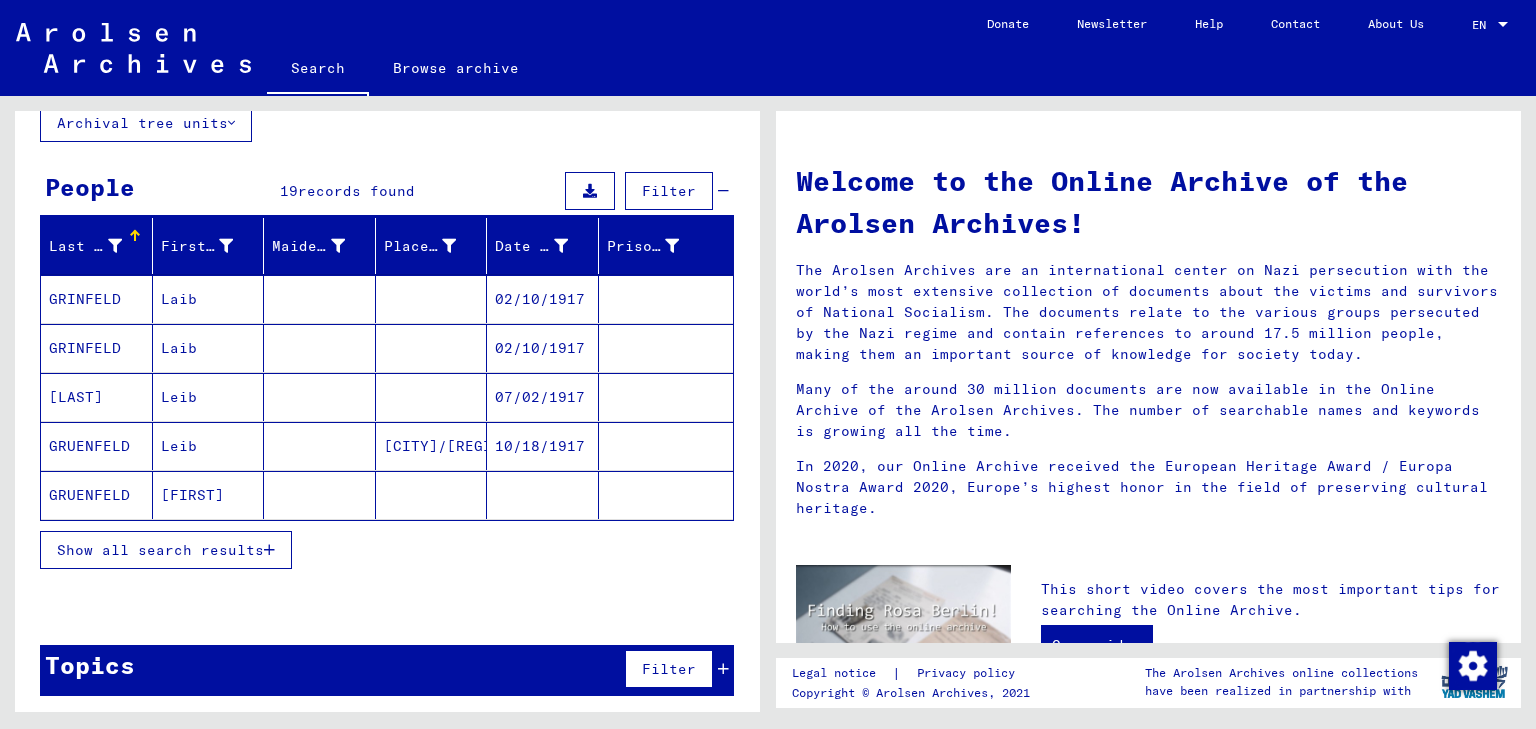 click 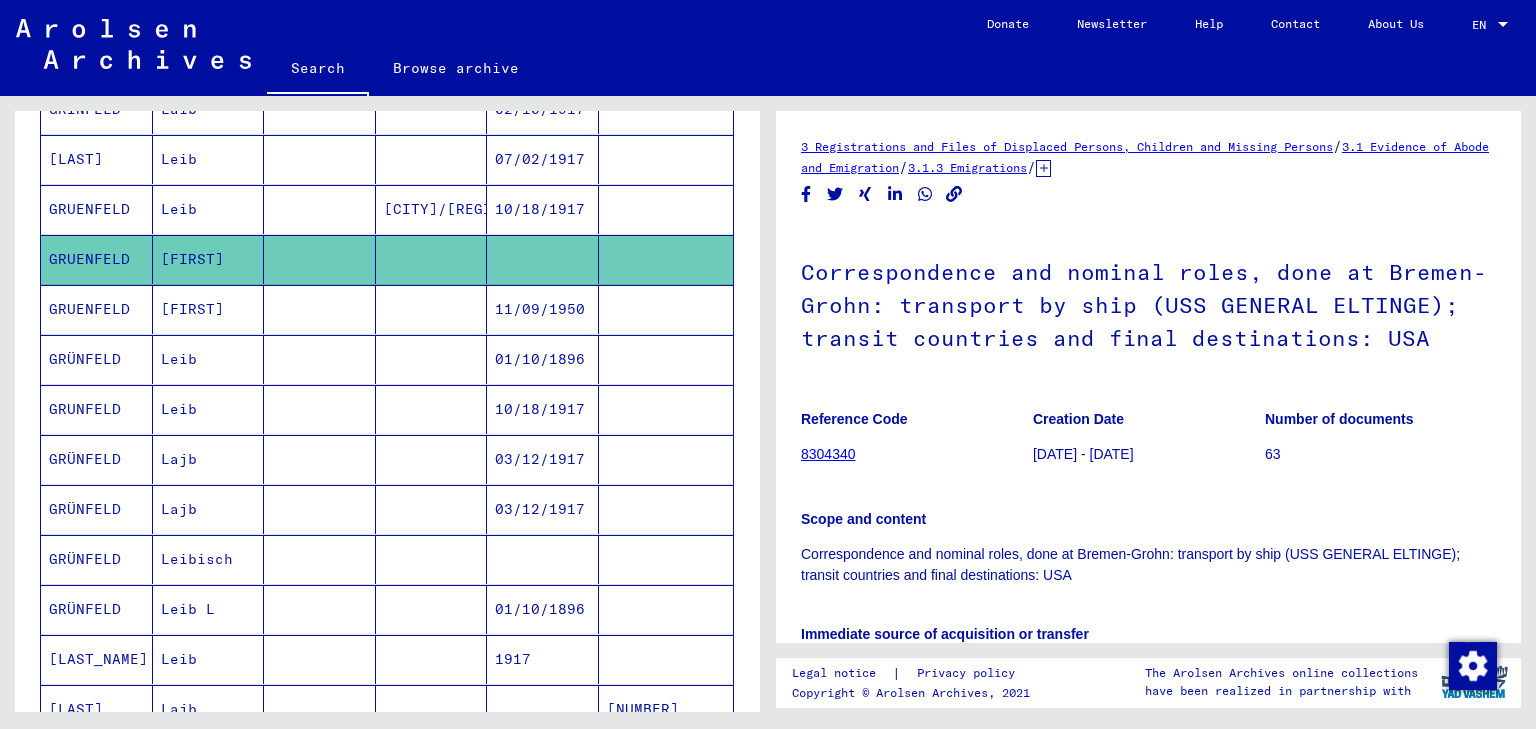 scroll, scrollTop: 0, scrollLeft: 0, axis: both 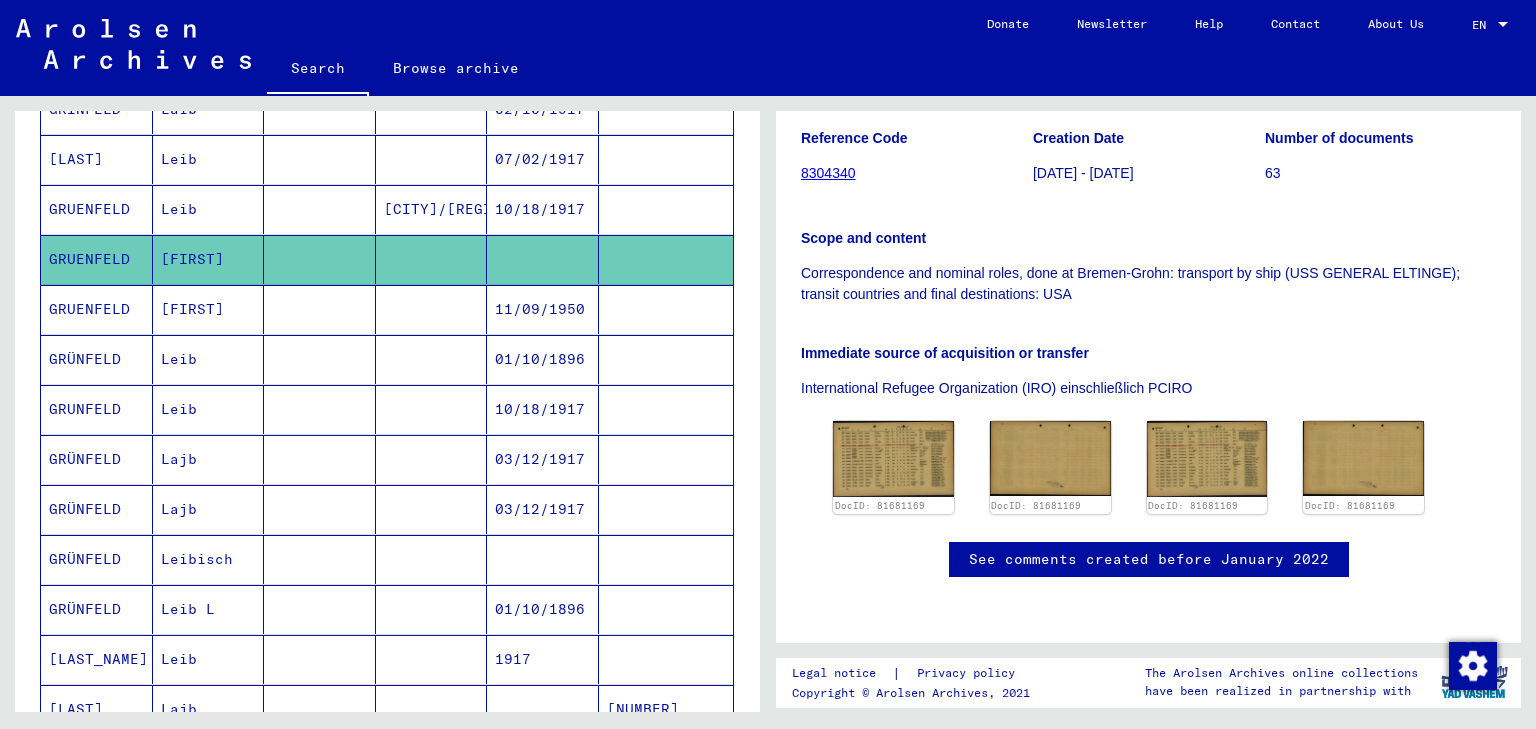 click 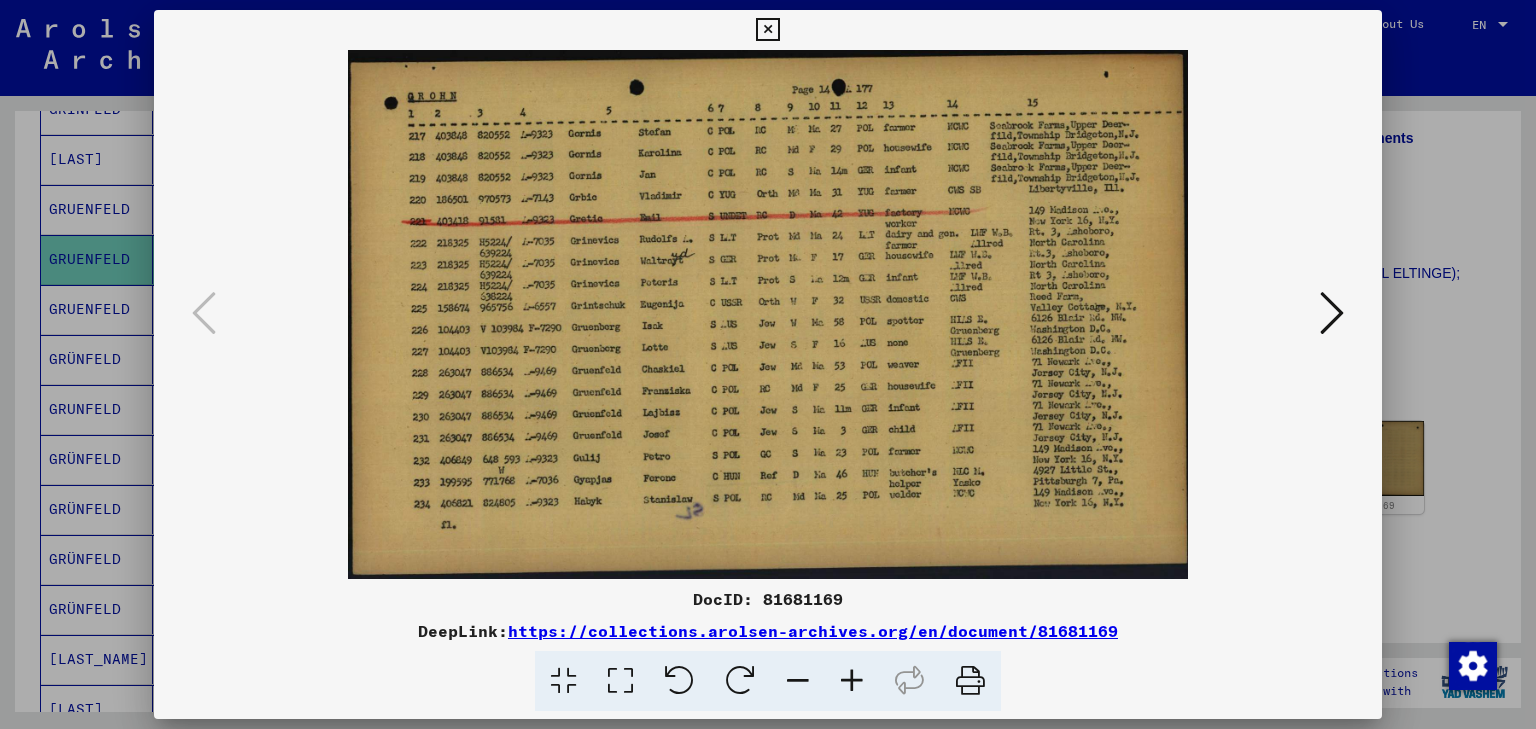 click at bounding box center (1332, 313) 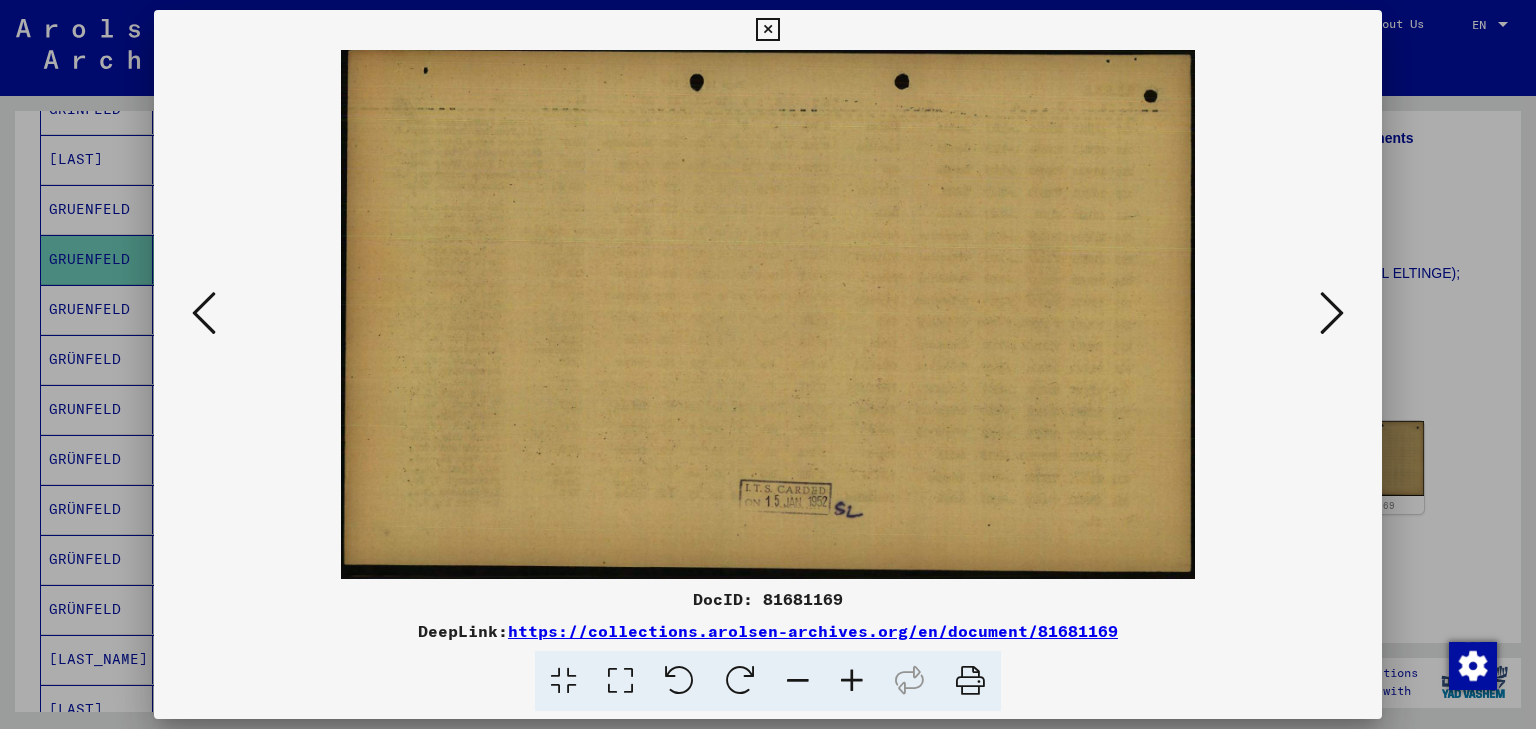 click at bounding box center (1332, 313) 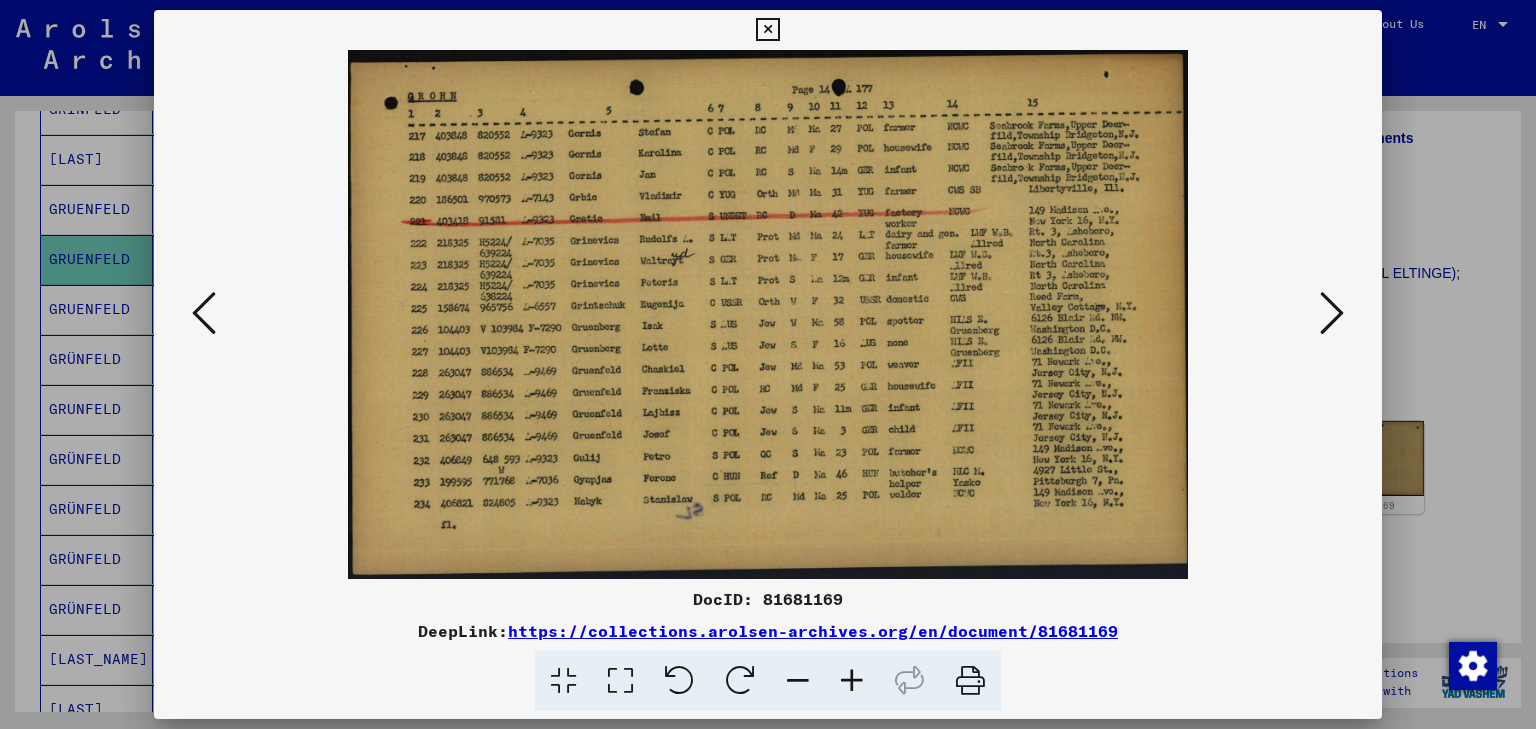 click at bounding box center (768, 364) 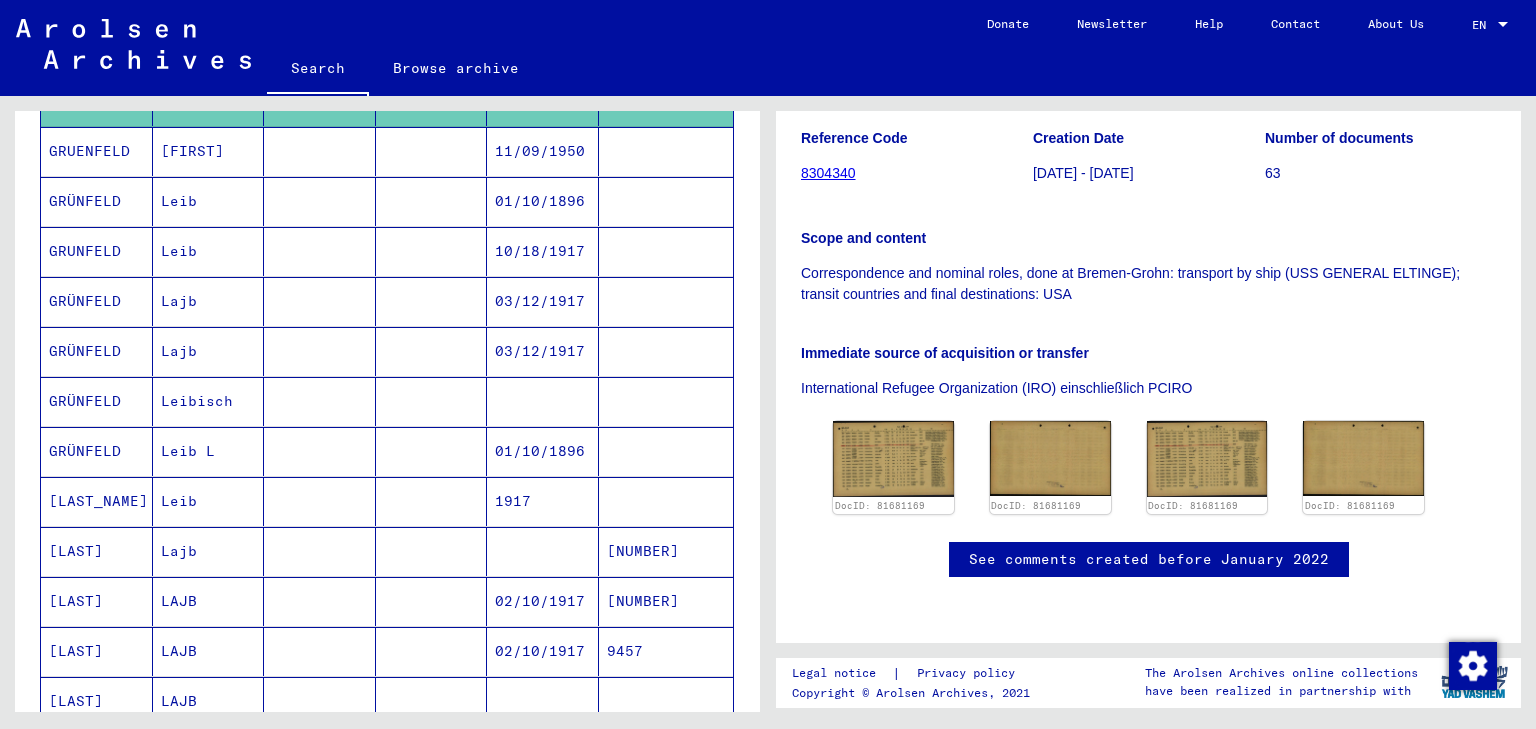 scroll, scrollTop: 530, scrollLeft: 0, axis: vertical 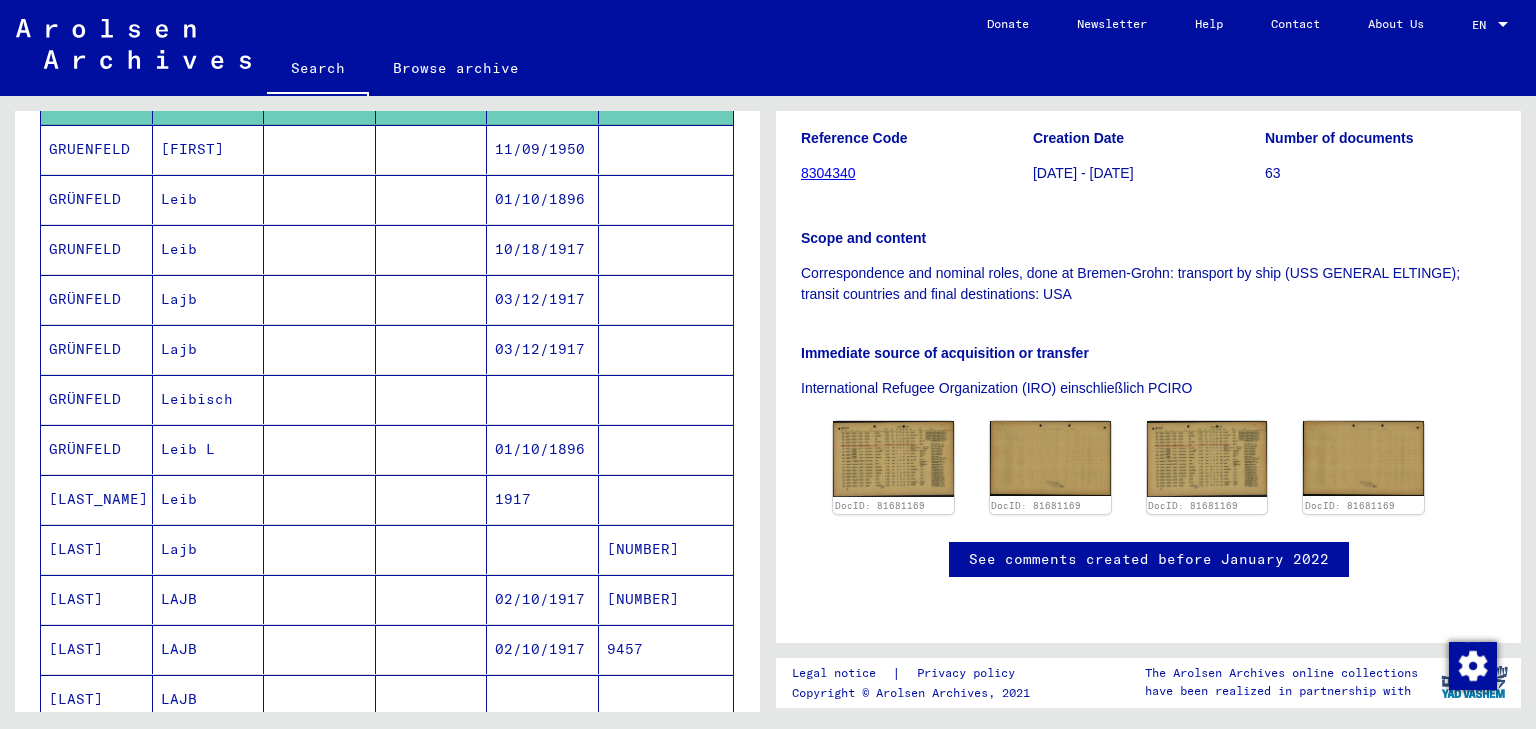 click on "Leibisch" at bounding box center (209, 449) 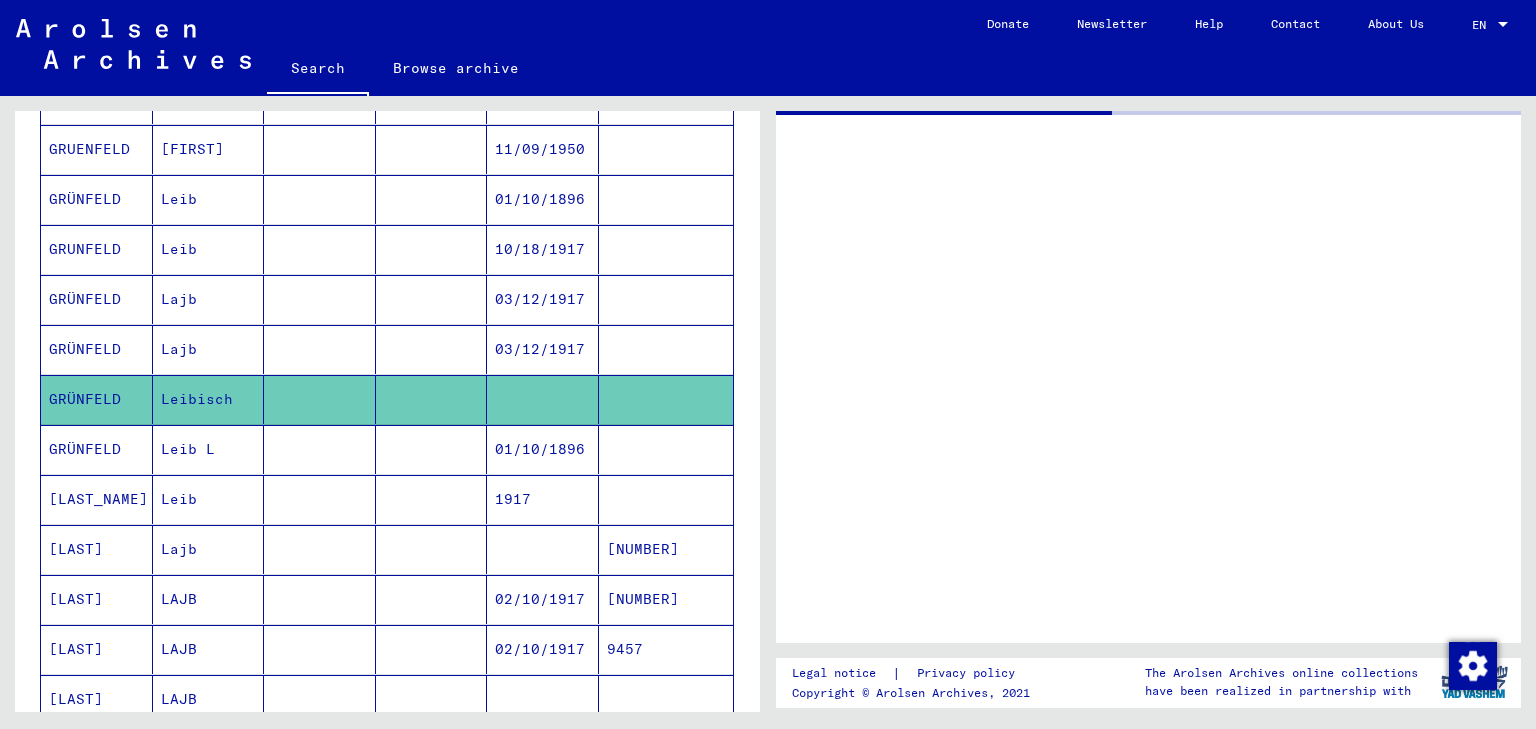 scroll, scrollTop: 0, scrollLeft: 0, axis: both 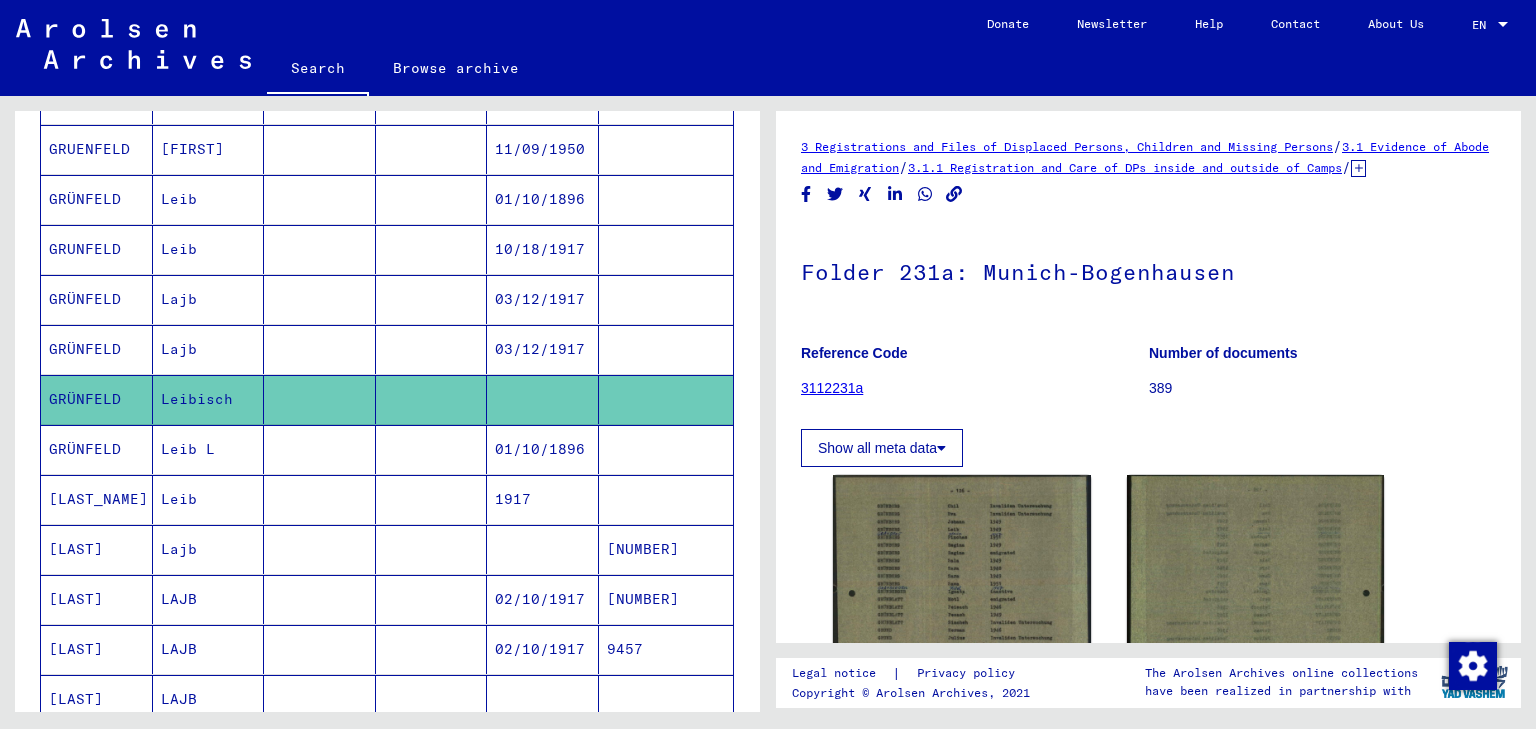 click 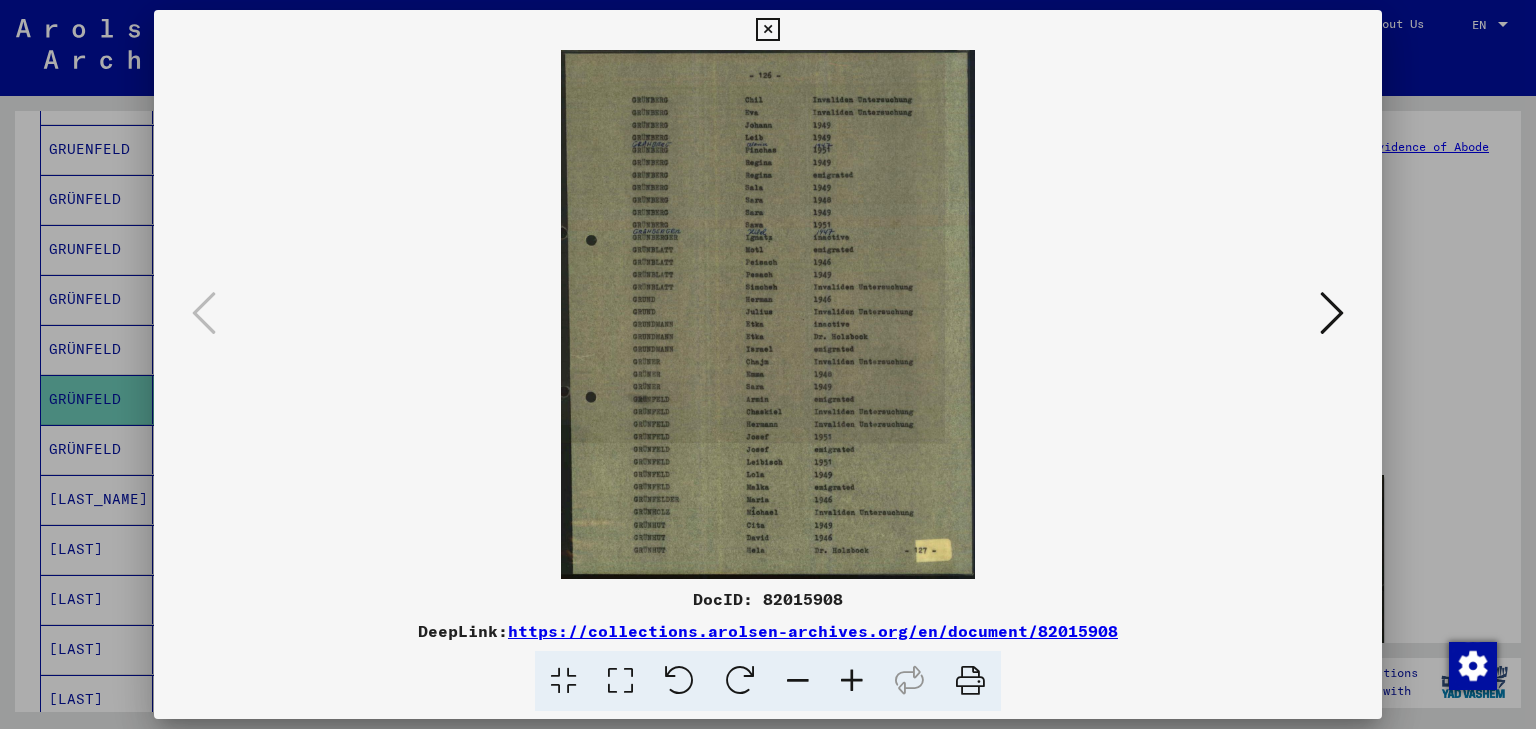 click at bounding box center (768, 364) 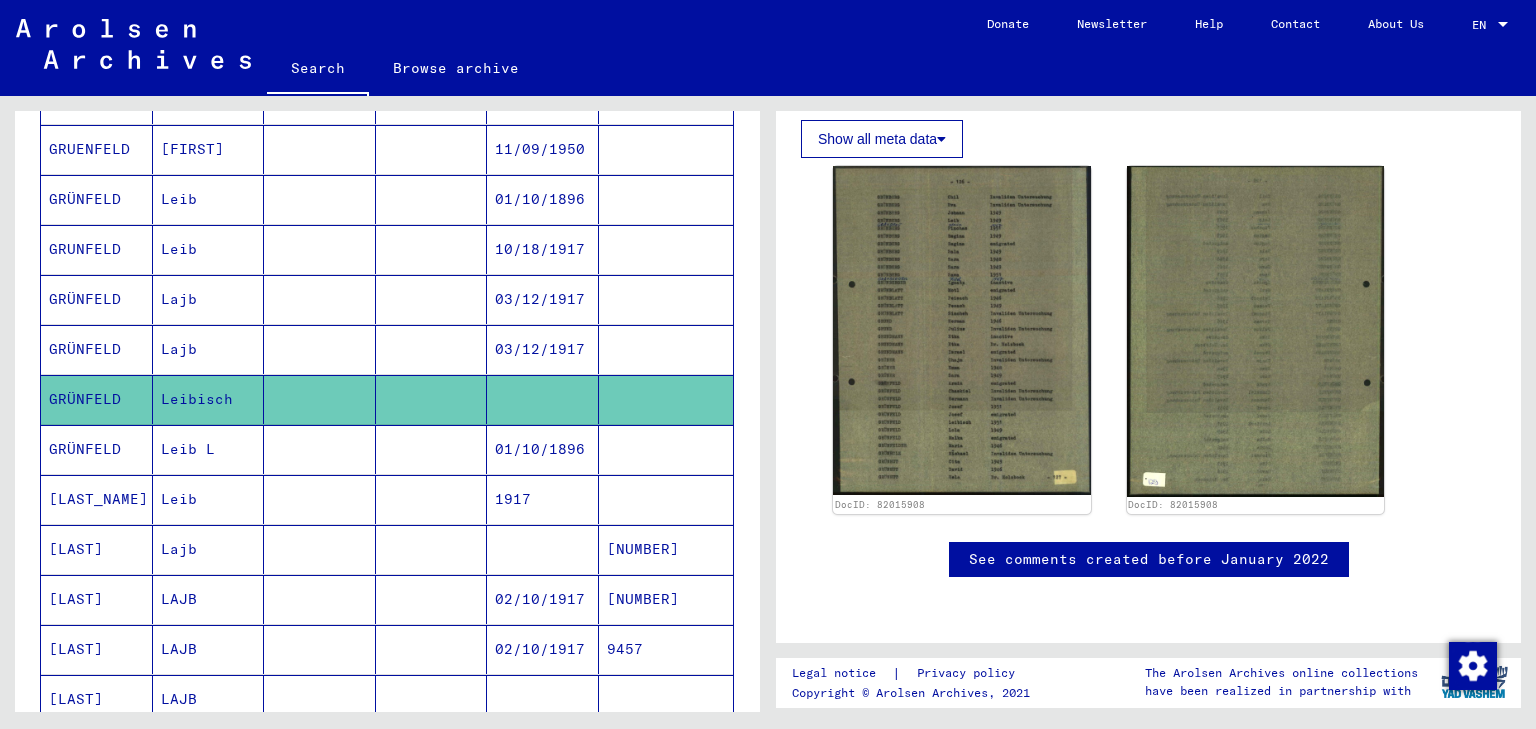 scroll, scrollTop: 160, scrollLeft: 0, axis: vertical 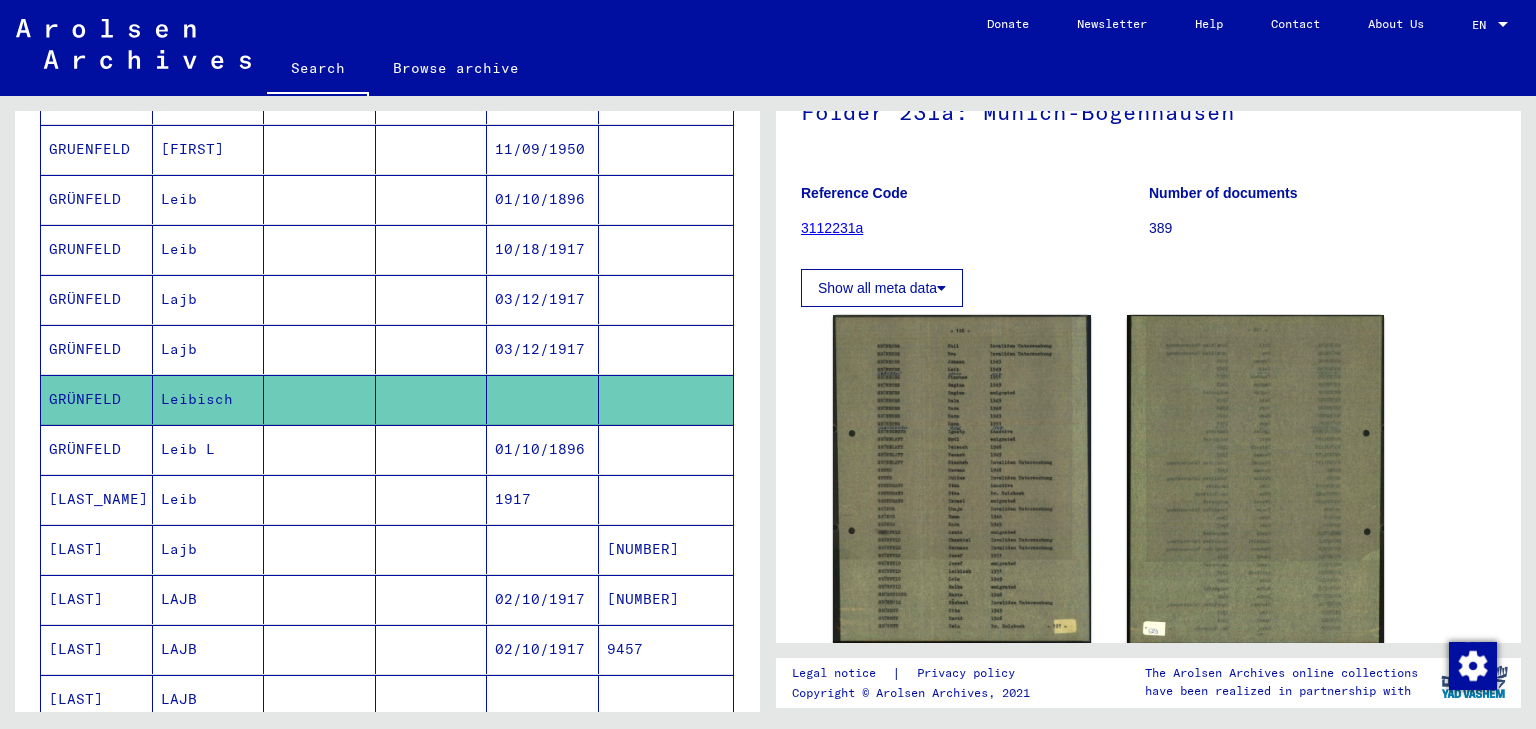 click on "Leib L" at bounding box center [209, 499] 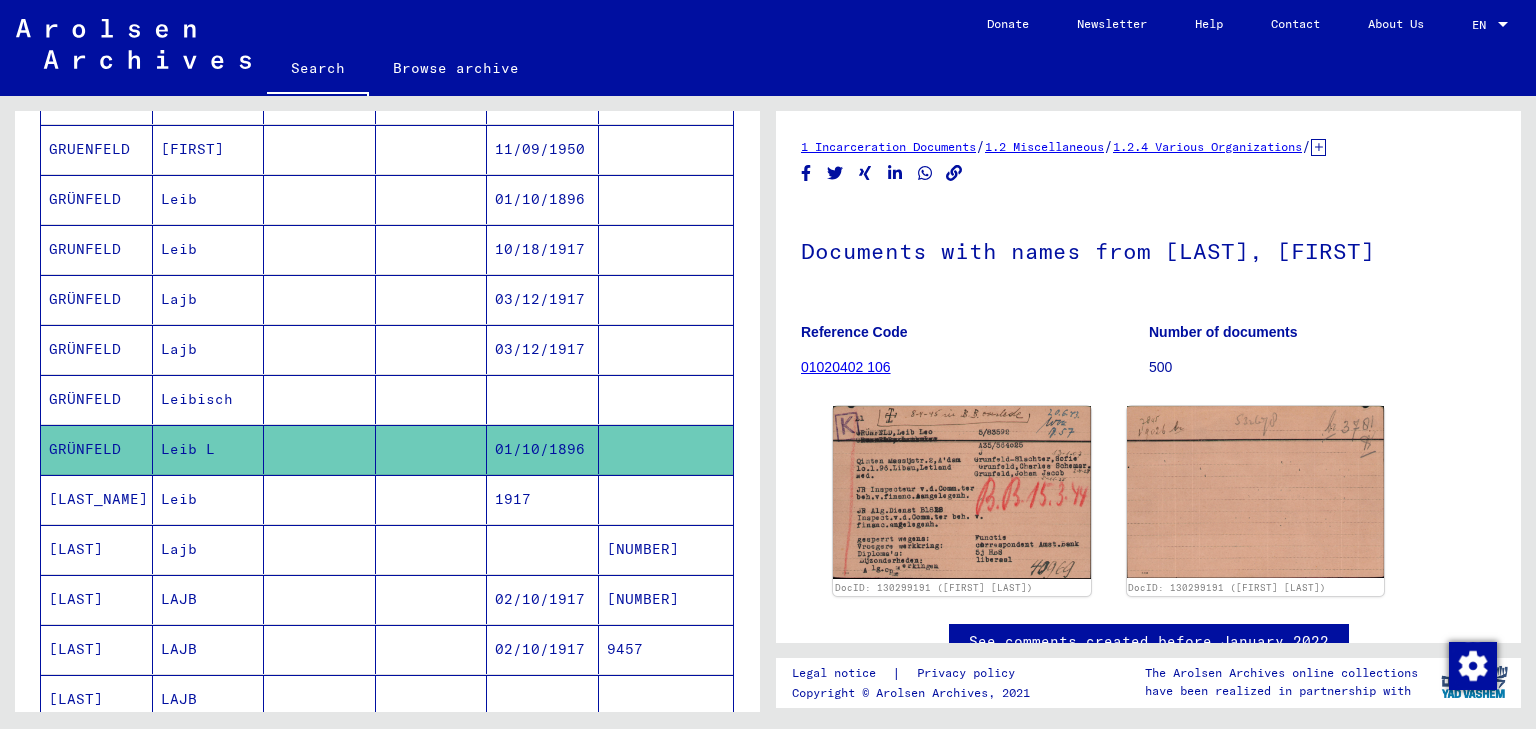 scroll, scrollTop: 0, scrollLeft: 0, axis: both 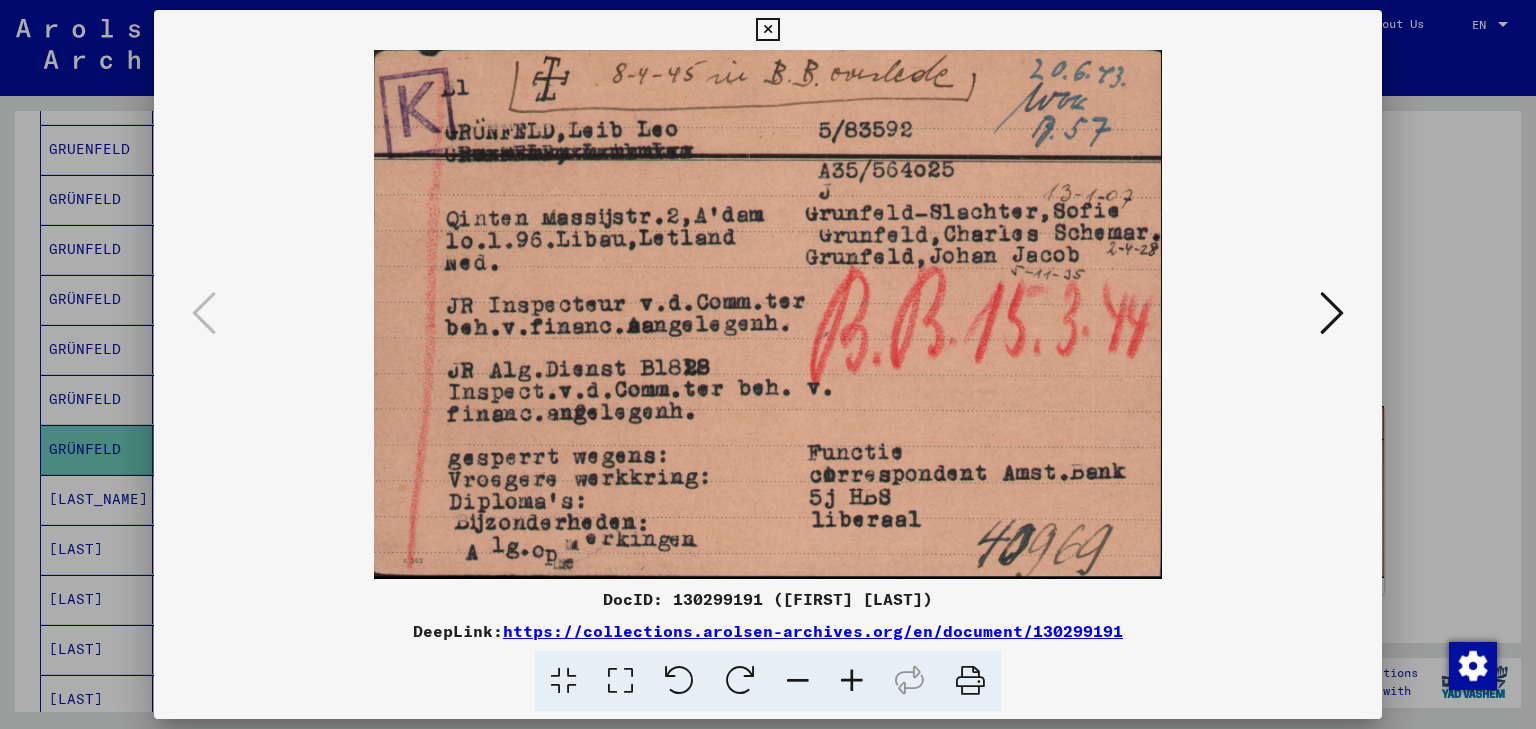 click at bounding box center (1332, 313) 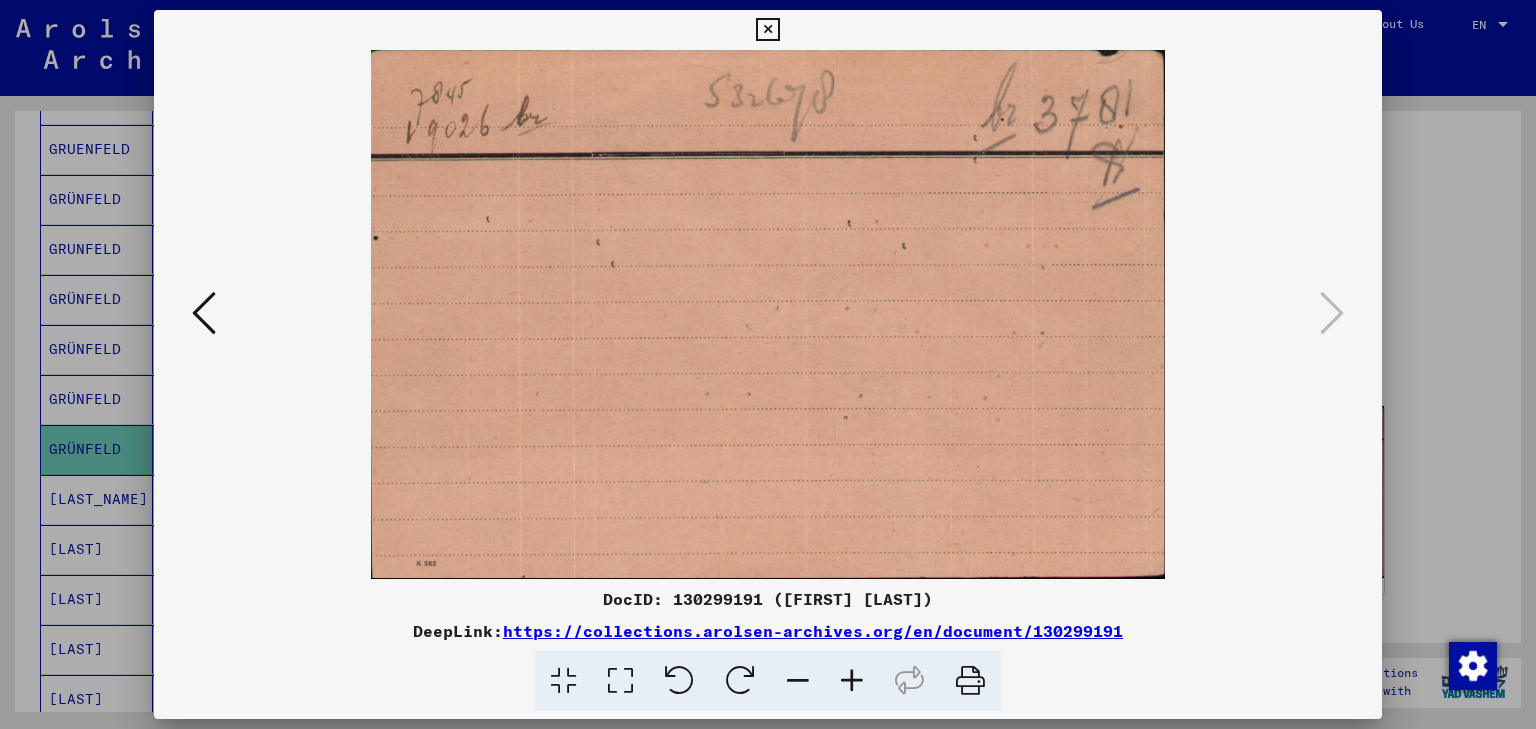 click at bounding box center (768, 364) 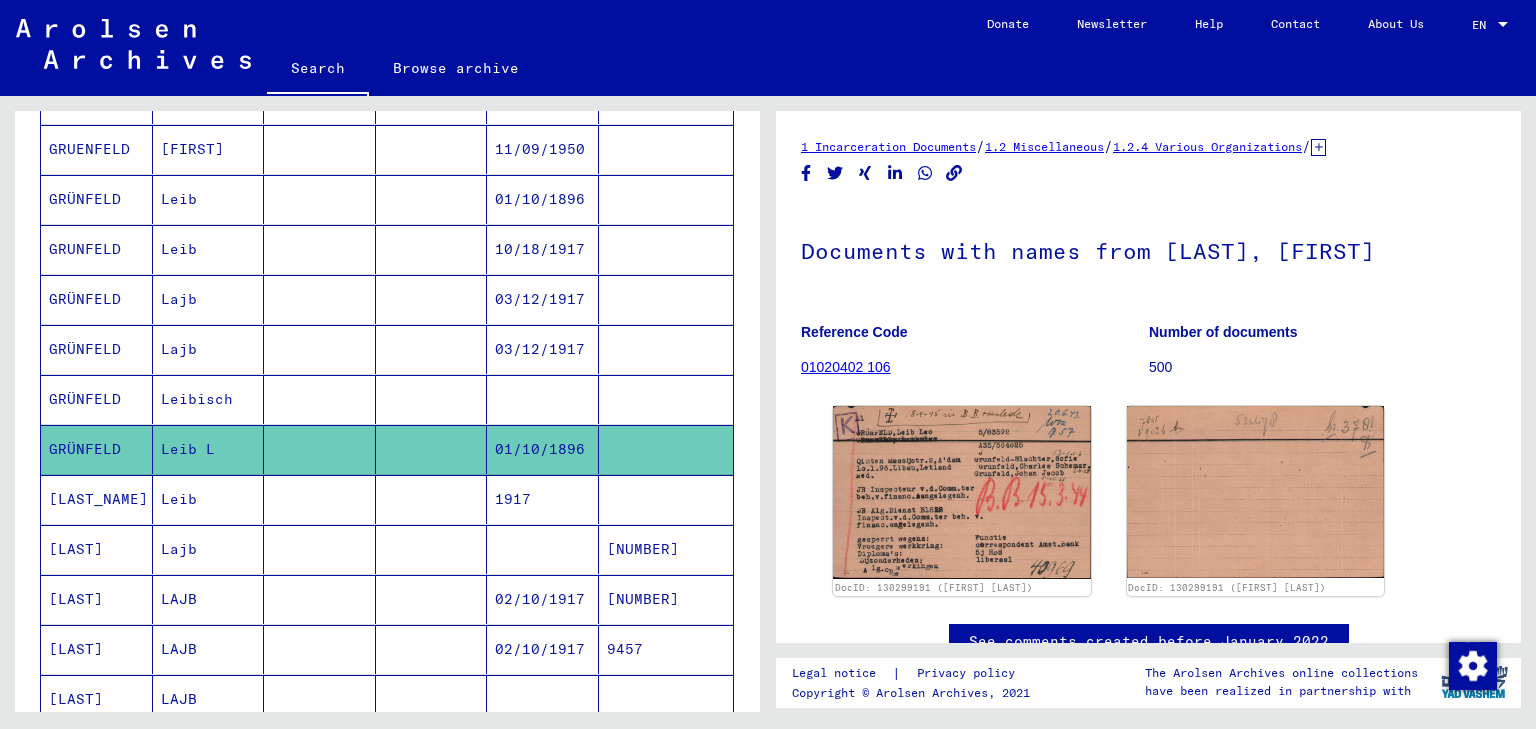 click at bounding box center (320, 549) 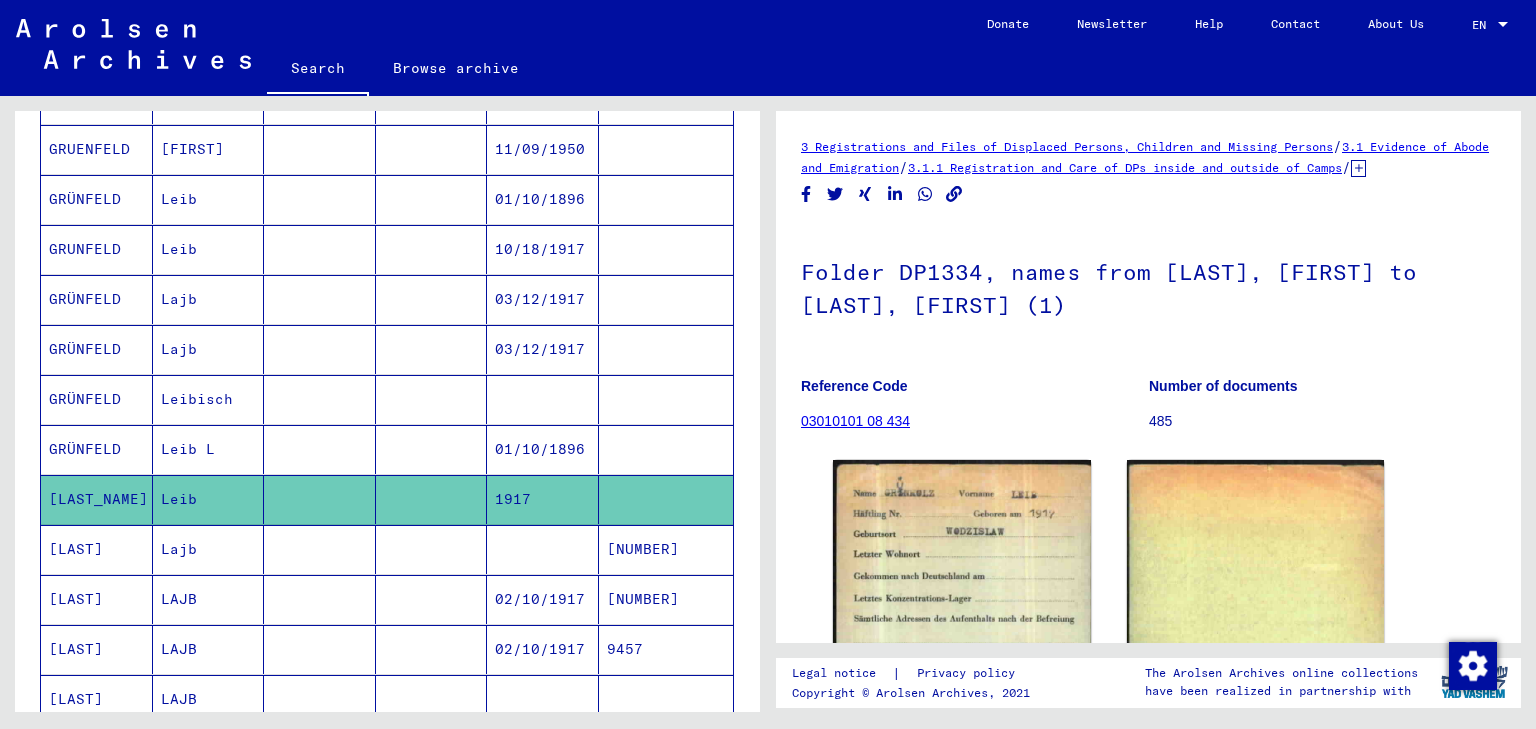 scroll, scrollTop: 0, scrollLeft: 0, axis: both 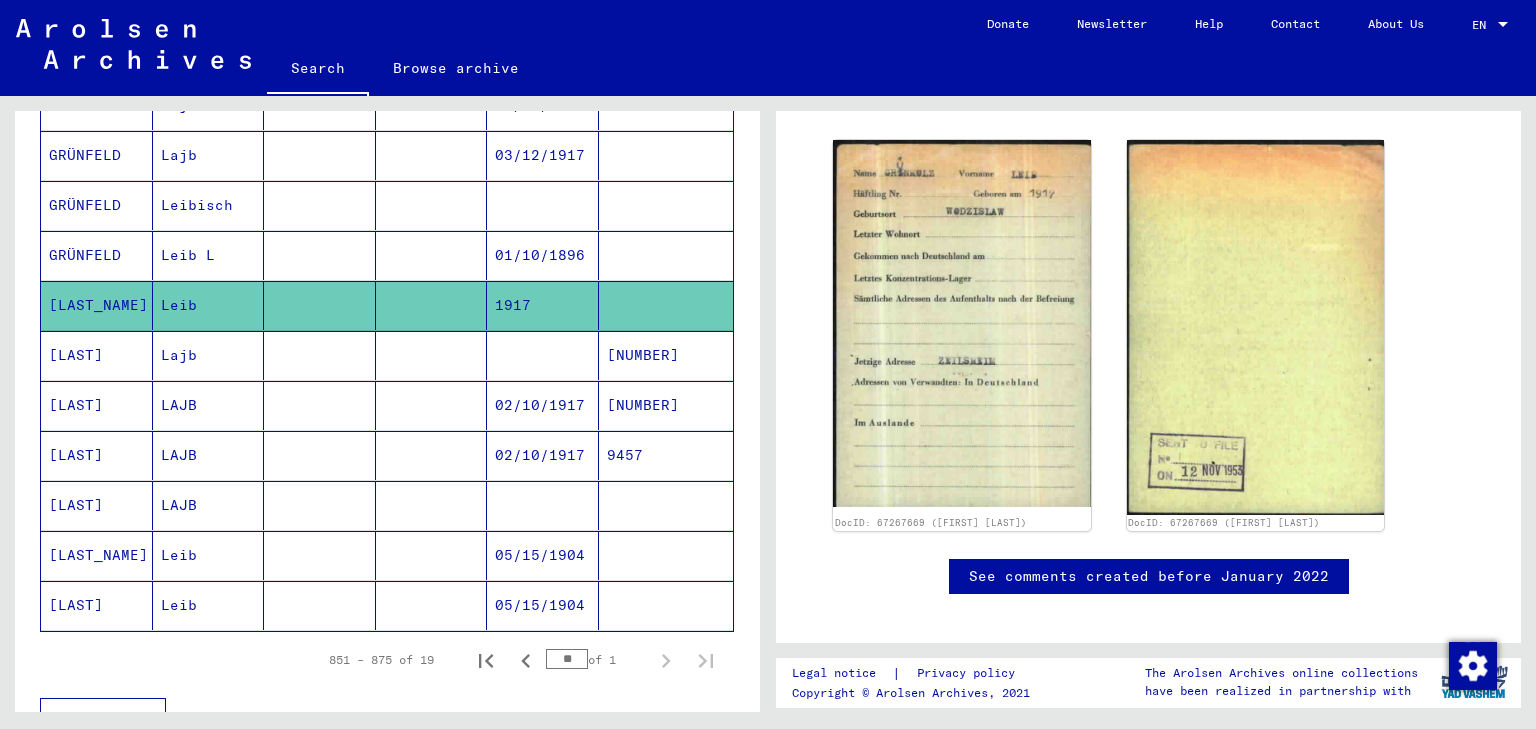 click on "LAJB" at bounding box center [209, 505] 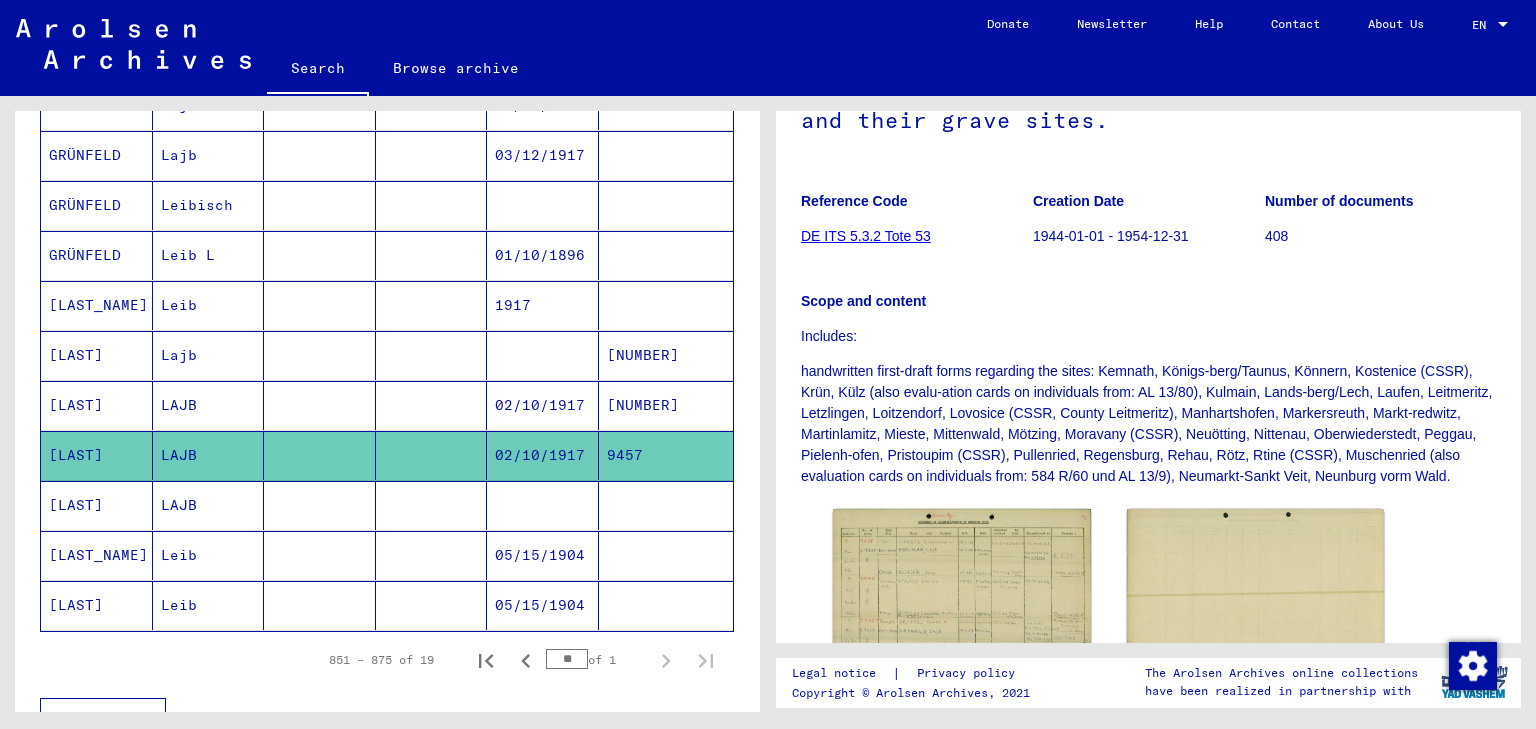 scroll, scrollTop: 453, scrollLeft: 0, axis: vertical 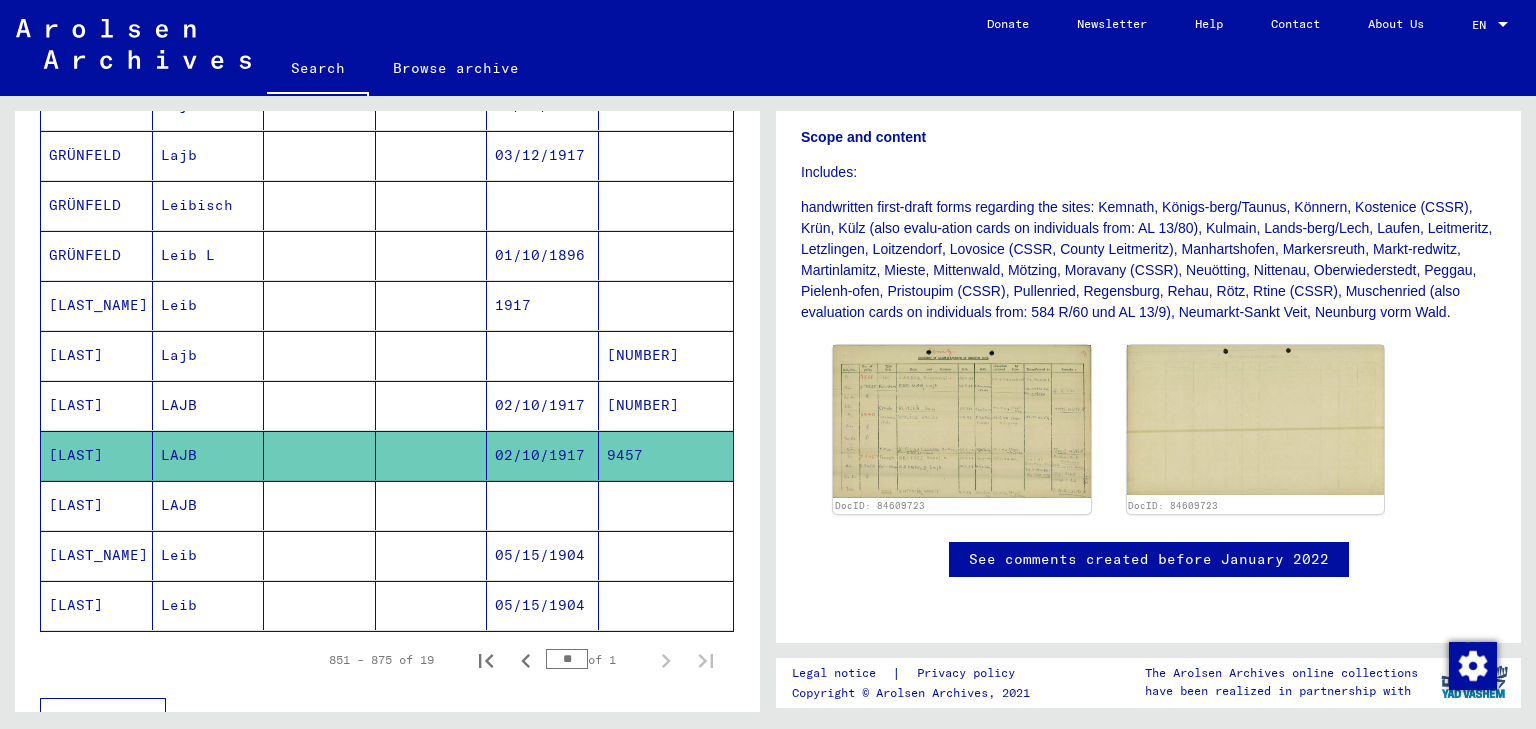 click 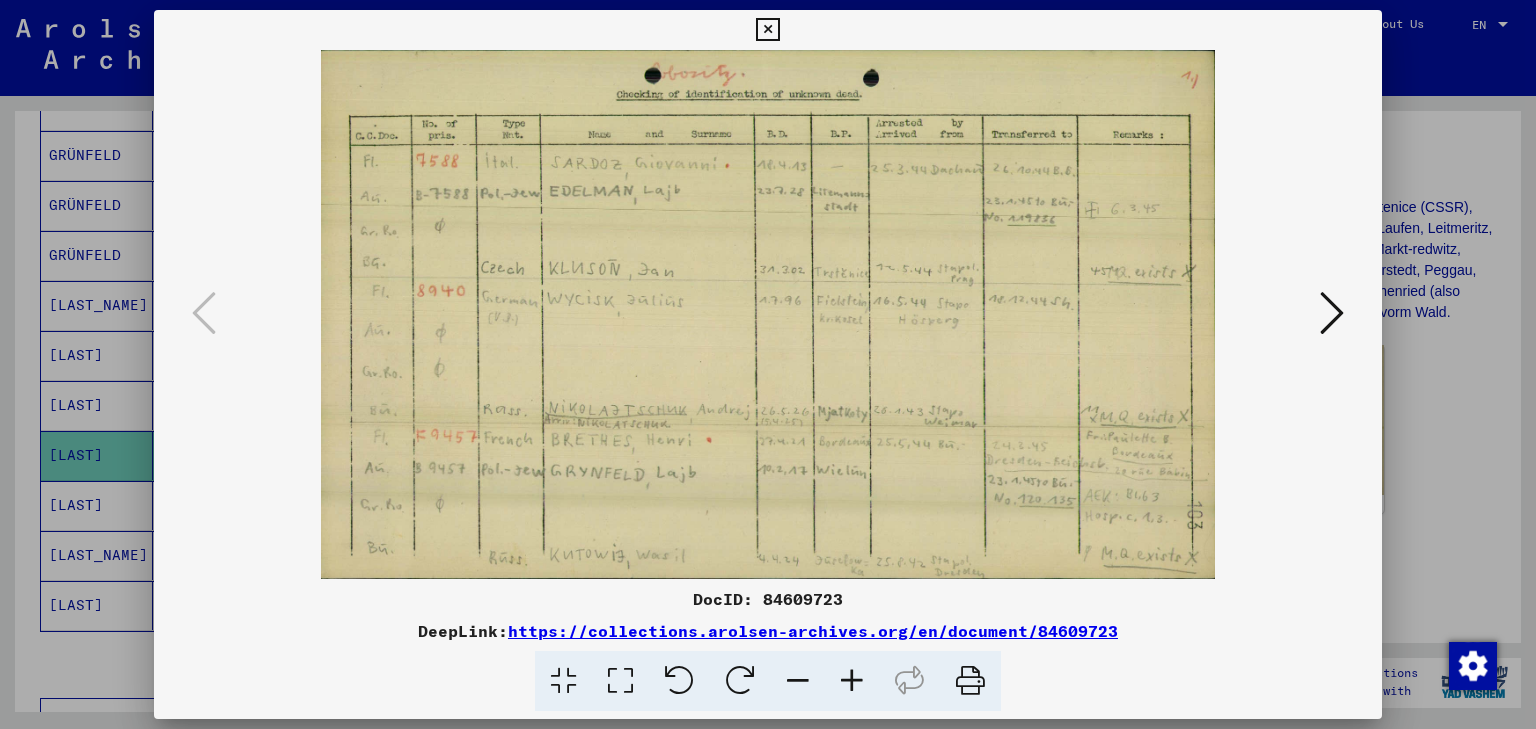 click at bounding box center (768, 364) 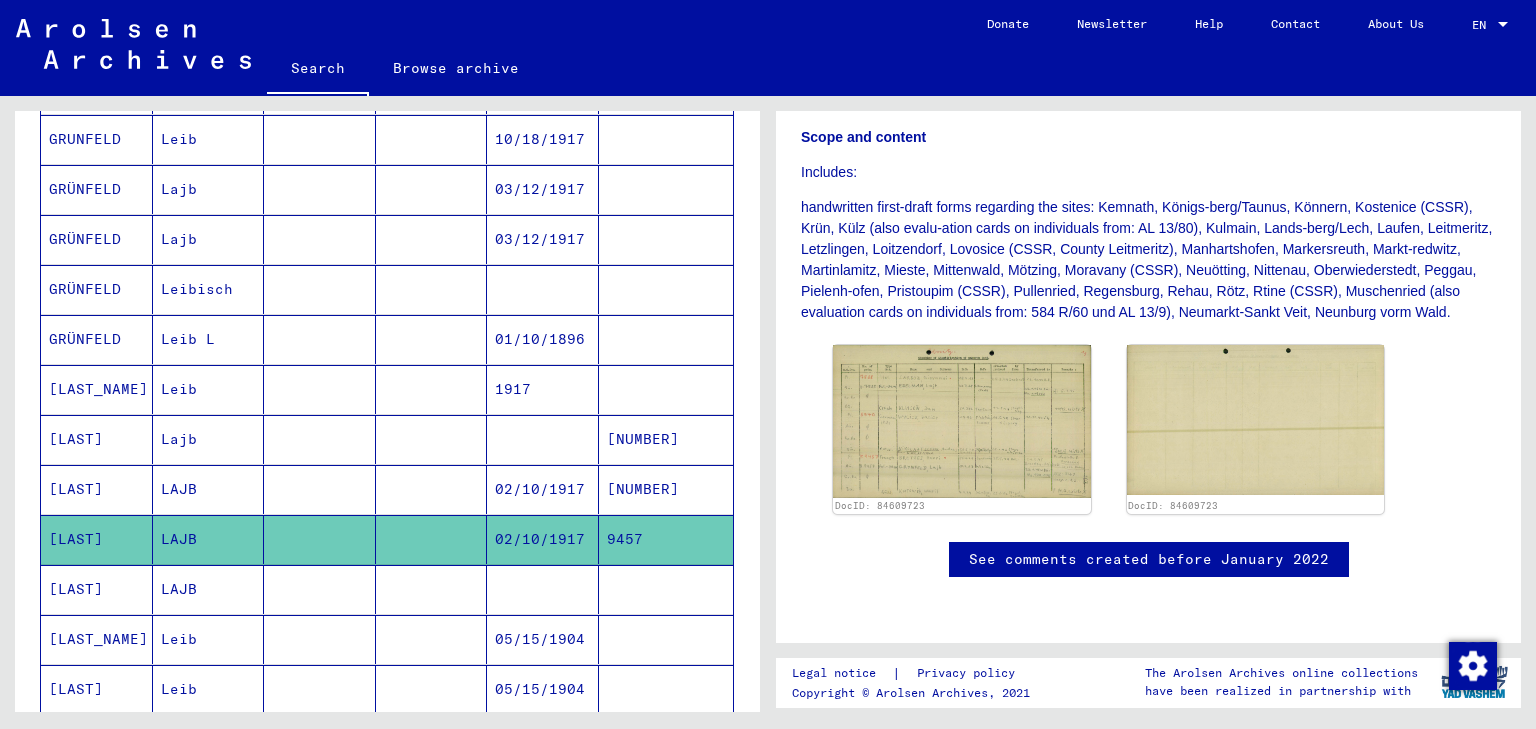scroll, scrollTop: 480, scrollLeft: 0, axis: vertical 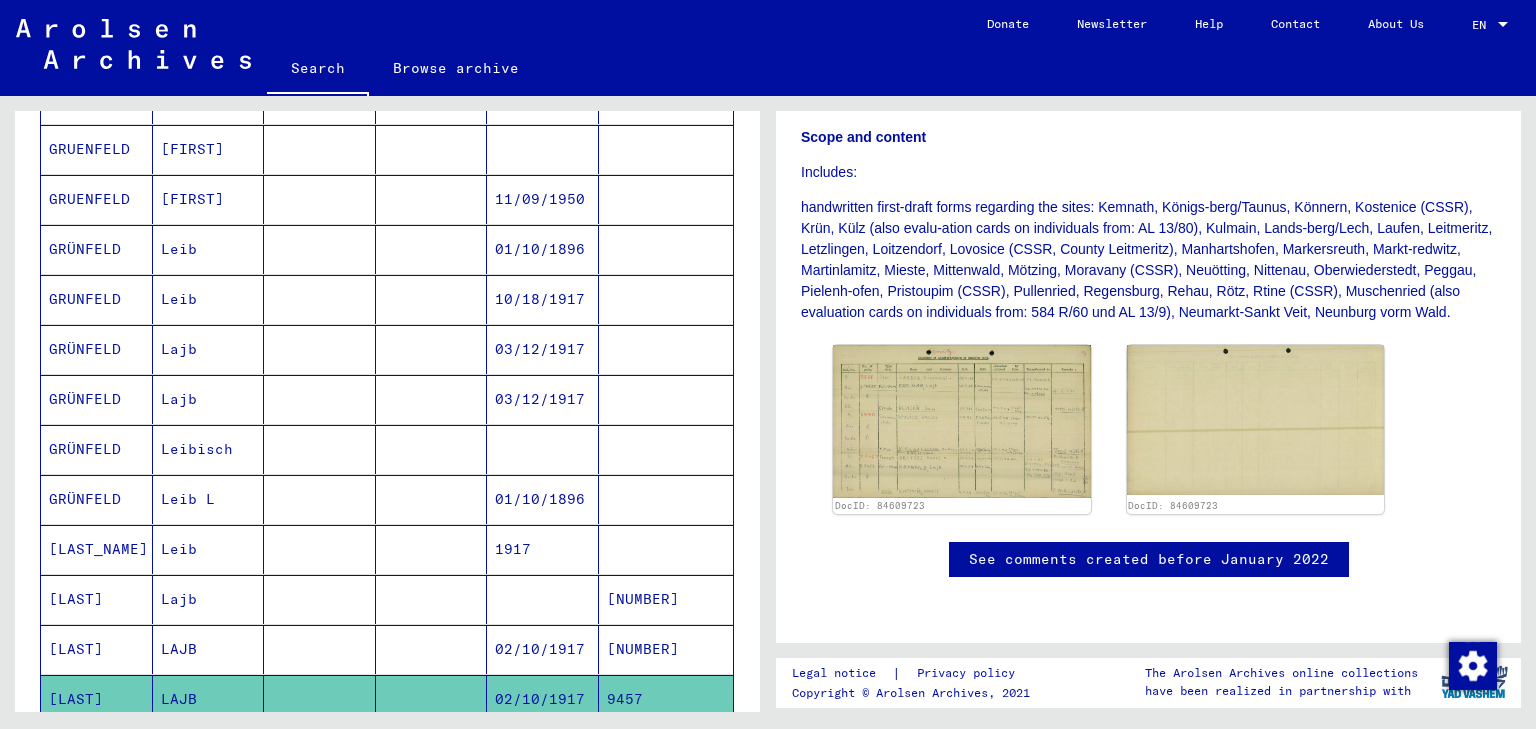 click on "Lajb" at bounding box center [209, 449] 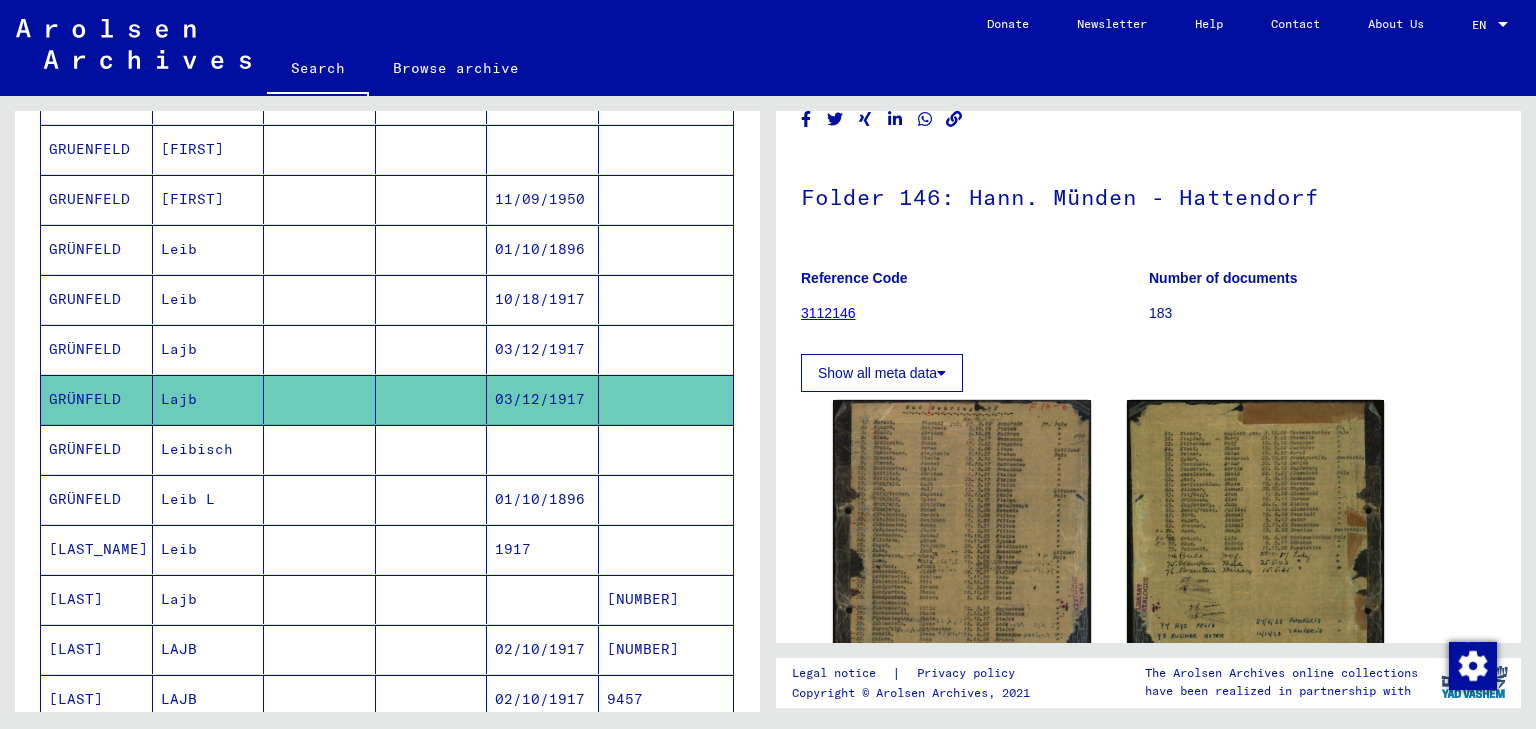 scroll, scrollTop: 240, scrollLeft: 0, axis: vertical 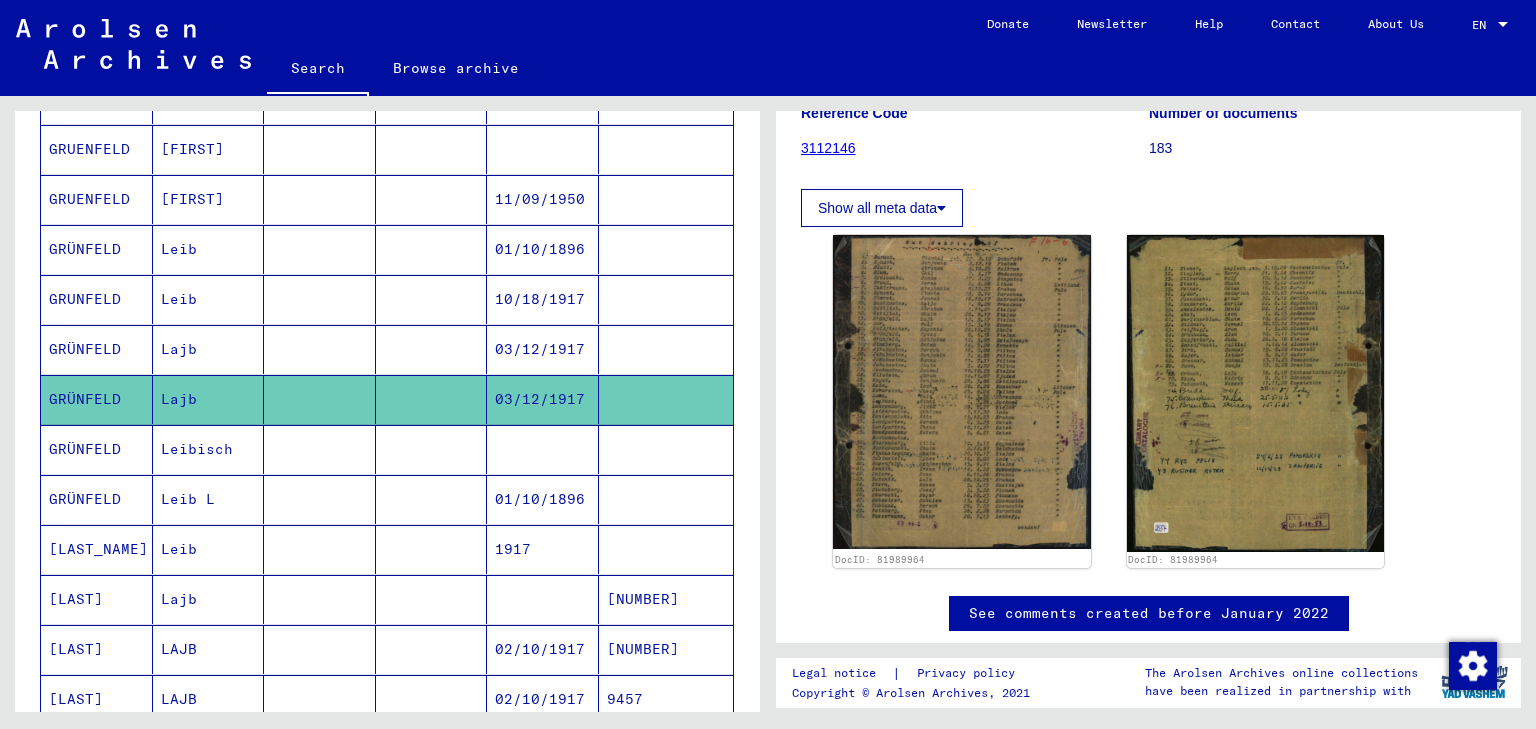 click 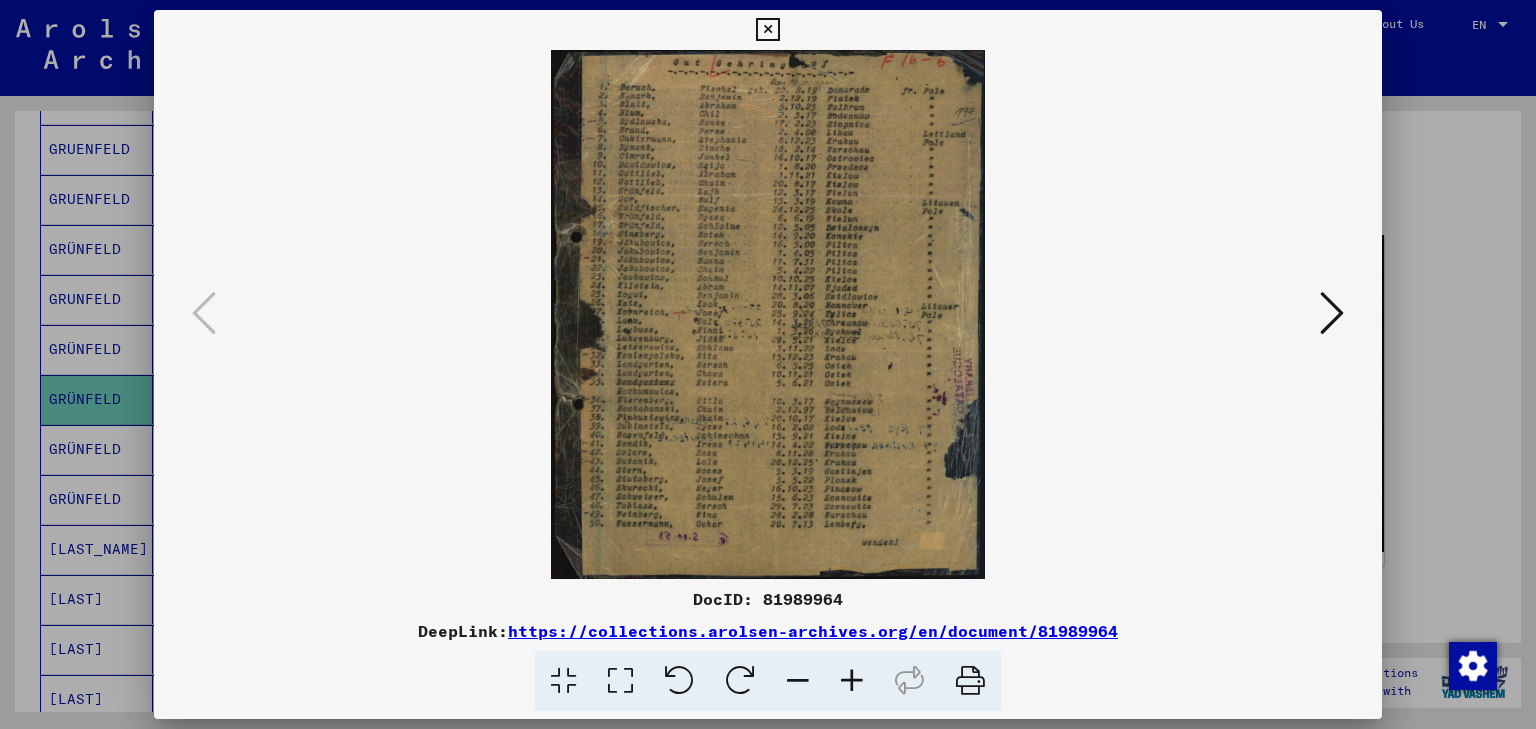 click at bounding box center (1332, 313) 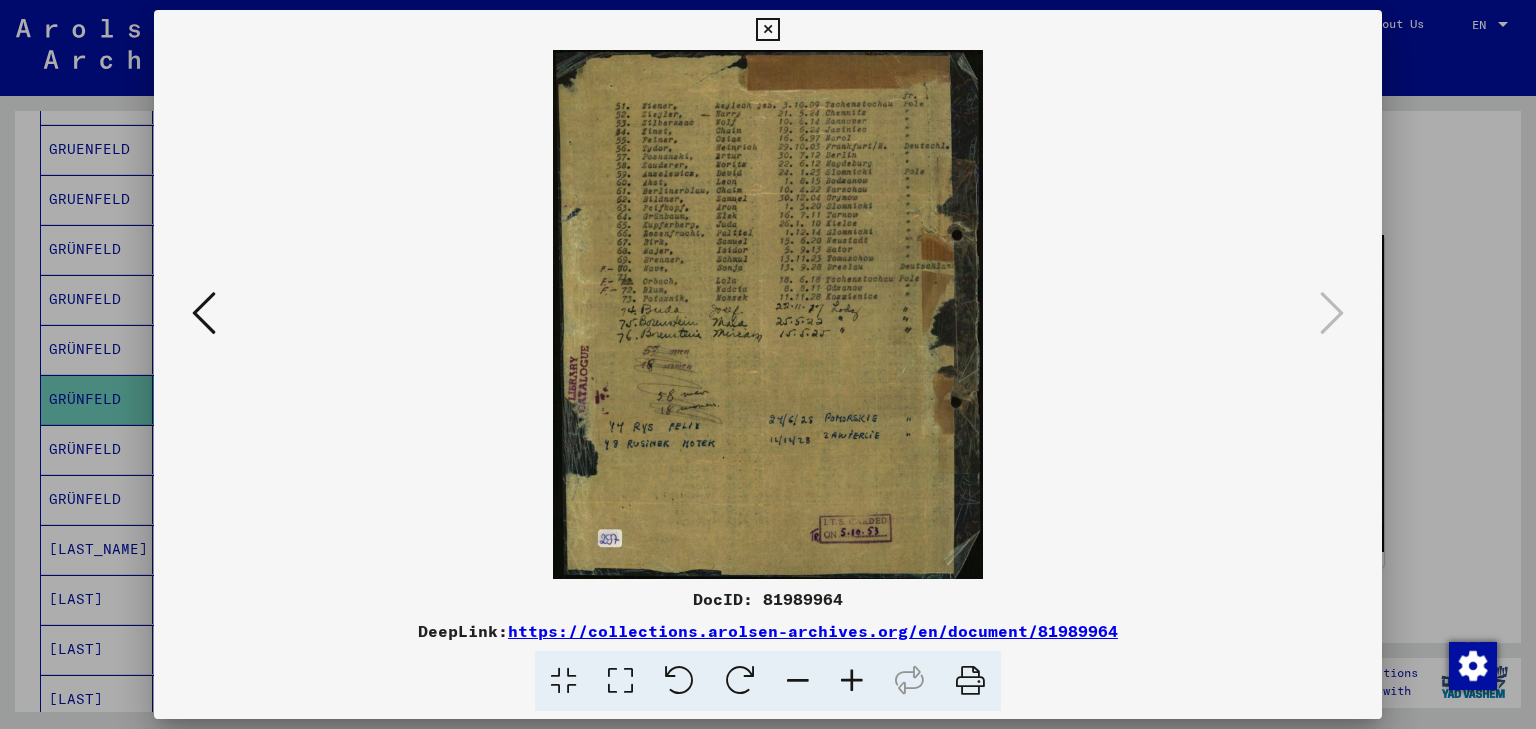 click at bounding box center (768, 364) 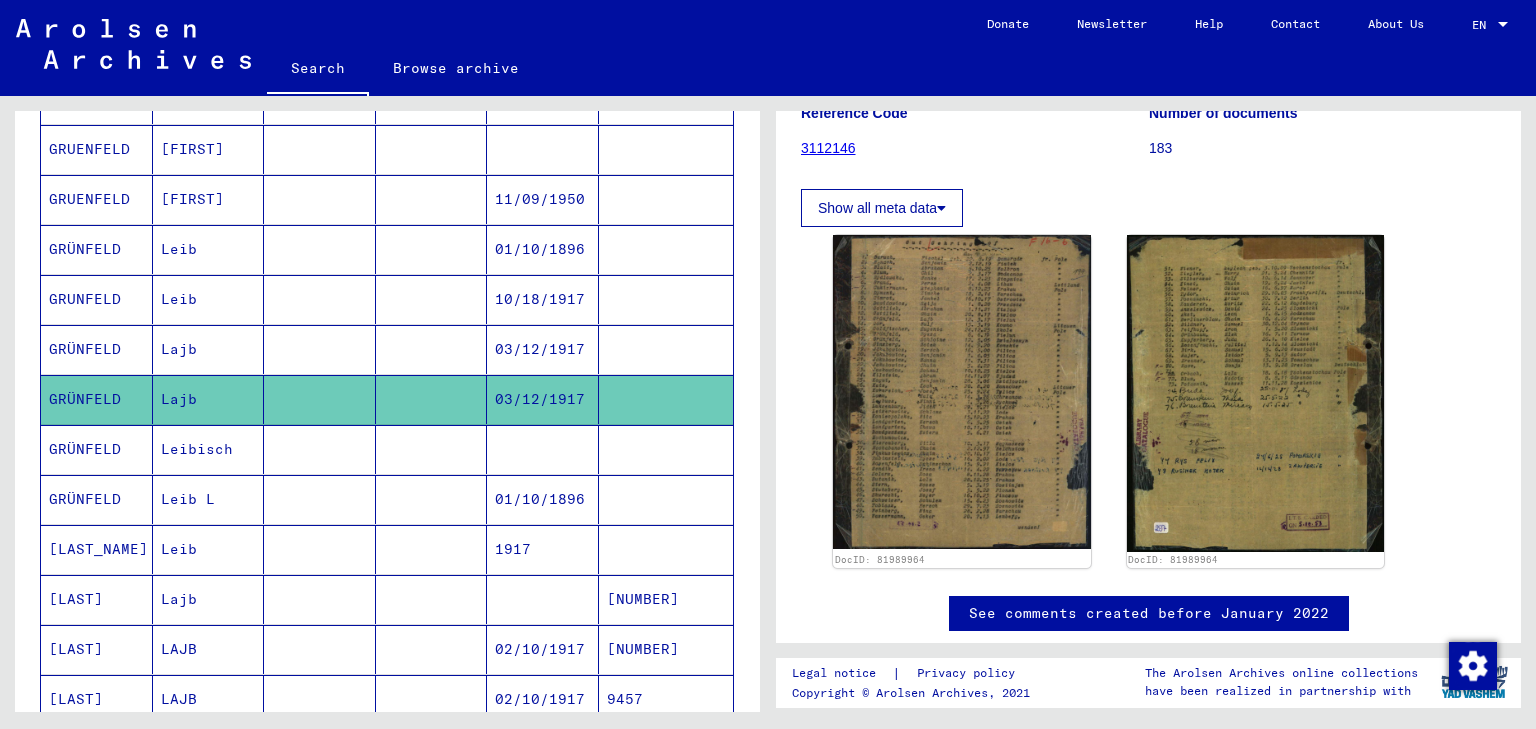 click at bounding box center [320, 399] 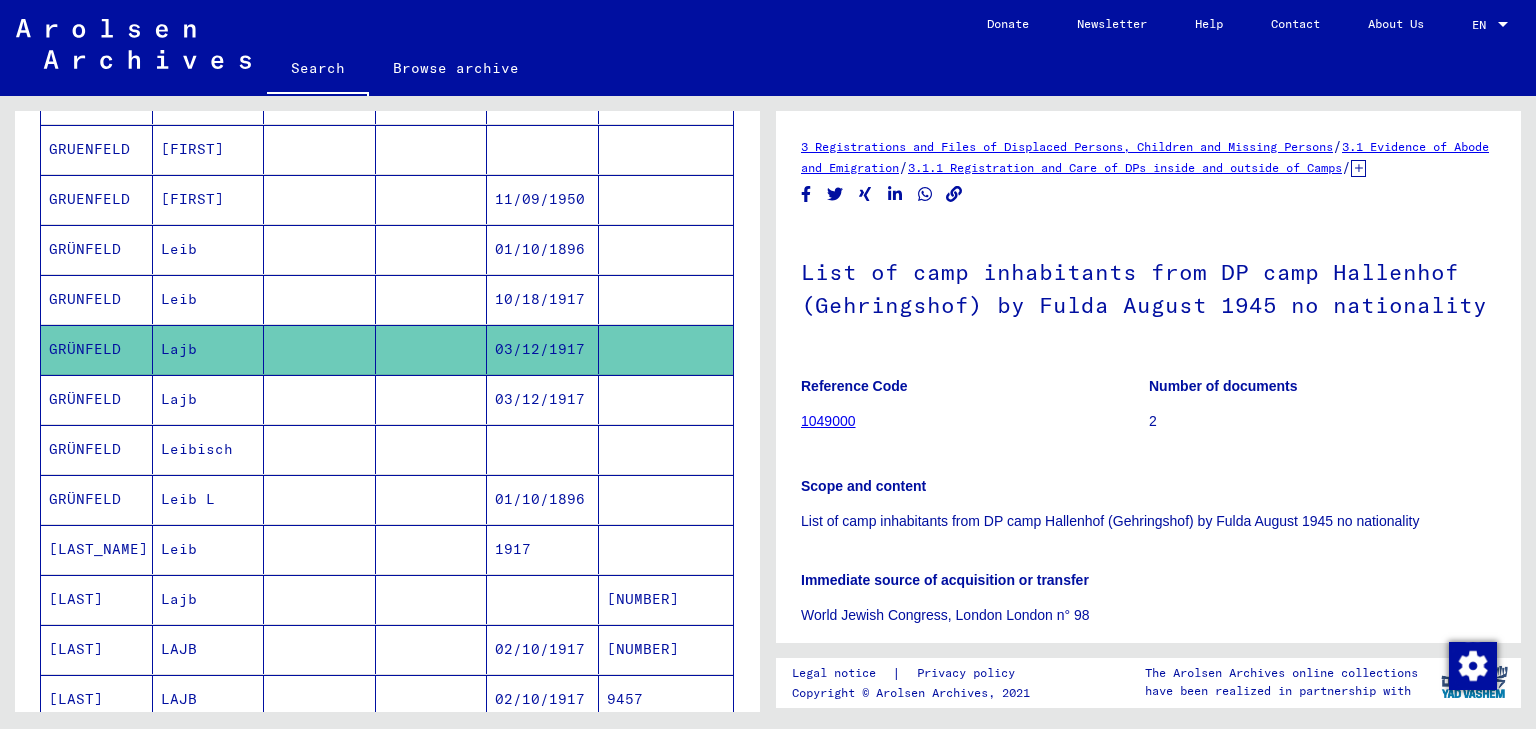 scroll, scrollTop: 480, scrollLeft: 0, axis: vertical 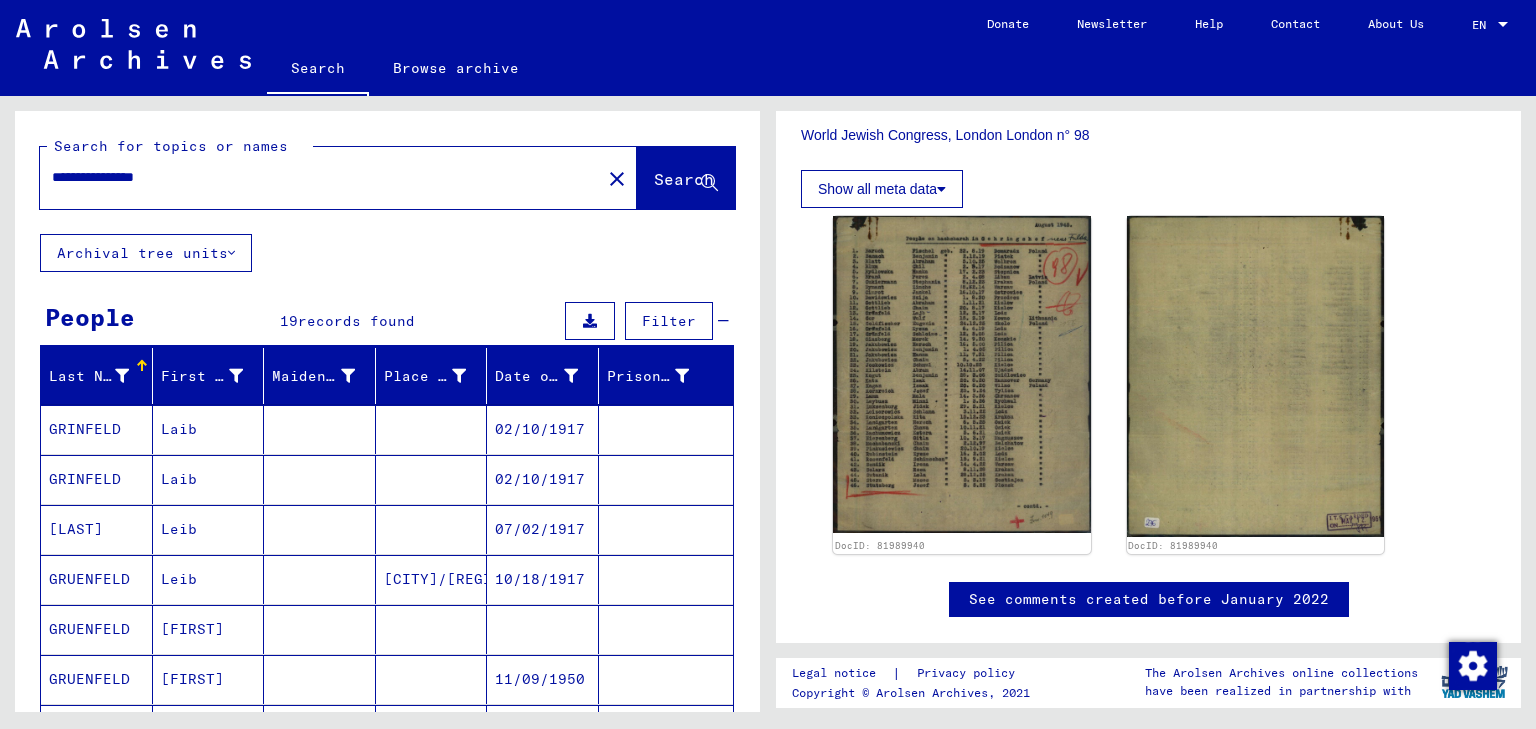 click on "**********" at bounding box center [320, 177] 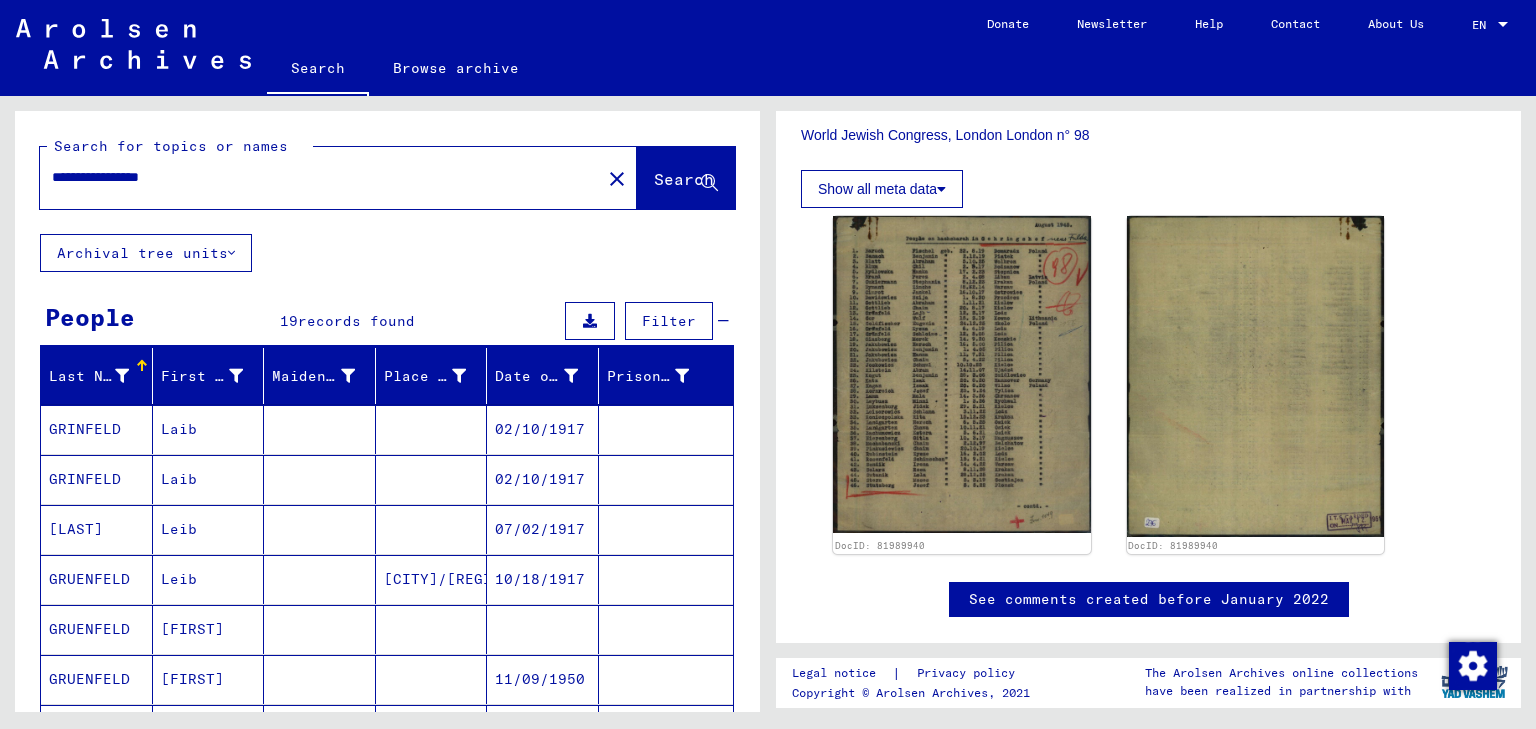 scroll, scrollTop: 0, scrollLeft: 0, axis: both 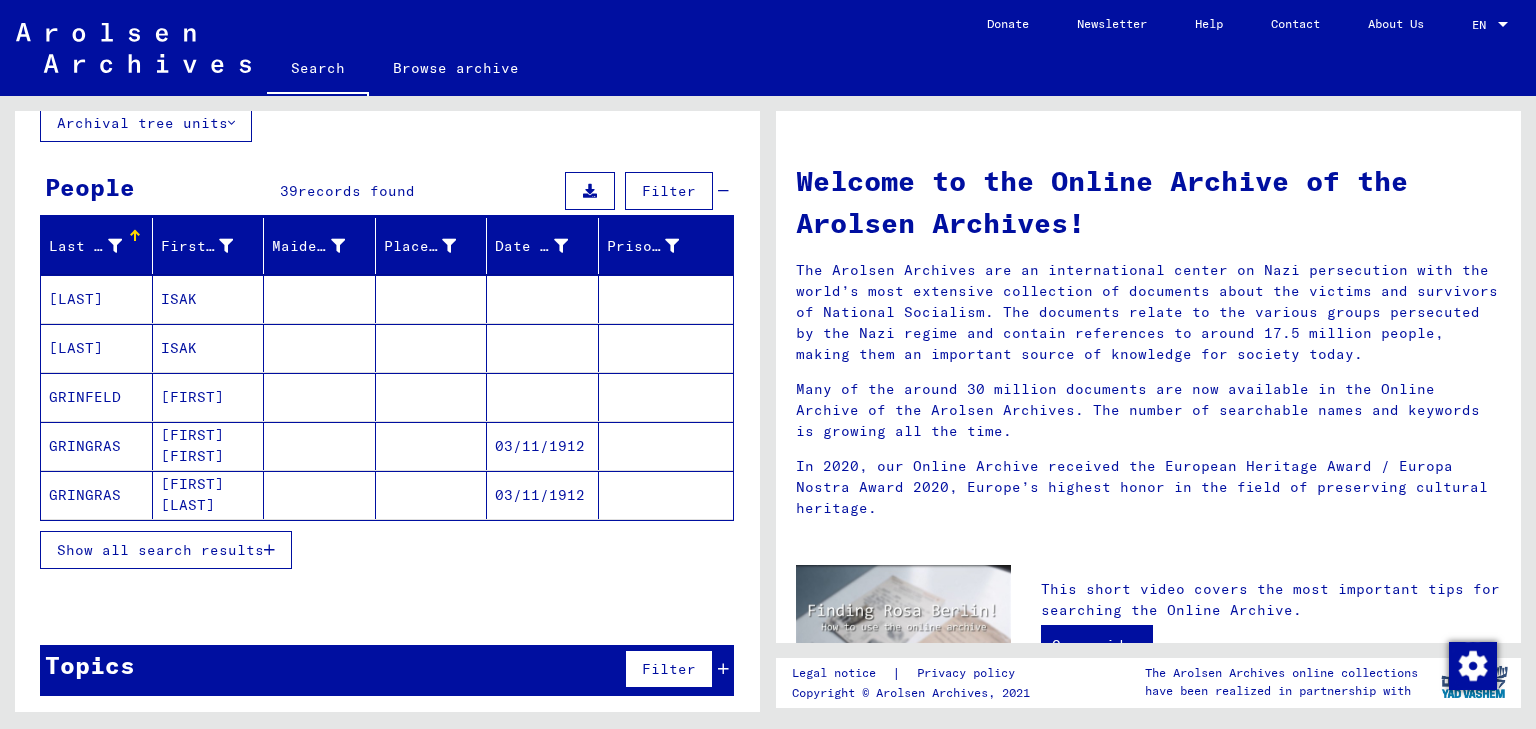 click on "ISAK" at bounding box center (209, 348) 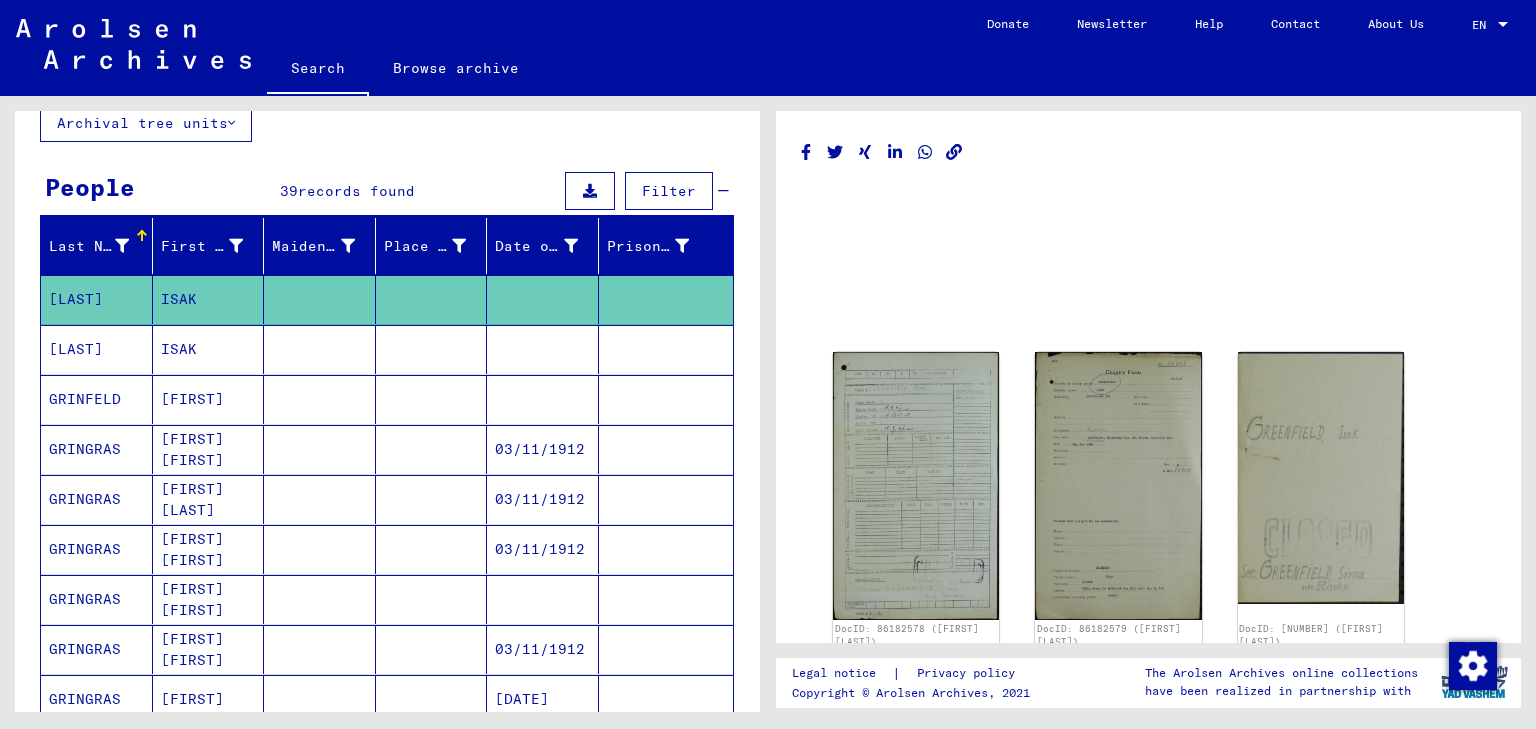 click on "ISAK" at bounding box center (209, 399) 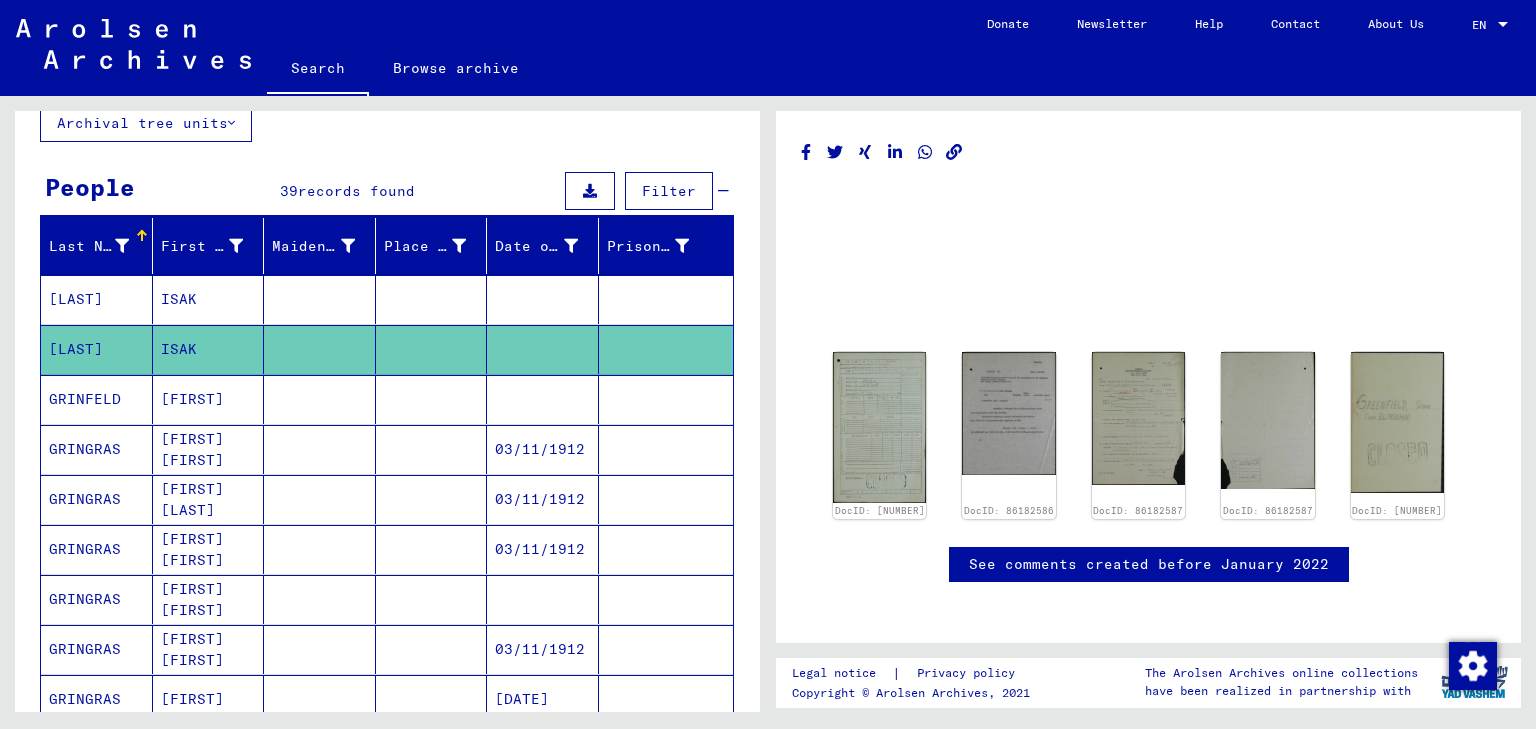 click 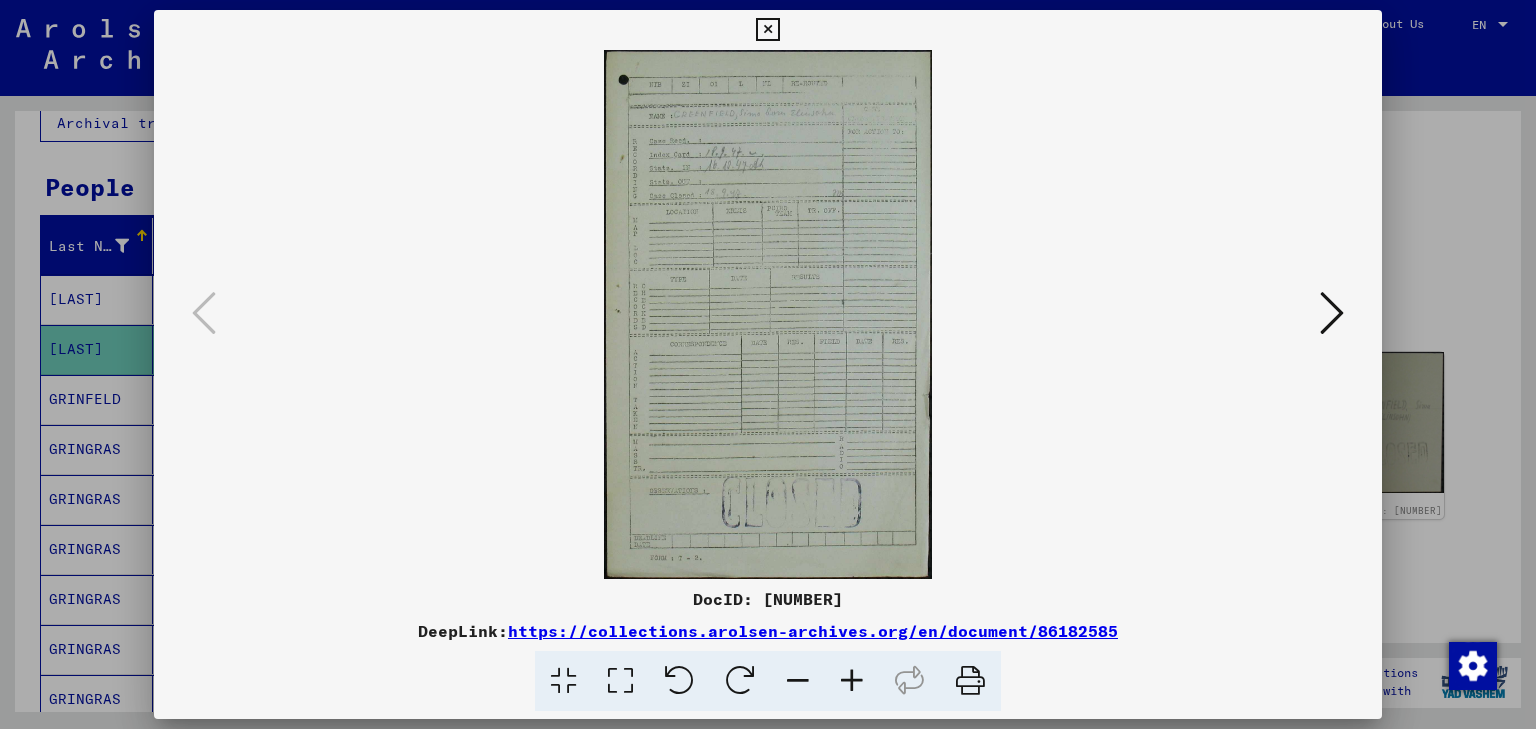click at bounding box center [1332, 314] 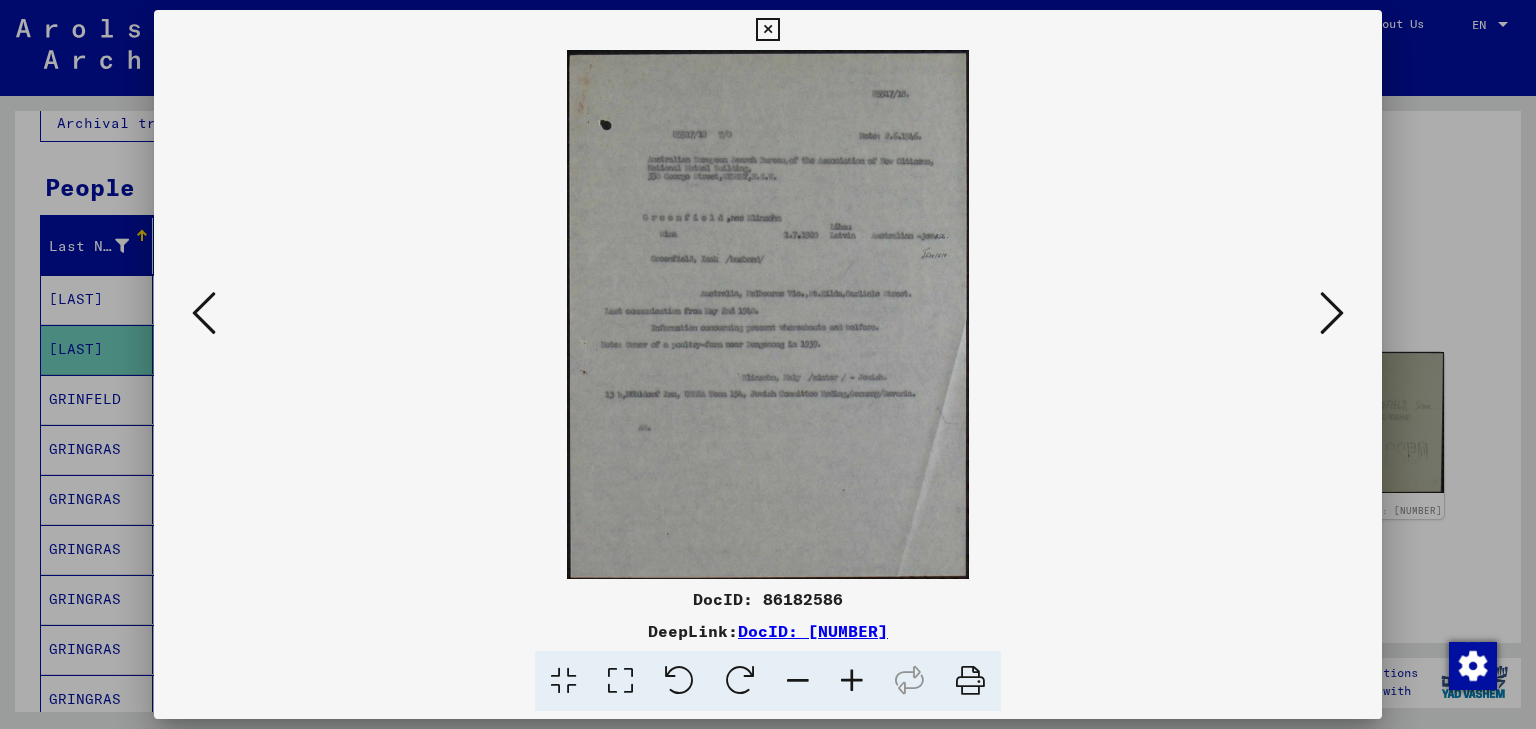click at bounding box center (1332, 313) 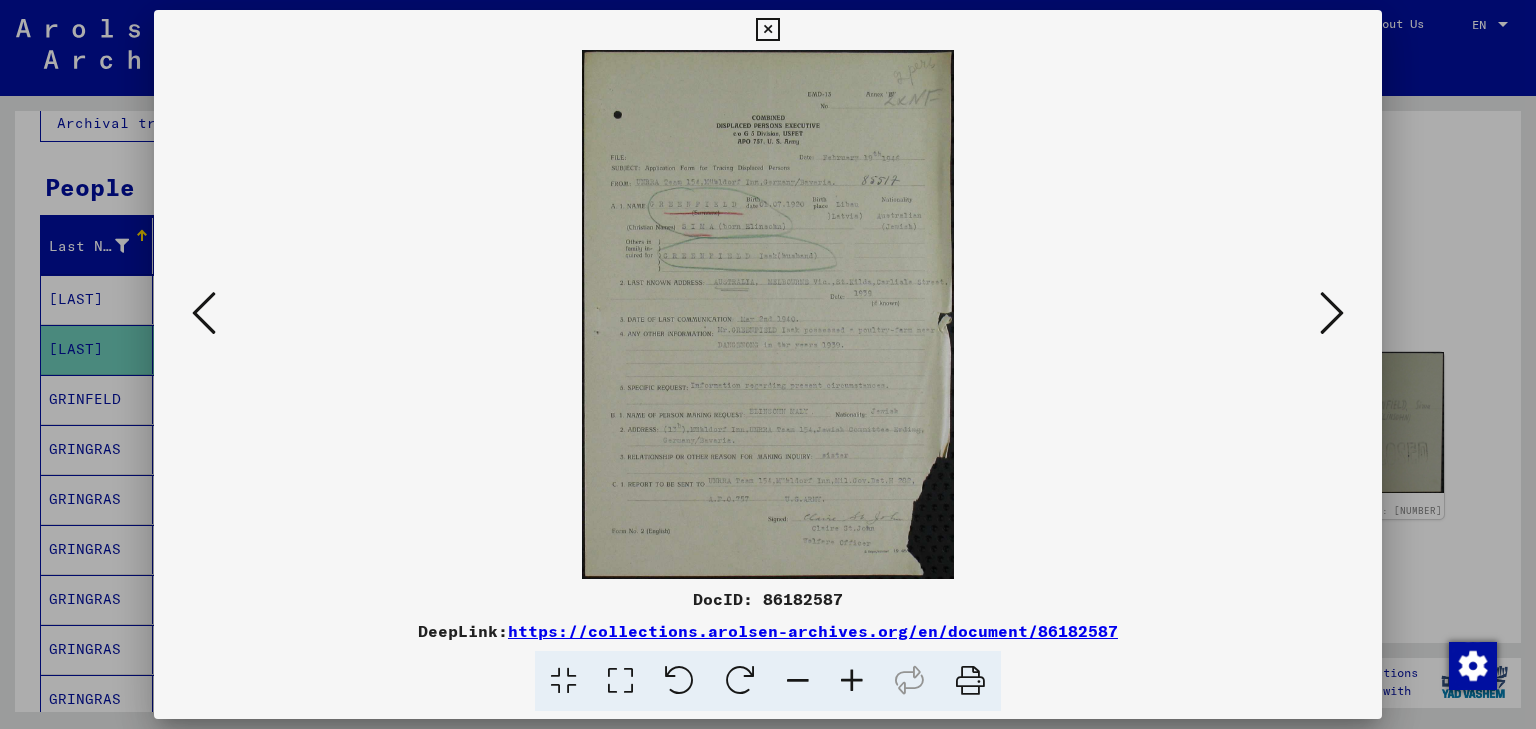 click at bounding box center [768, 364] 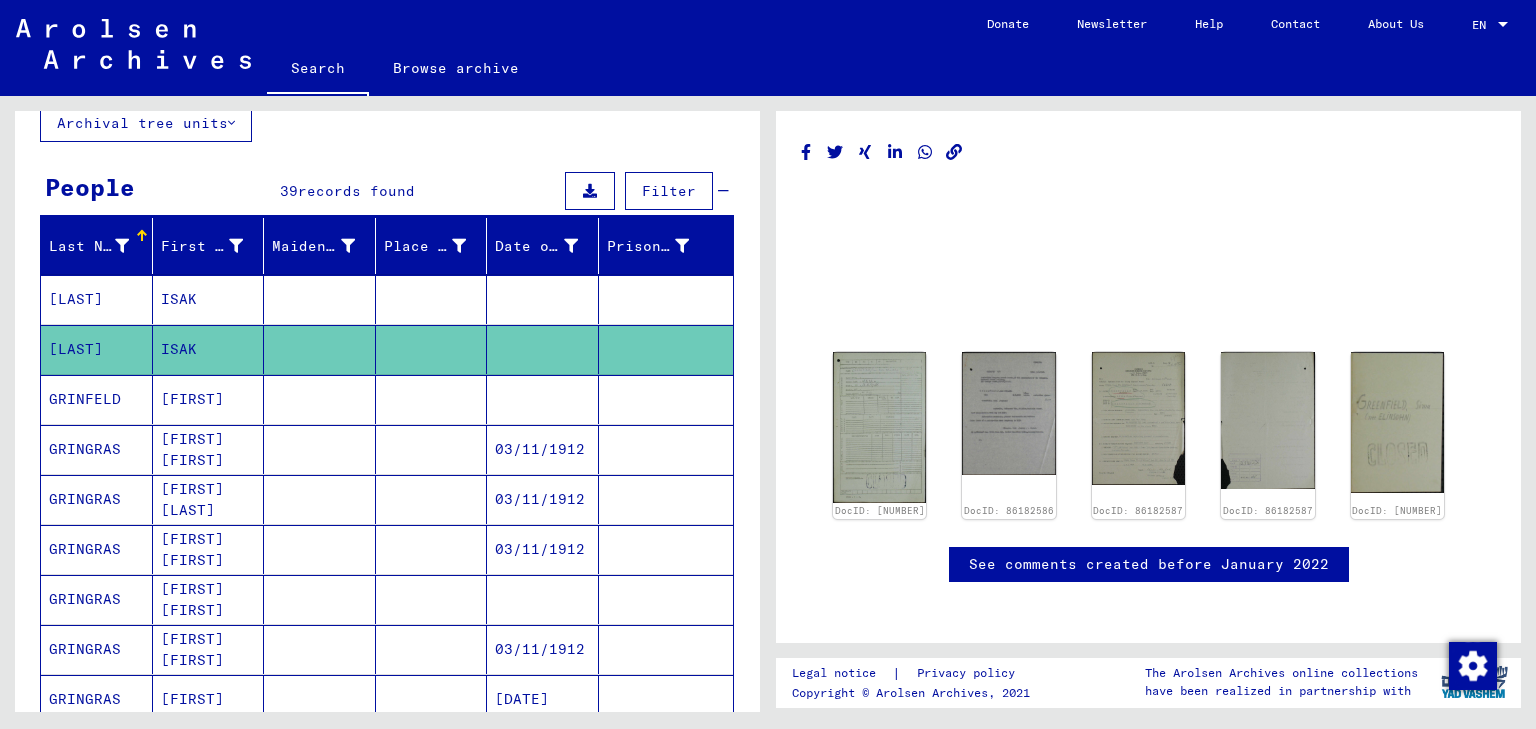 click on "[FIRST]" at bounding box center [209, 449] 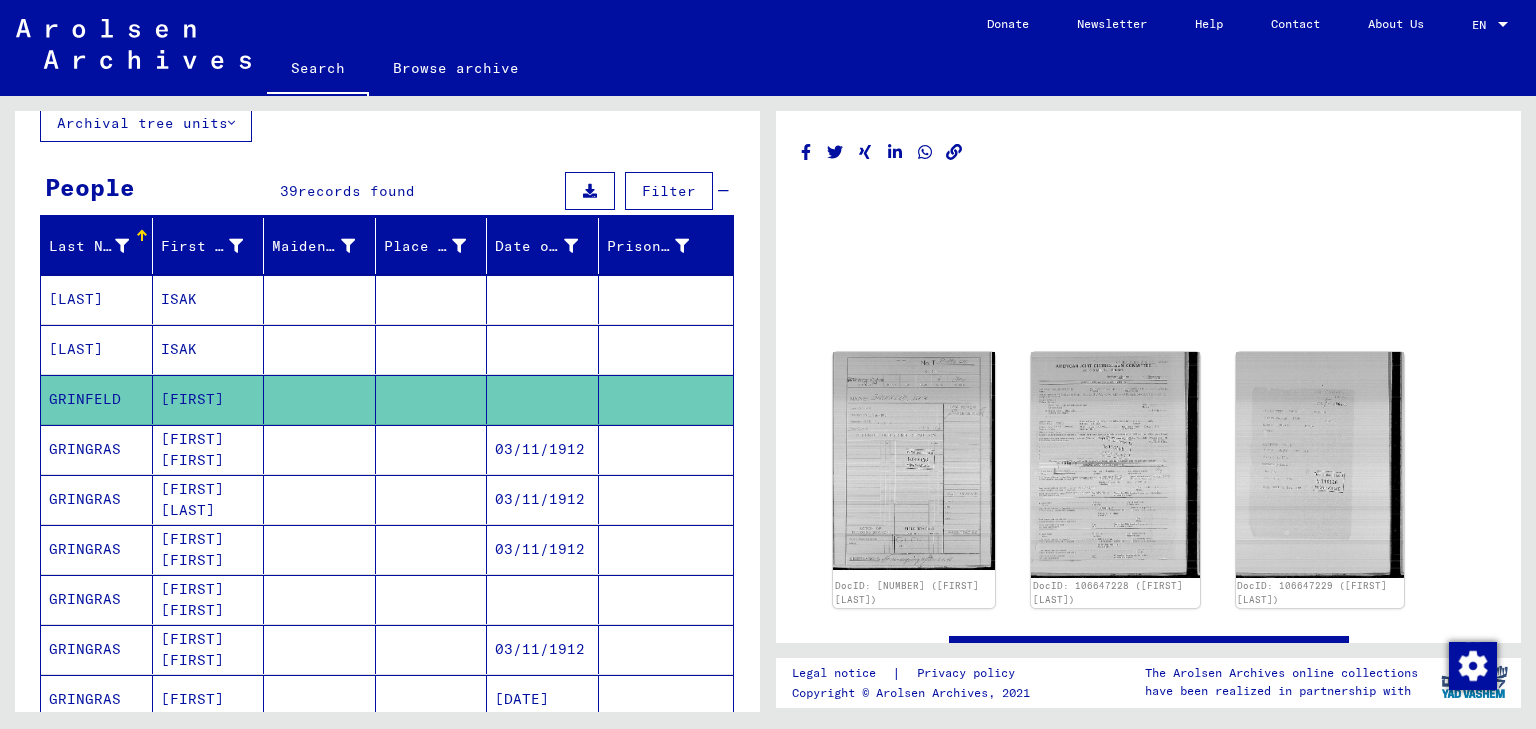 click on "DocID: [NUMBER] ([FIRST] [LAST]) DocID: [NUMBER] ([FIRST] [LAST]) DocID: [NUMBER] ([FIRST] [LAST]) See comments created before January [YEAR]" 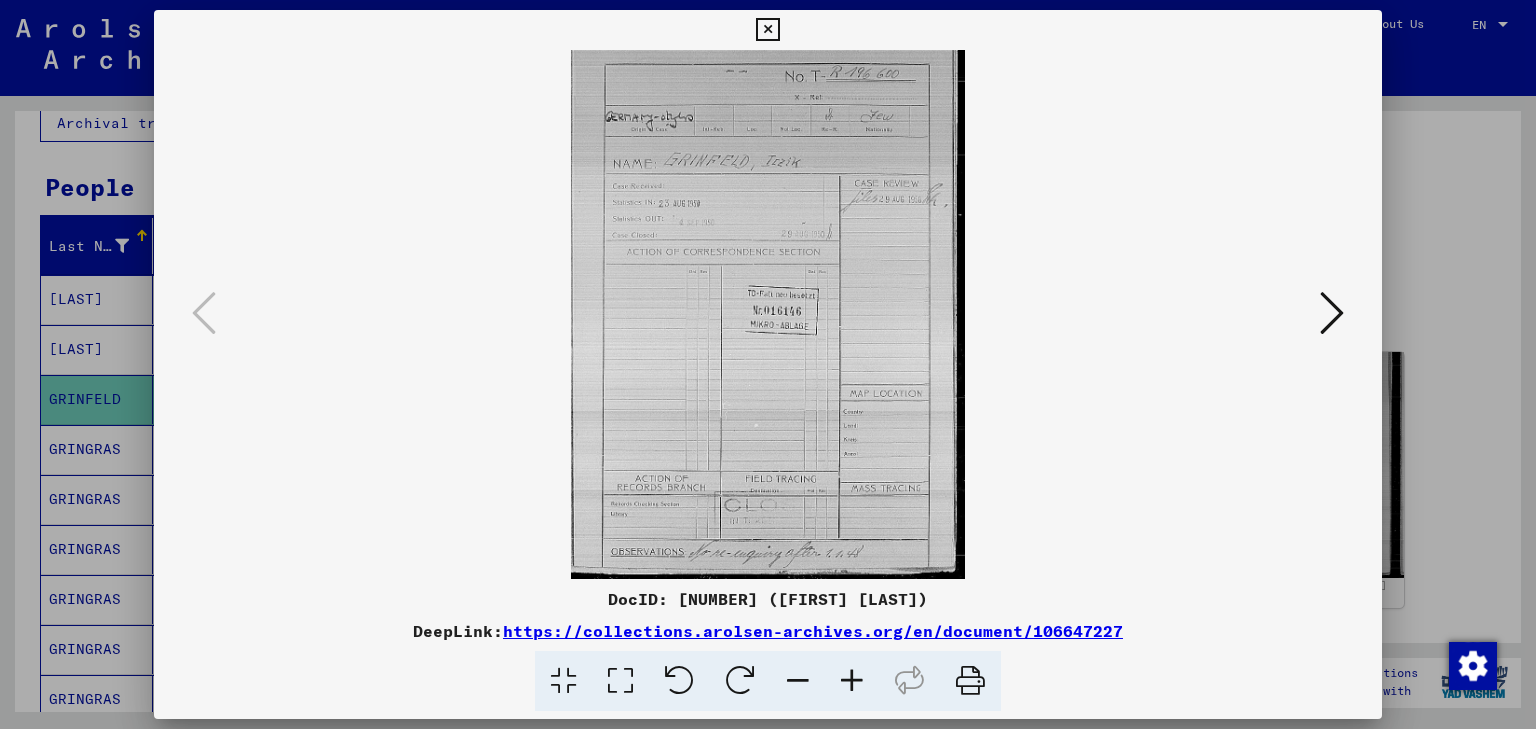 click at bounding box center (1332, 313) 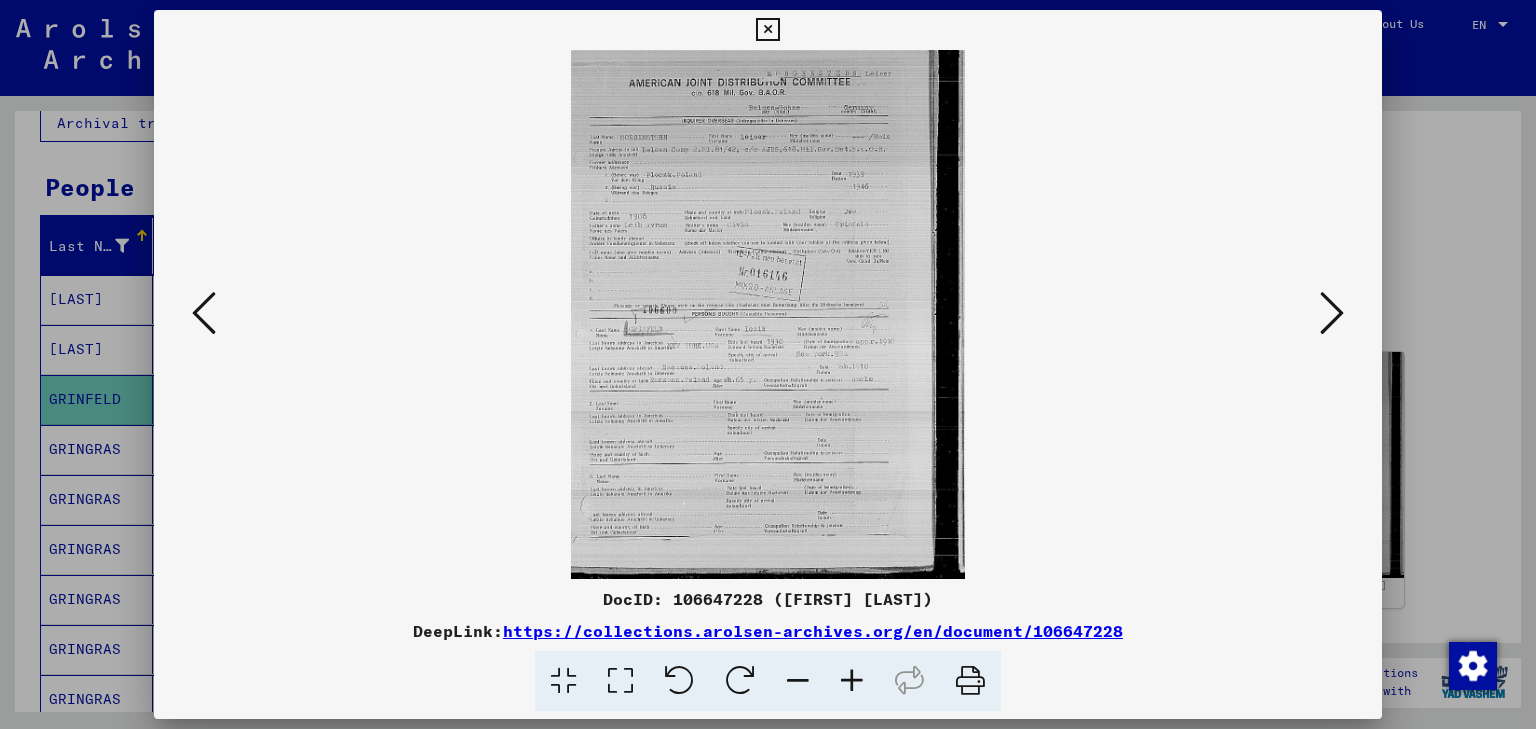 click at bounding box center [768, 314] 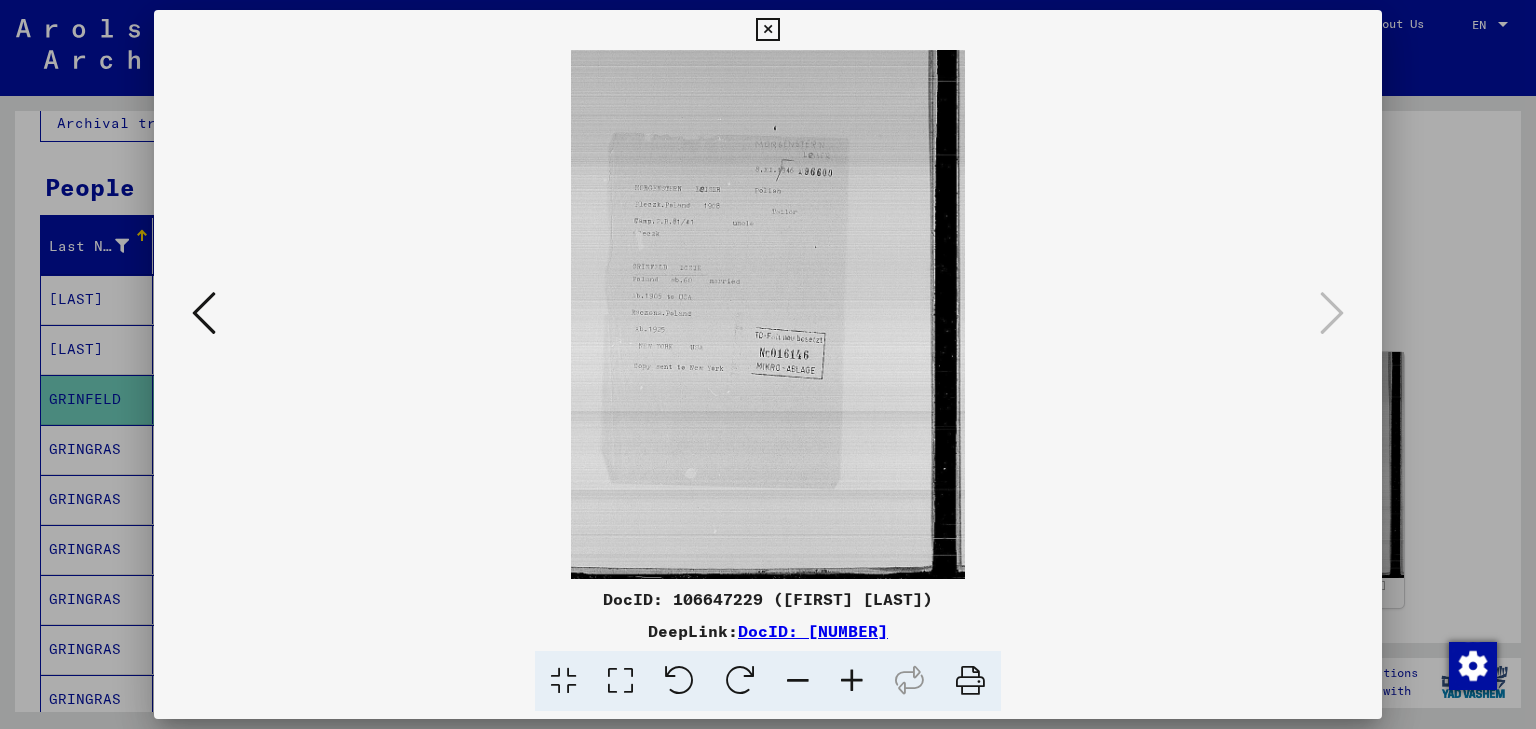 click at bounding box center [768, 364] 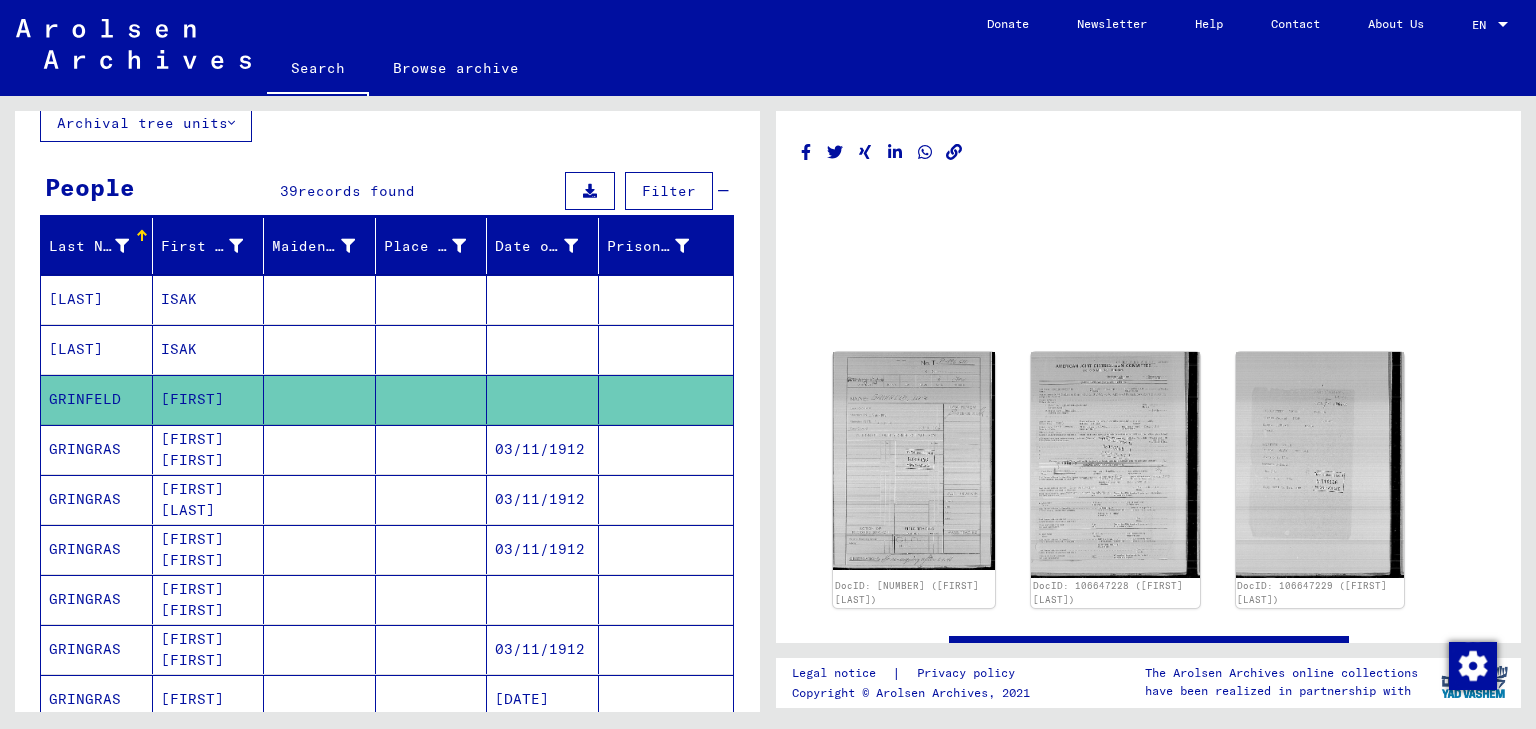 click on "[FIRST] [FIRST]" at bounding box center (209, 499) 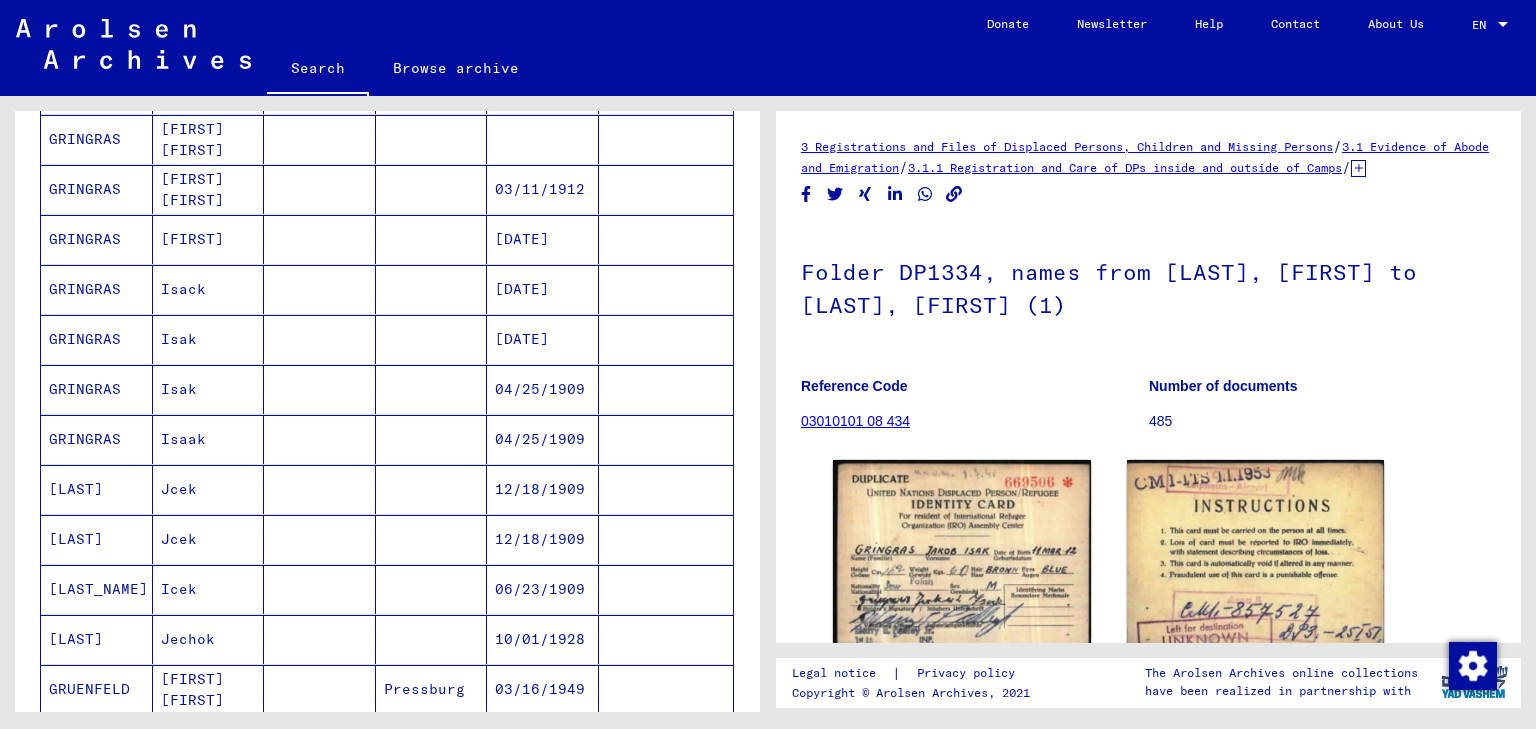 scroll, scrollTop: 610, scrollLeft: 0, axis: vertical 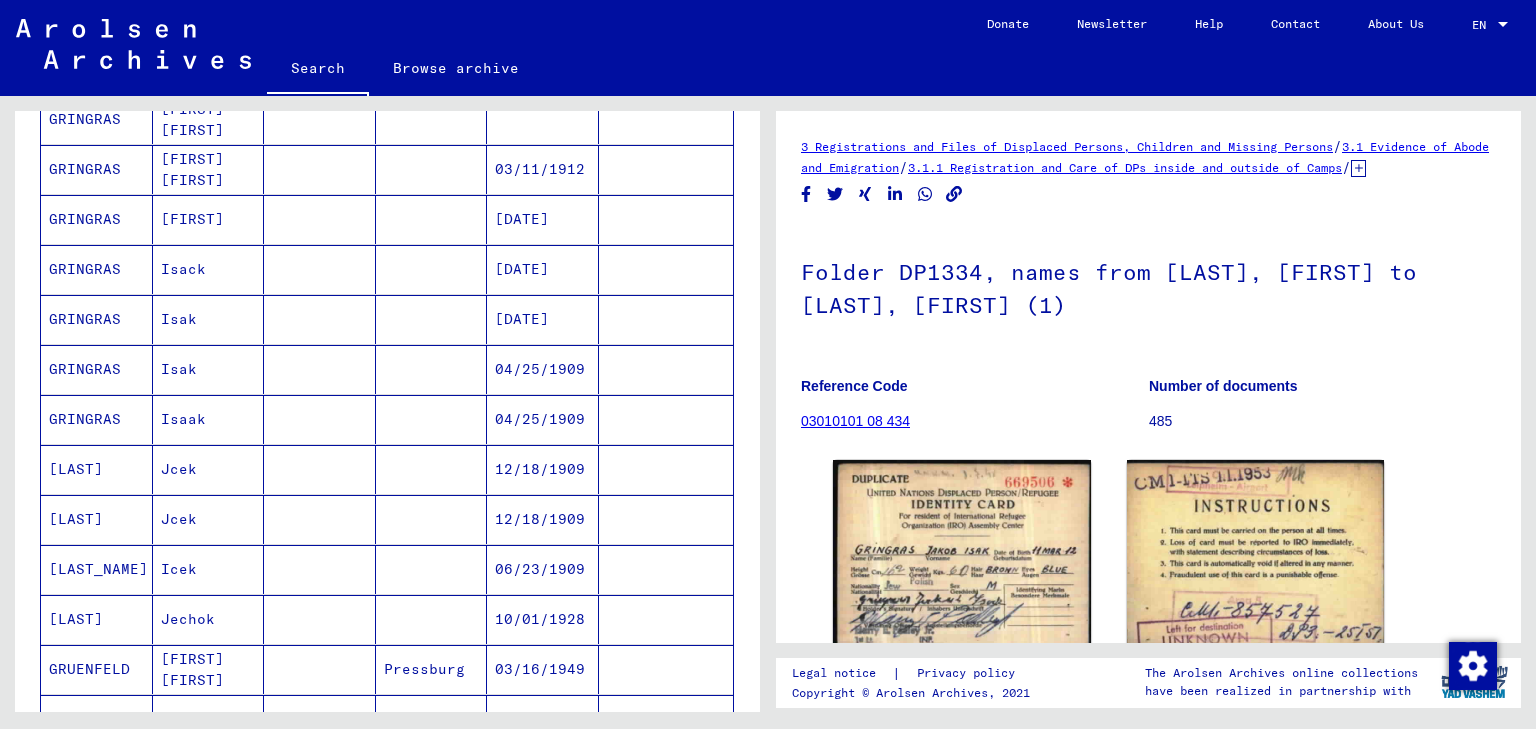 click on "[FIRST]" at bounding box center [209, 269] 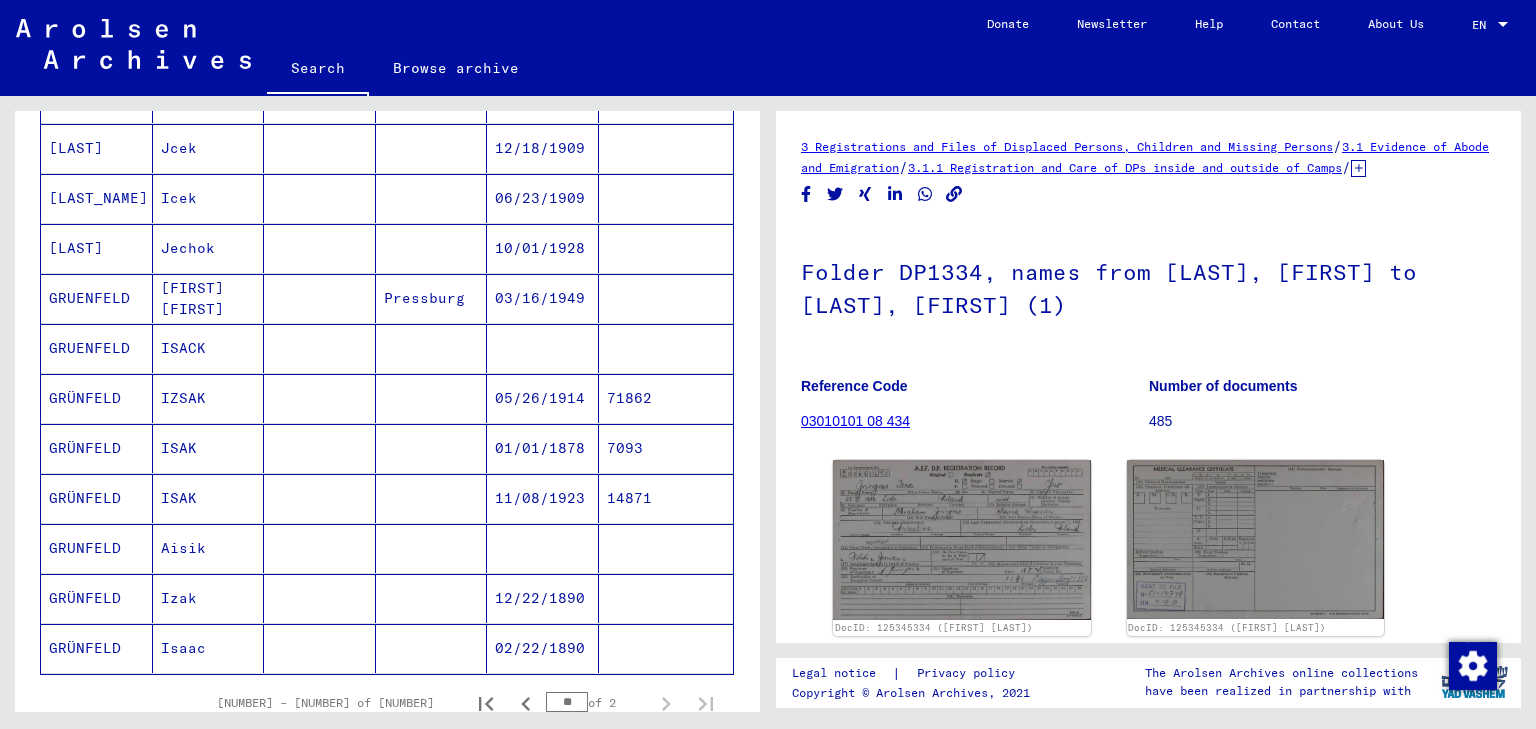 scroll, scrollTop: 1010, scrollLeft: 0, axis: vertical 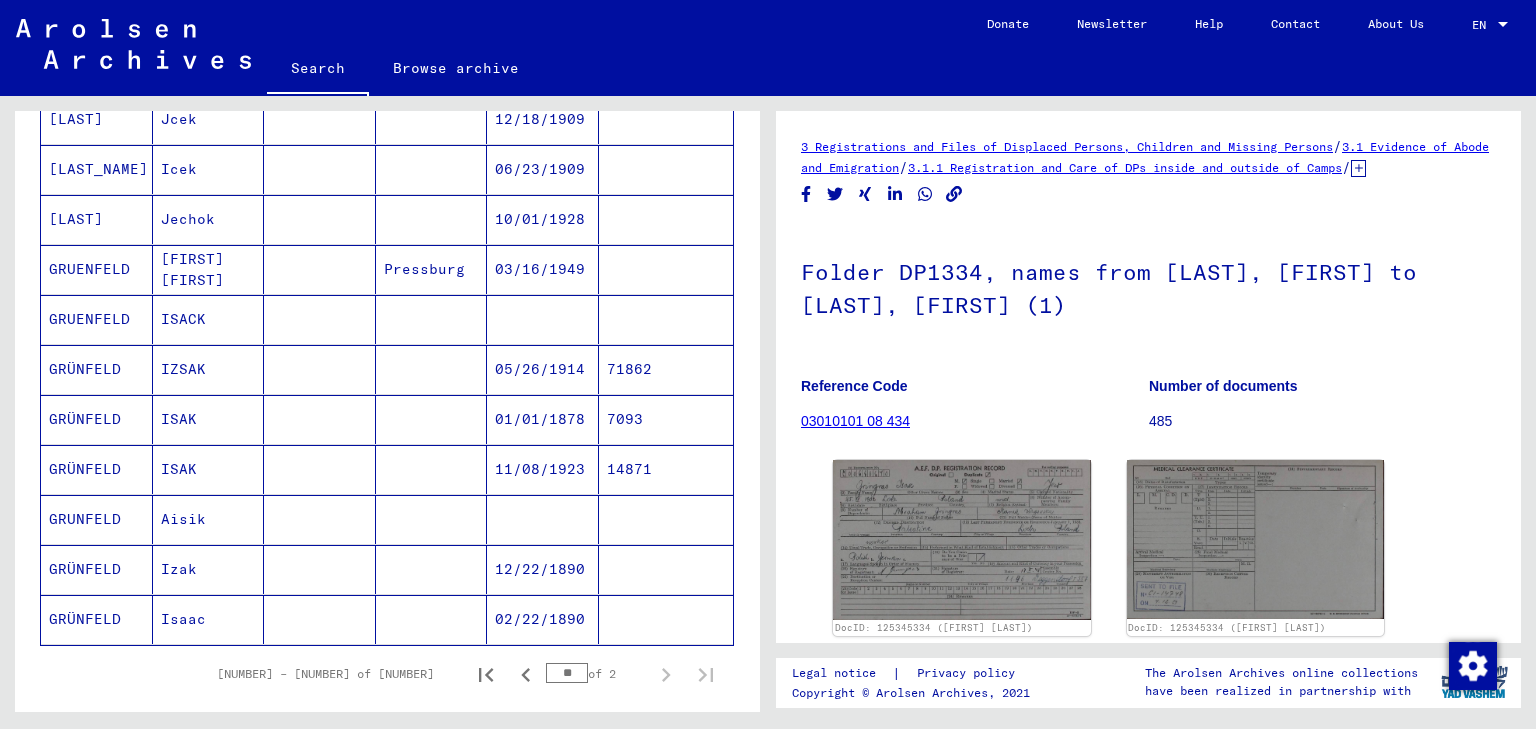 click at bounding box center [320, 369] 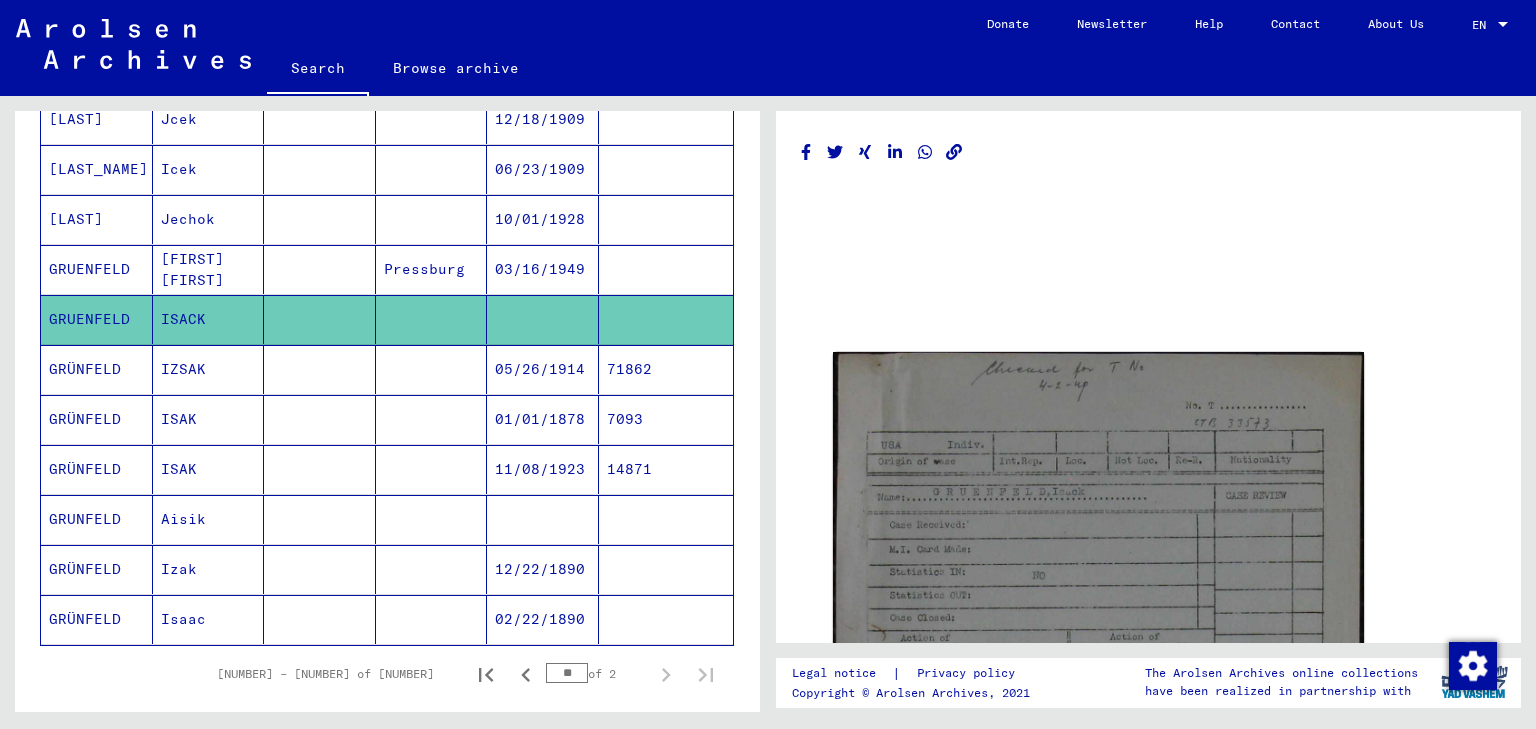 click at bounding box center [320, 619] 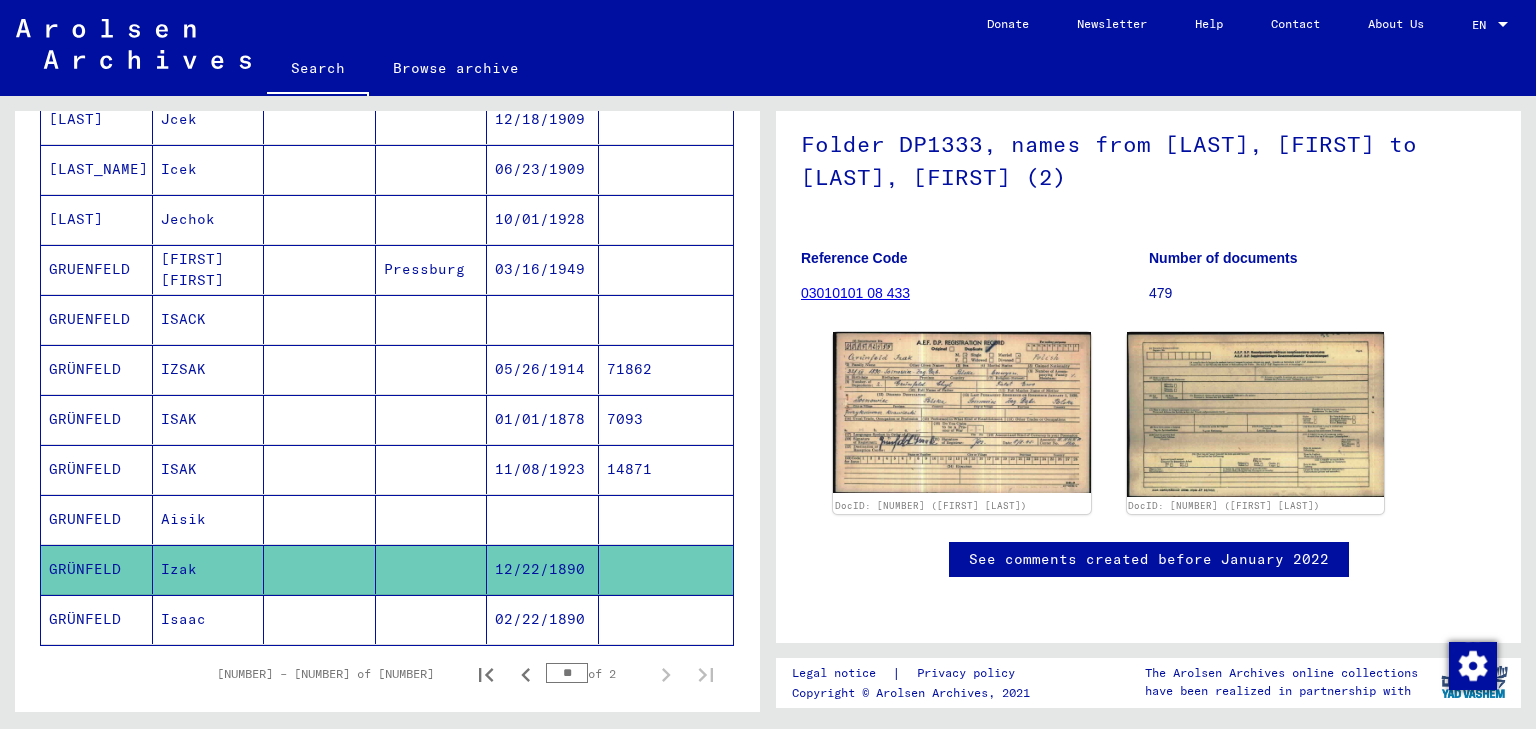 scroll, scrollTop: 177, scrollLeft: 0, axis: vertical 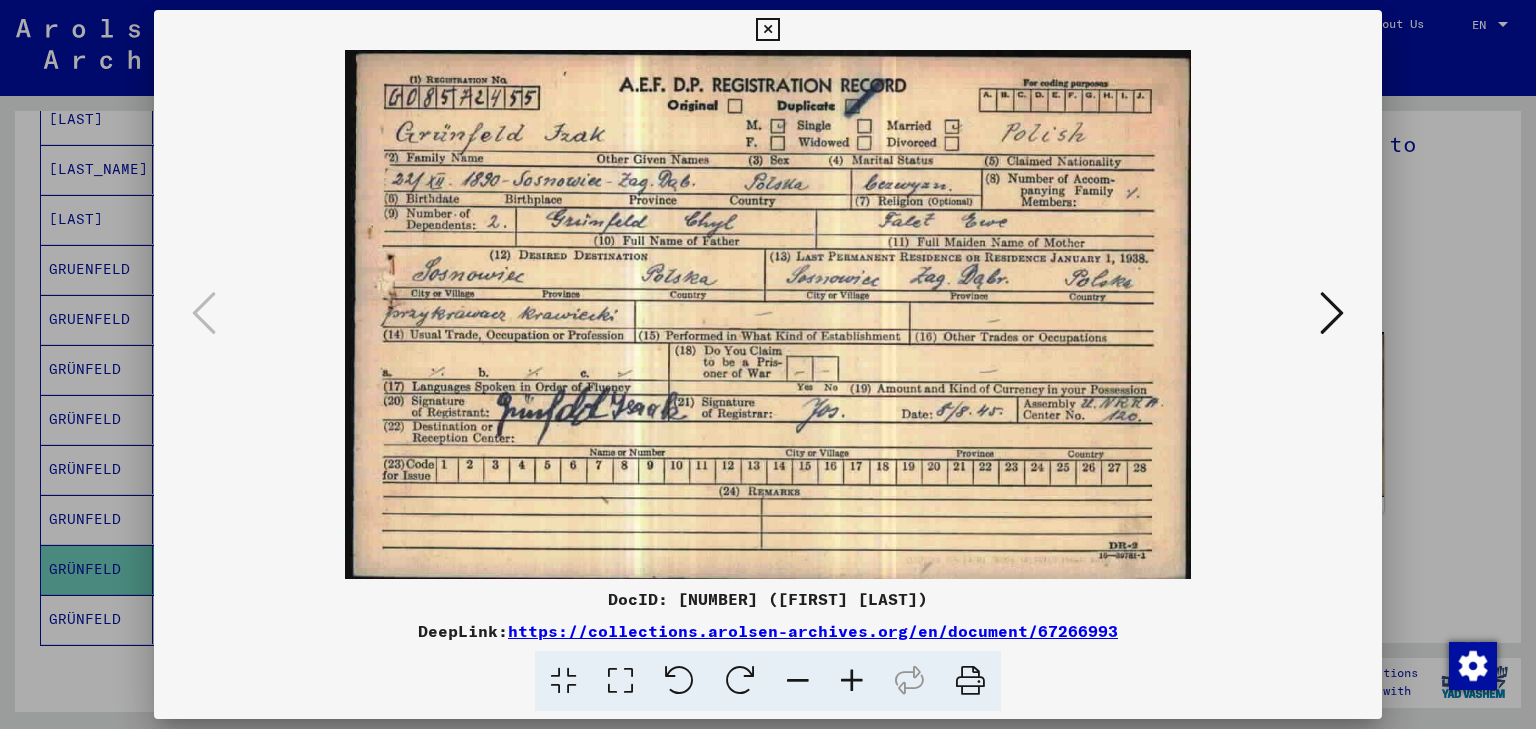 click at bounding box center (768, 364) 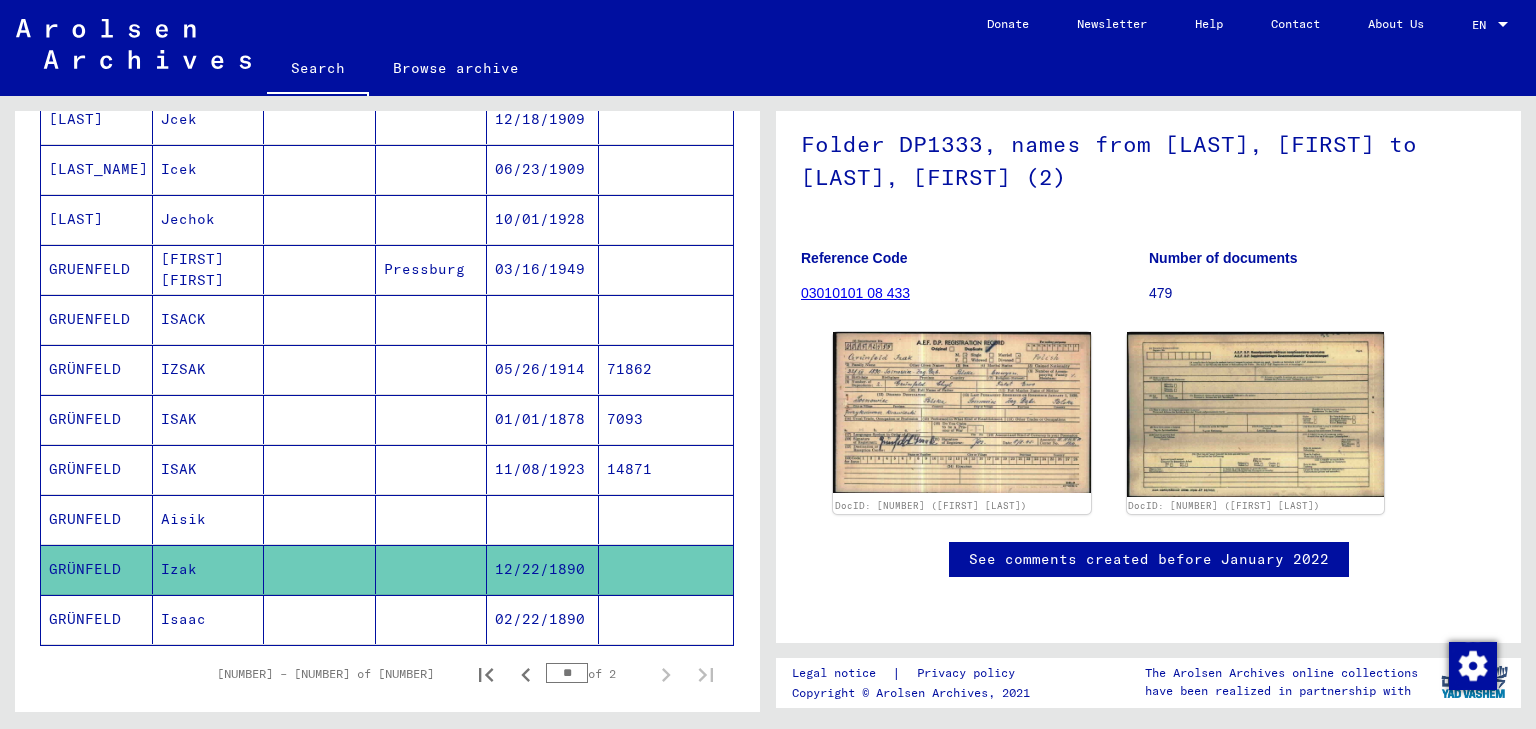 click on "Isaac" 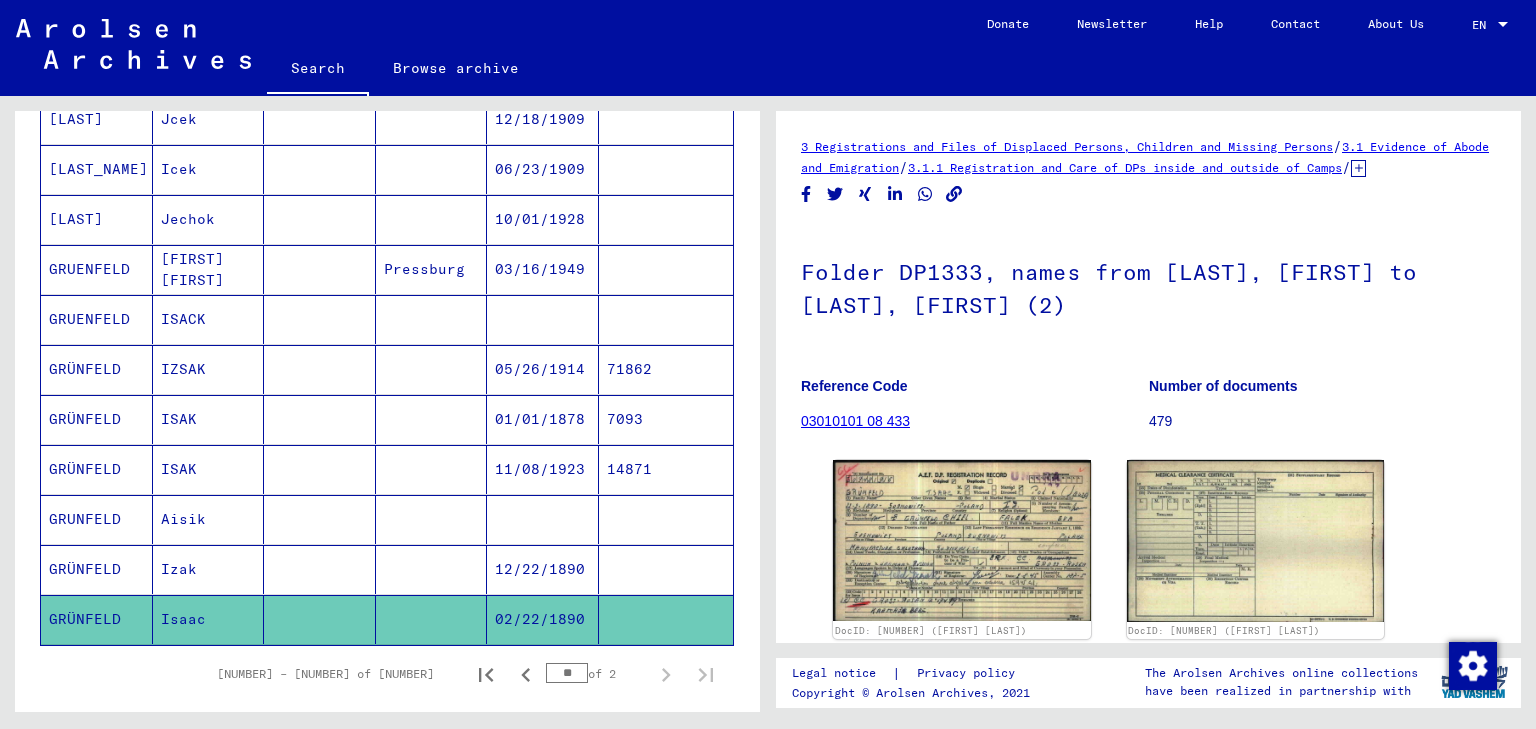 scroll, scrollTop: 80, scrollLeft: 0, axis: vertical 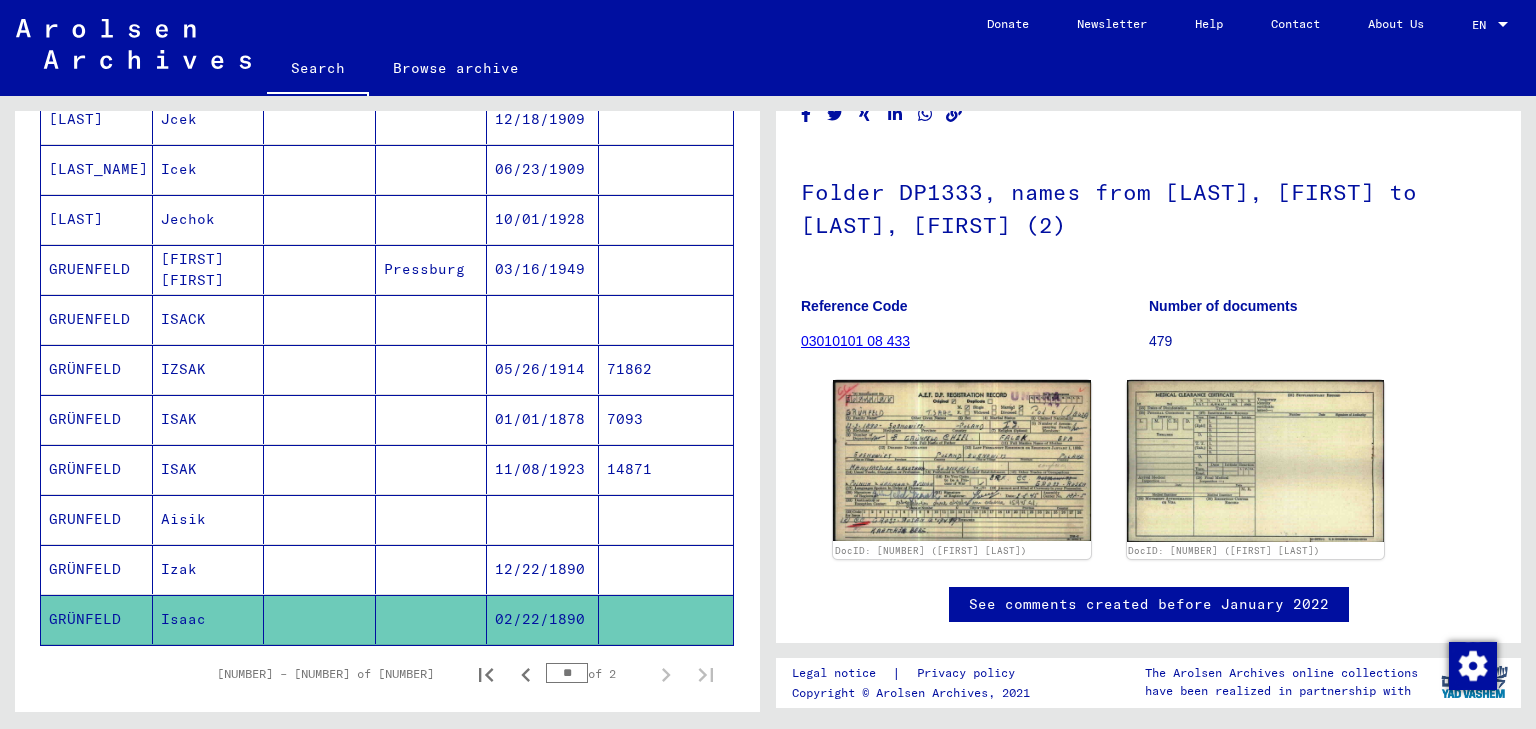 click 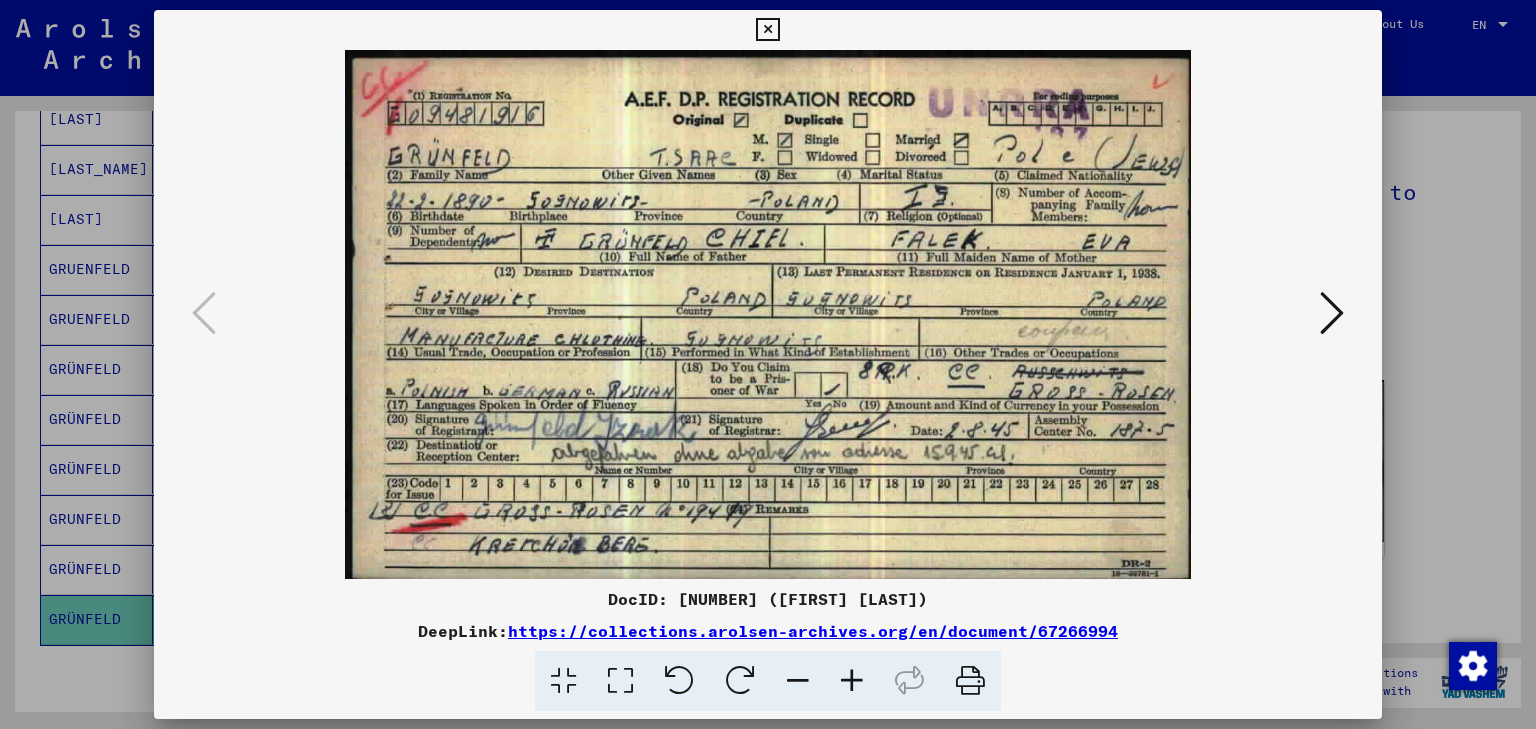 click at bounding box center [768, 364] 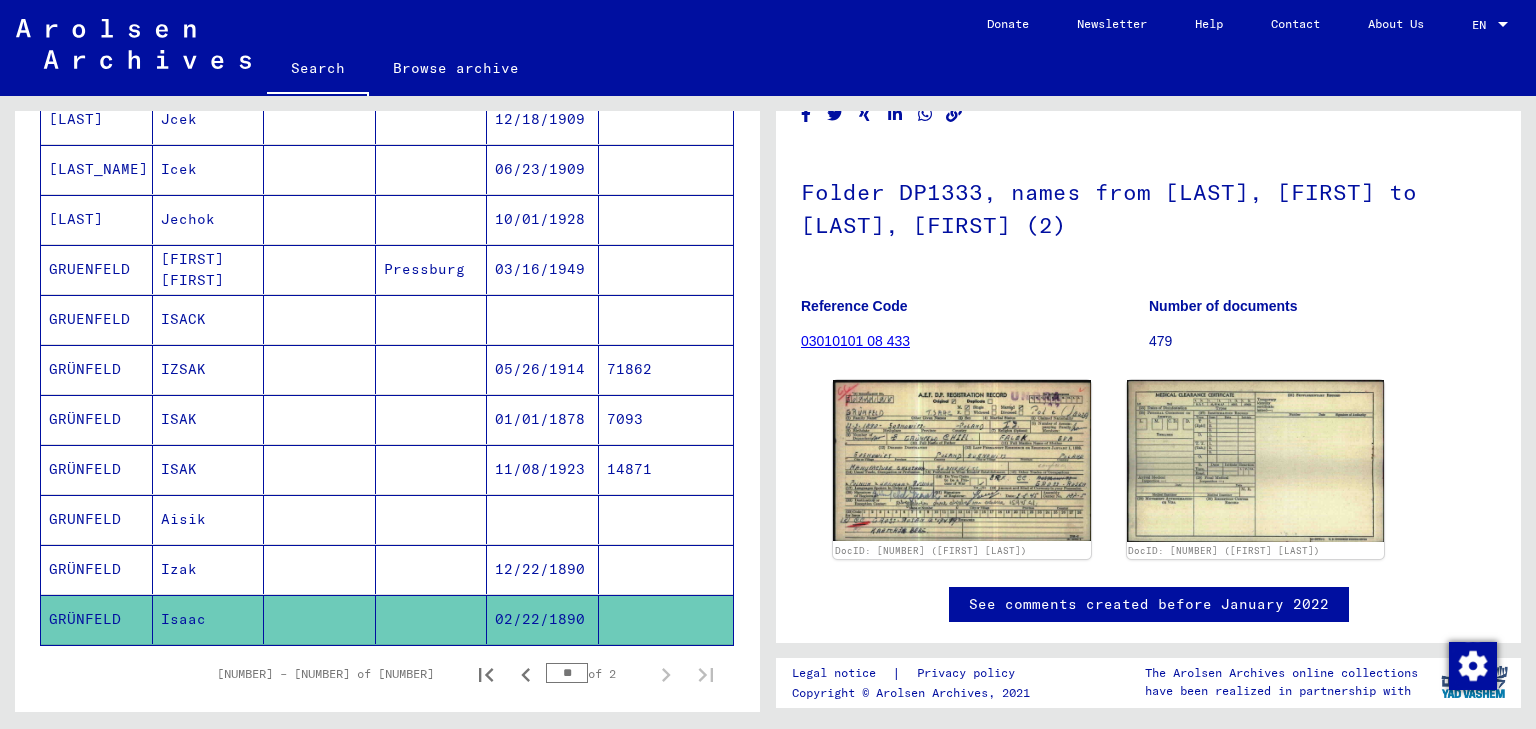 click on "Isaac" 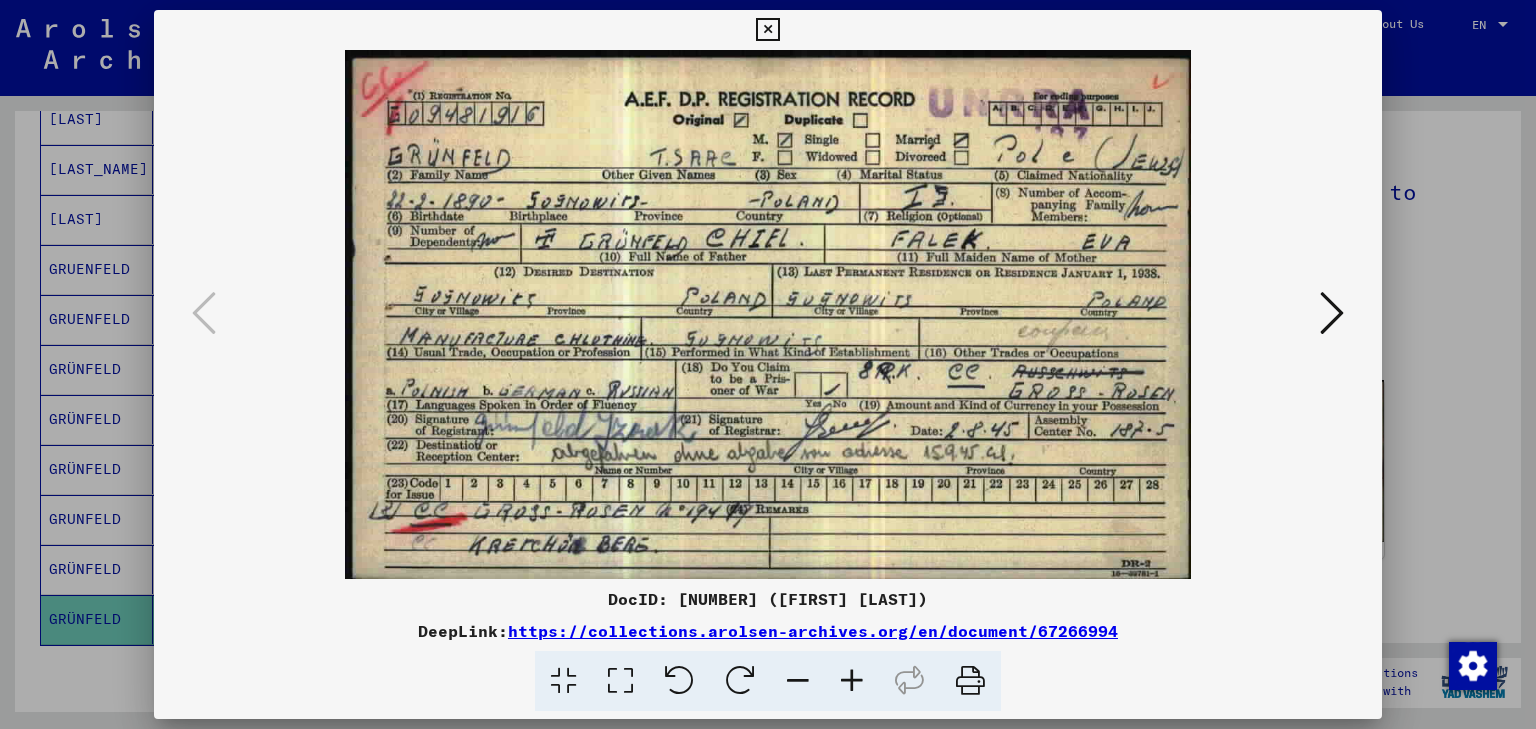 click at bounding box center (768, 364) 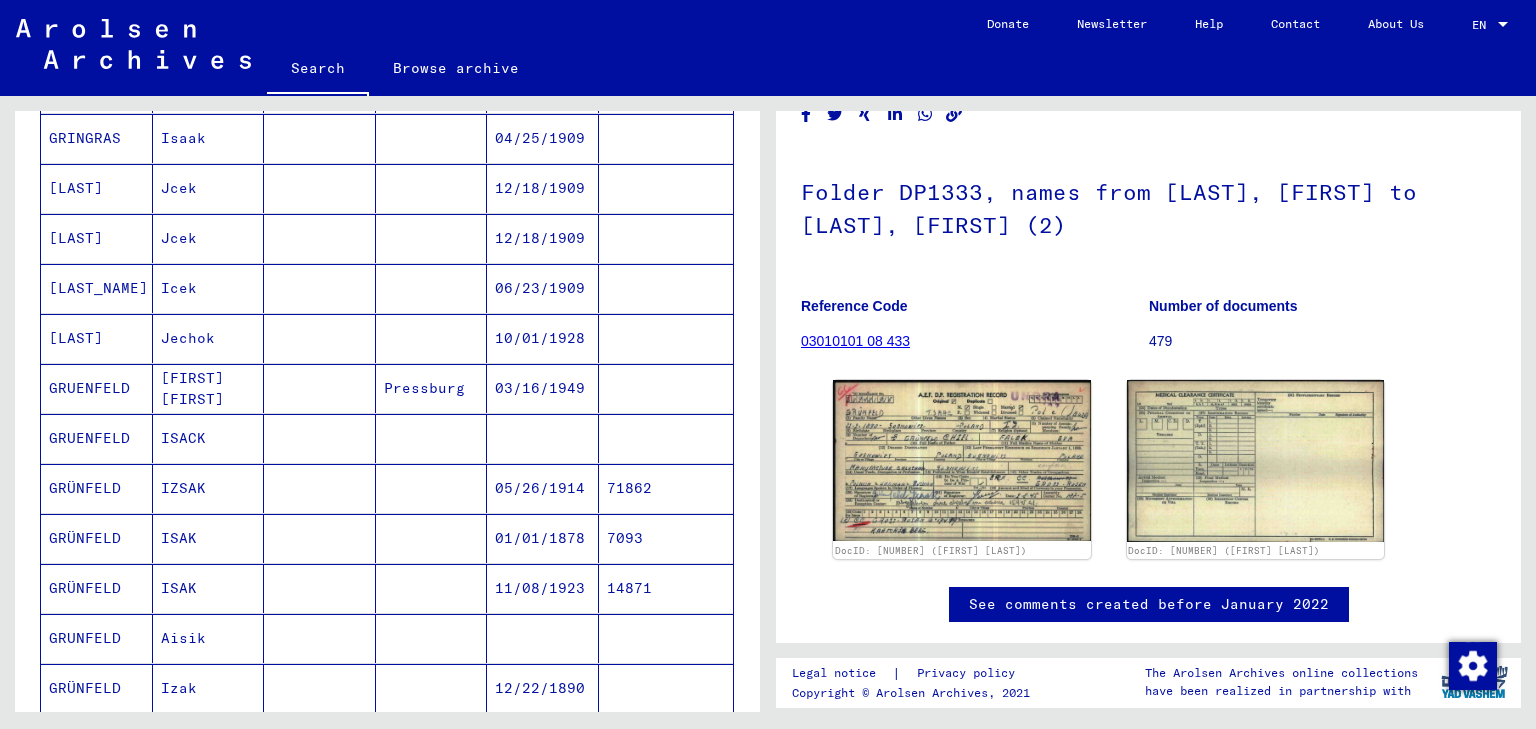 scroll, scrollTop: 862, scrollLeft: 0, axis: vertical 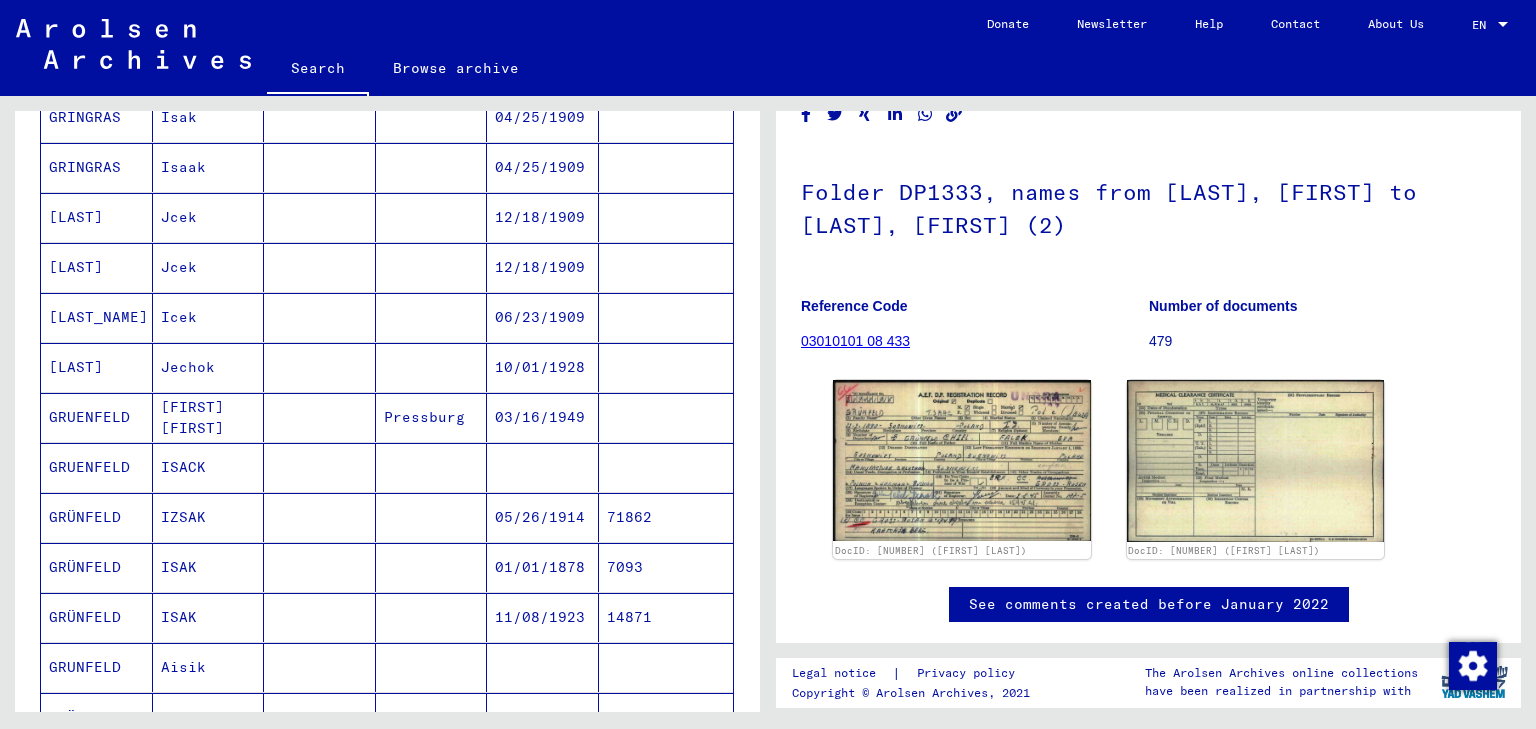 click on "ISAK" at bounding box center (209, 617) 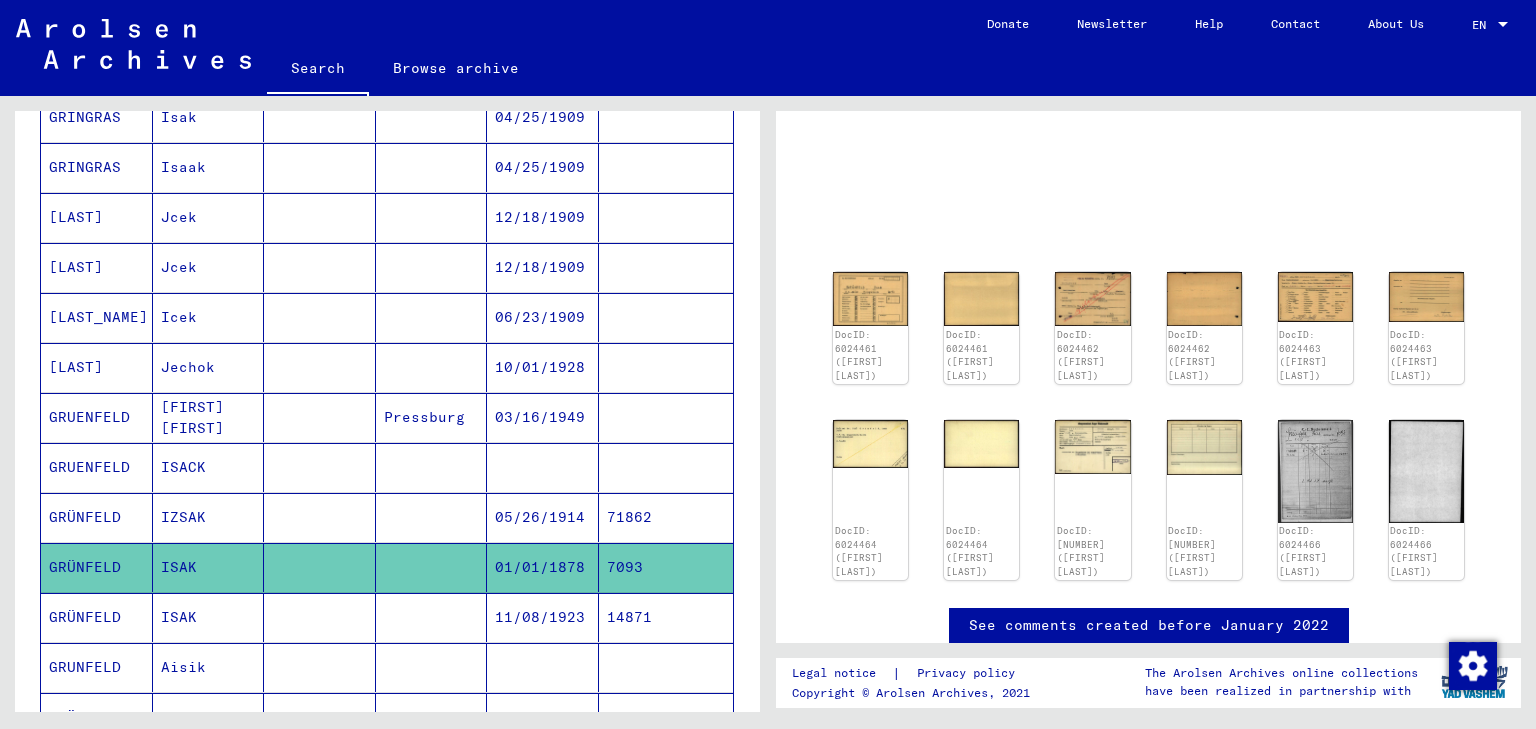 click 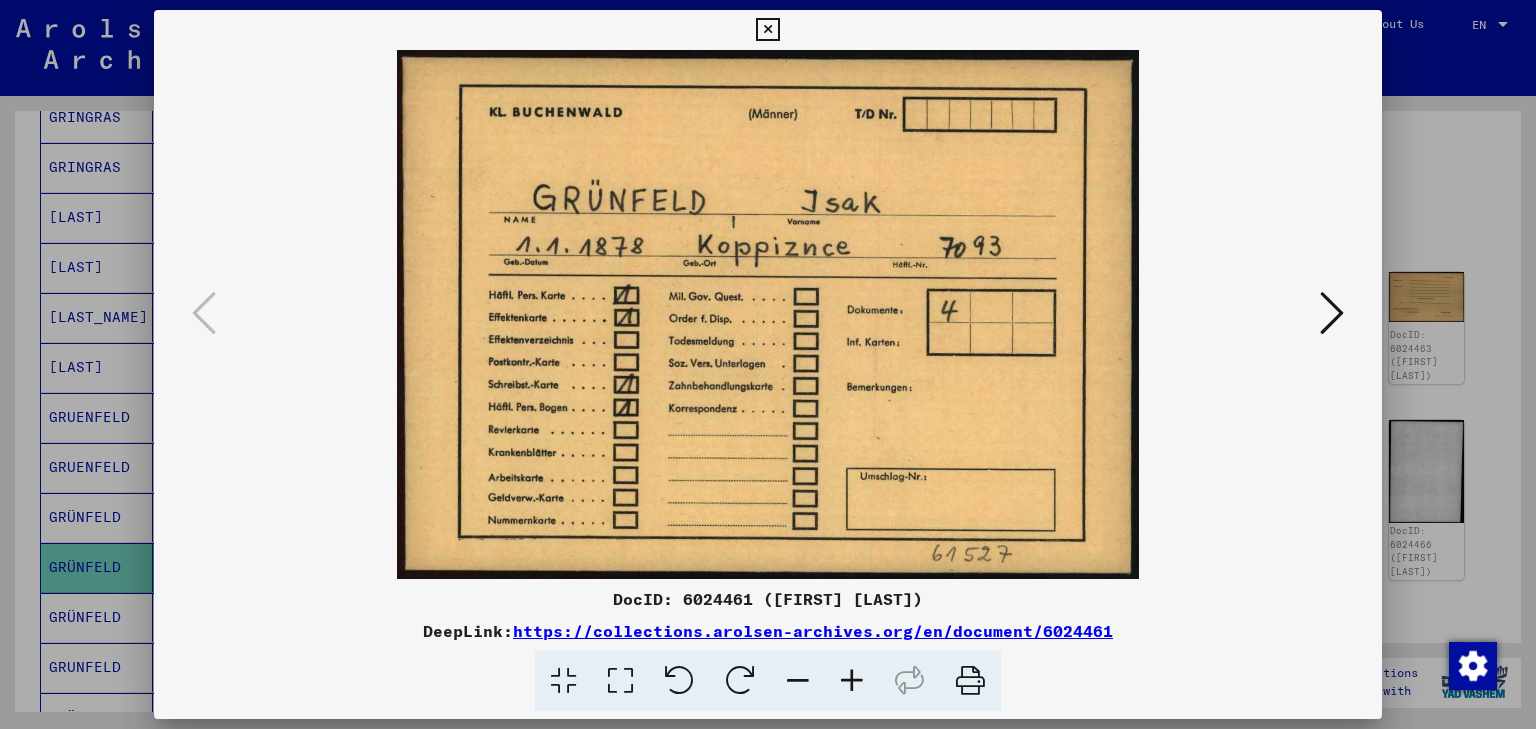click at bounding box center (1332, 313) 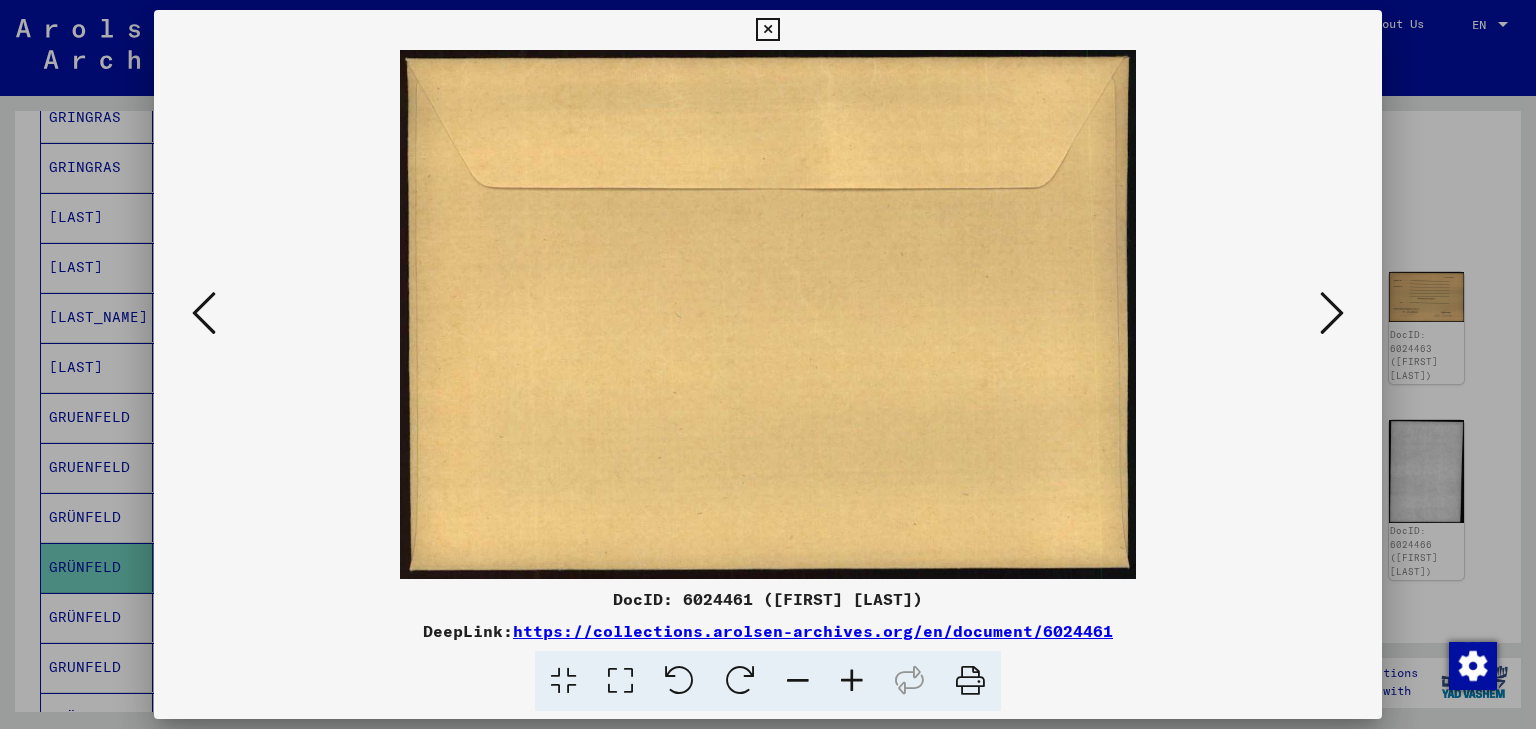 click at bounding box center (1332, 313) 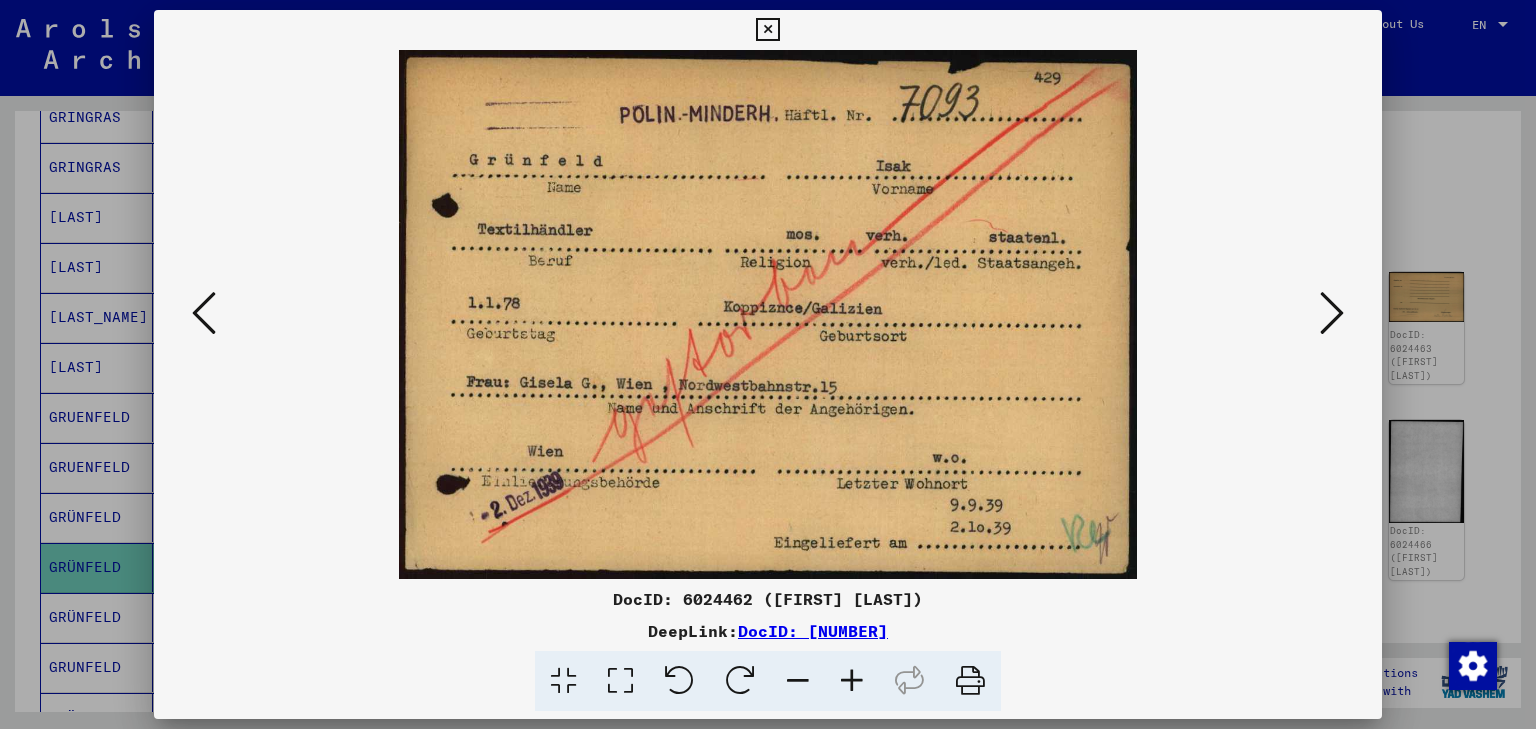 click at bounding box center [1332, 313] 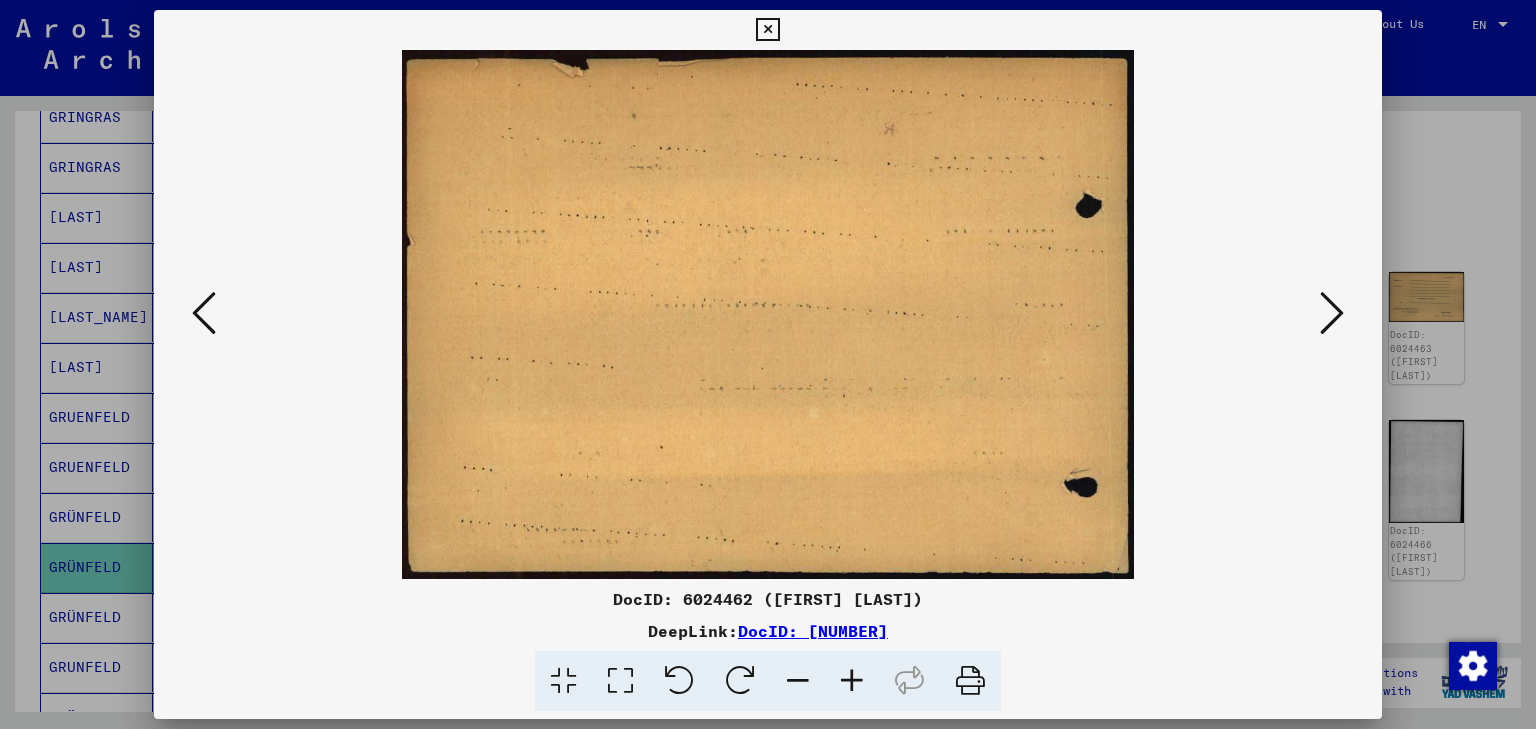 click at bounding box center (1332, 313) 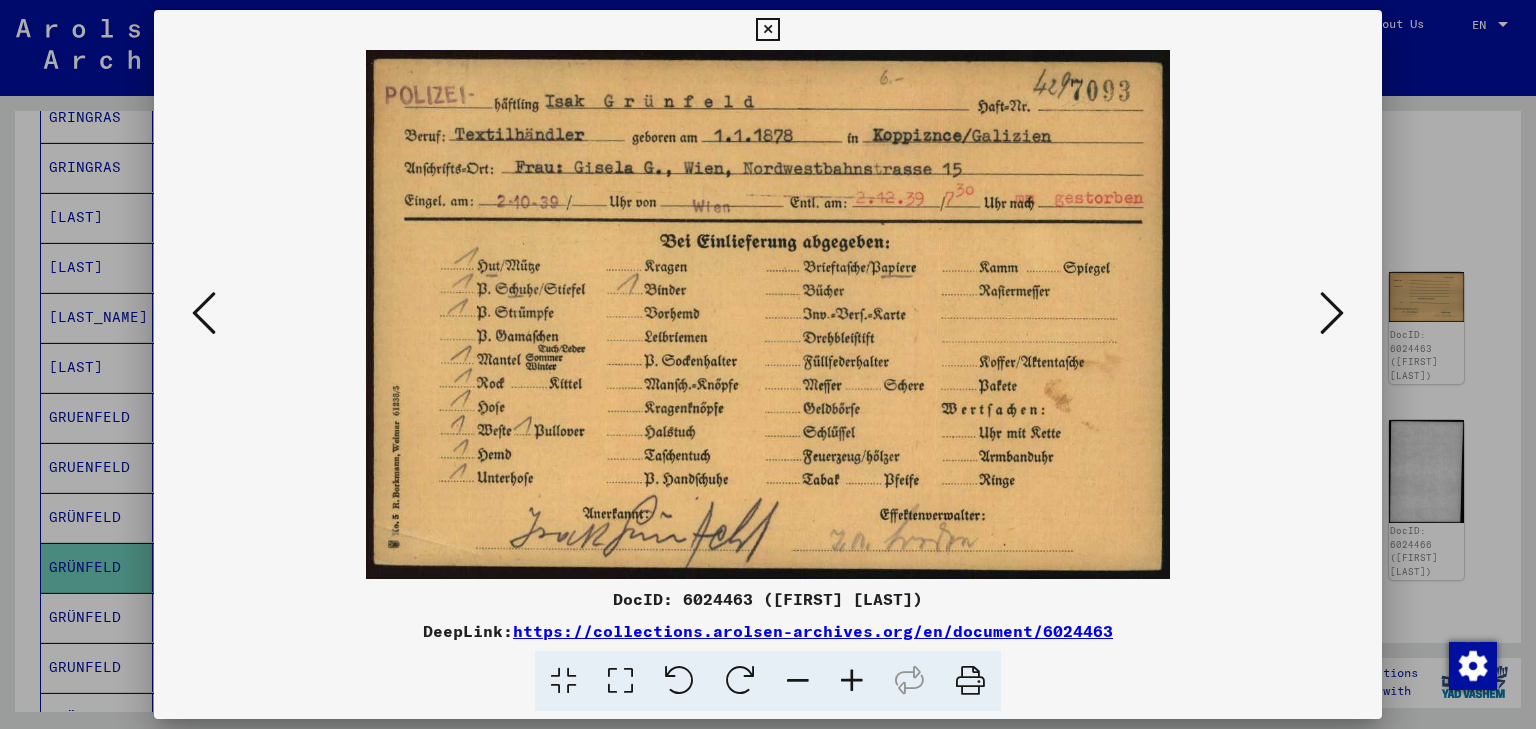 click at bounding box center [1332, 313] 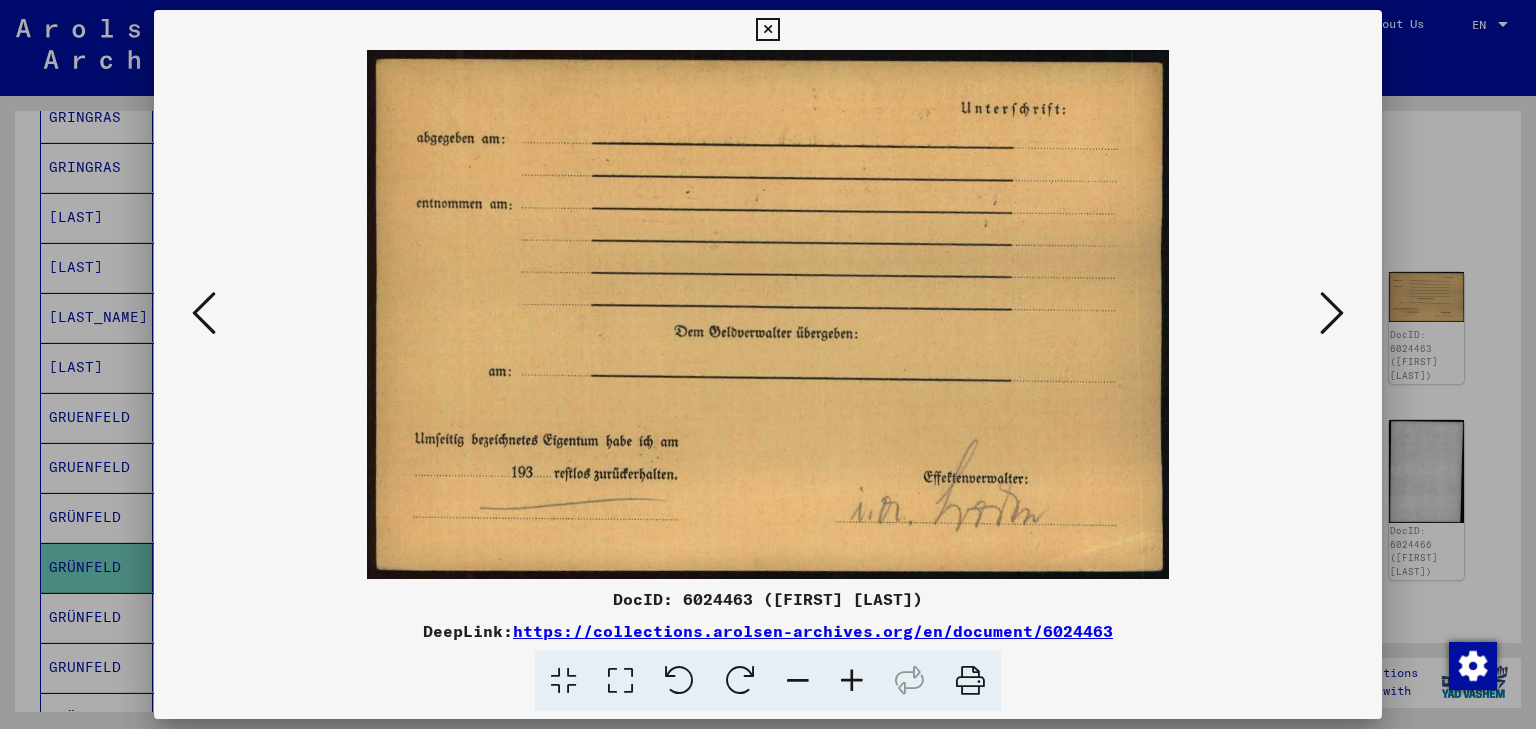 click at bounding box center [768, 314] 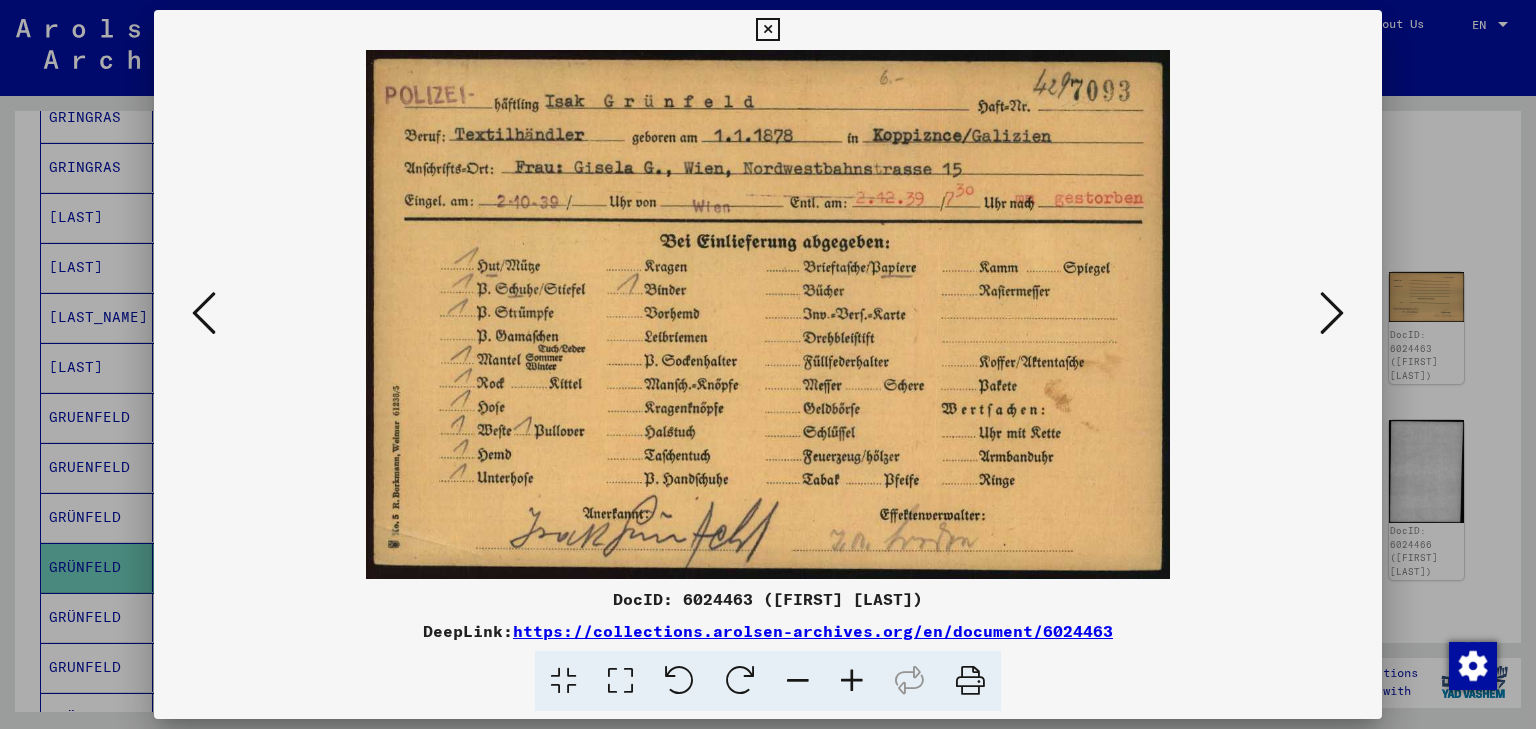 click at bounding box center (768, 364) 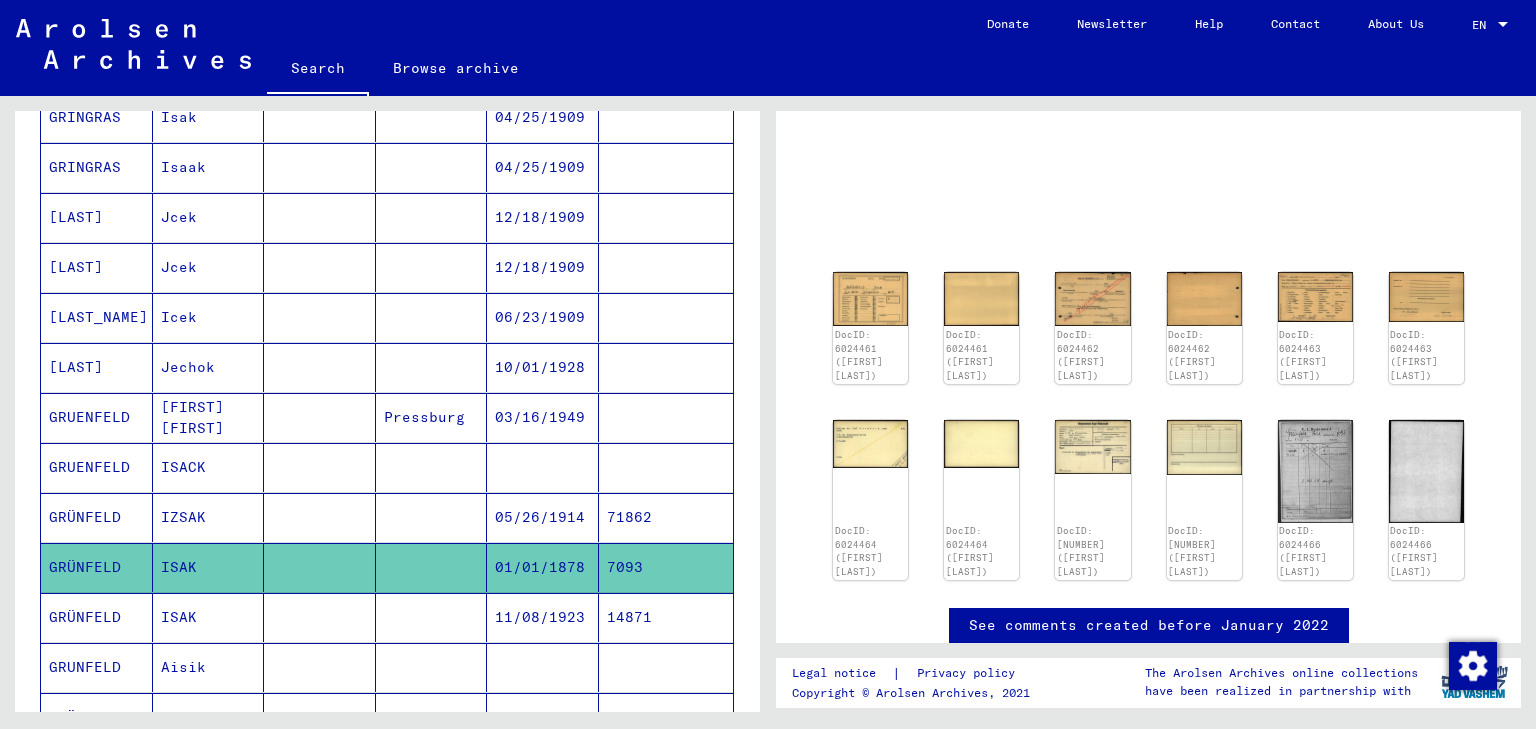 click on "IZSAK" at bounding box center (209, 567) 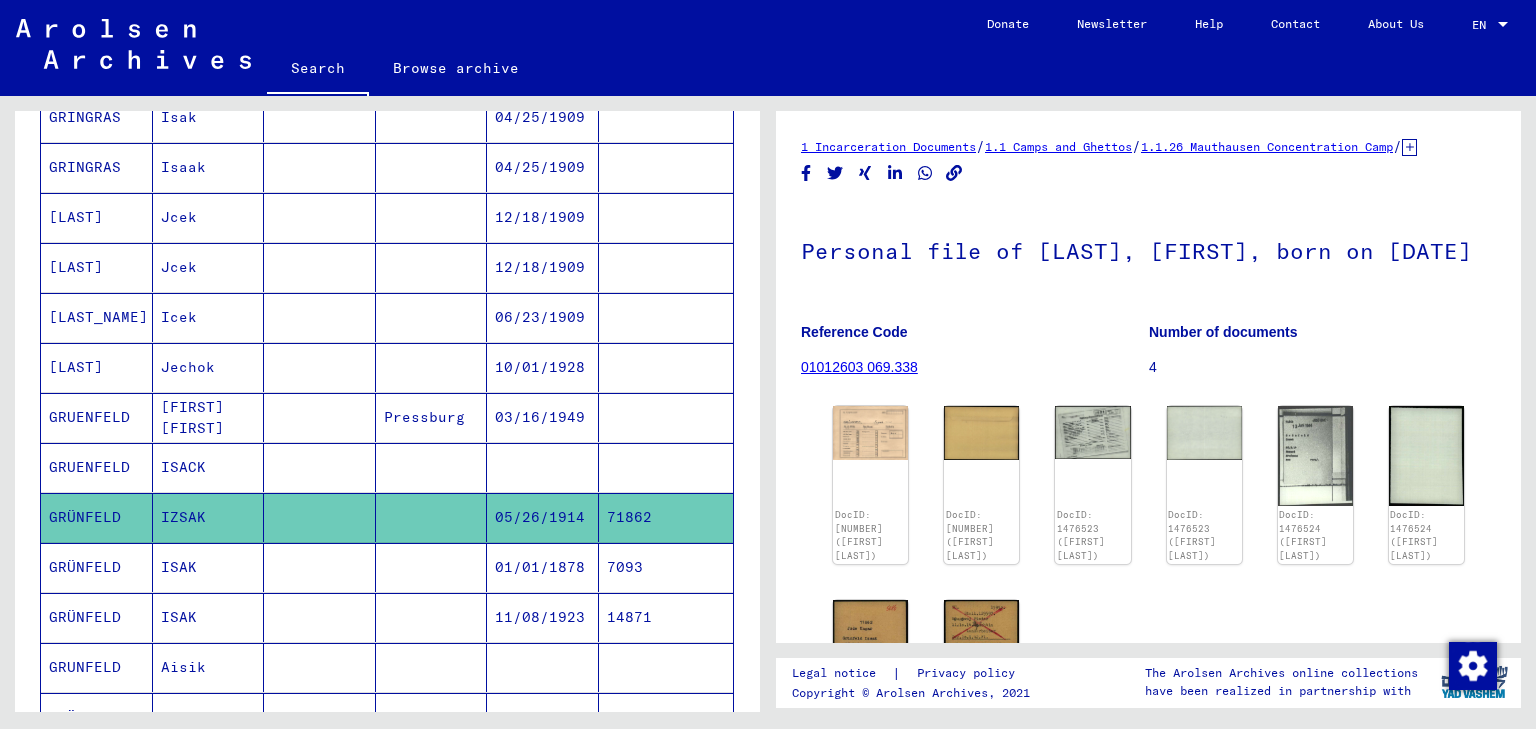 click 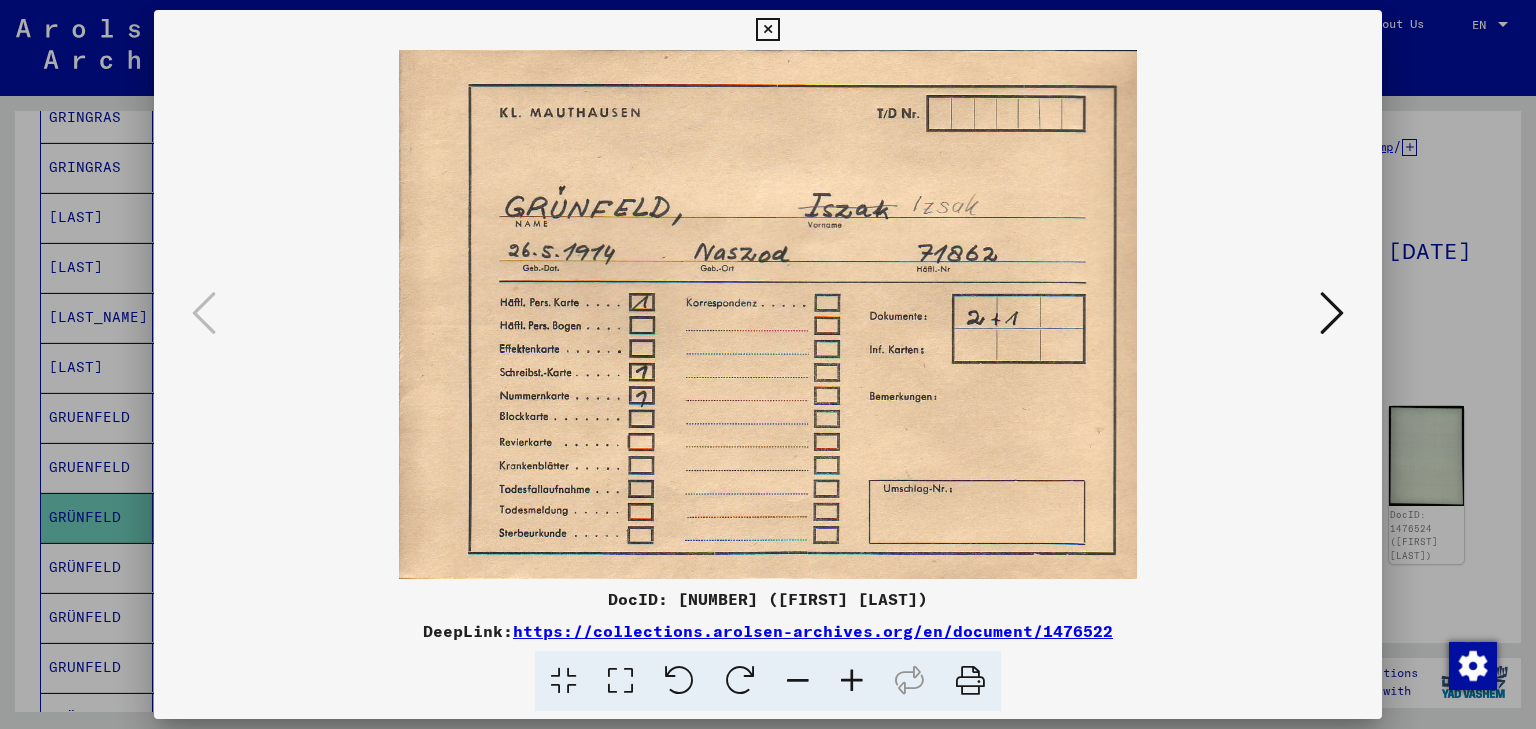 click at bounding box center [1332, 313] 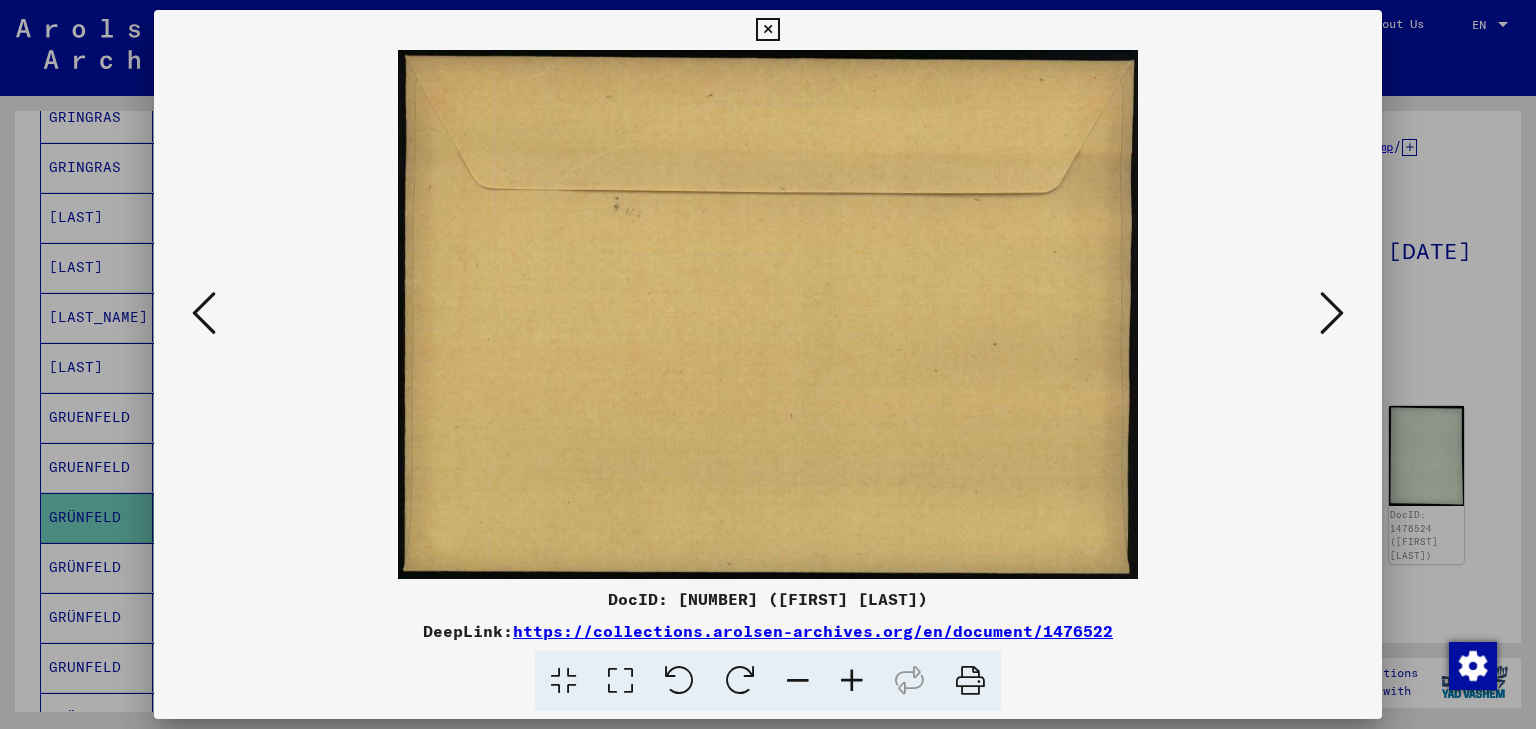 click at bounding box center [1332, 313] 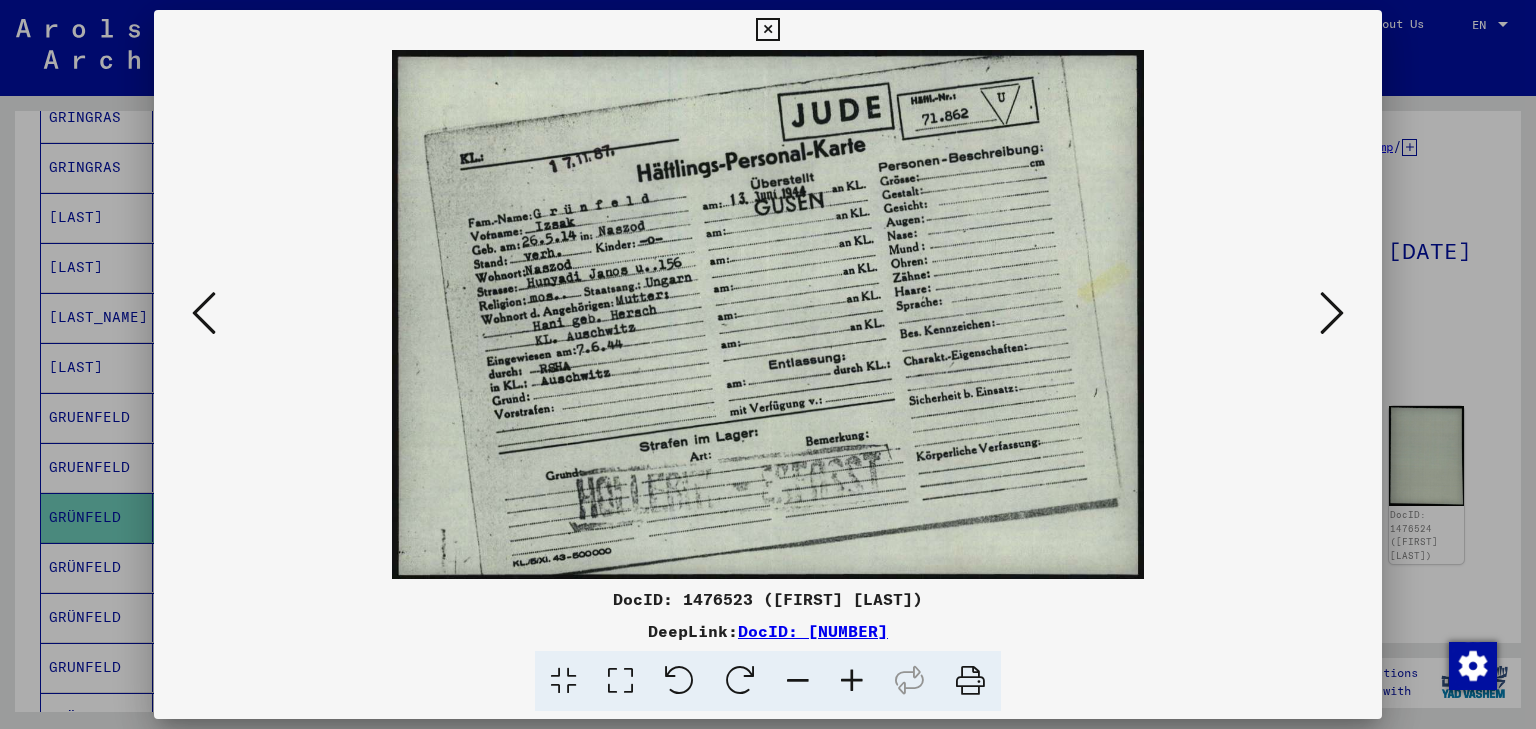 click at bounding box center (1332, 313) 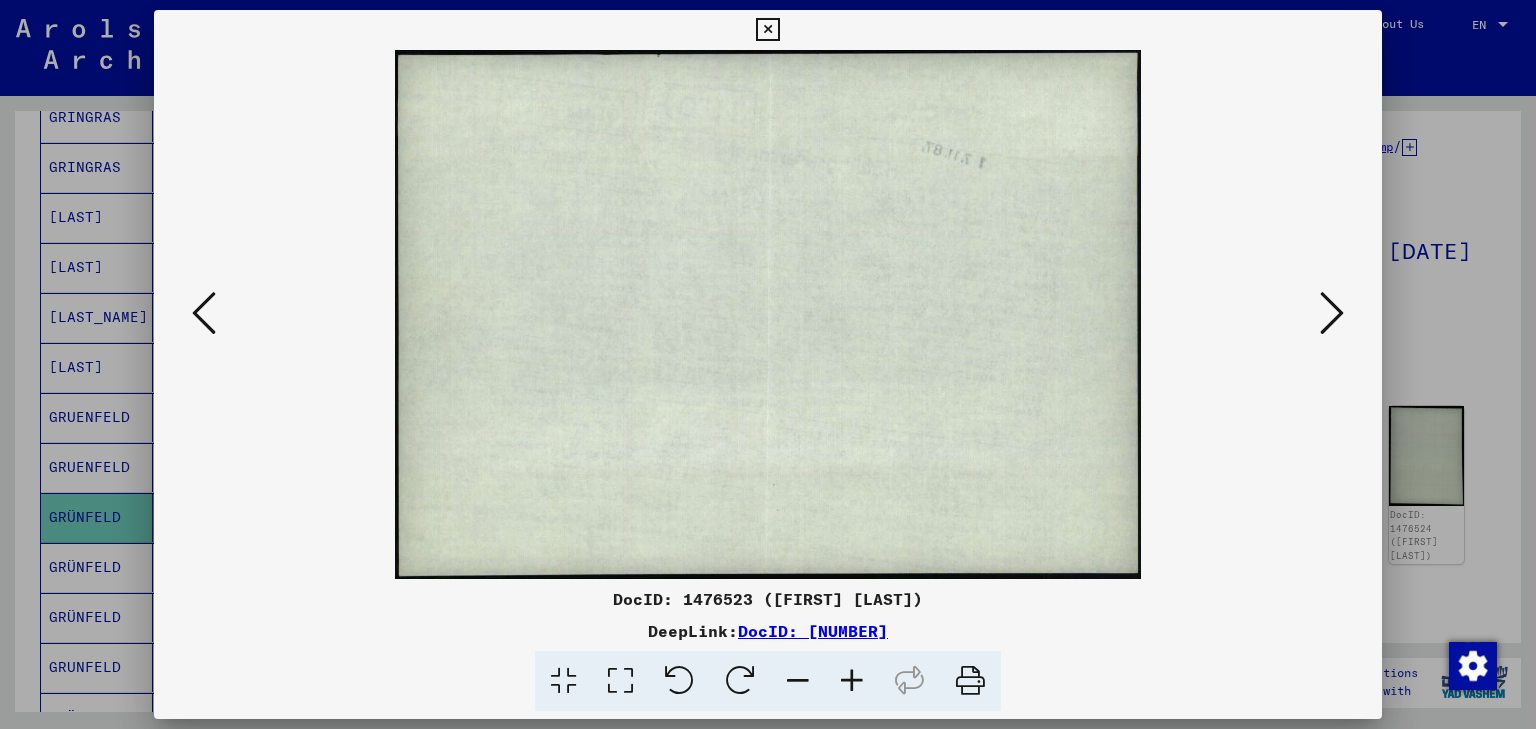 click at bounding box center [1332, 313] 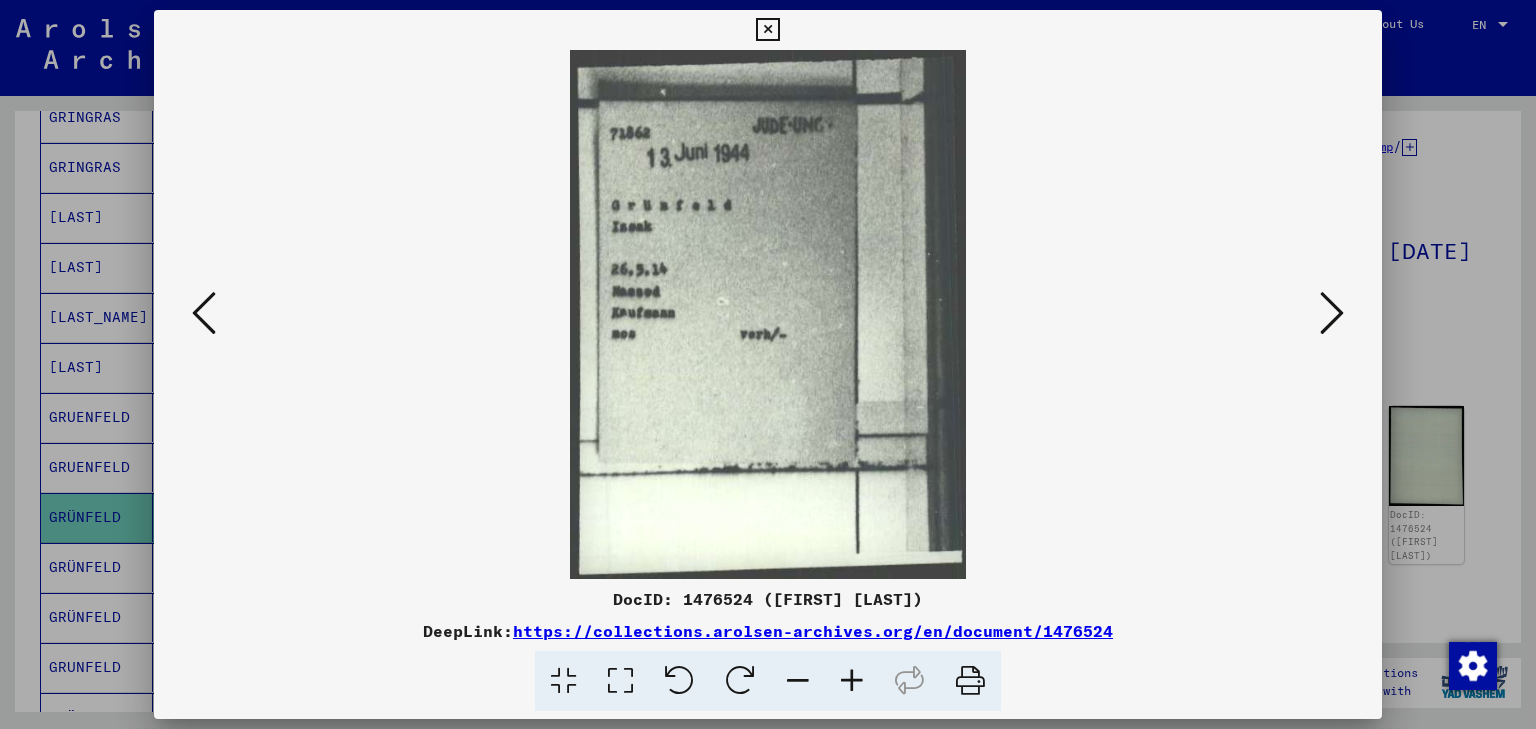 click at bounding box center [768, 314] 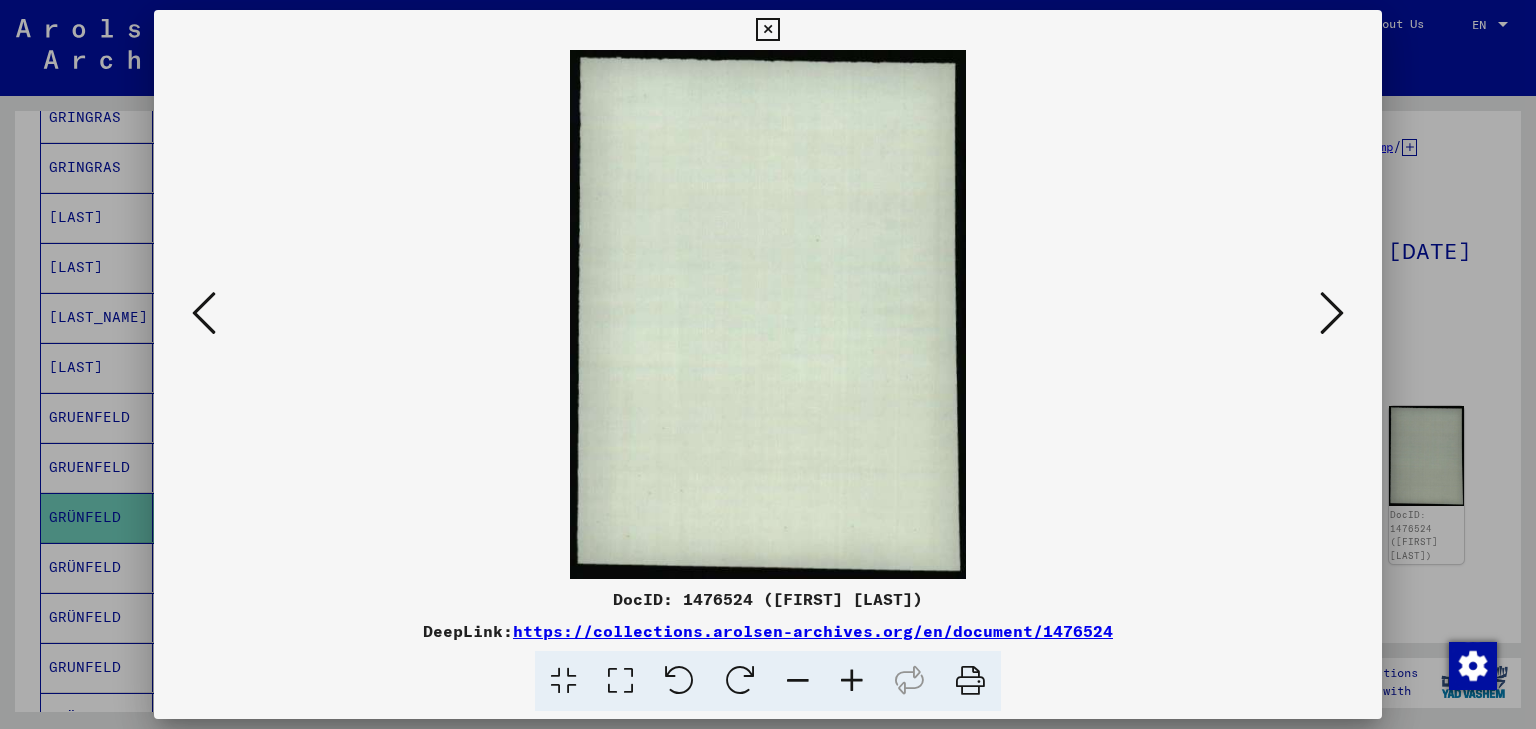 click at bounding box center (1332, 313) 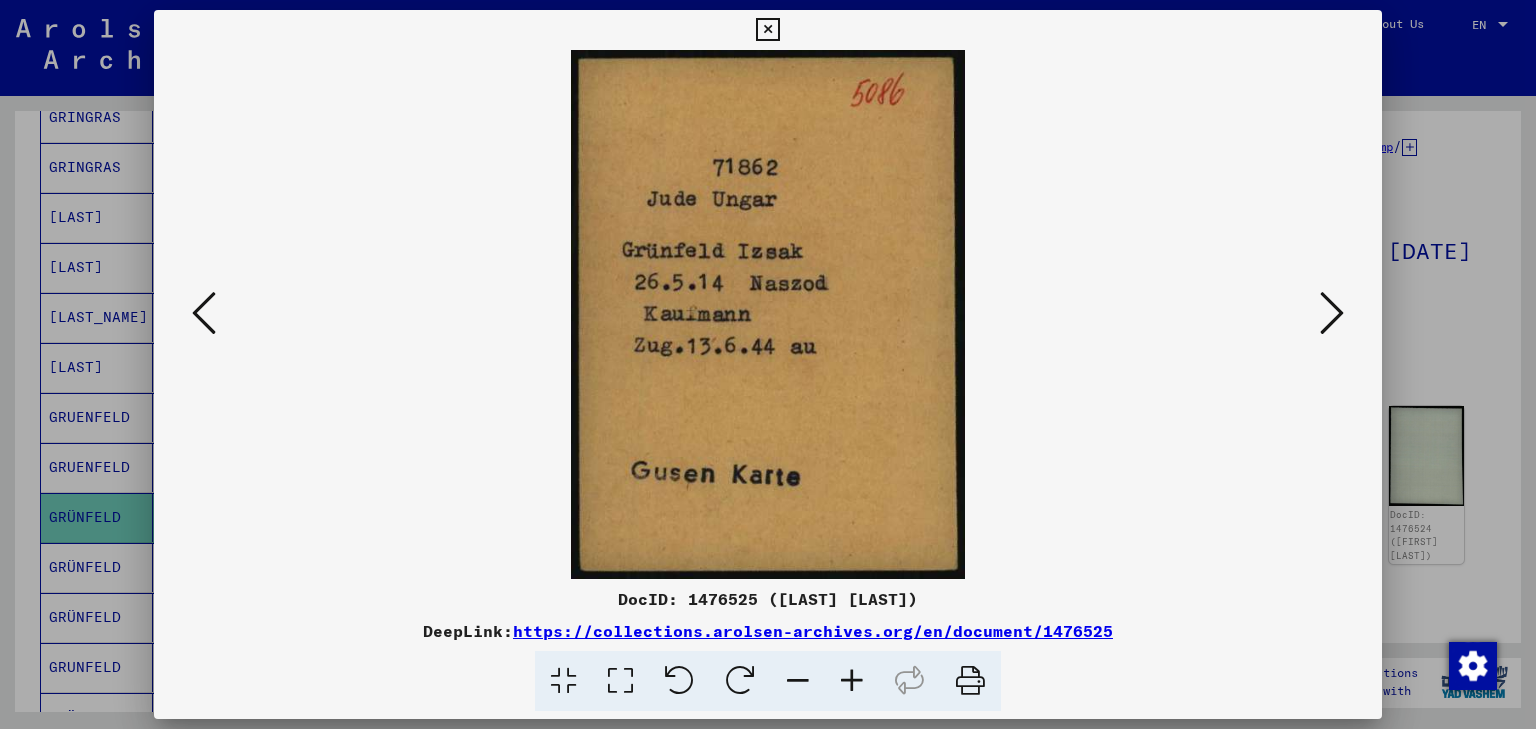 click at bounding box center (1332, 313) 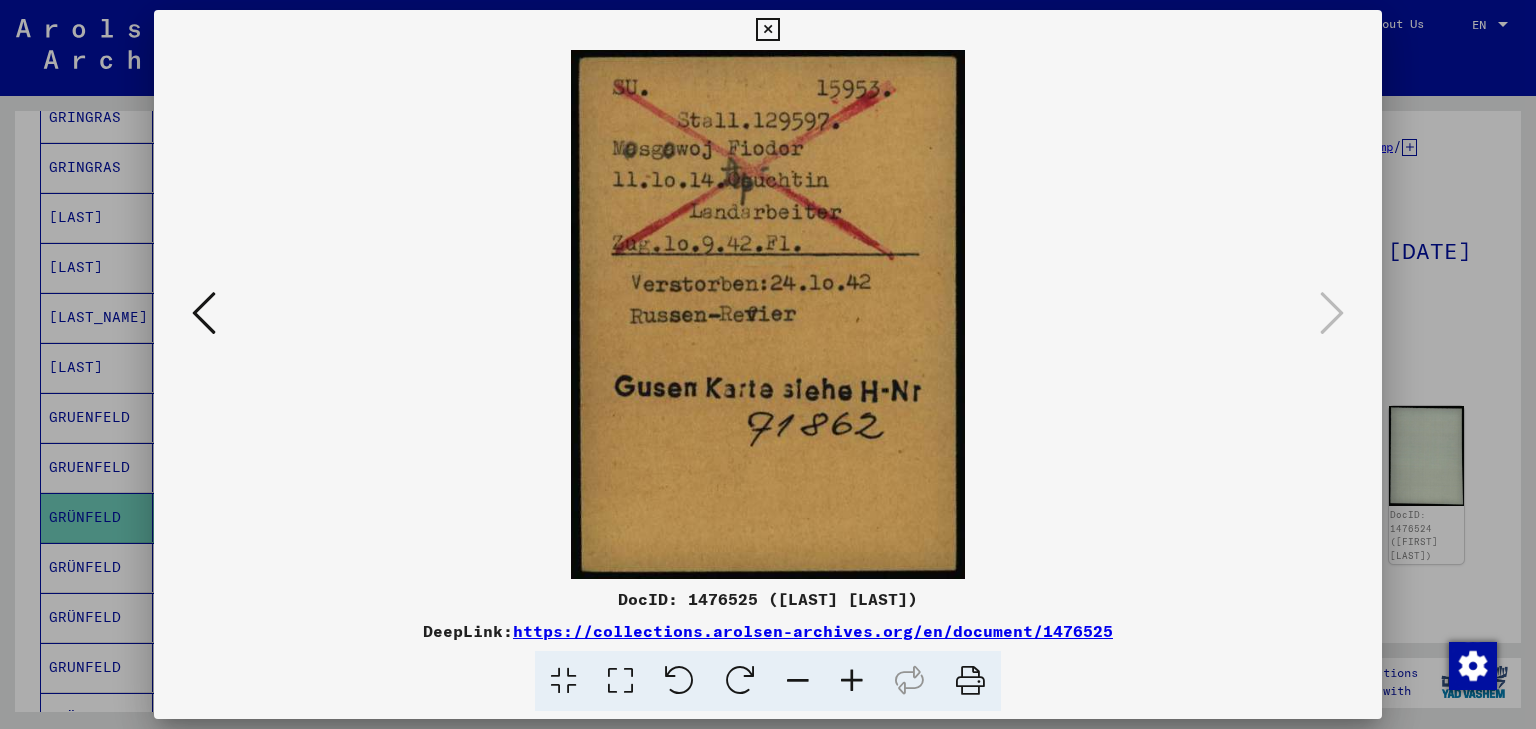 click at bounding box center (768, 364) 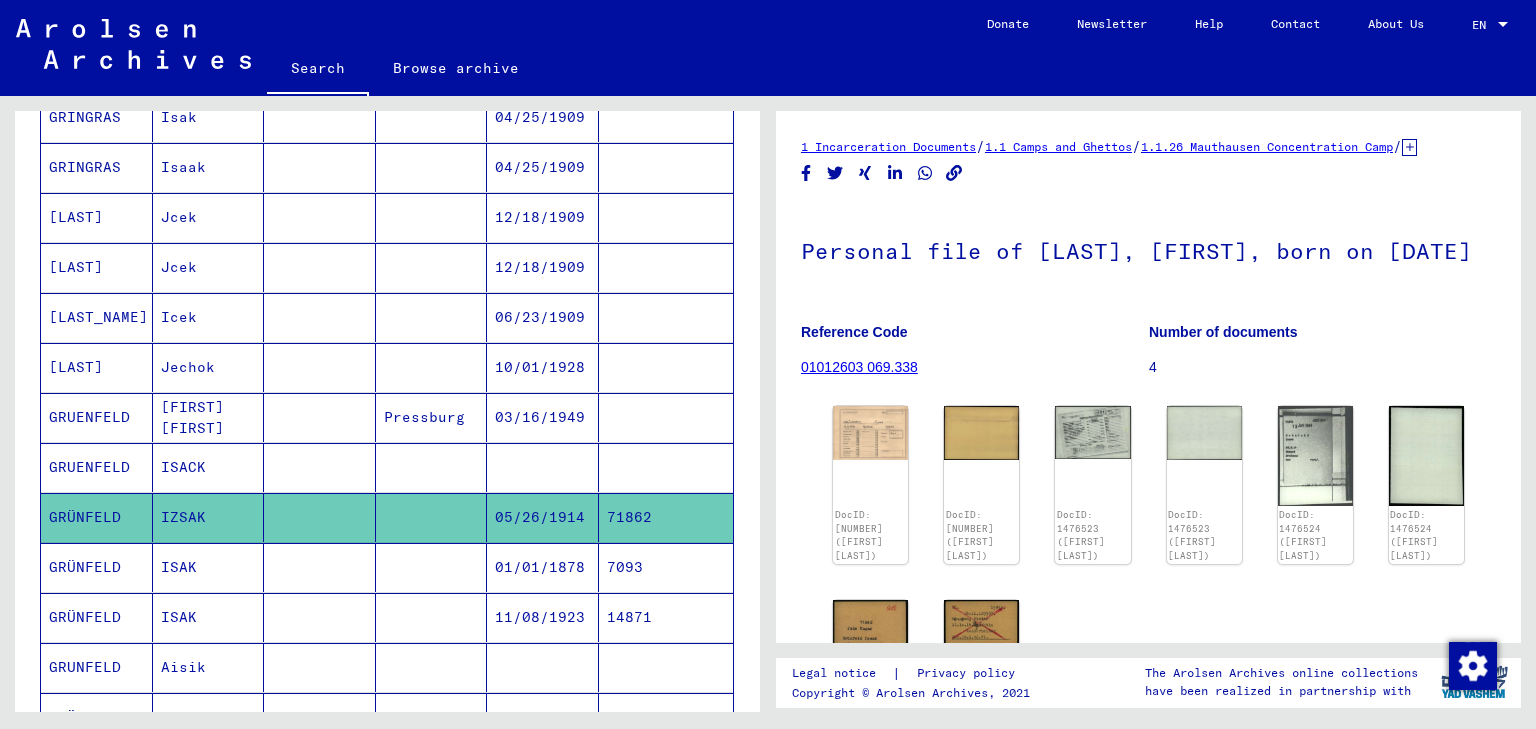 scroll, scrollTop: 782, scrollLeft: 0, axis: vertical 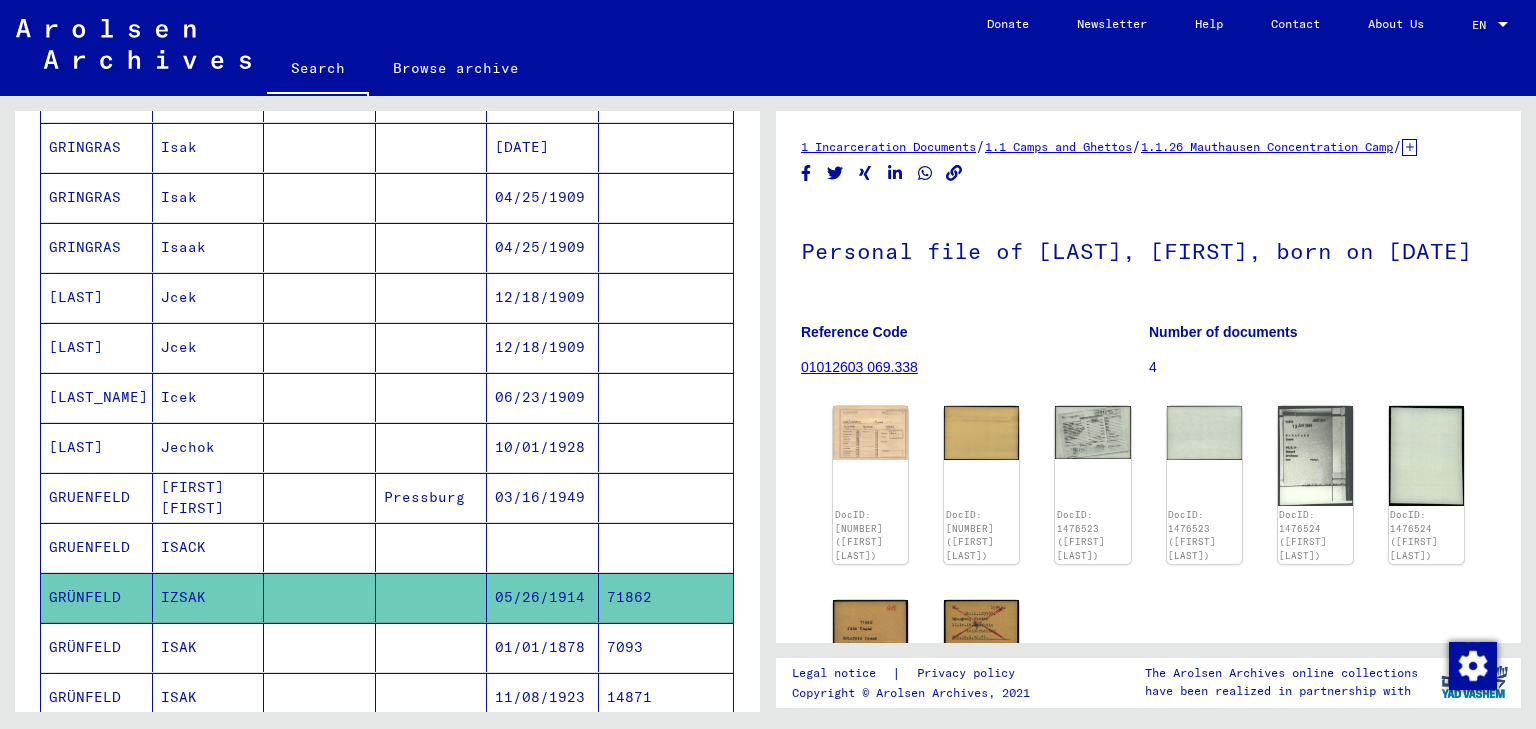 click on "ISACK" at bounding box center (209, 597) 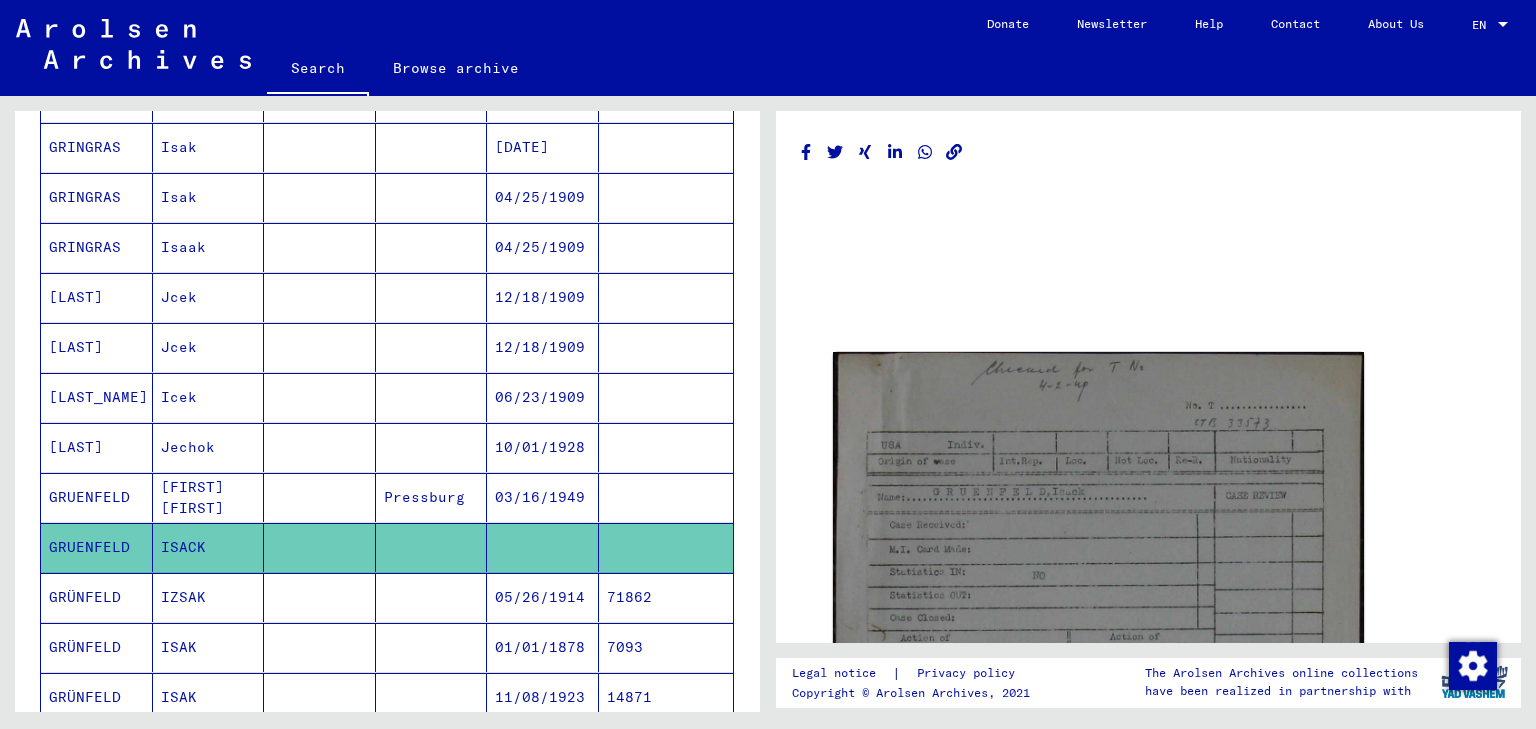 click 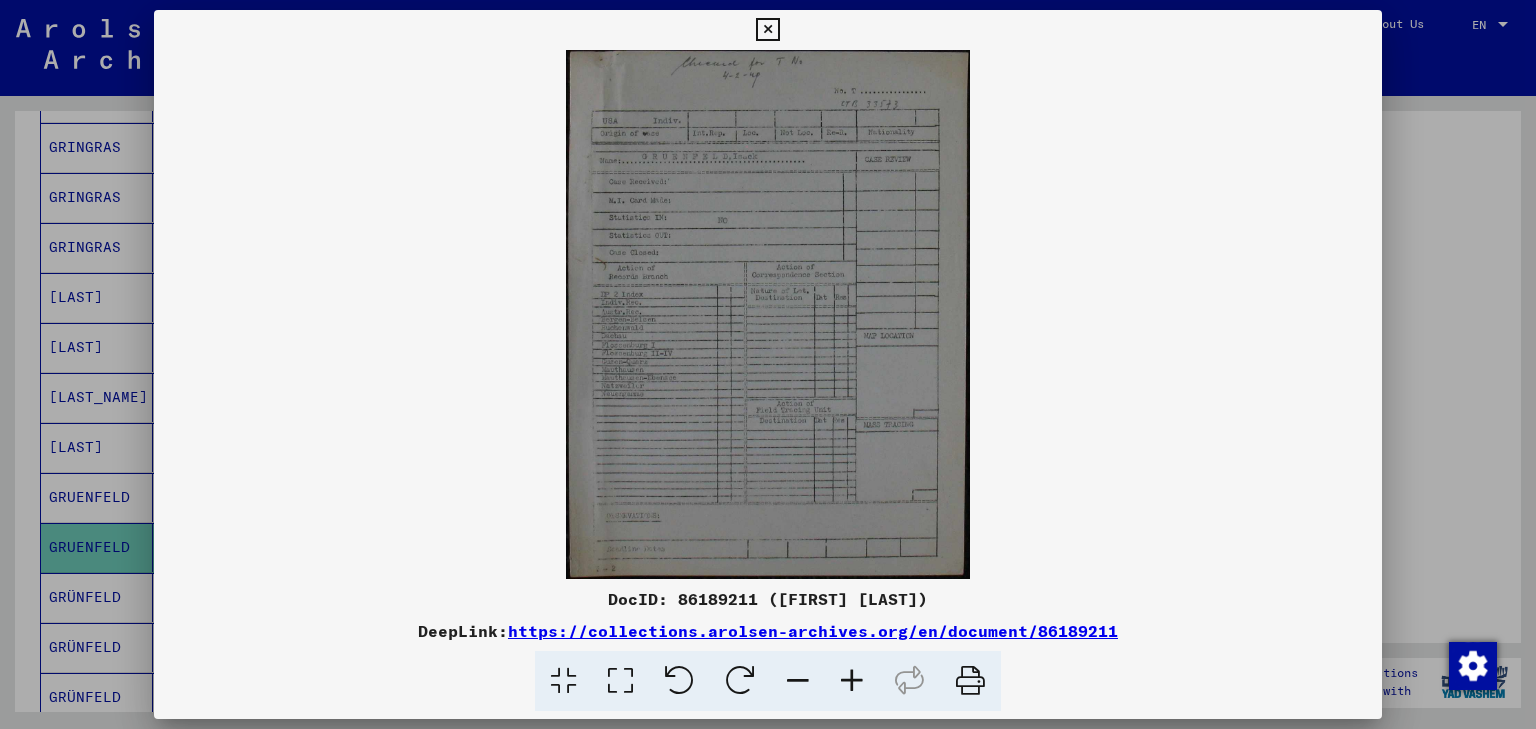 click at bounding box center [768, 364] 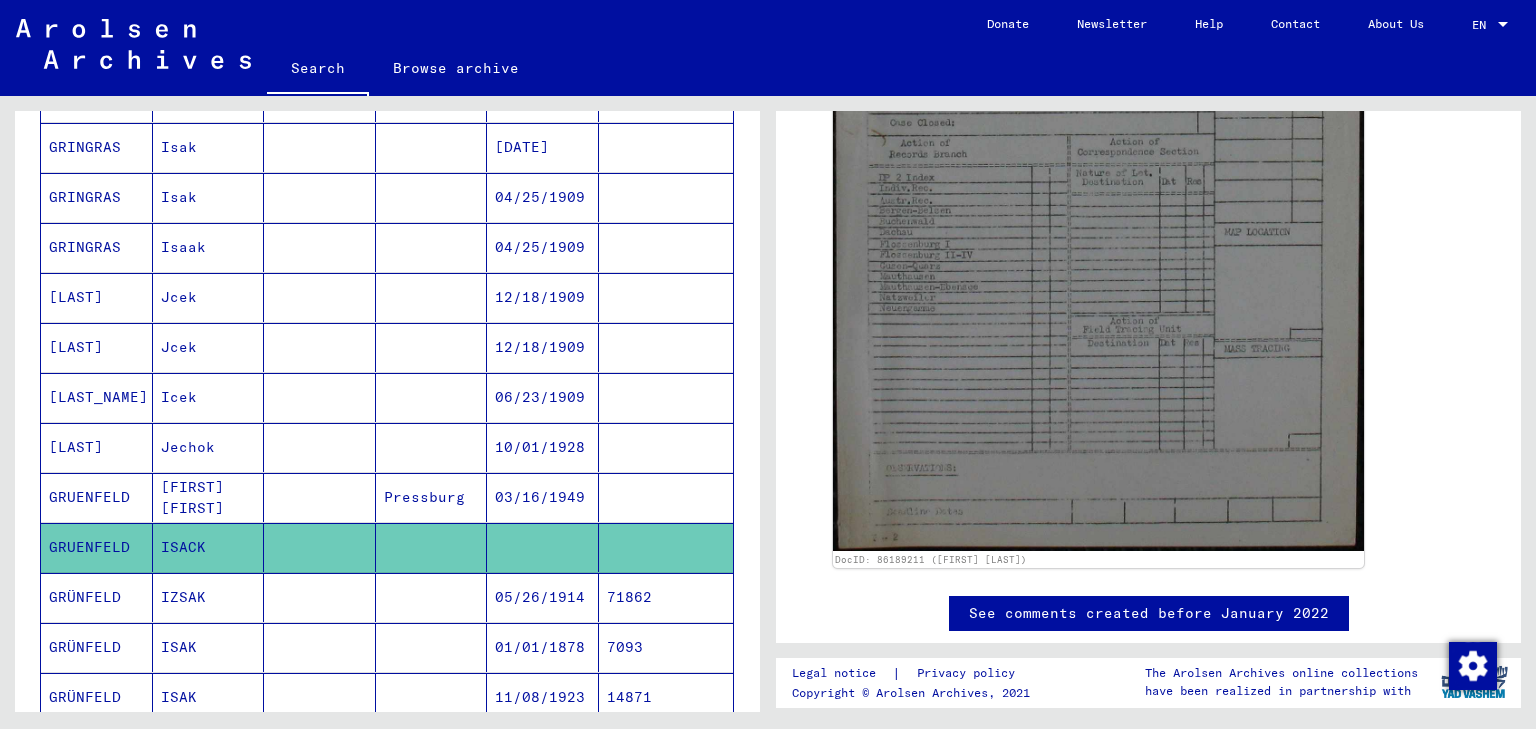 scroll, scrollTop: 560, scrollLeft: 0, axis: vertical 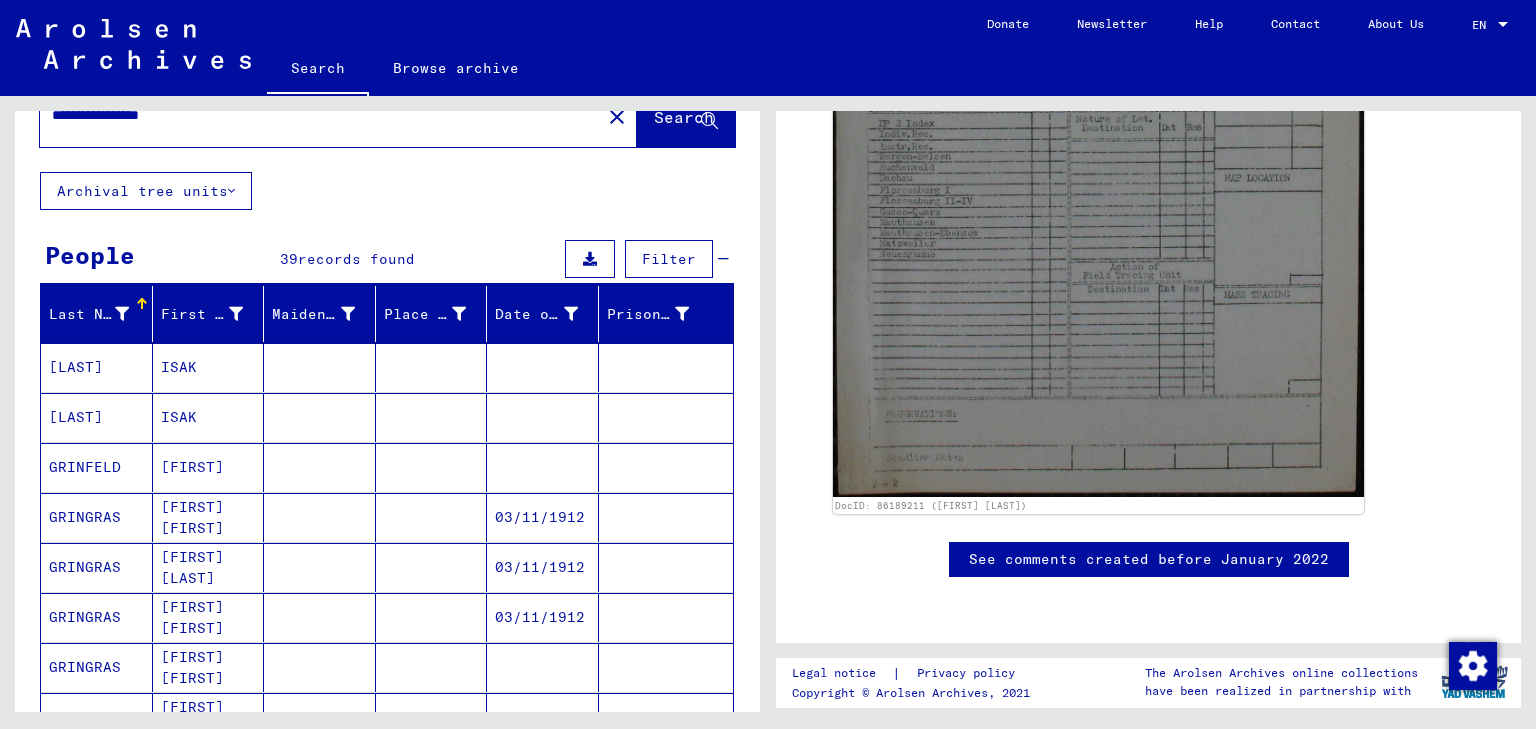 click on "[FIRST]" at bounding box center [209, 517] 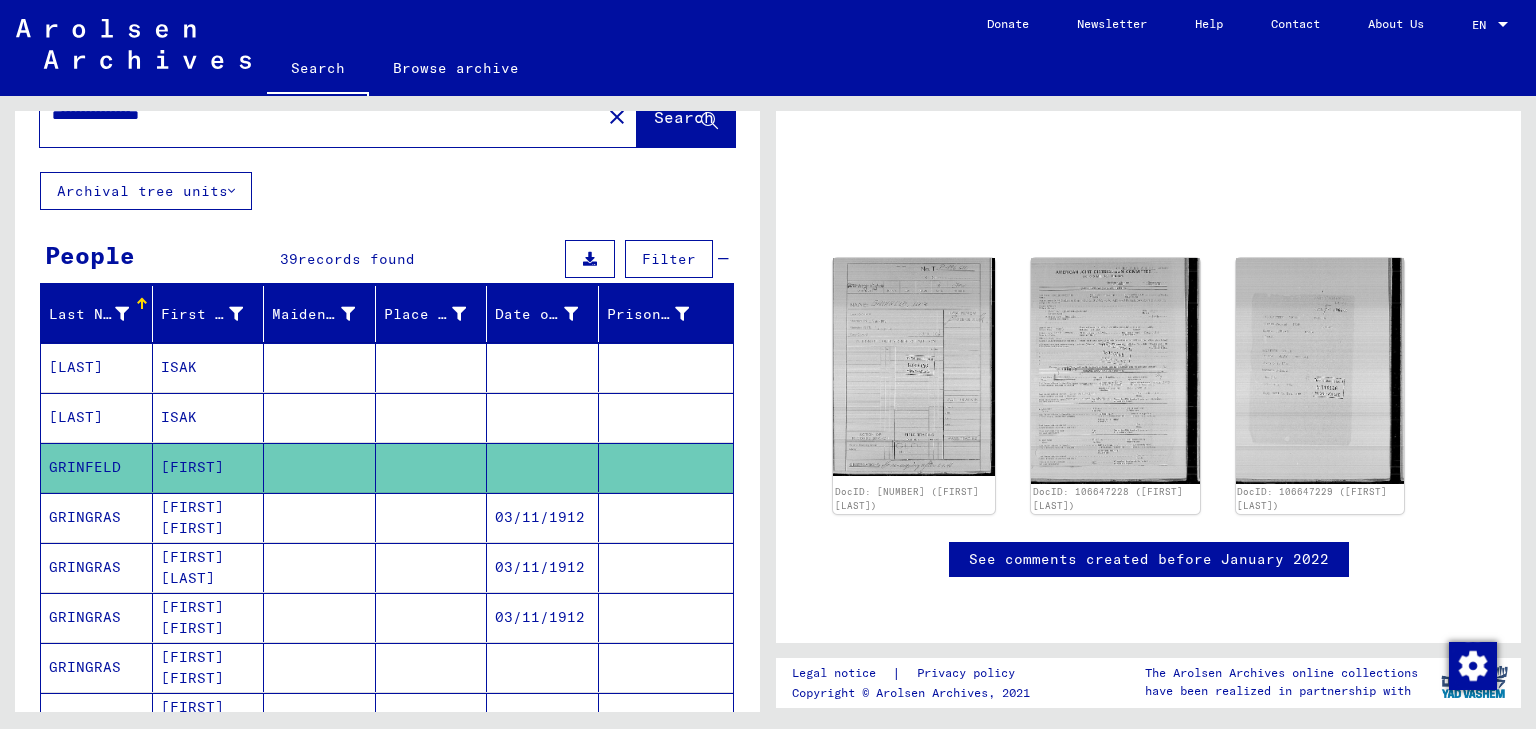 scroll, scrollTop: 119, scrollLeft: 0, axis: vertical 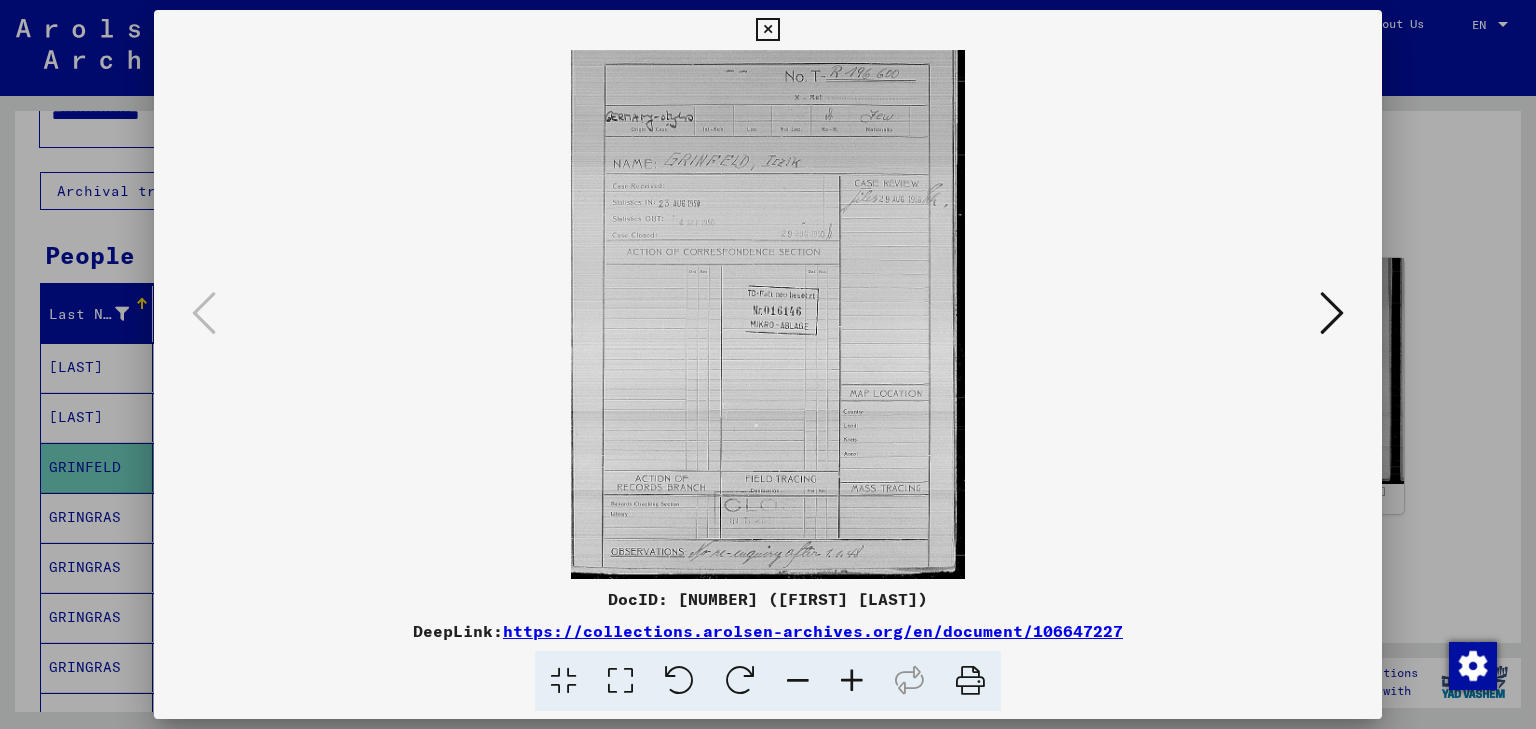 click at bounding box center [1332, 314] 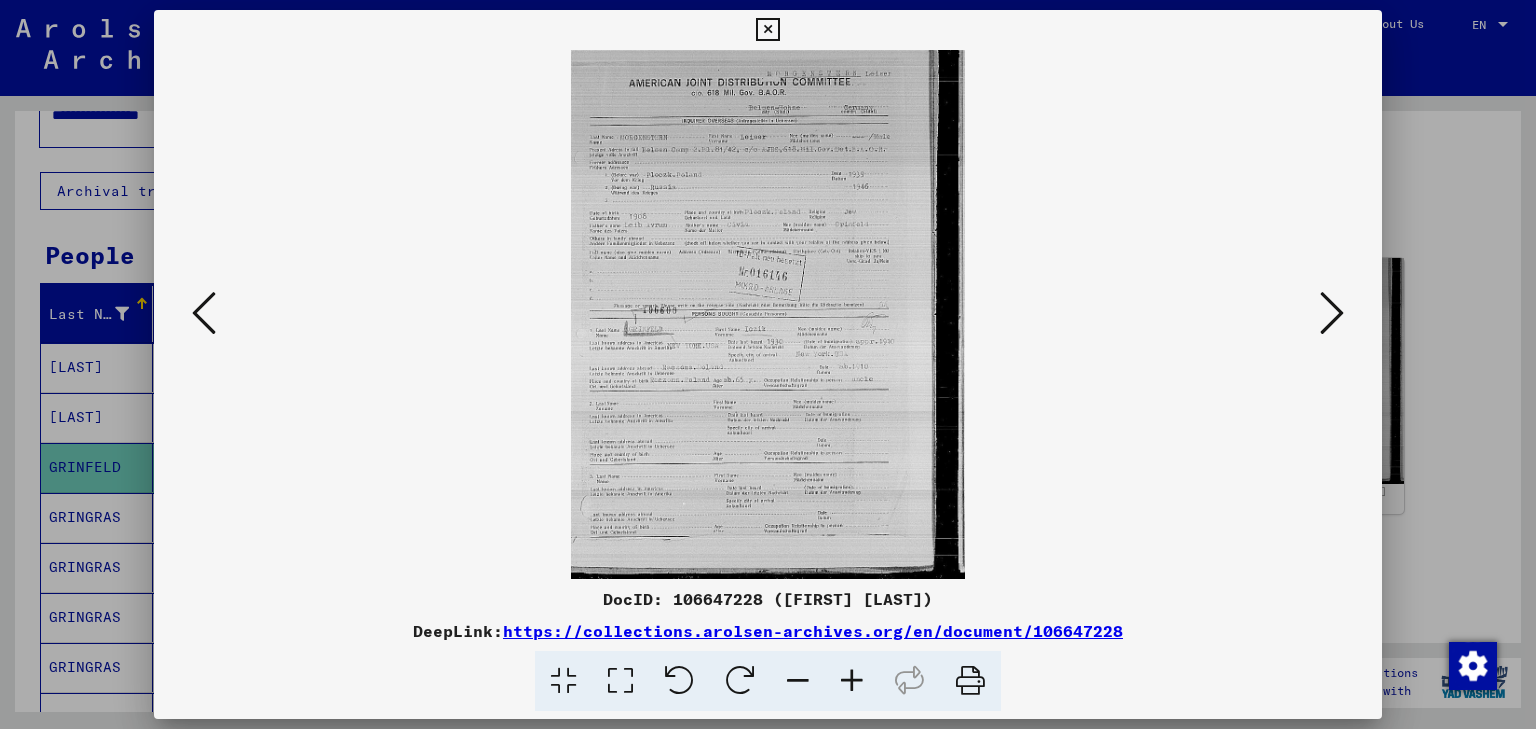 click at bounding box center [1332, 313] 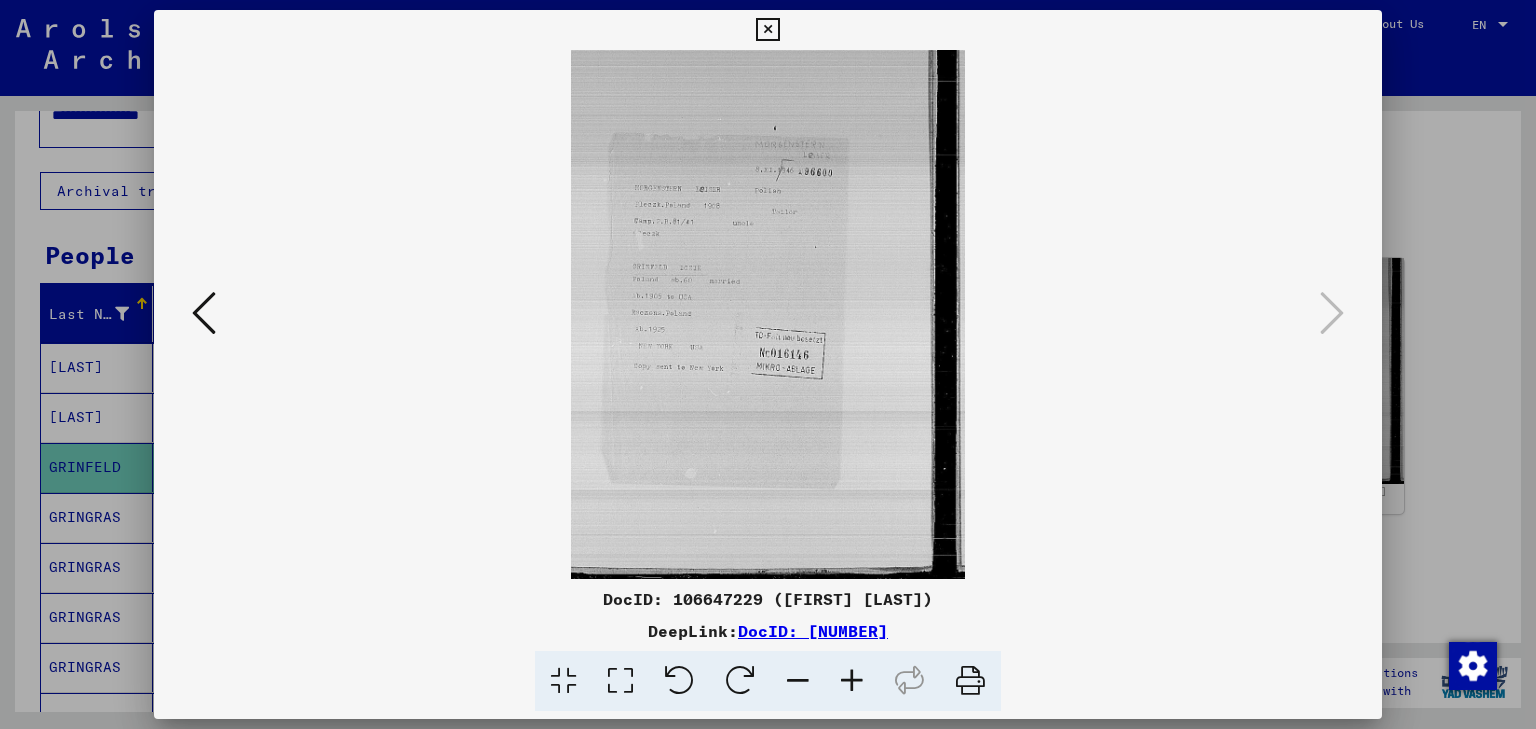 click at bounding box center [768, 364] 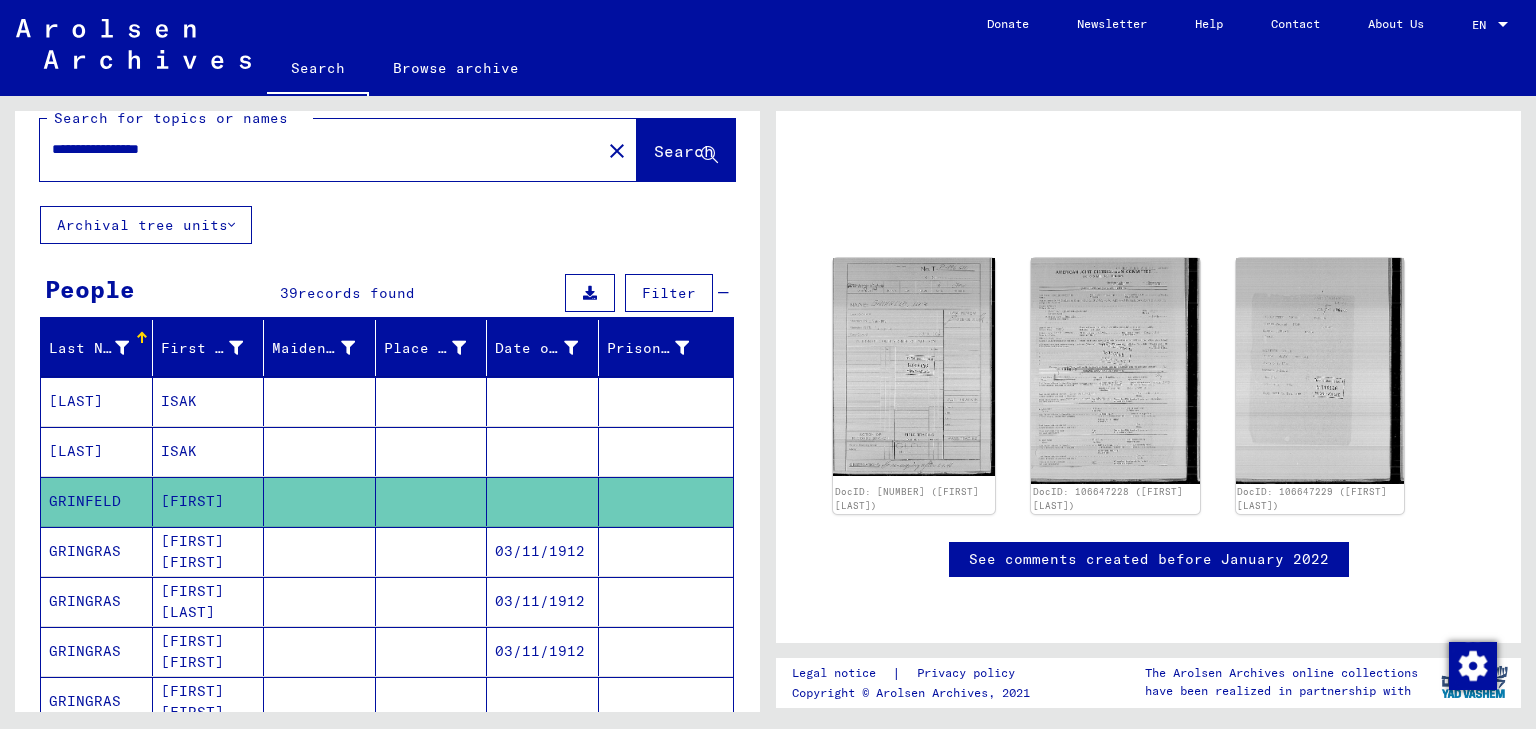 scroll, scrollTop: 0, scrollLeft: 0, axis: both 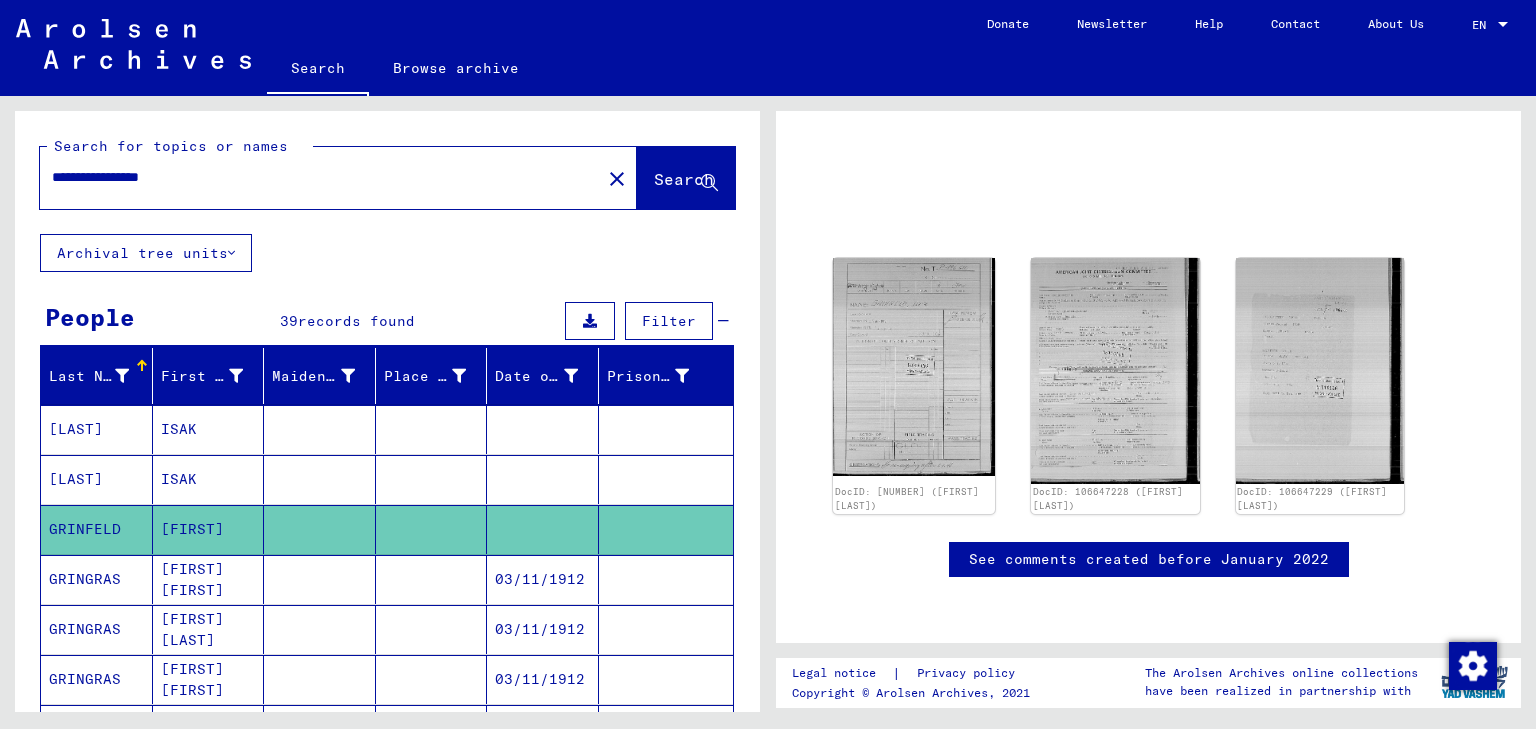 click on "**********" at bounding box center (320, 177) 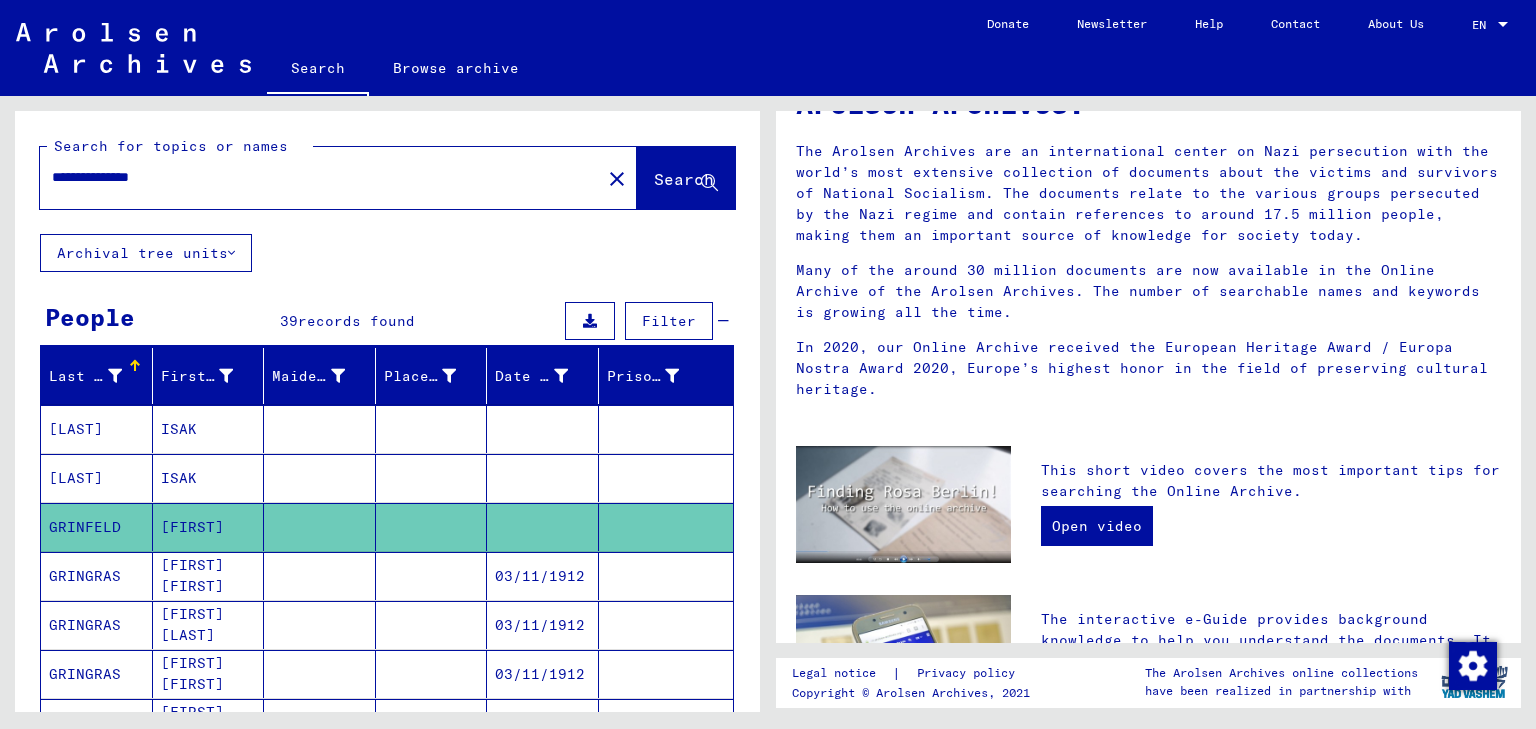scroll, scrollTop: 0, scrollLeft: 0, axis: both 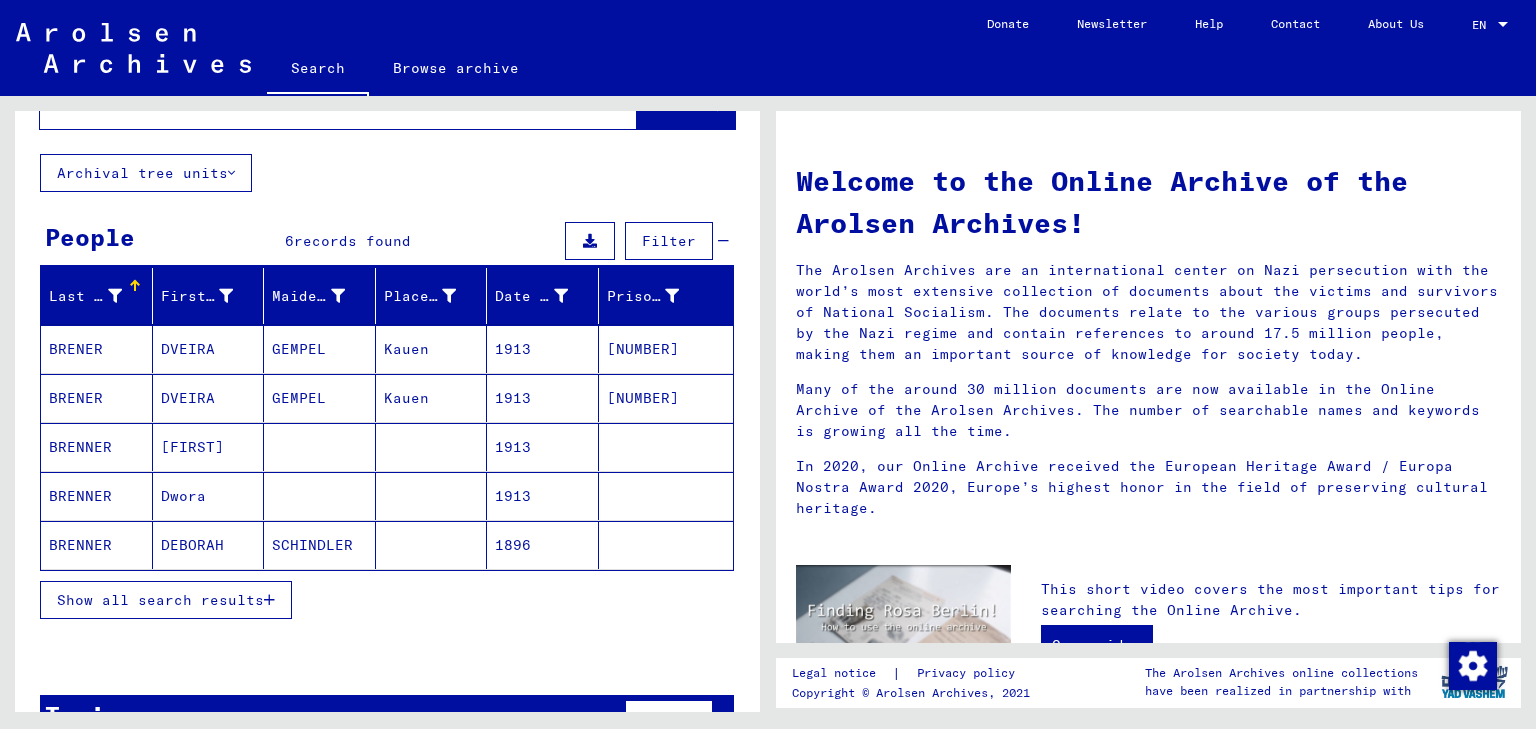 click on "DVEIRA" at bounding box center [209, 398] 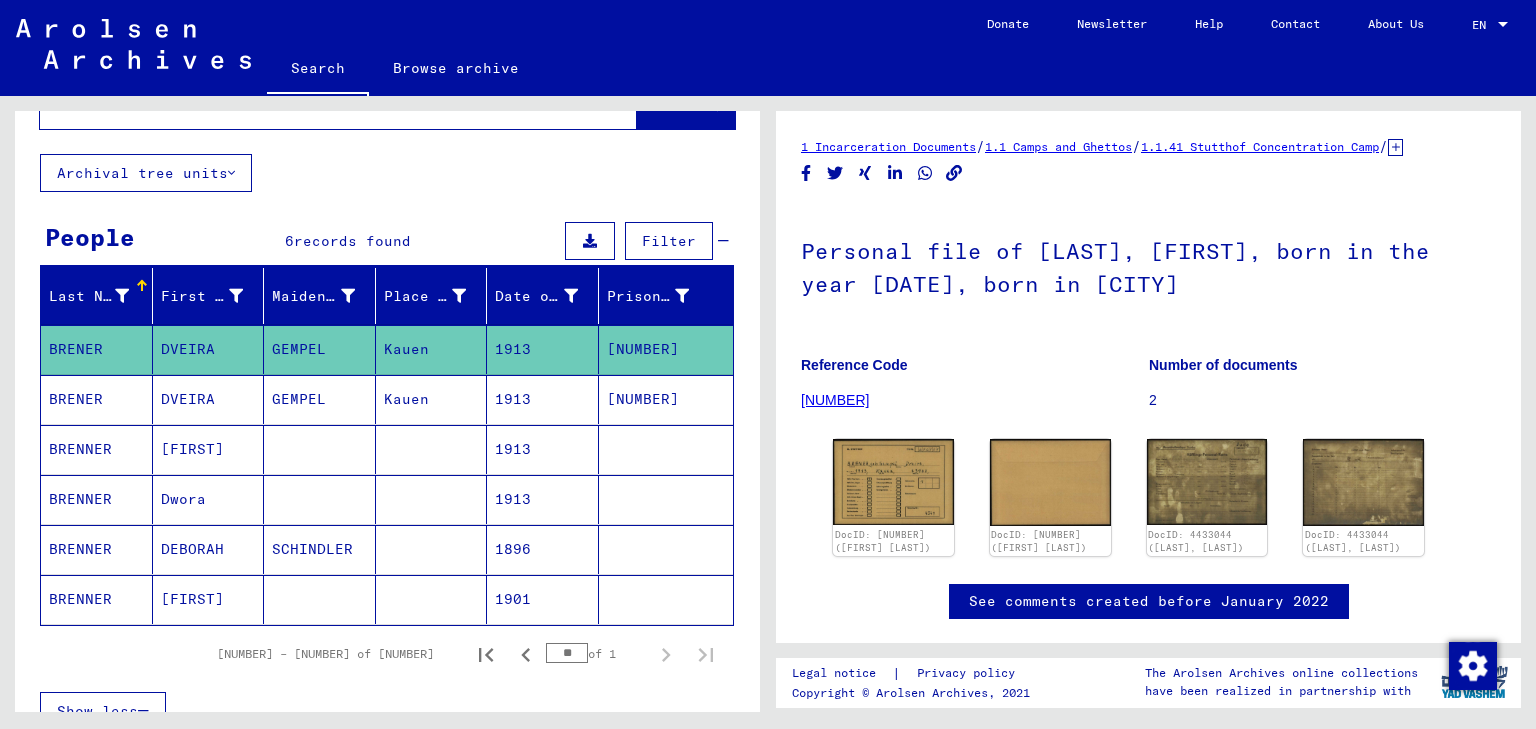 click 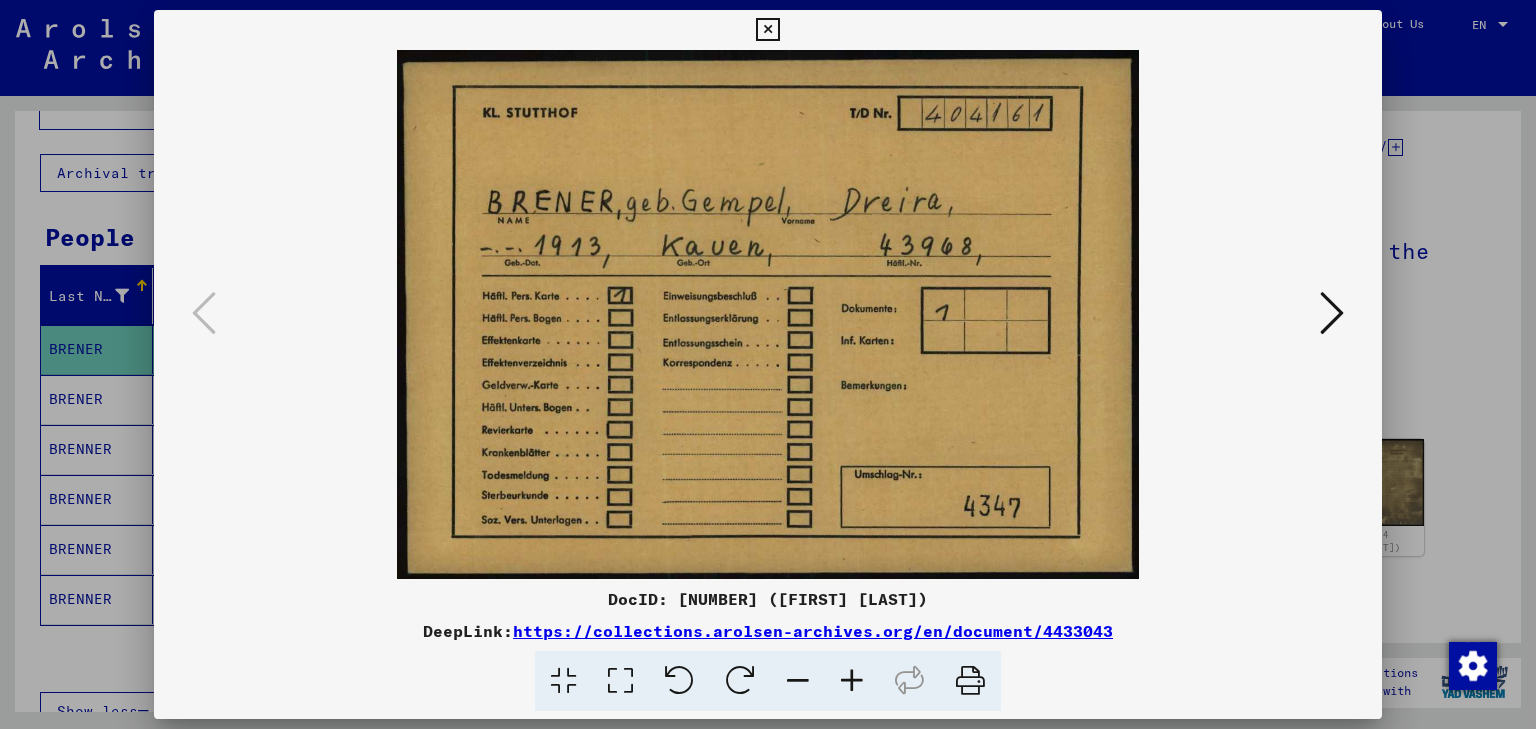 click at bounding box center (1332, 313) 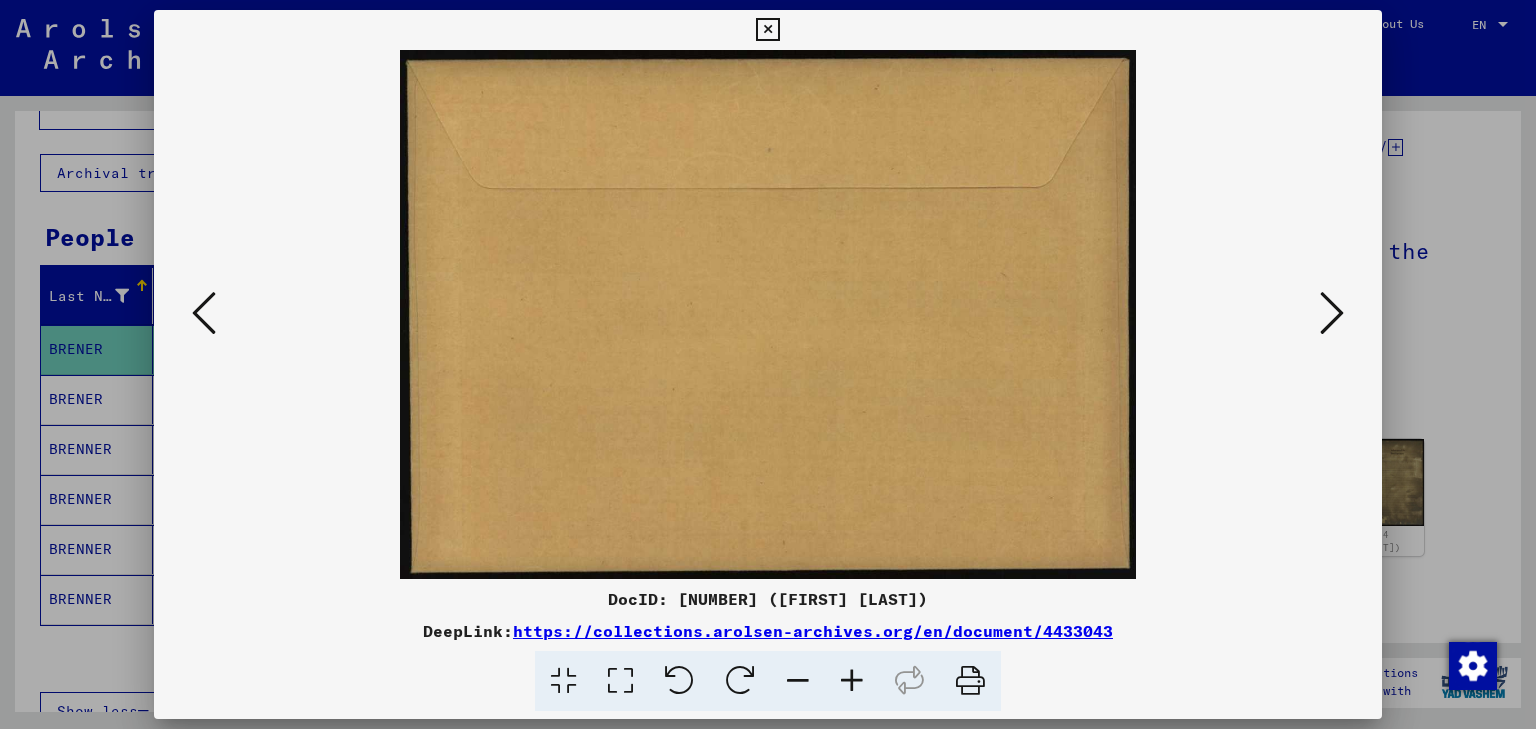 click at bounding box center (1332, 313) 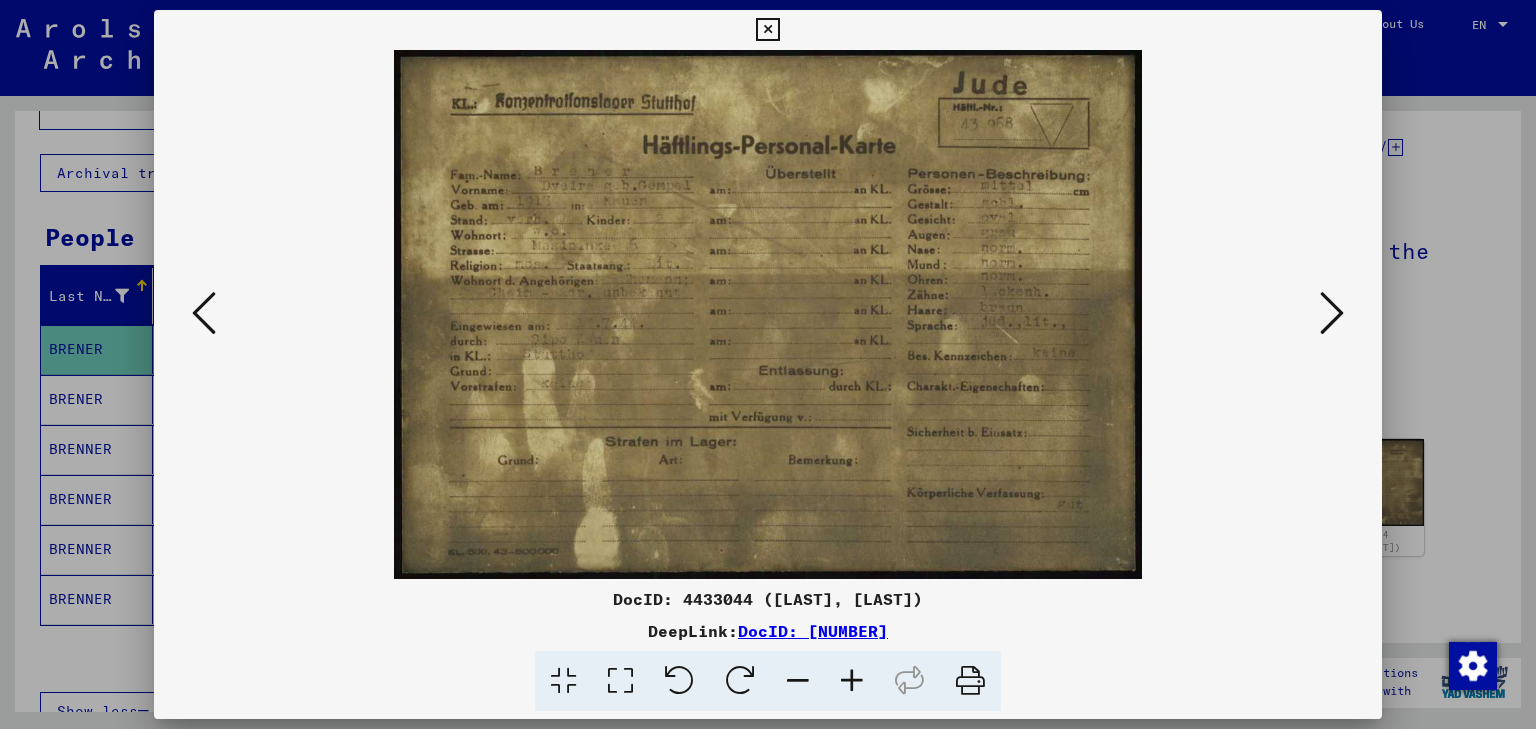 drag, startPoint x: 1330, startPoint y: 320, endPoint x: 1331, endPoint y: 308, distance: 12.0415945 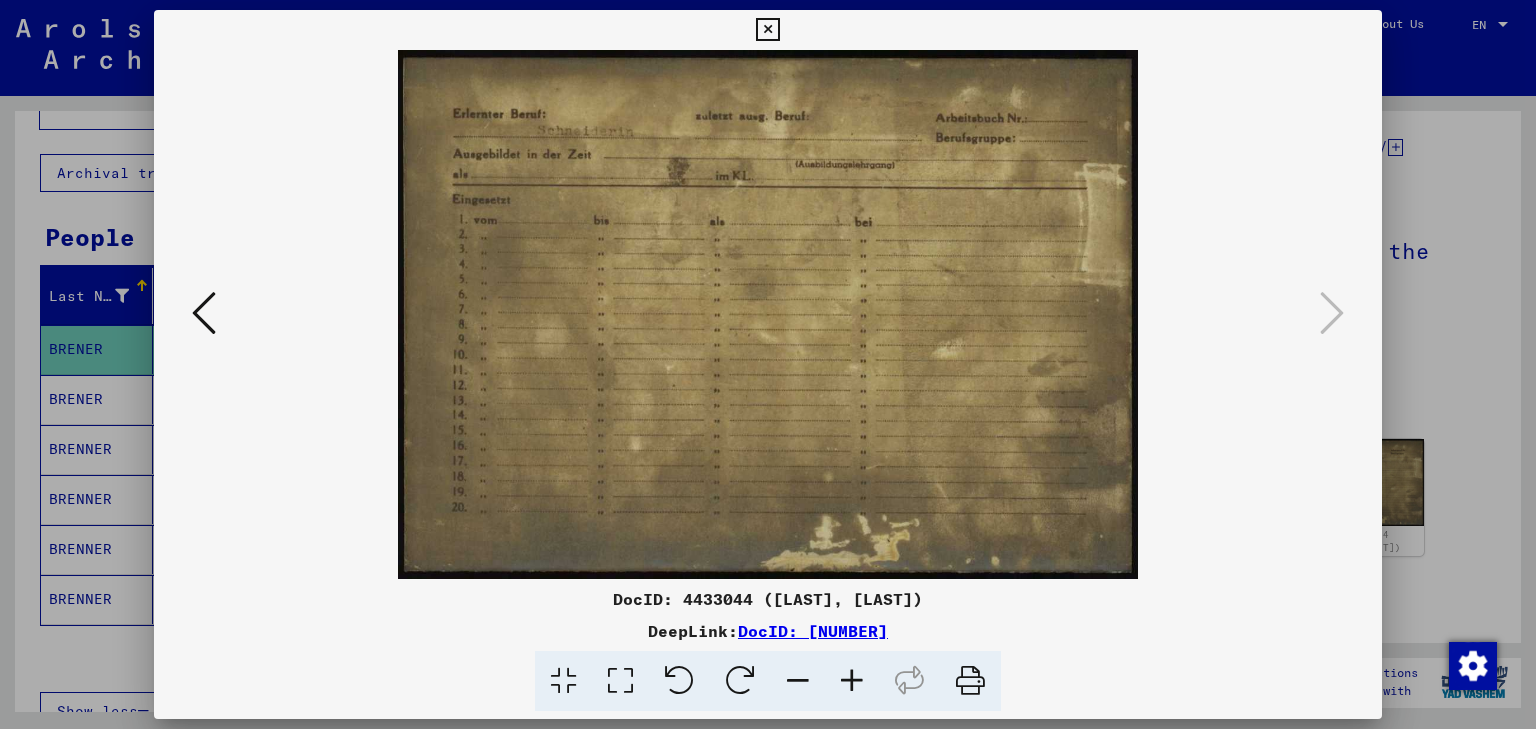 click at bounding box center (768, 364) 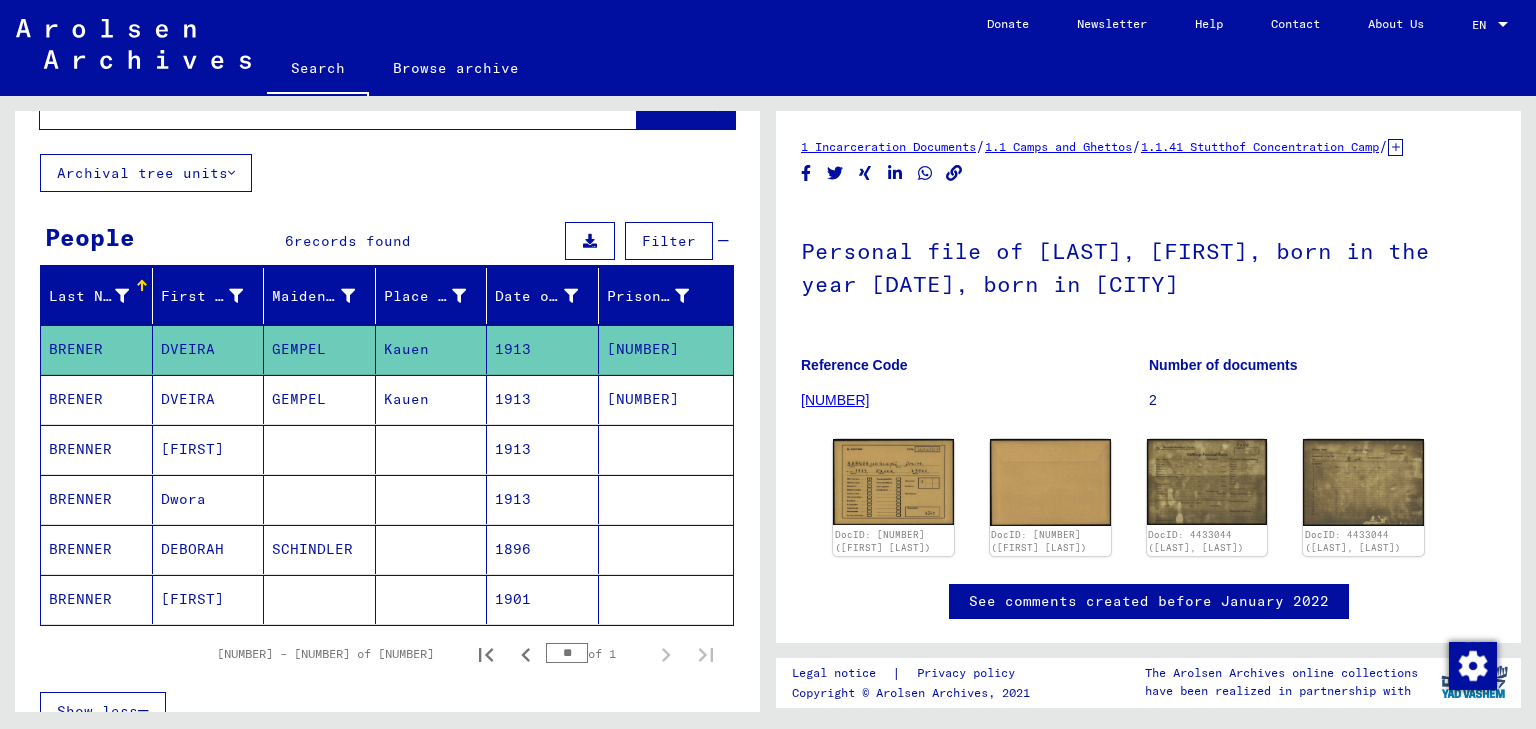 click on "DVEIRA" at bounding box center [209, 449] 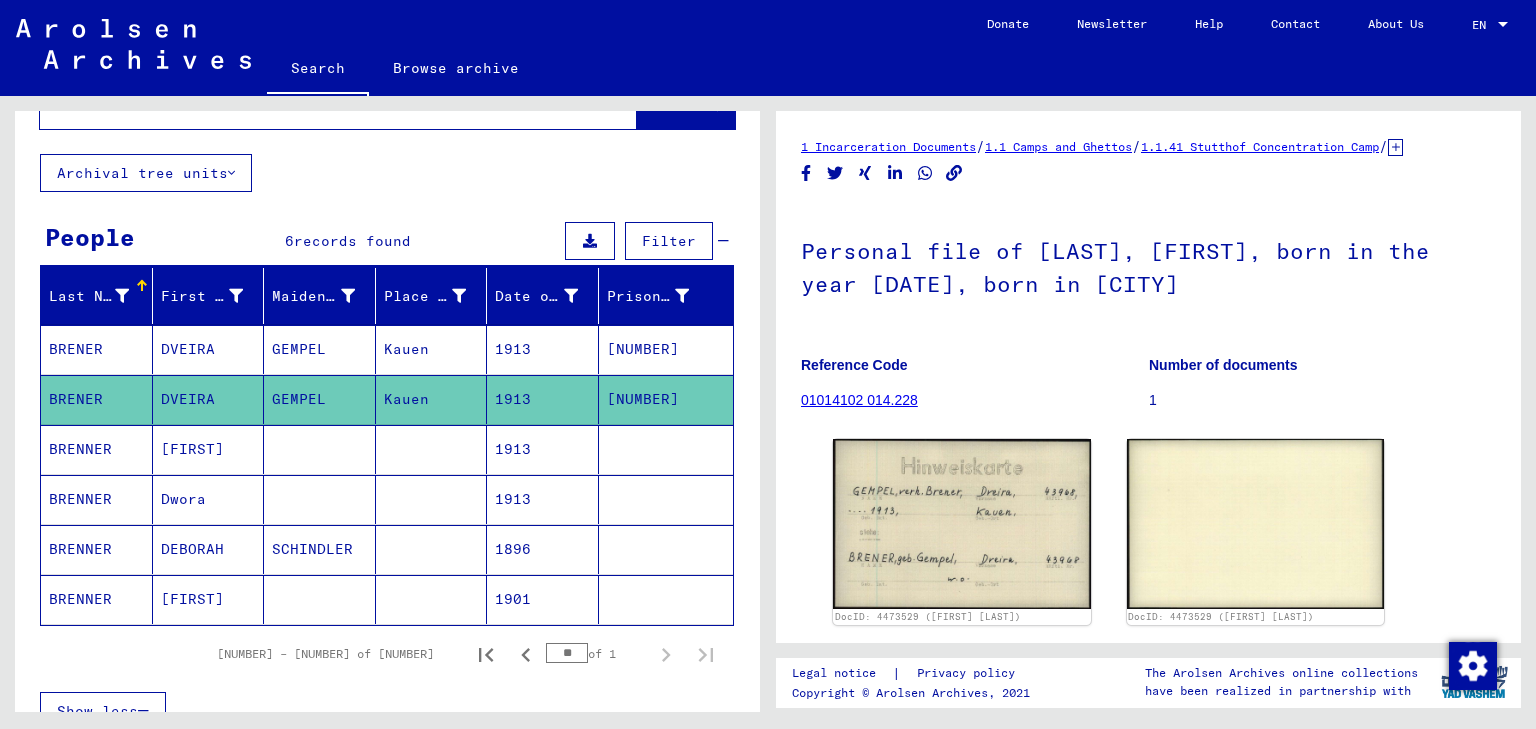 click 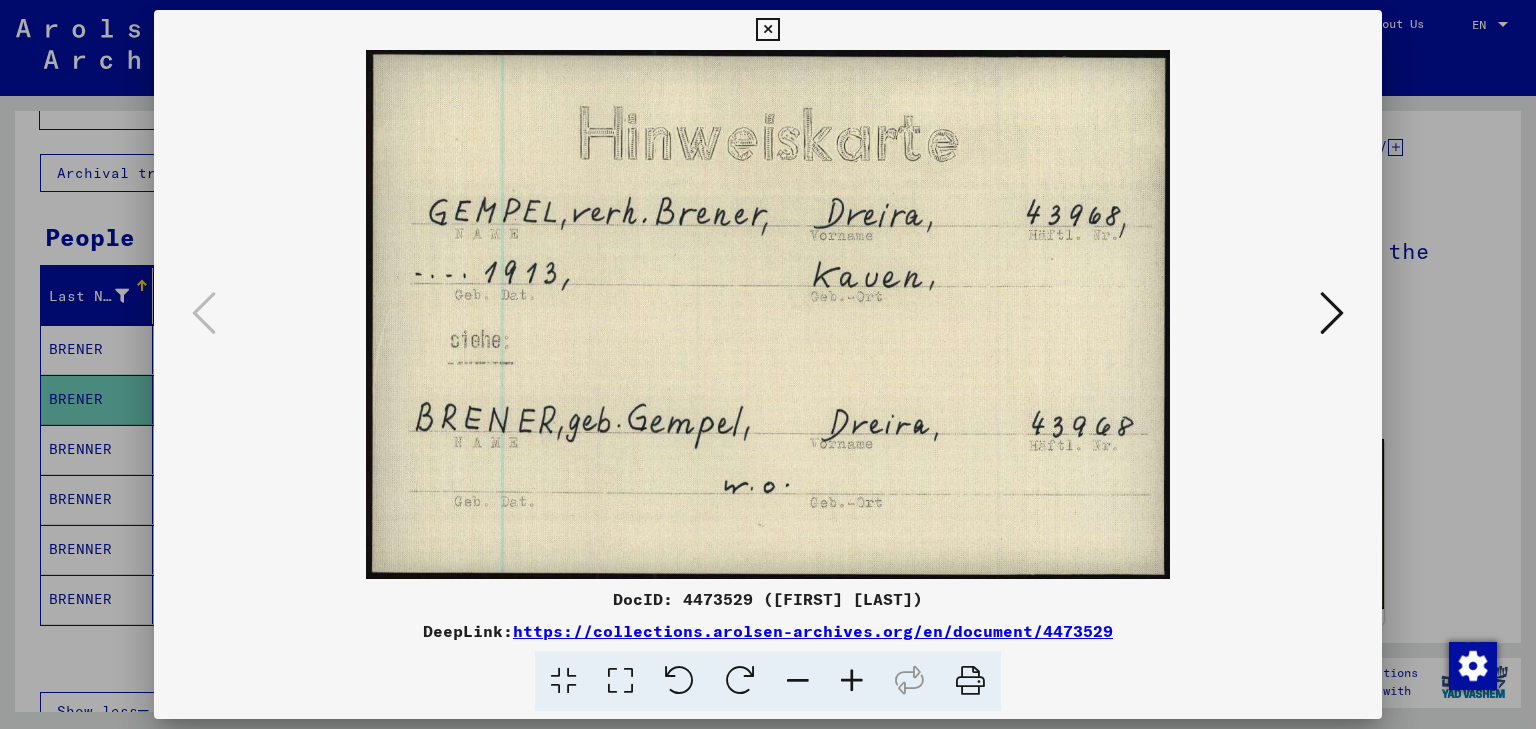 click at bounding box center (768, 364) 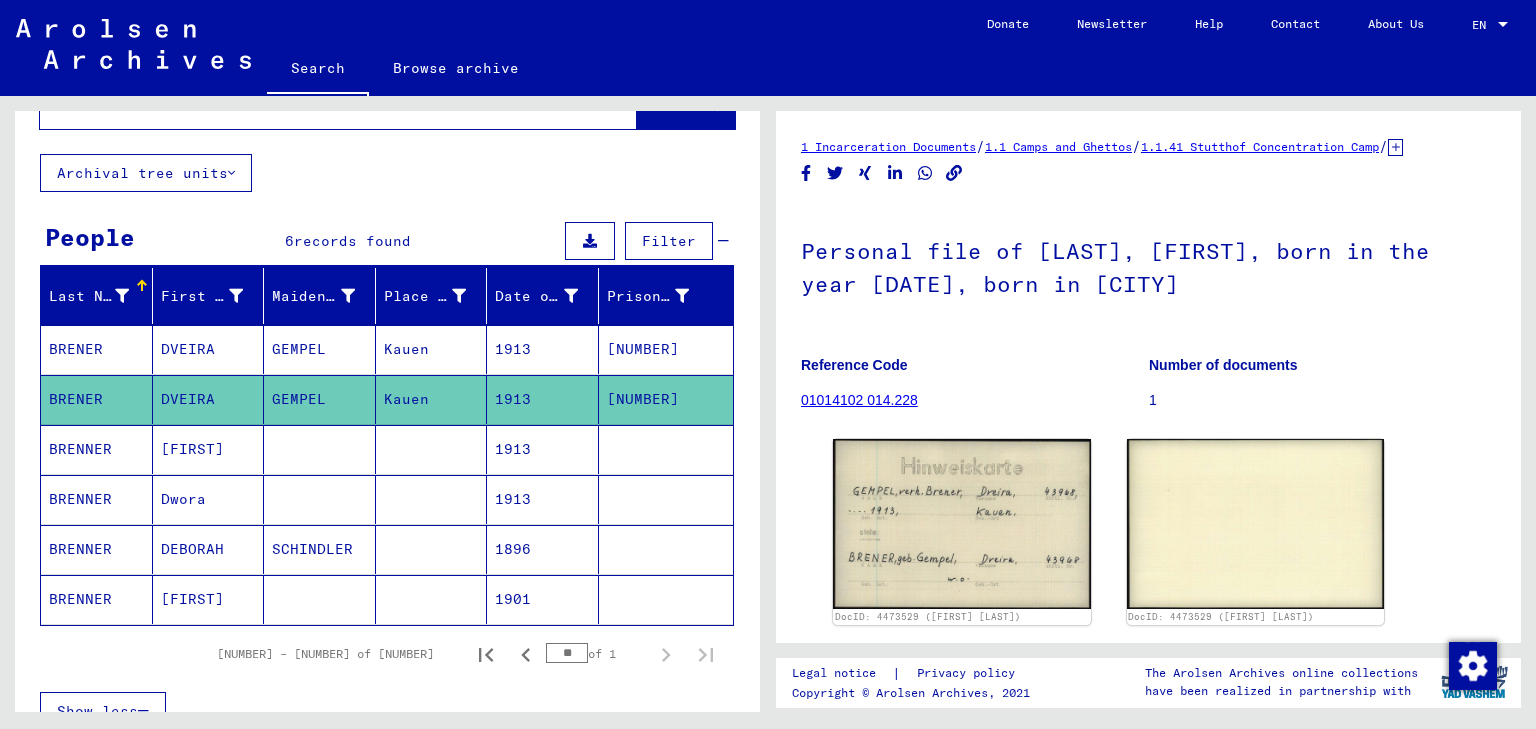 click on "[FIRST]" at bounding box center [209, 499] 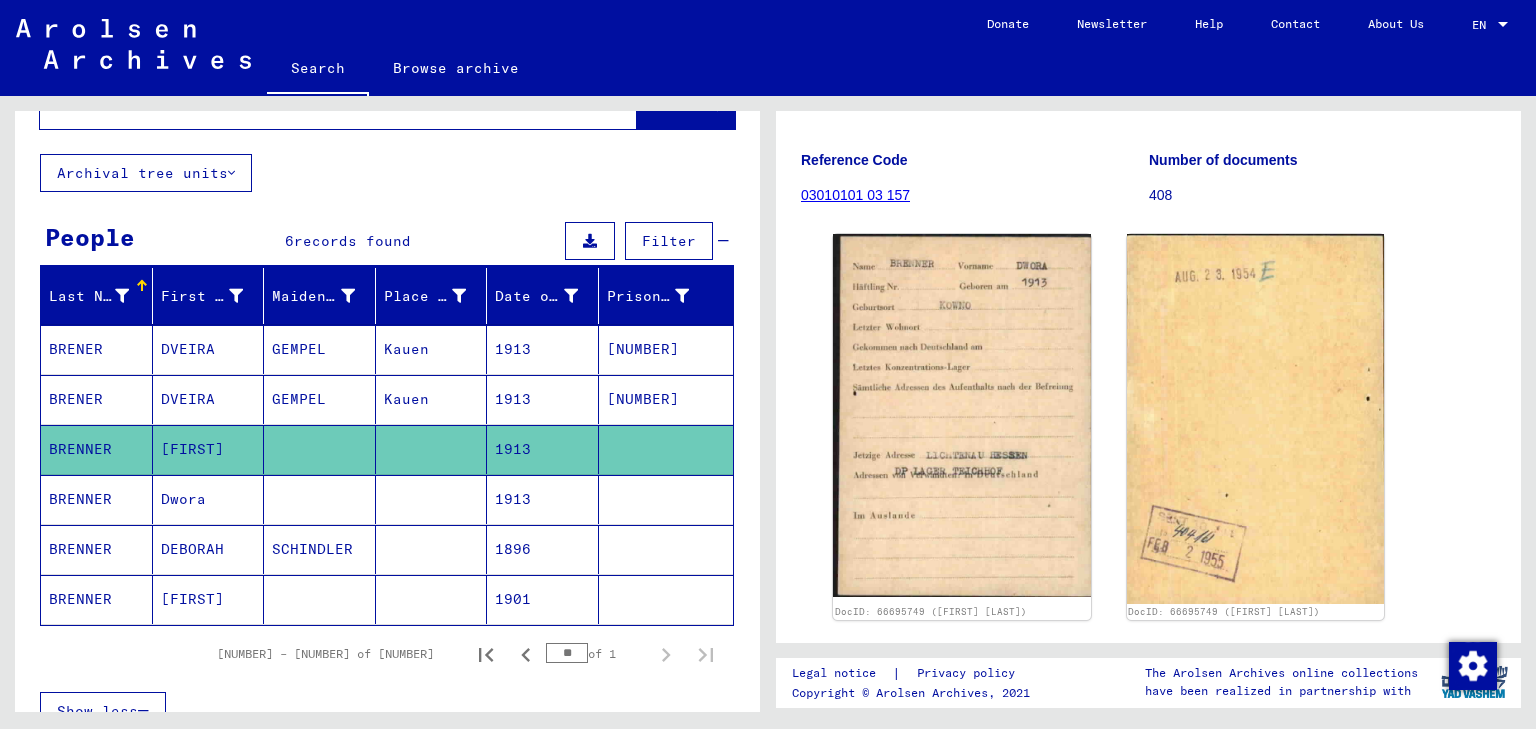 scroll, scrollTop: 240, scrollLeft: 0, axis: vertical 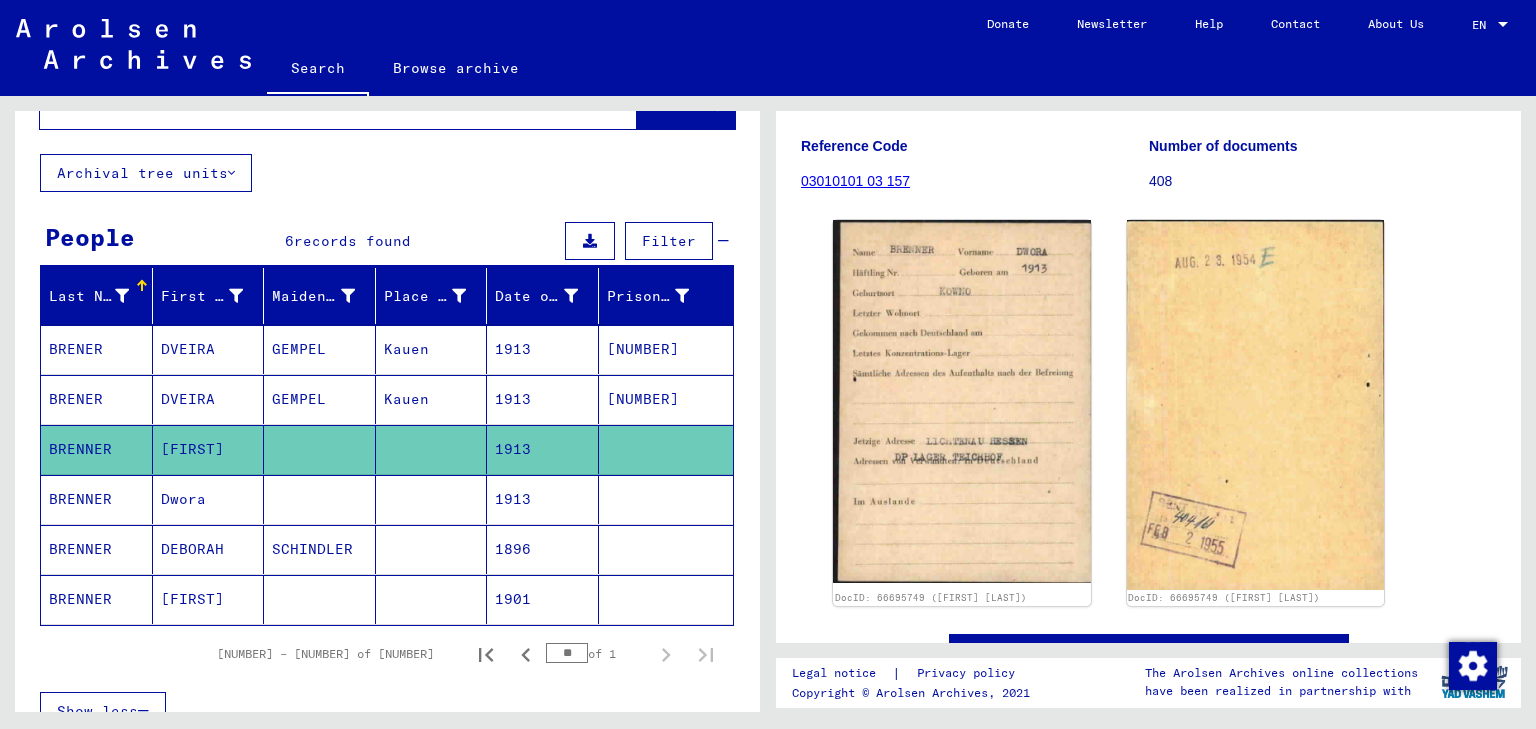 click 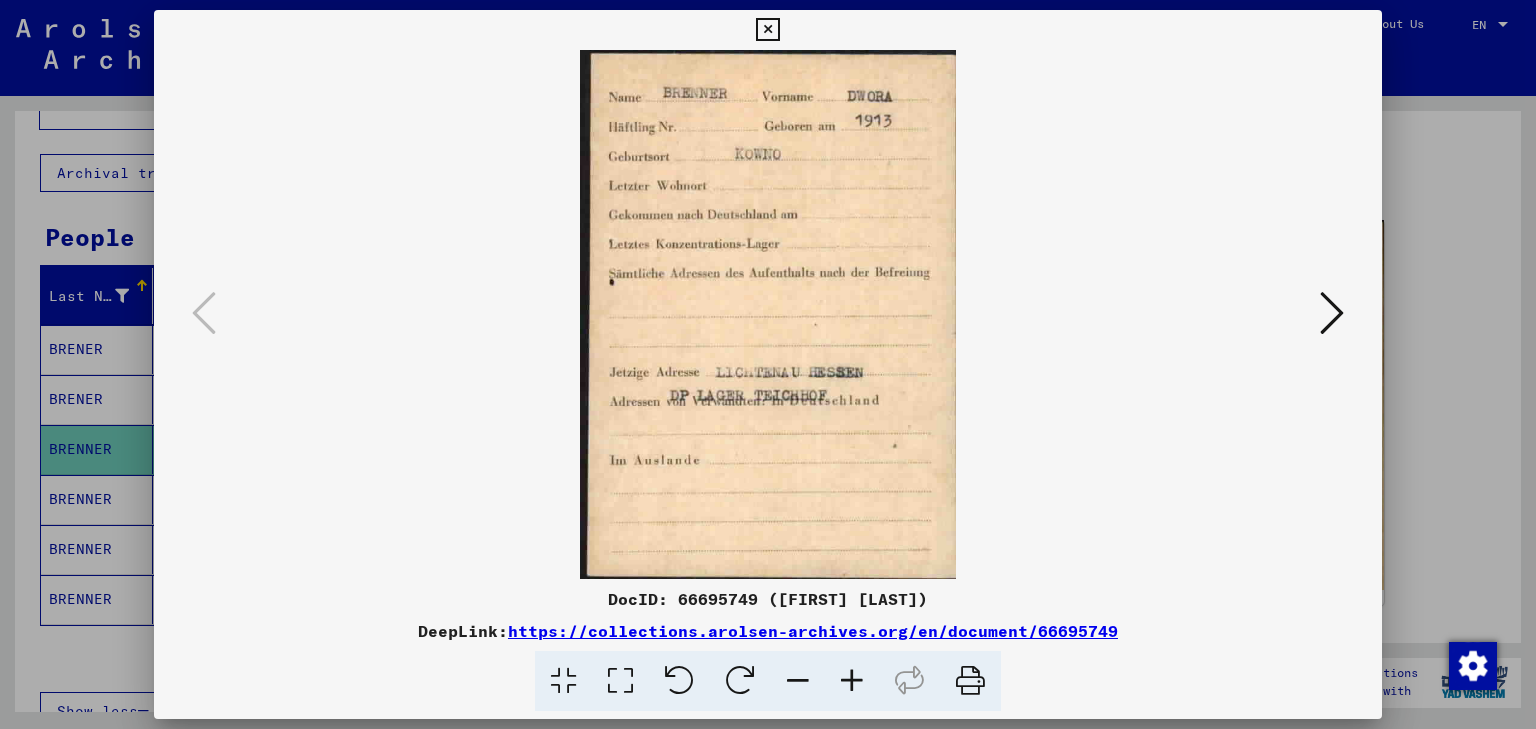 click at bounding box center (1332, 314) 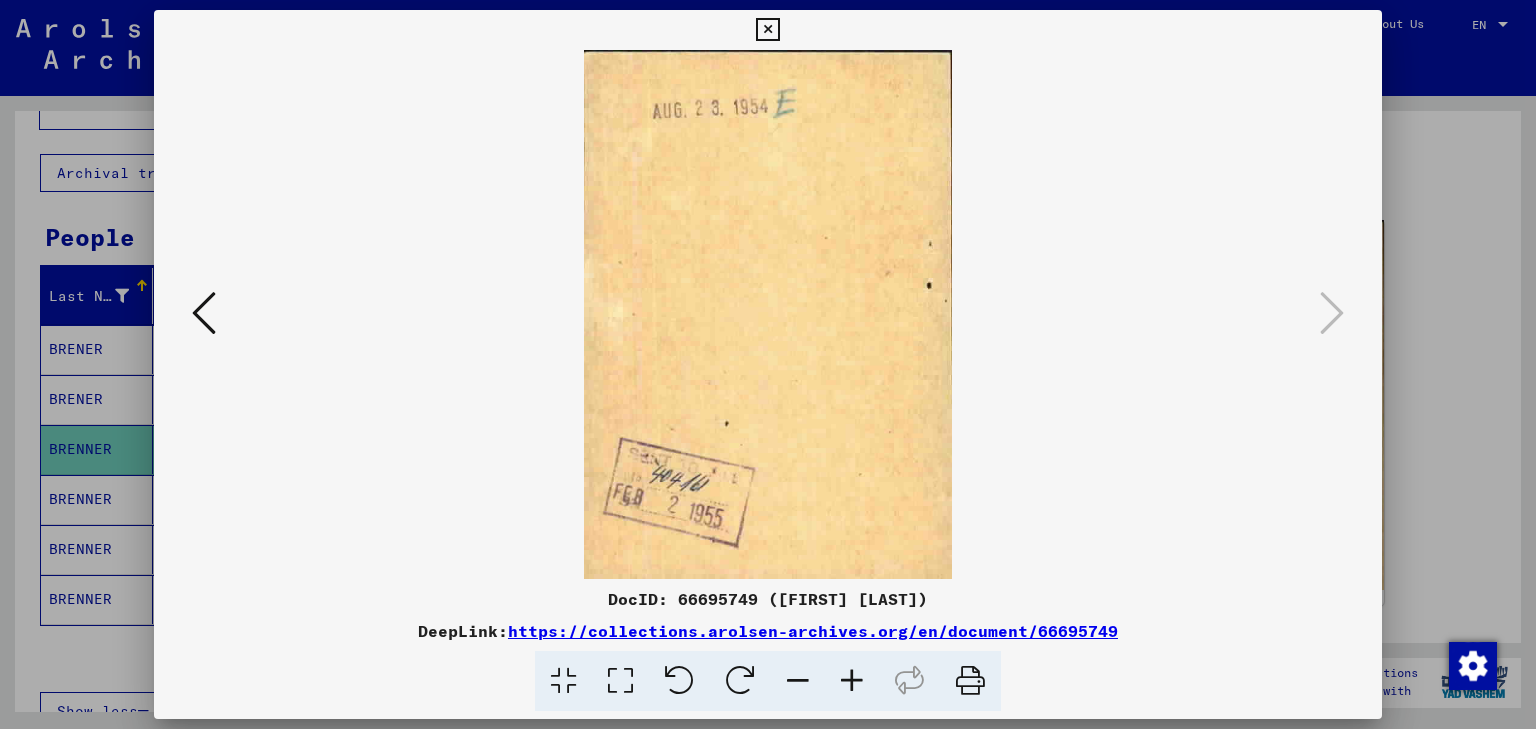 click at bounding box center [768, 364] 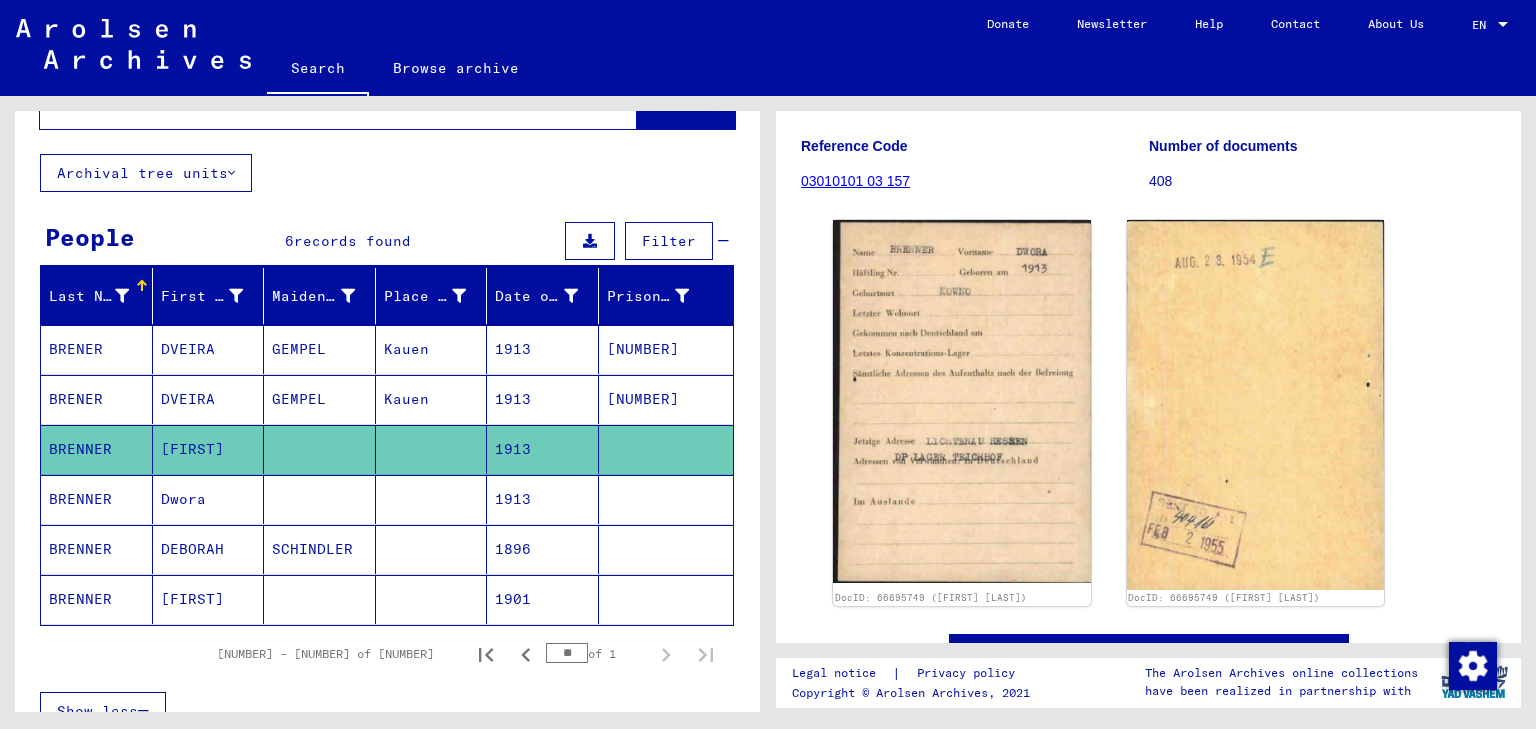 click on "Dwora" at bounding box center (209, 549) 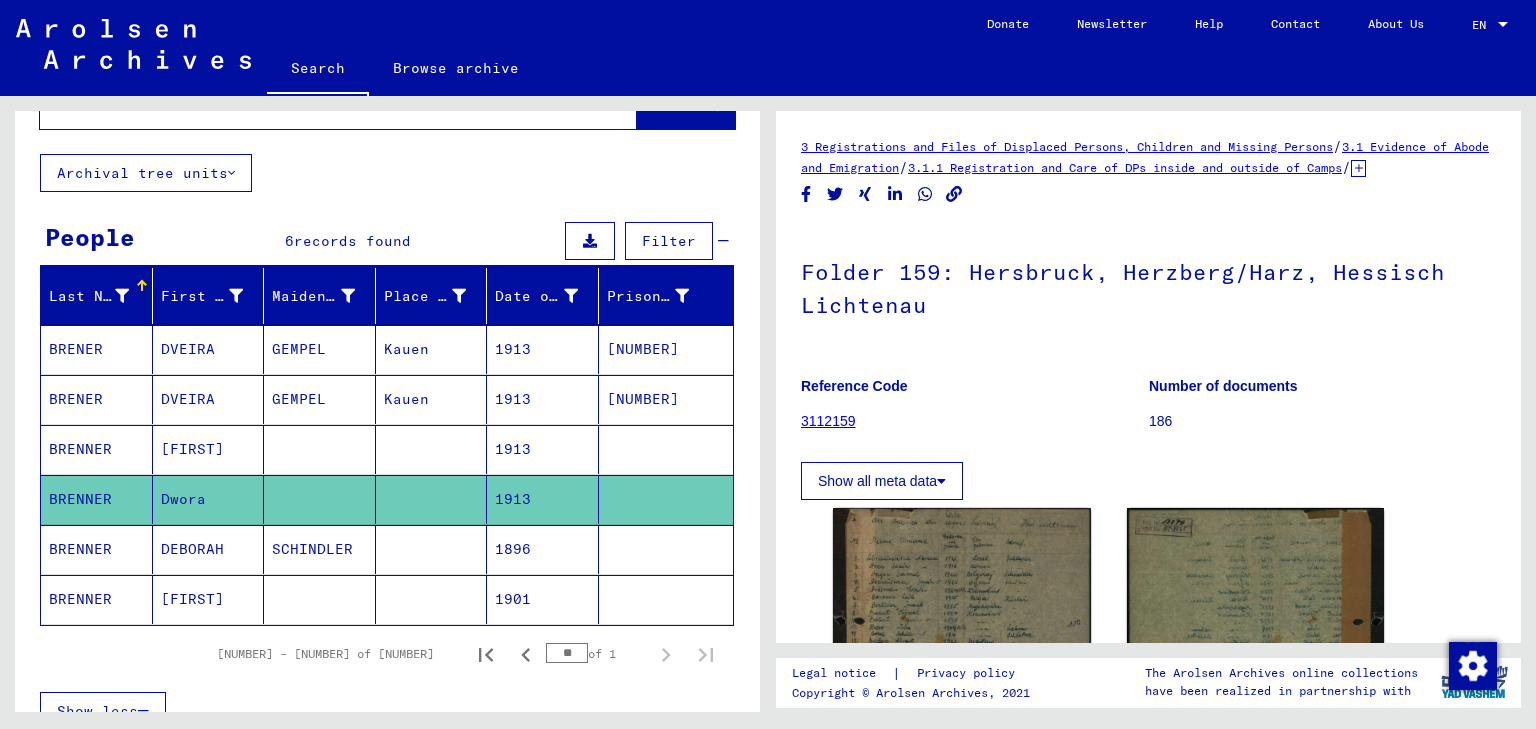 click 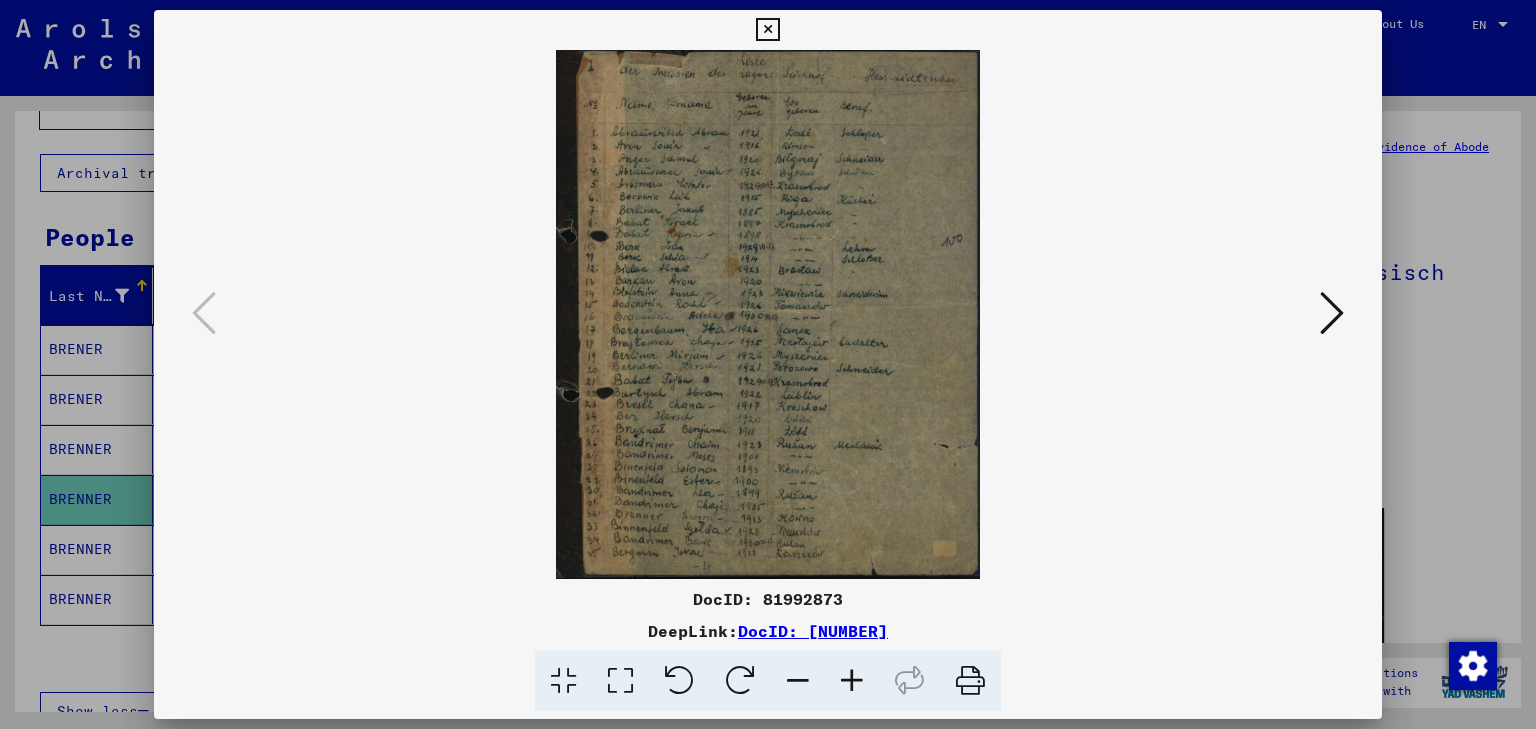 click at bounding box center (1332, 313) 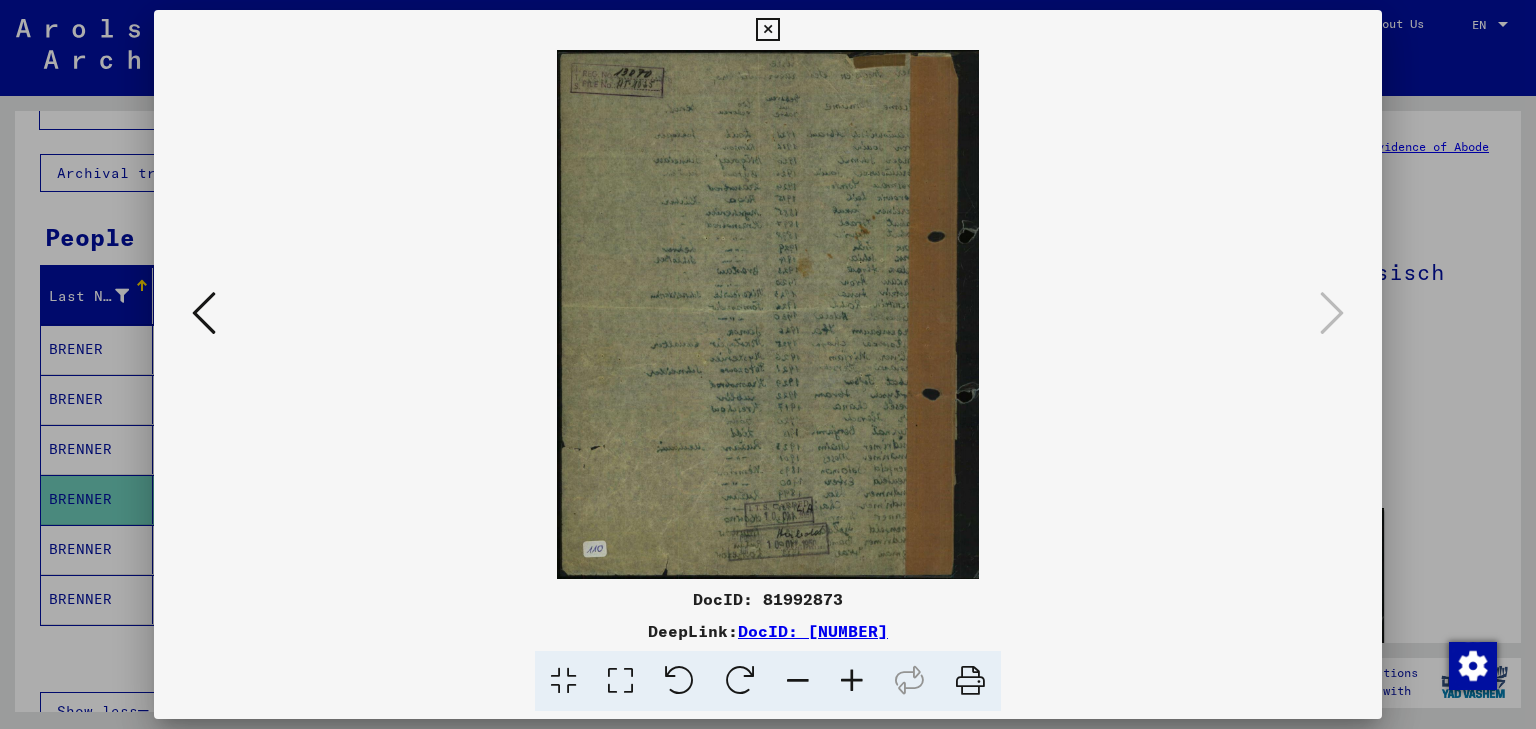 click at bounding box center (768, 364) 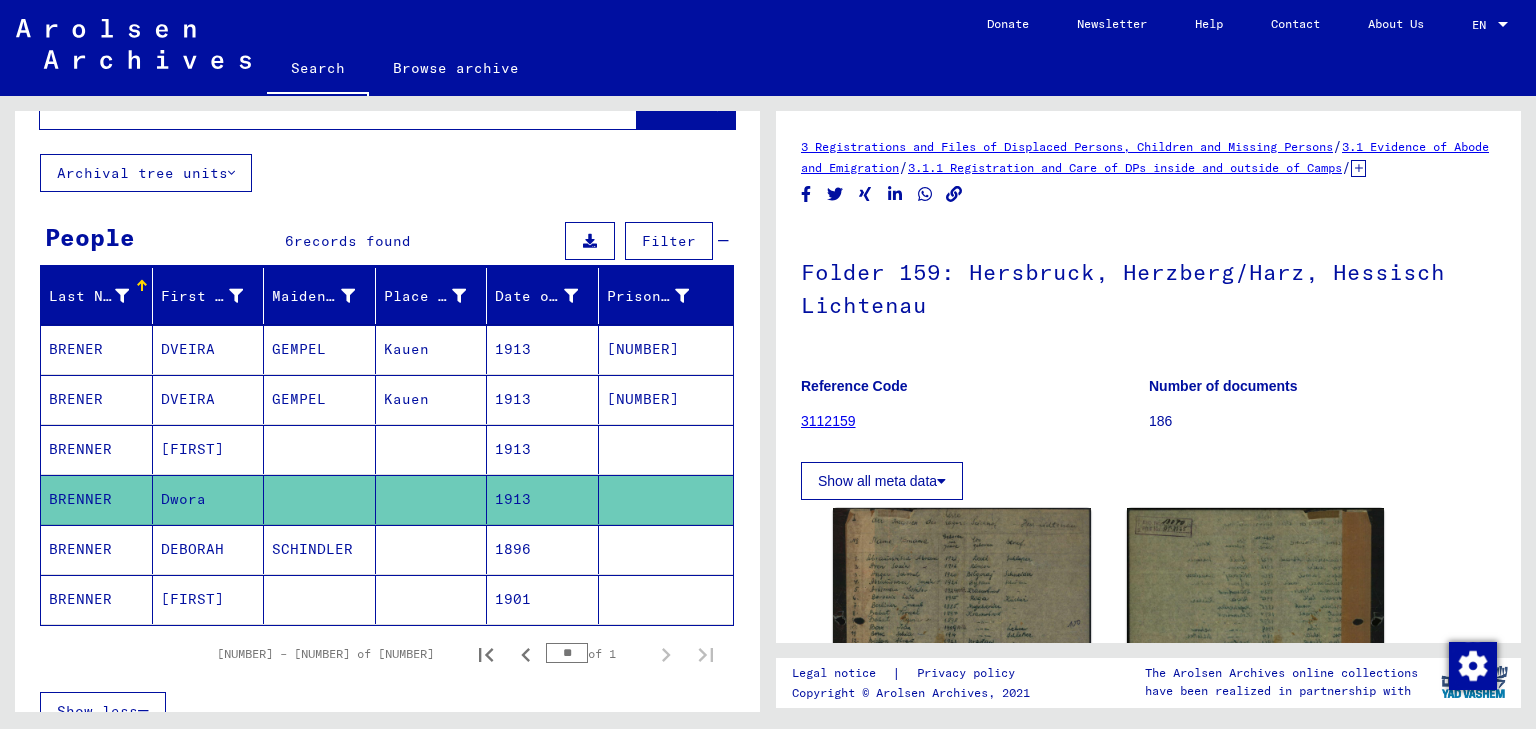 click on "DEBORAH" at bounding box center (209, 599) 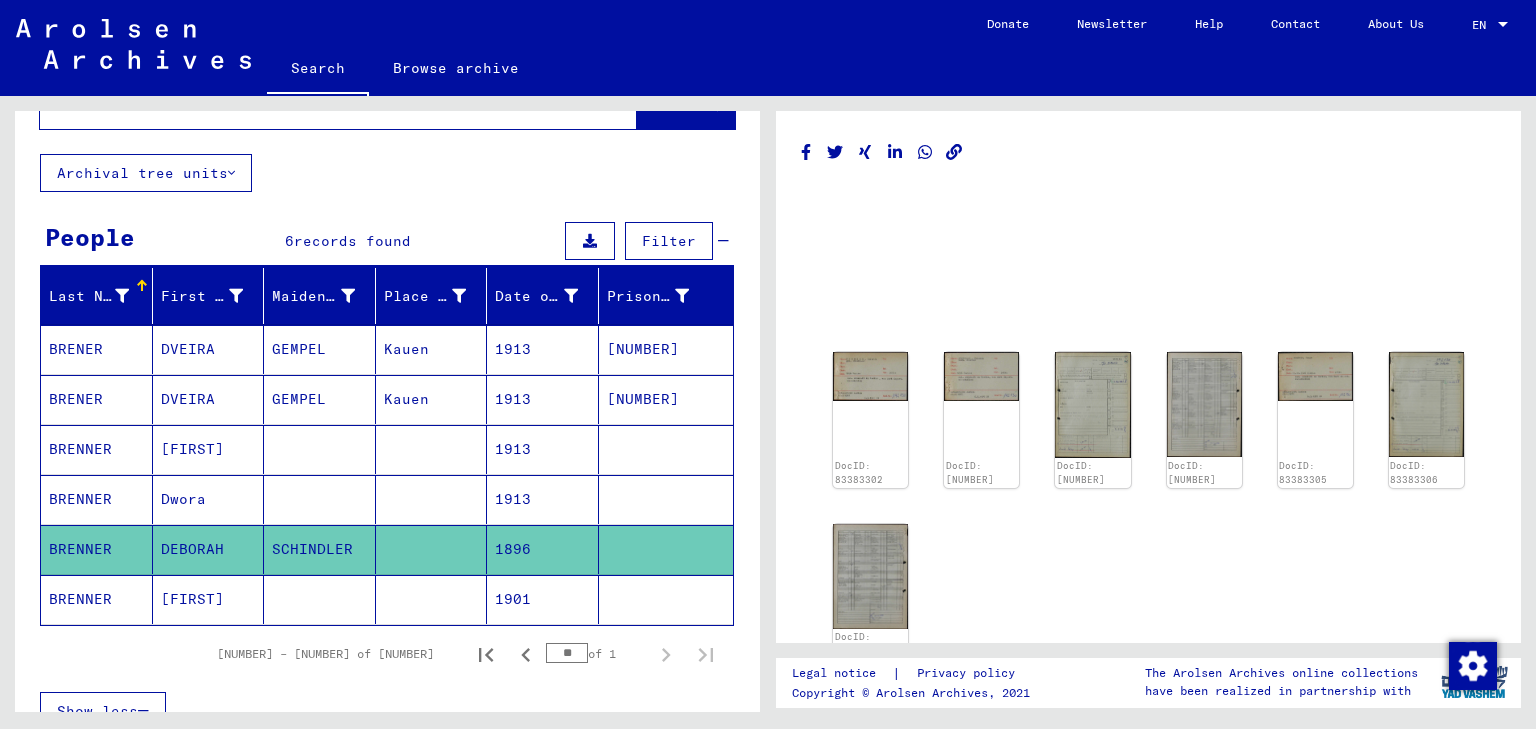 click on "DEBORAH" 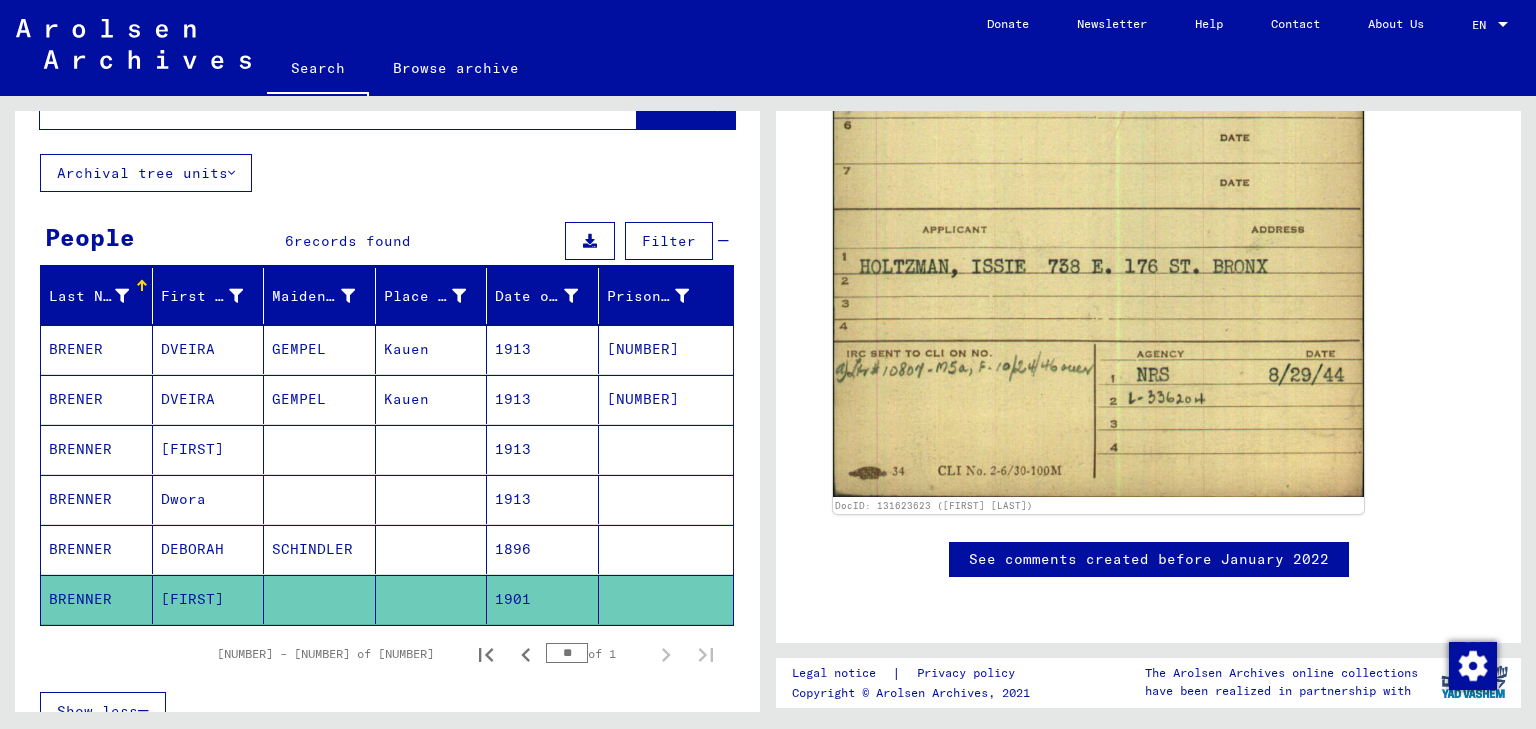 scroll, scrollTop: 1530, scrollLeft: 0, axis: vertical 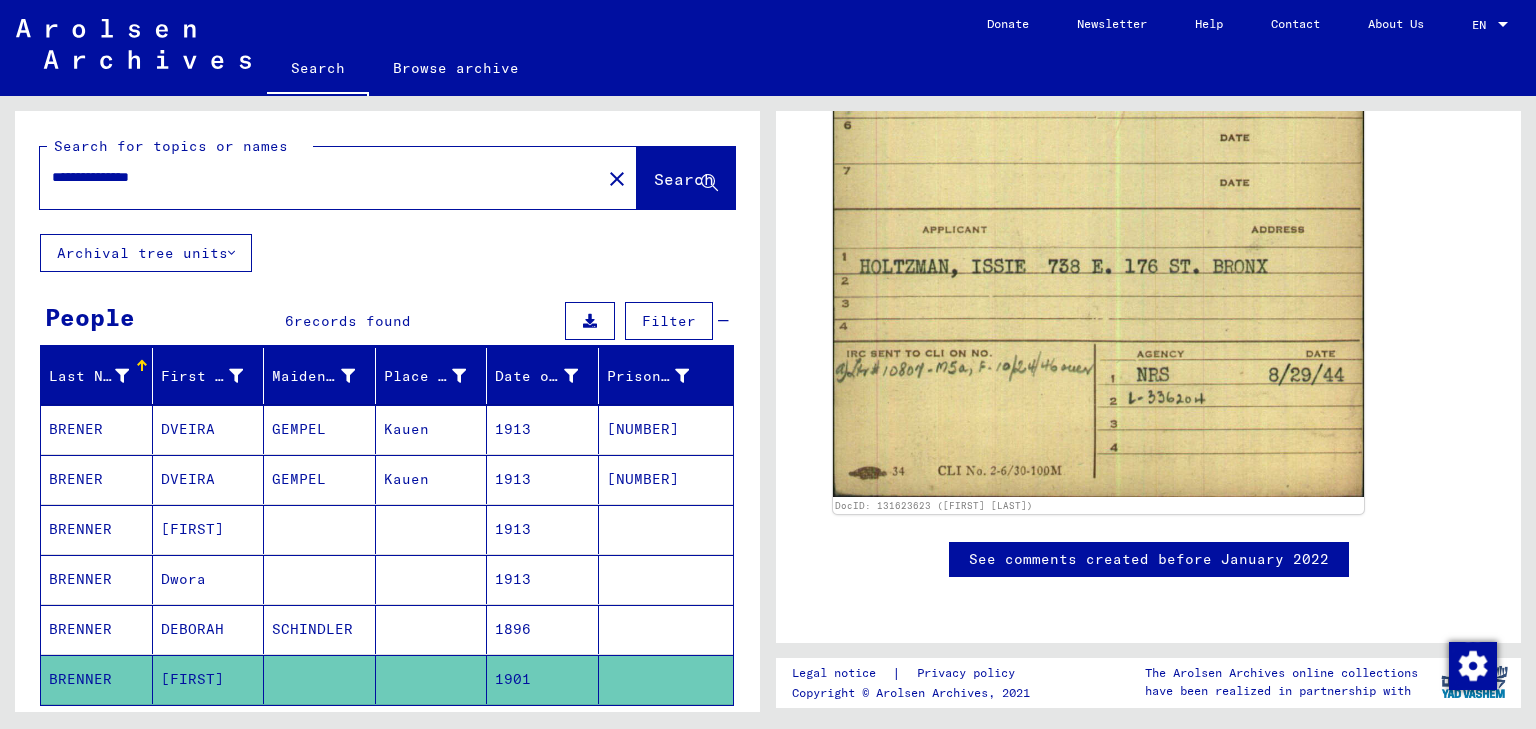 drag, startPoint x: 212, startPoint y: 187, endPoint x: 0, endPoint y: 139, distance: 217.36604 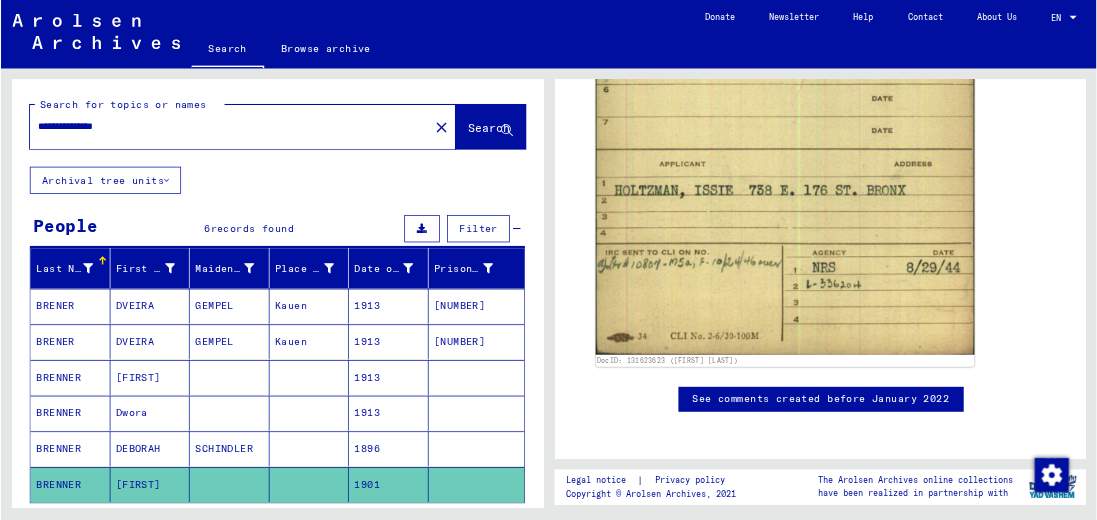 scroll, scrollTop: 0, scrollLeft: 0, axis: both 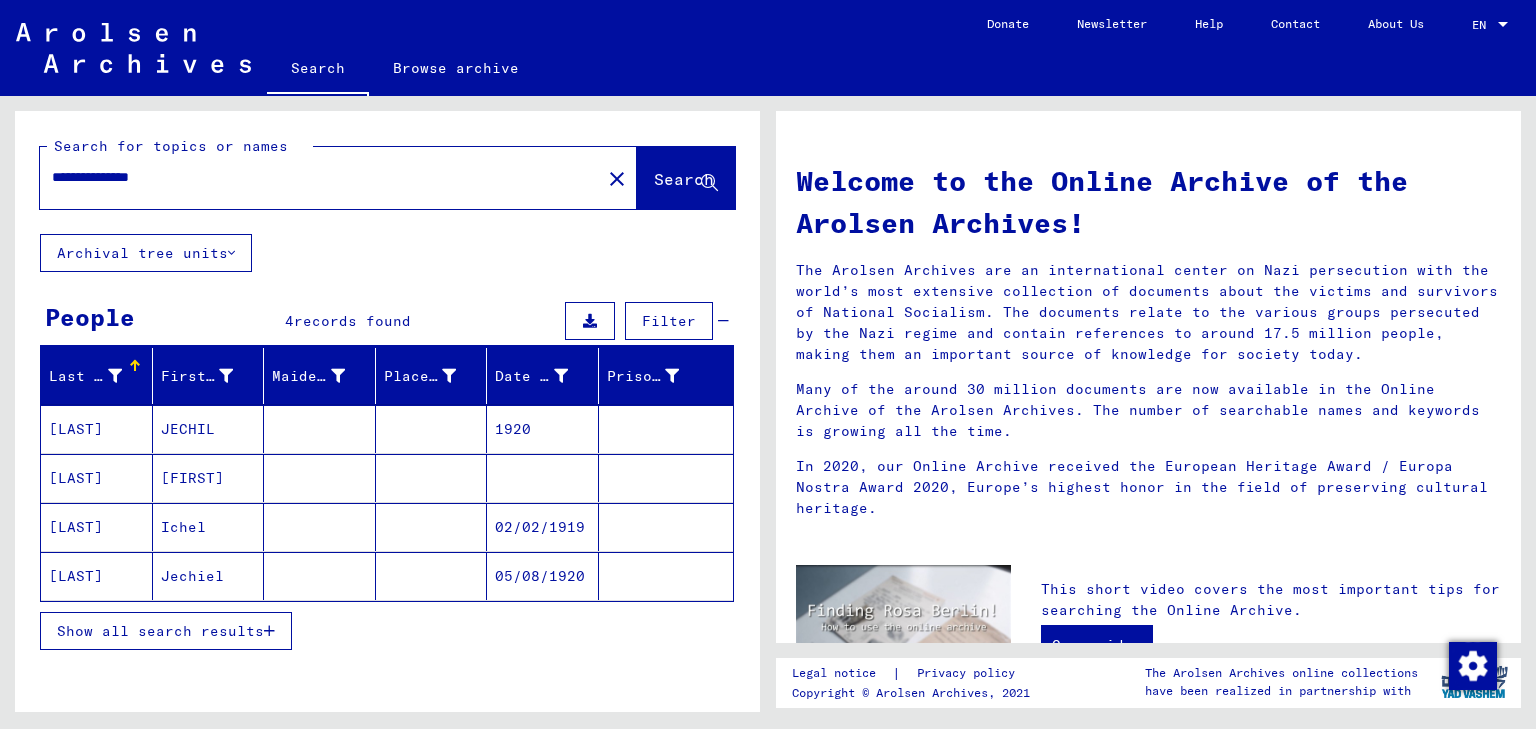click on "JECHIL" at bounding box center [209, 478] 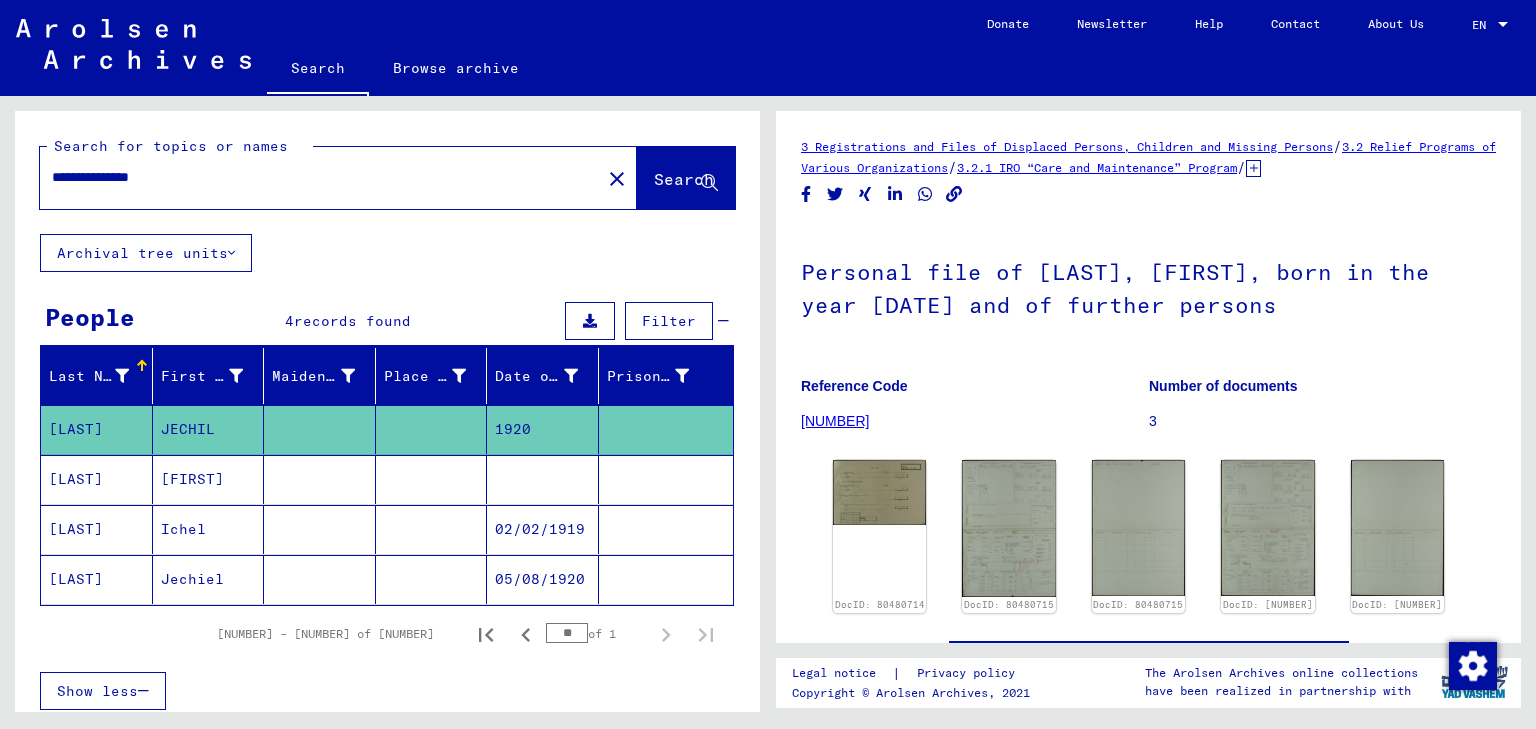 click on "[LAST]" at bounding box center (97, 529) 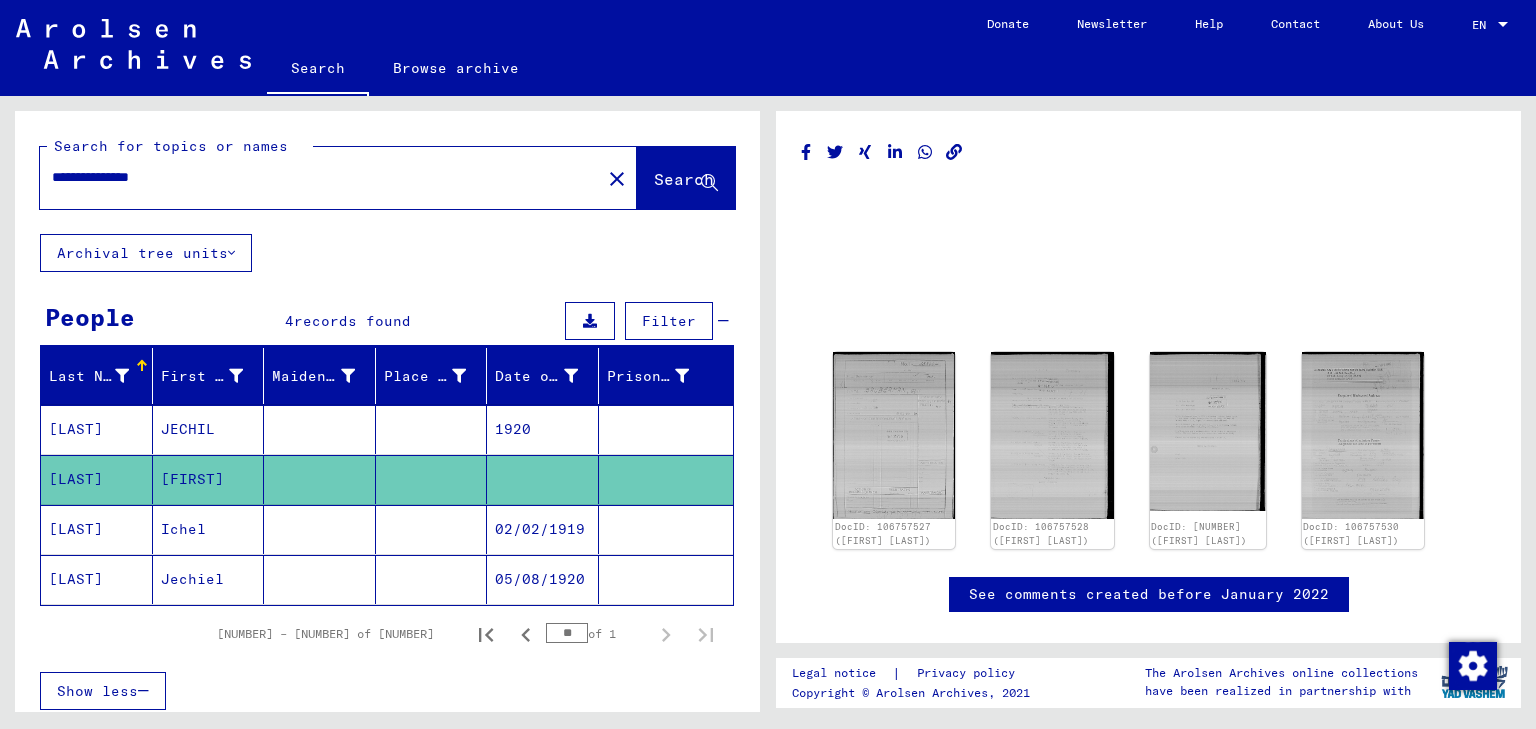 click 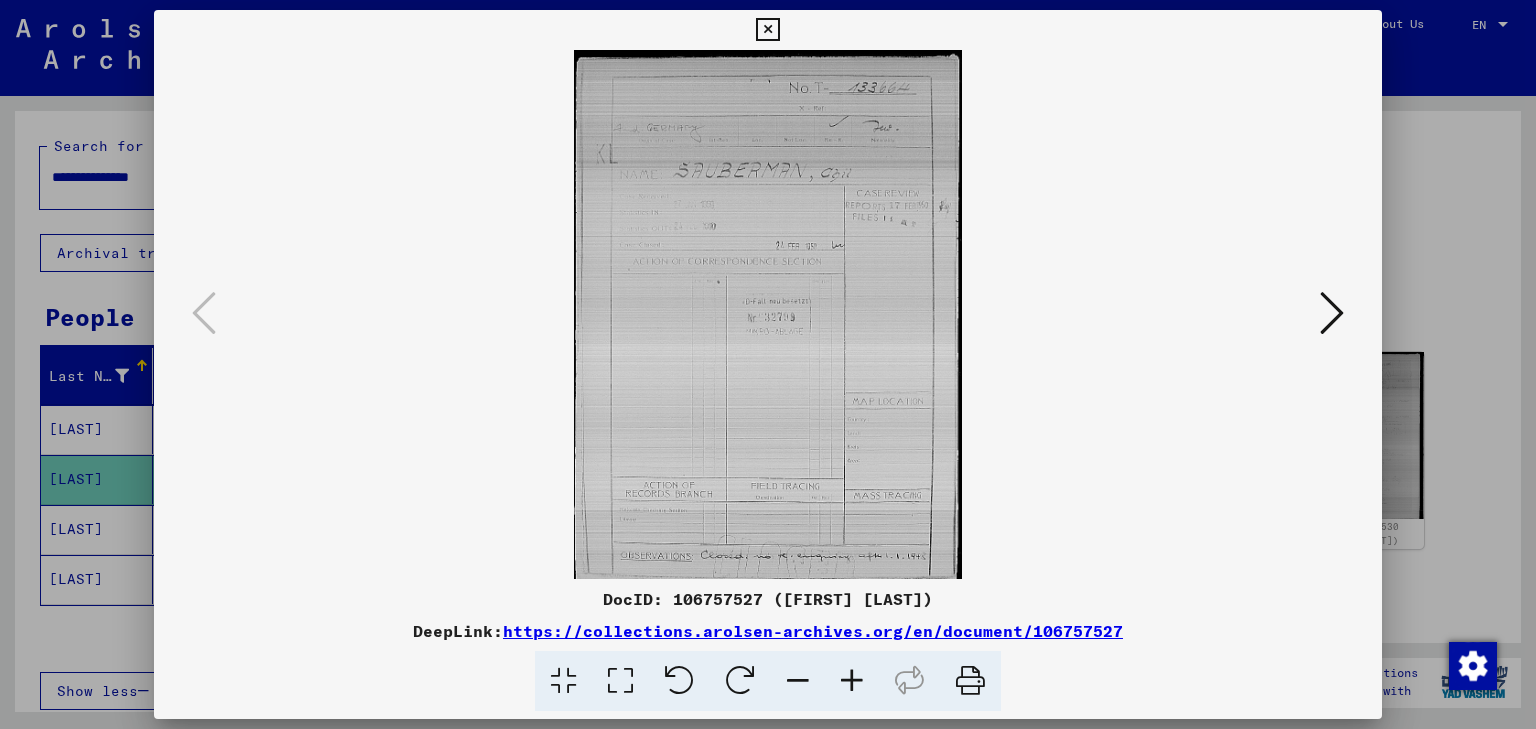 click at bounding box center (1332, 313) 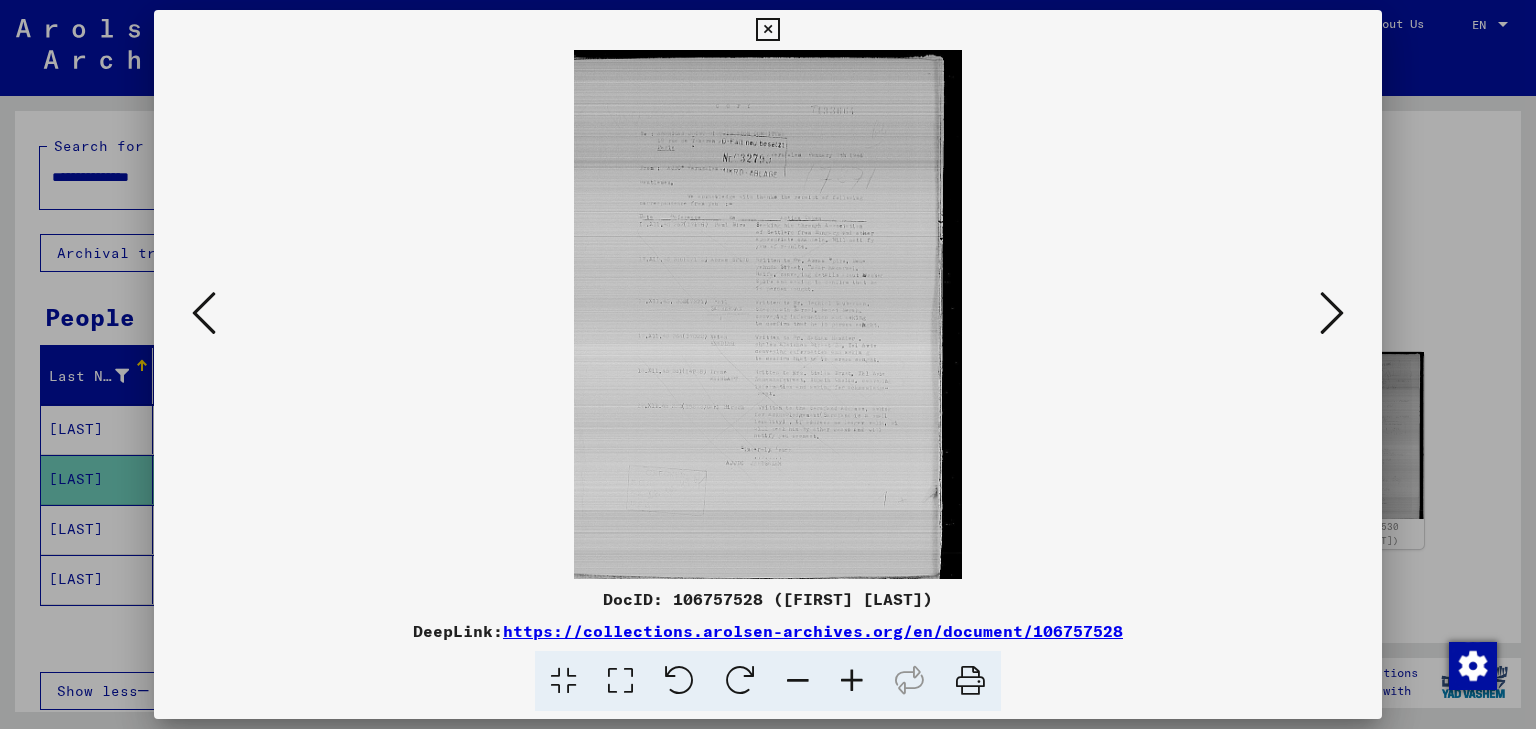 click at bounding box center [1332, 313] 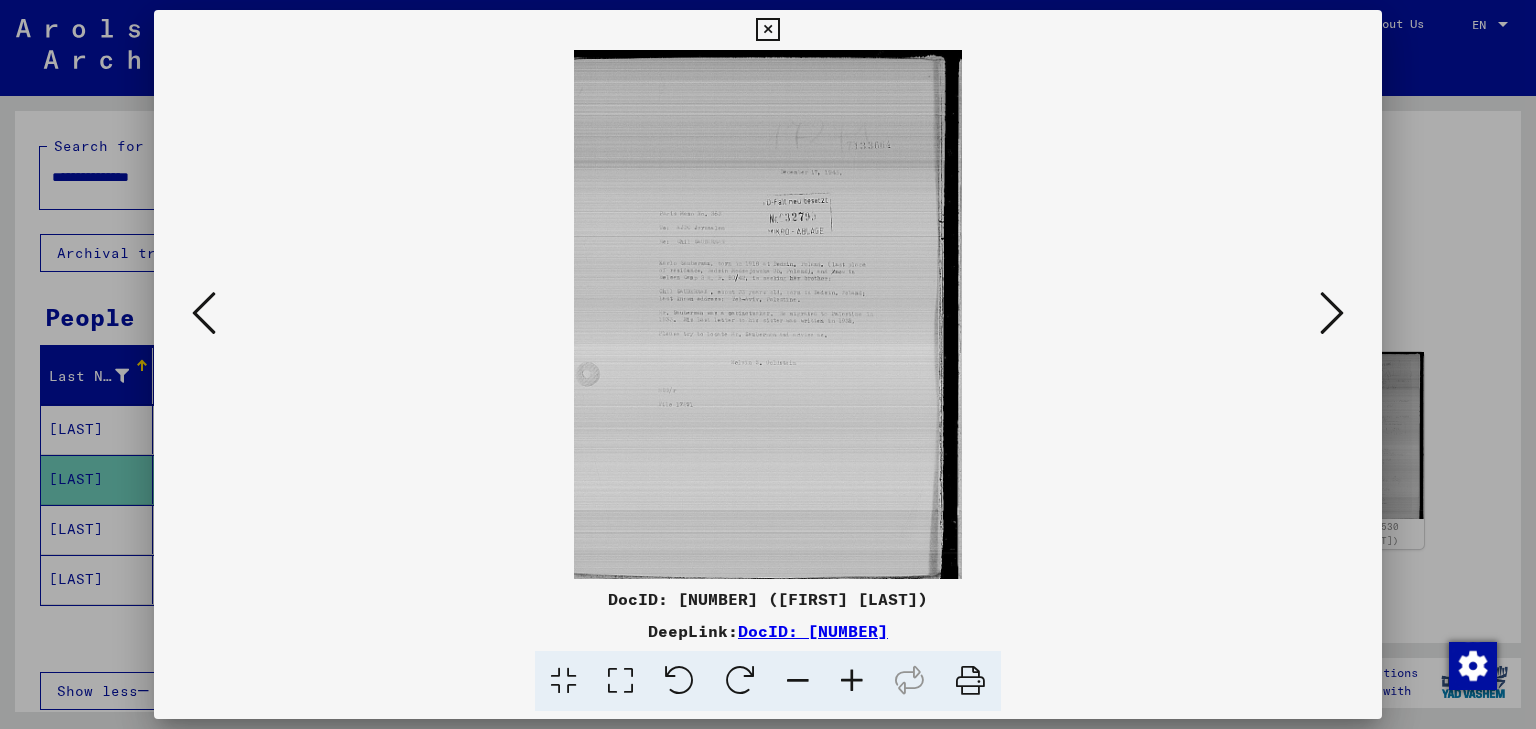 click at bounding box center [1332, 313] 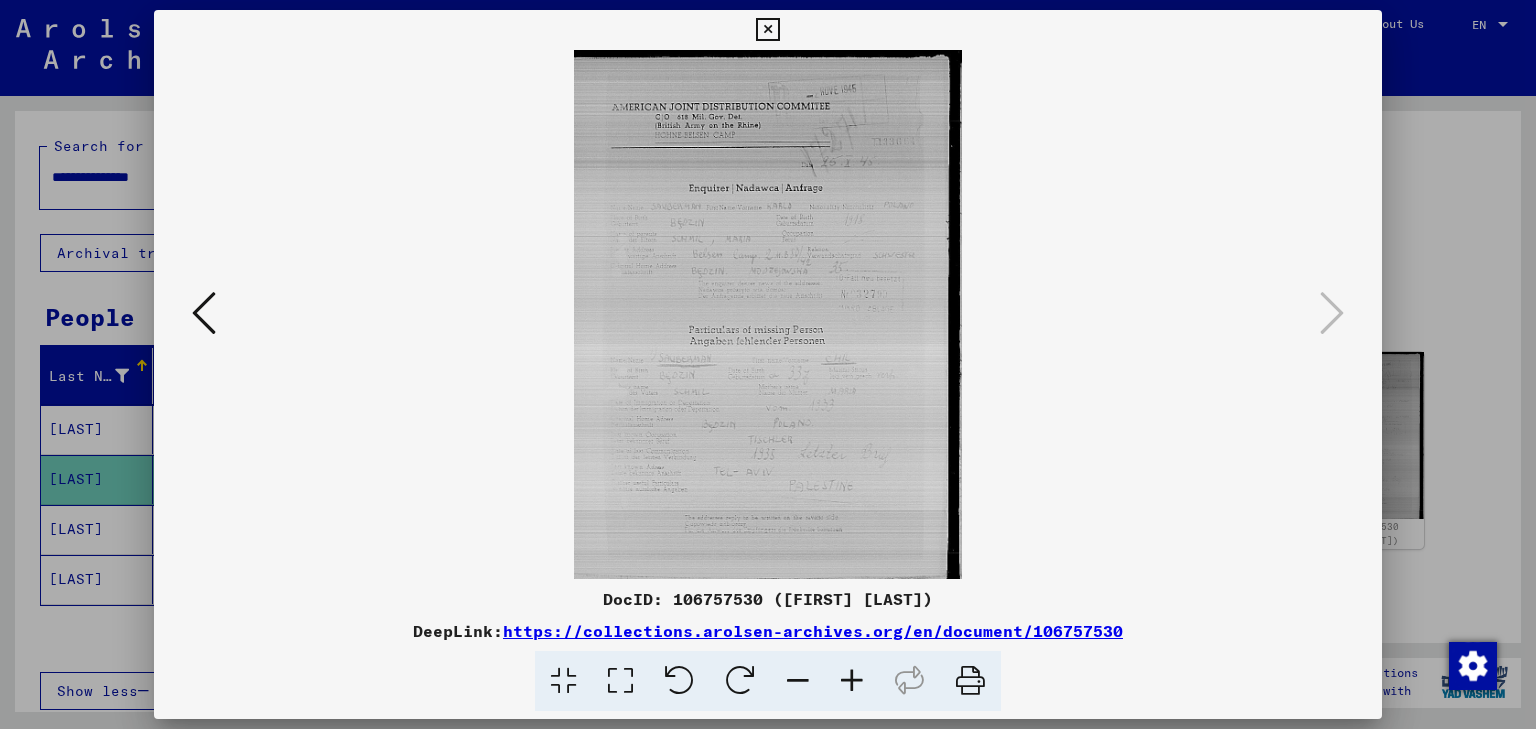 click at bounding box center [768, 314] 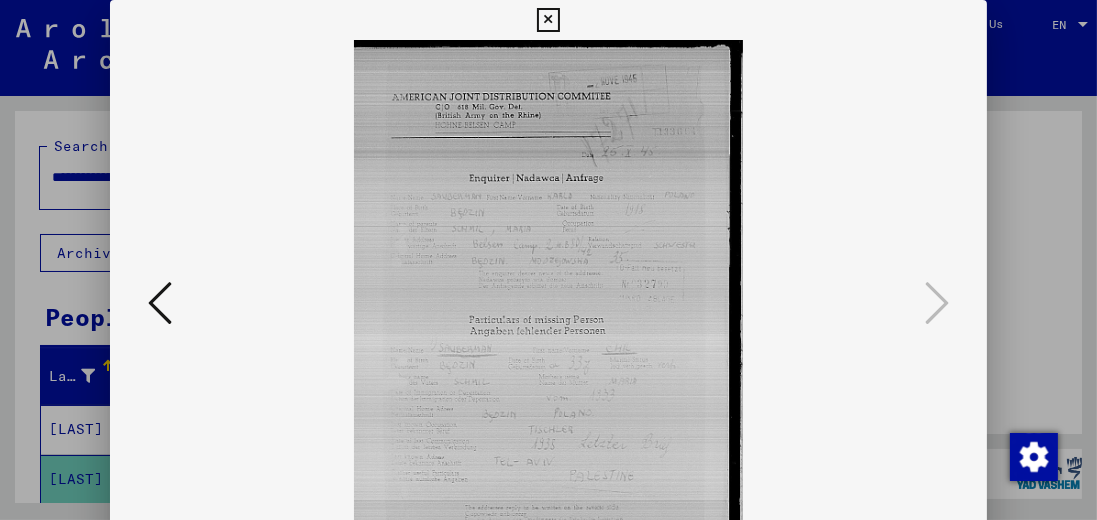 click at bounding box center (549, 304) 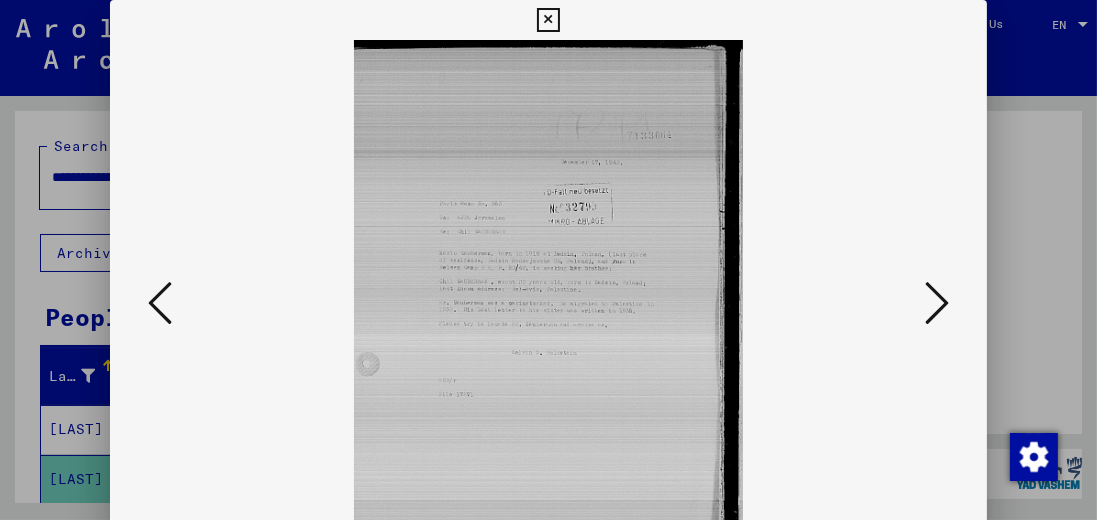 click at bounding box center [549, 304] 